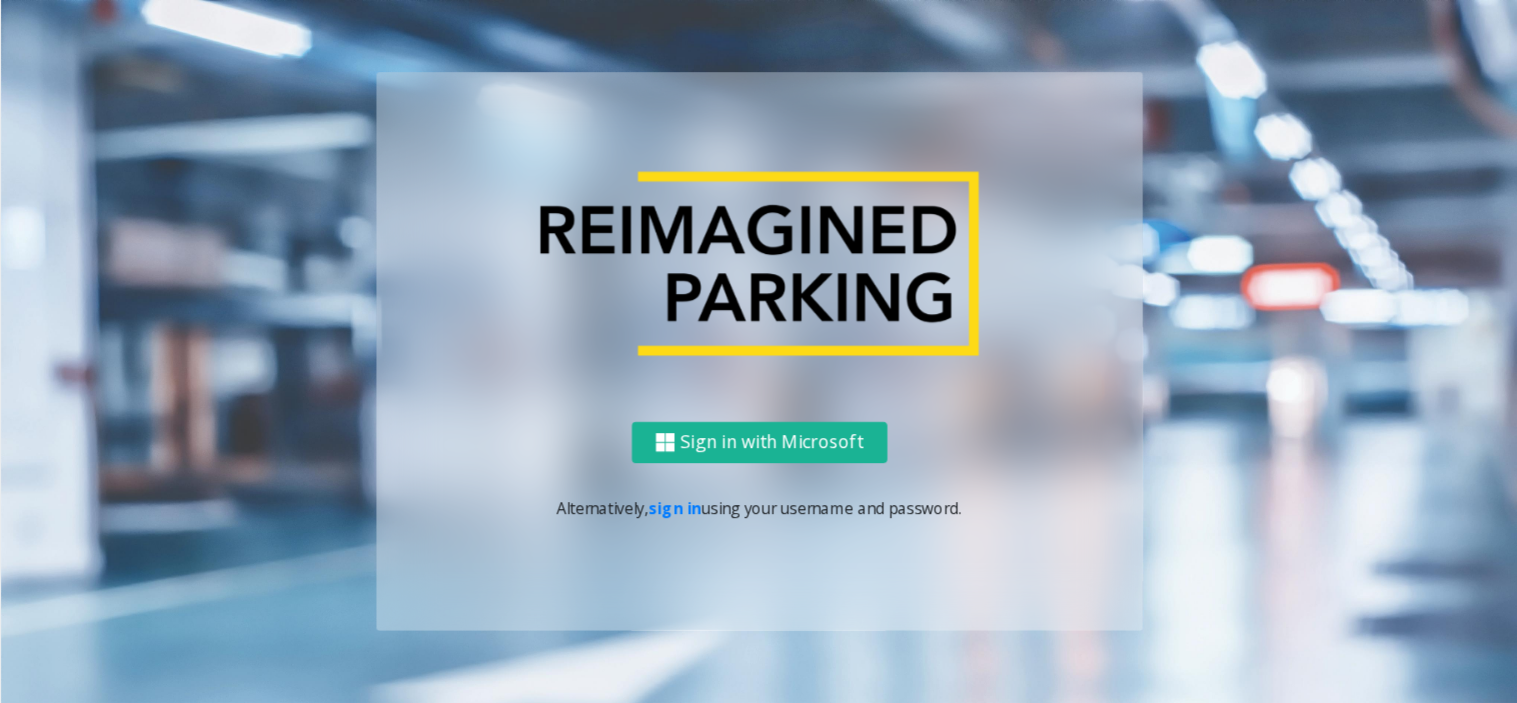 scroll, scrollTop: 0, scrollLeft: 0, axis: both 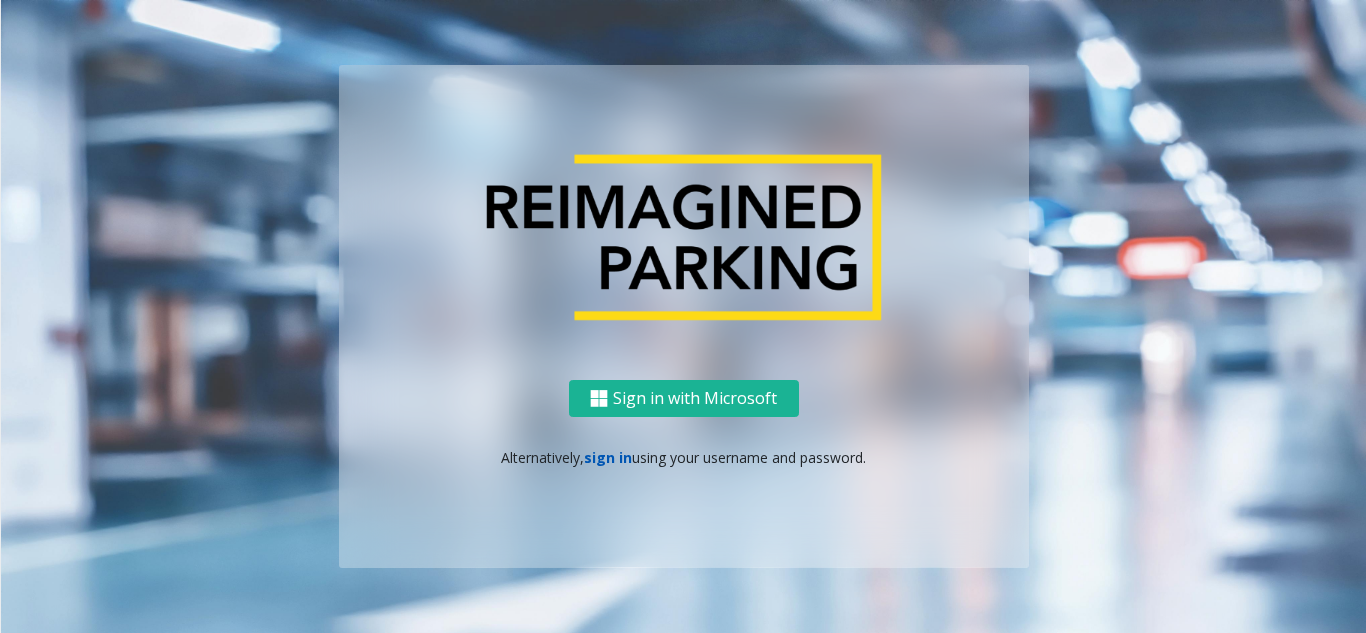 click on "sign in" 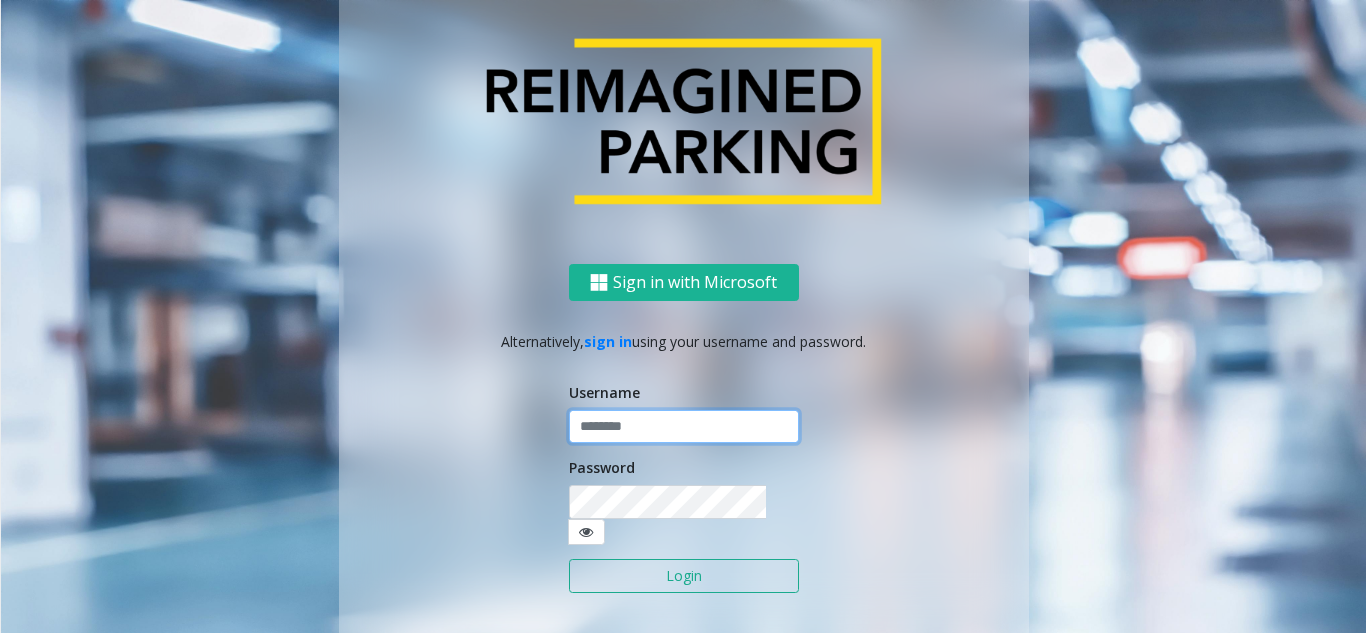 click 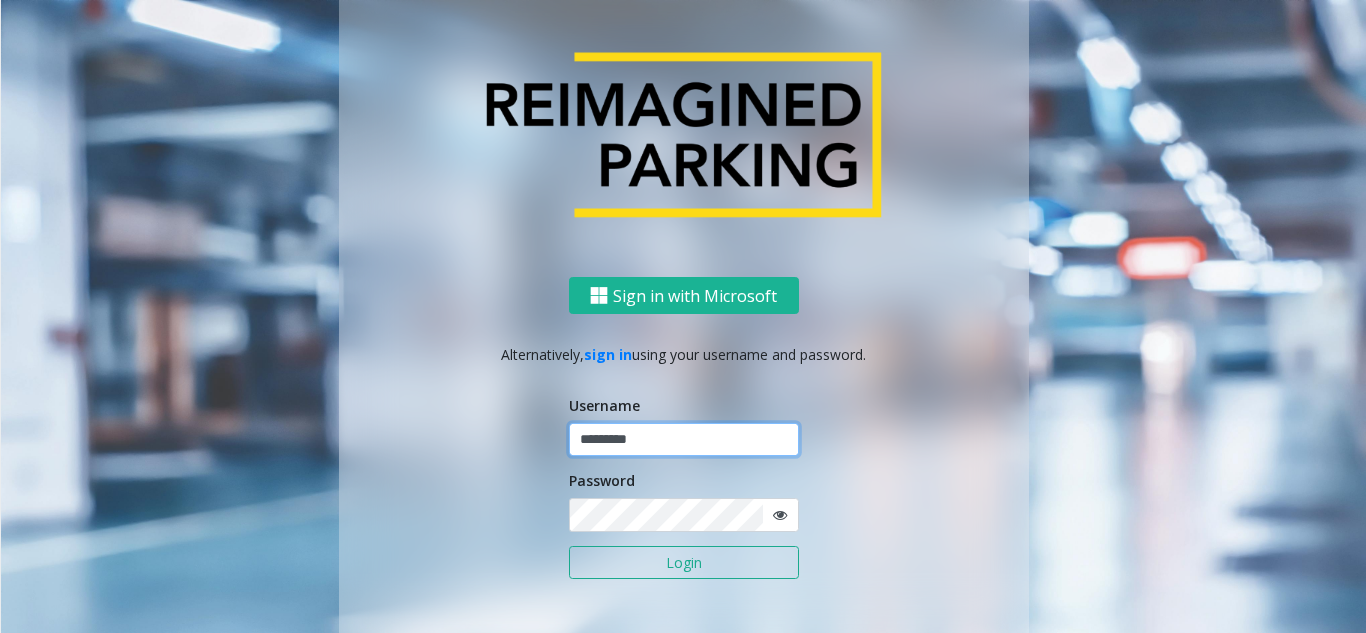 type on "*********" 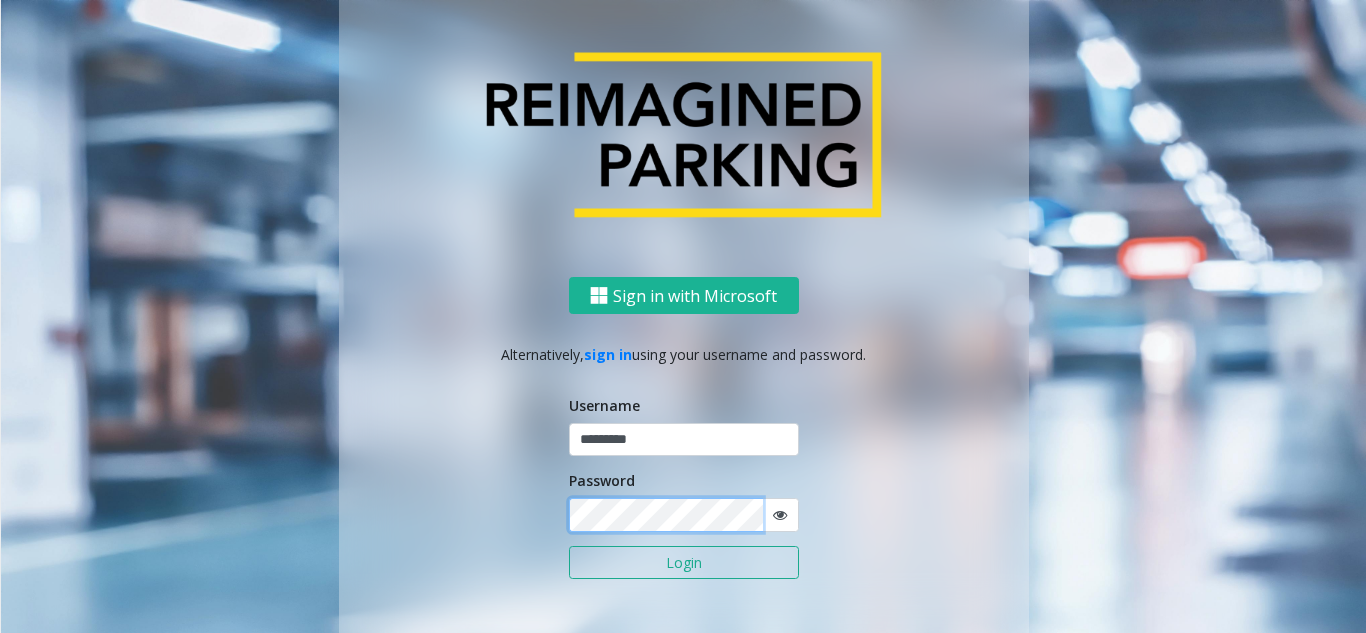click on "Login" 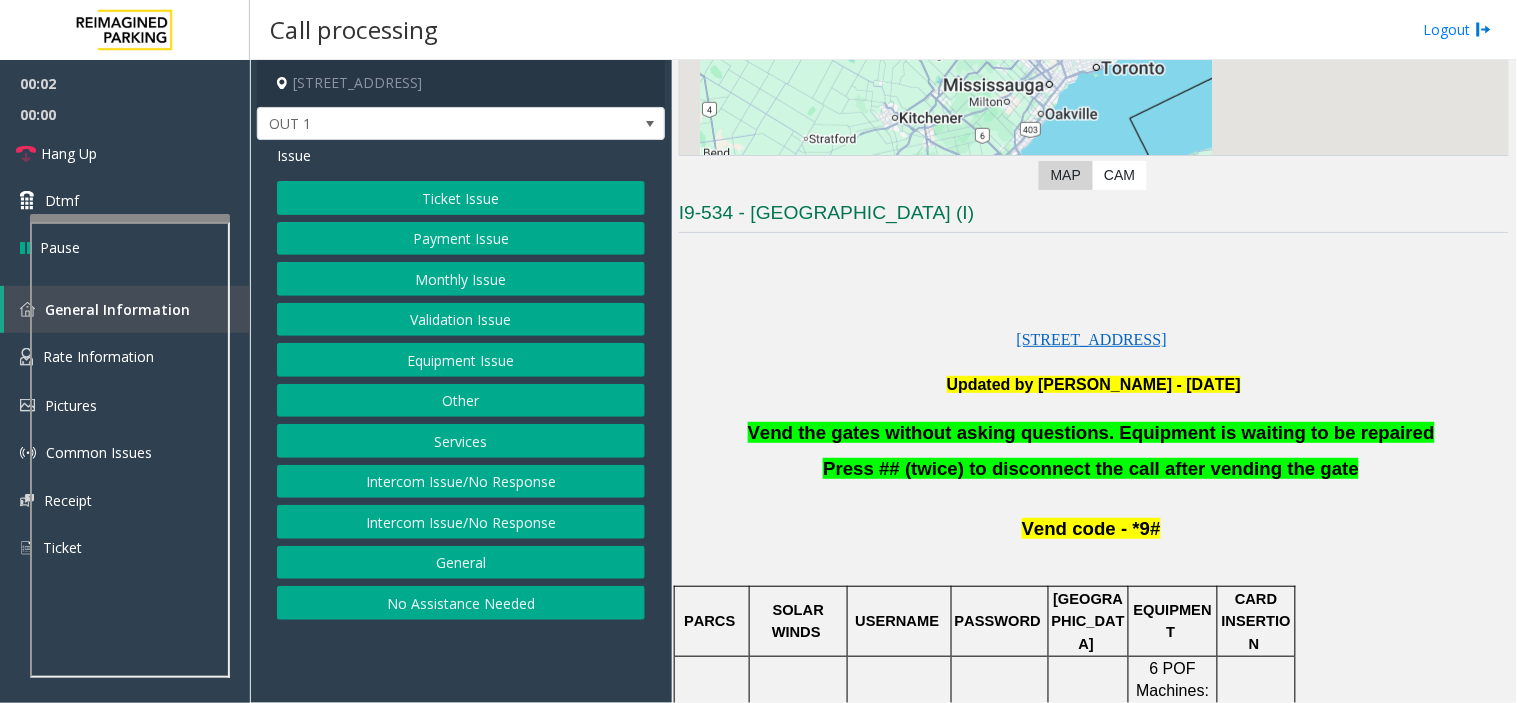 scroll, scrollTop: 333, scrollLeft: 0, axis: vertical 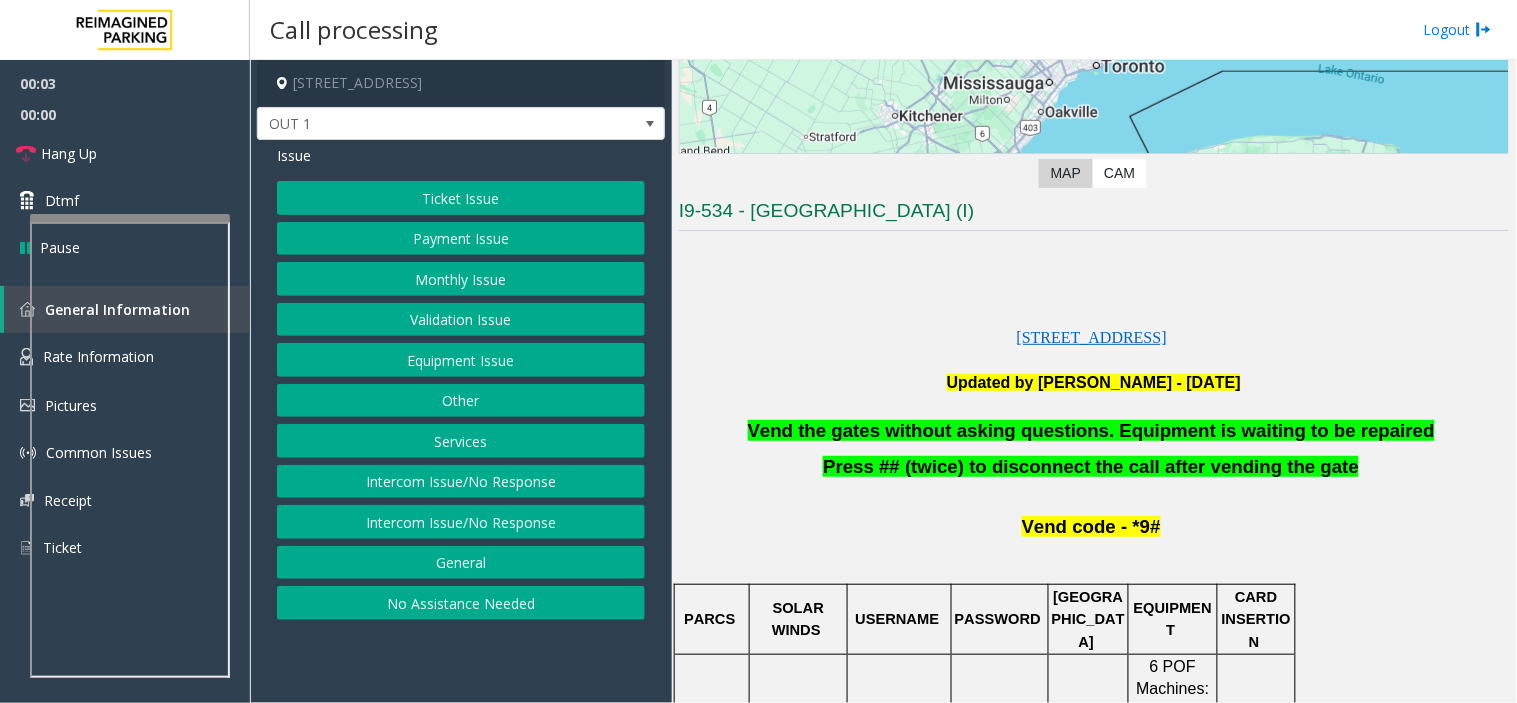click on "Equipment Issue" 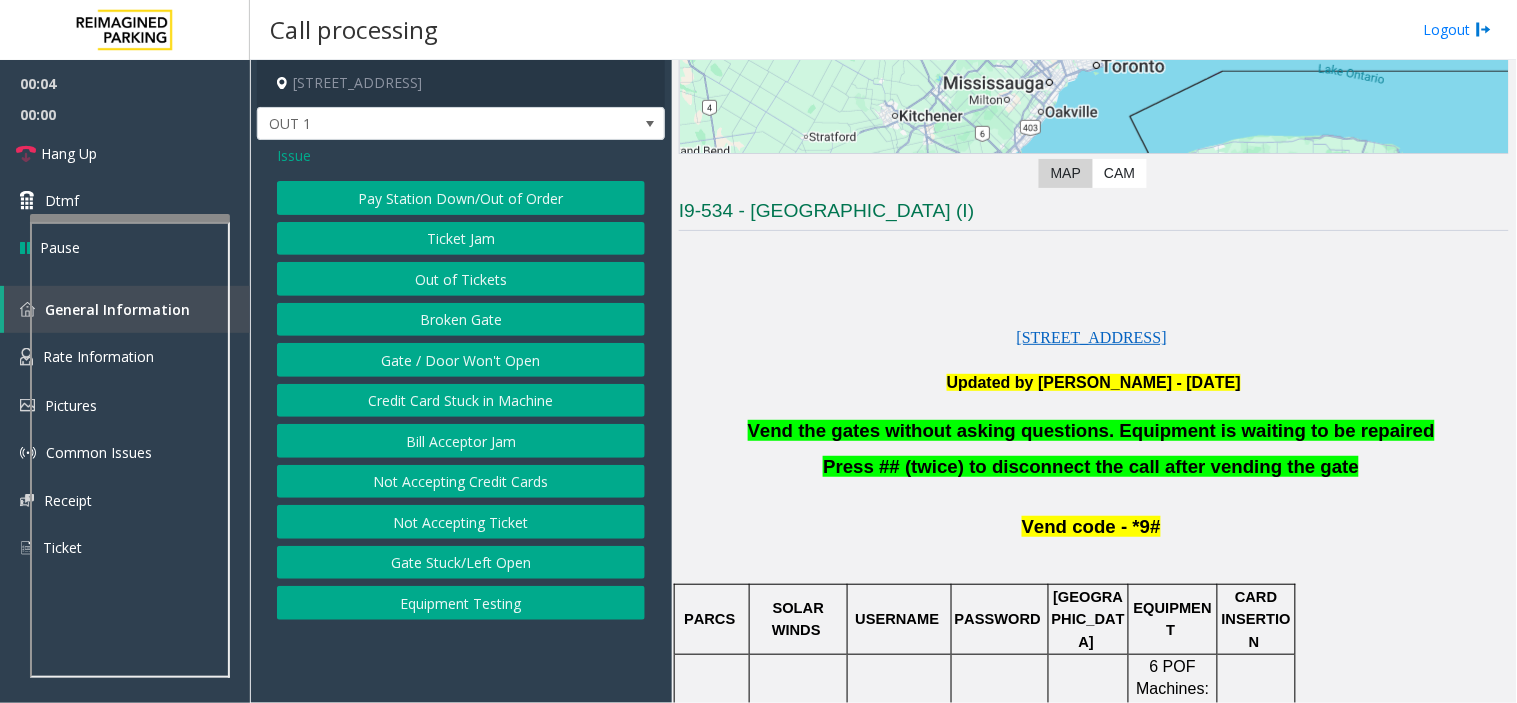 click on "Gate / Door Won't Open" 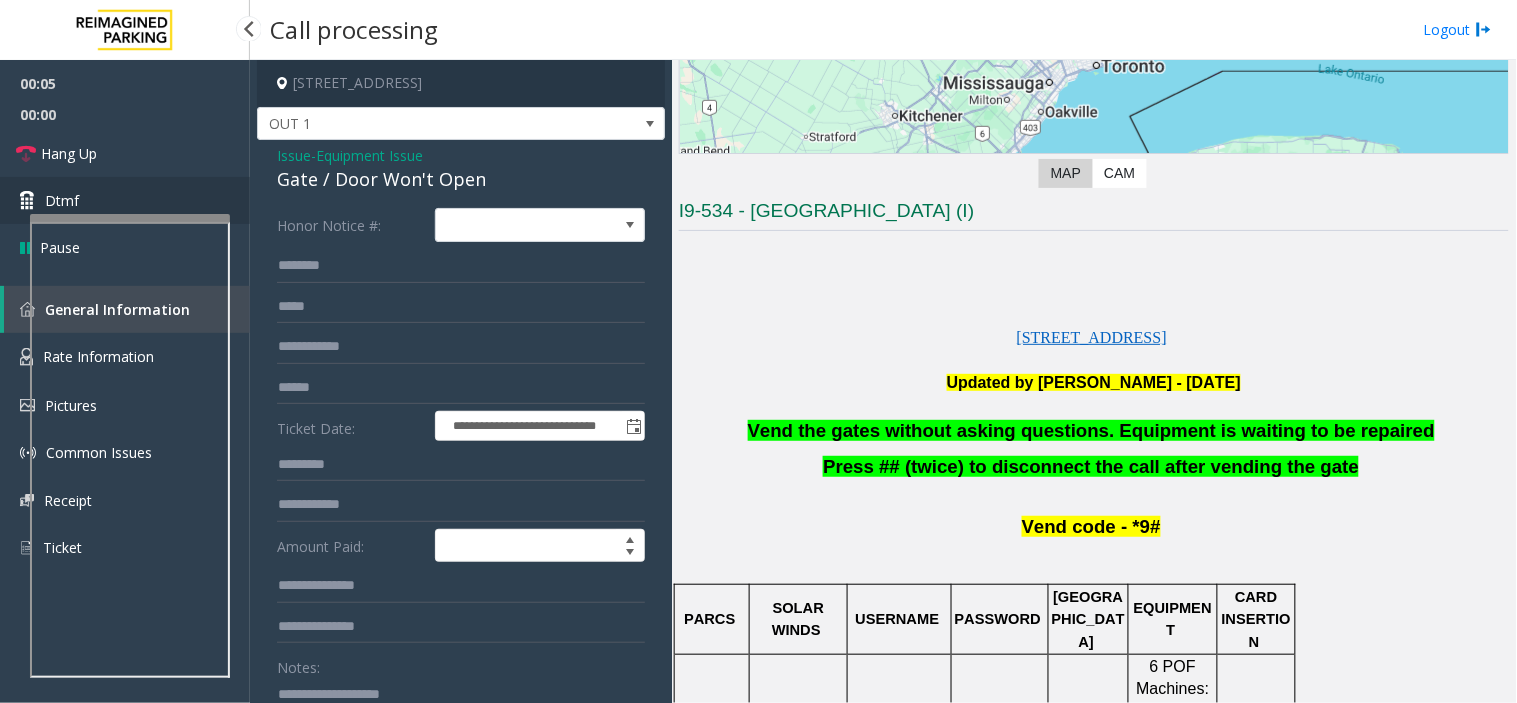 click on "Dtmf" at bounding box center [125, 200] 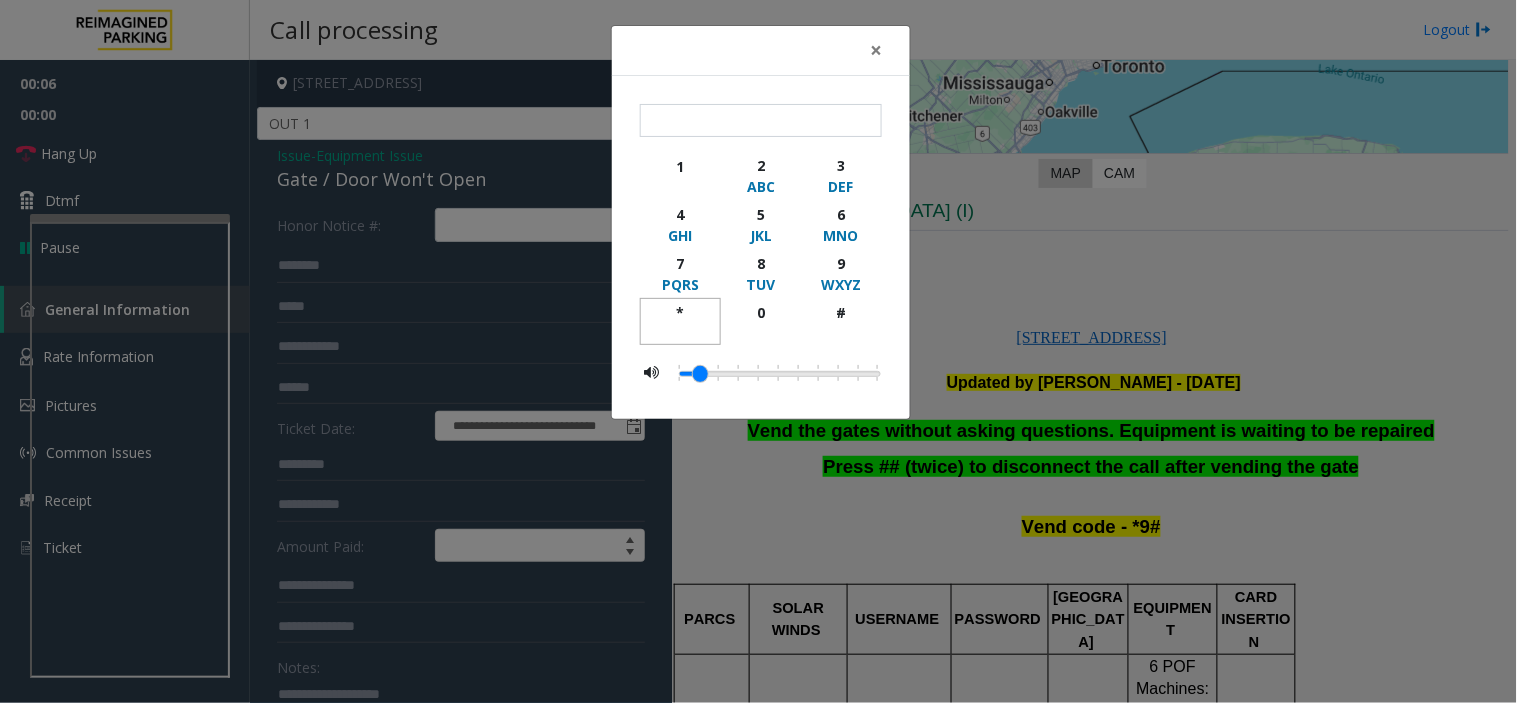 drag, startPoint x: 685, startPoint y: 305, endPoint x: 821, endPoint y: 274, distance: 139.48836 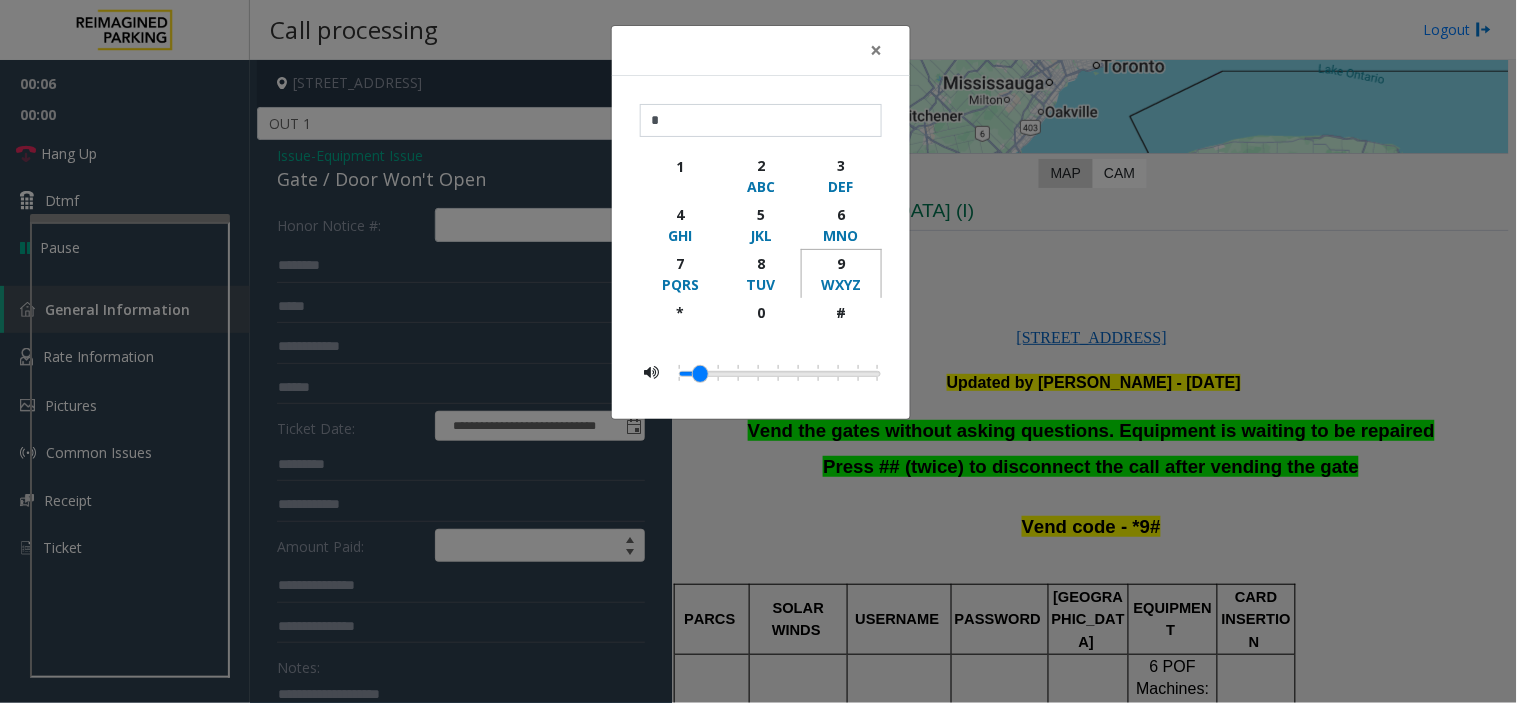 click on "9" 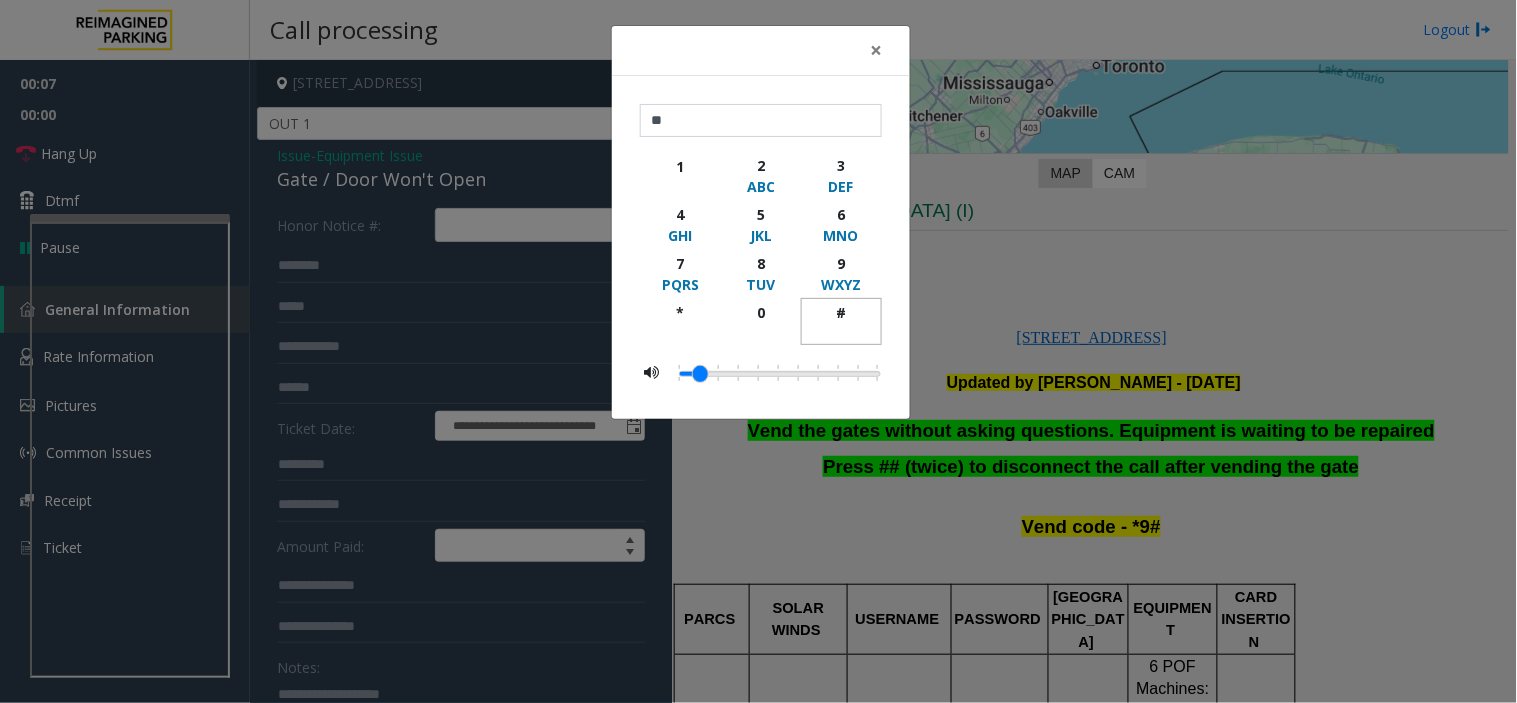 click on "#" 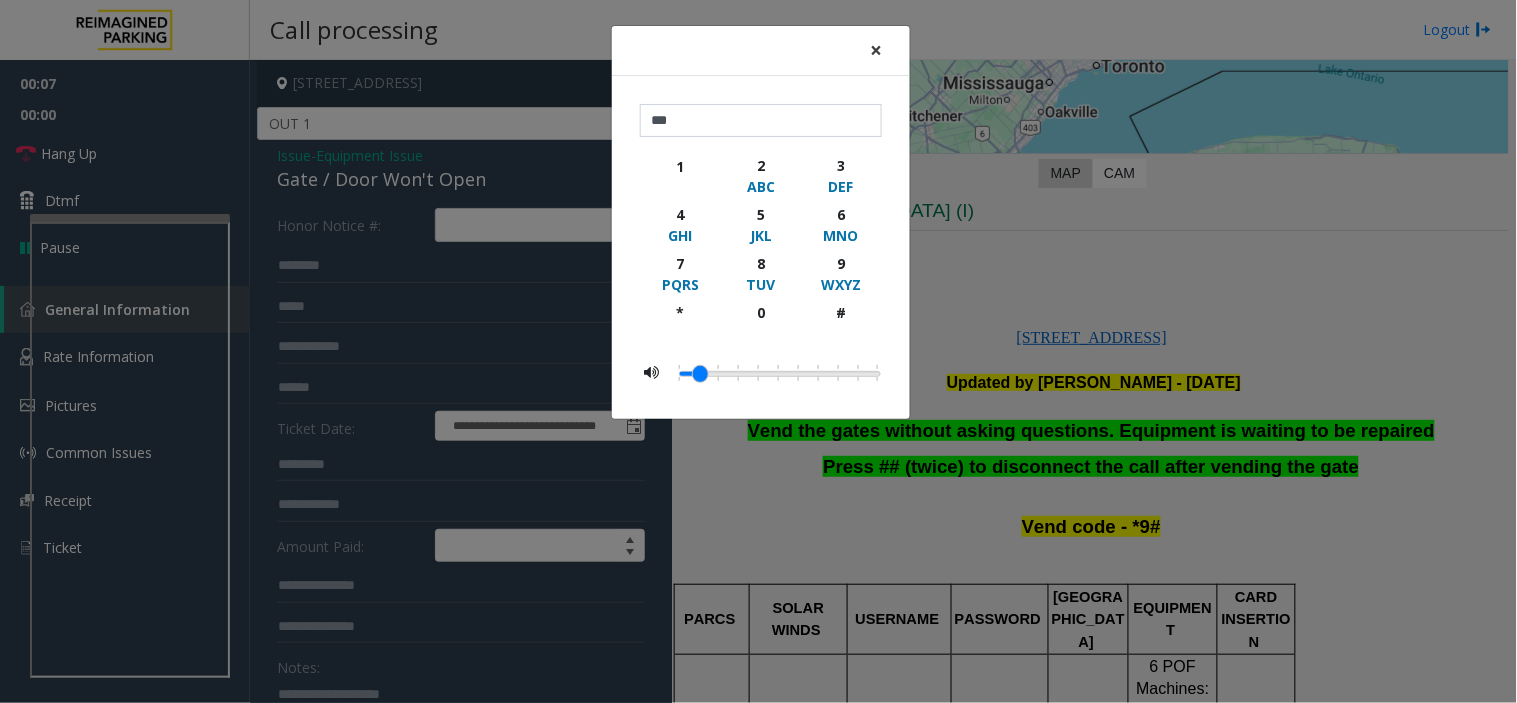 click on "×" 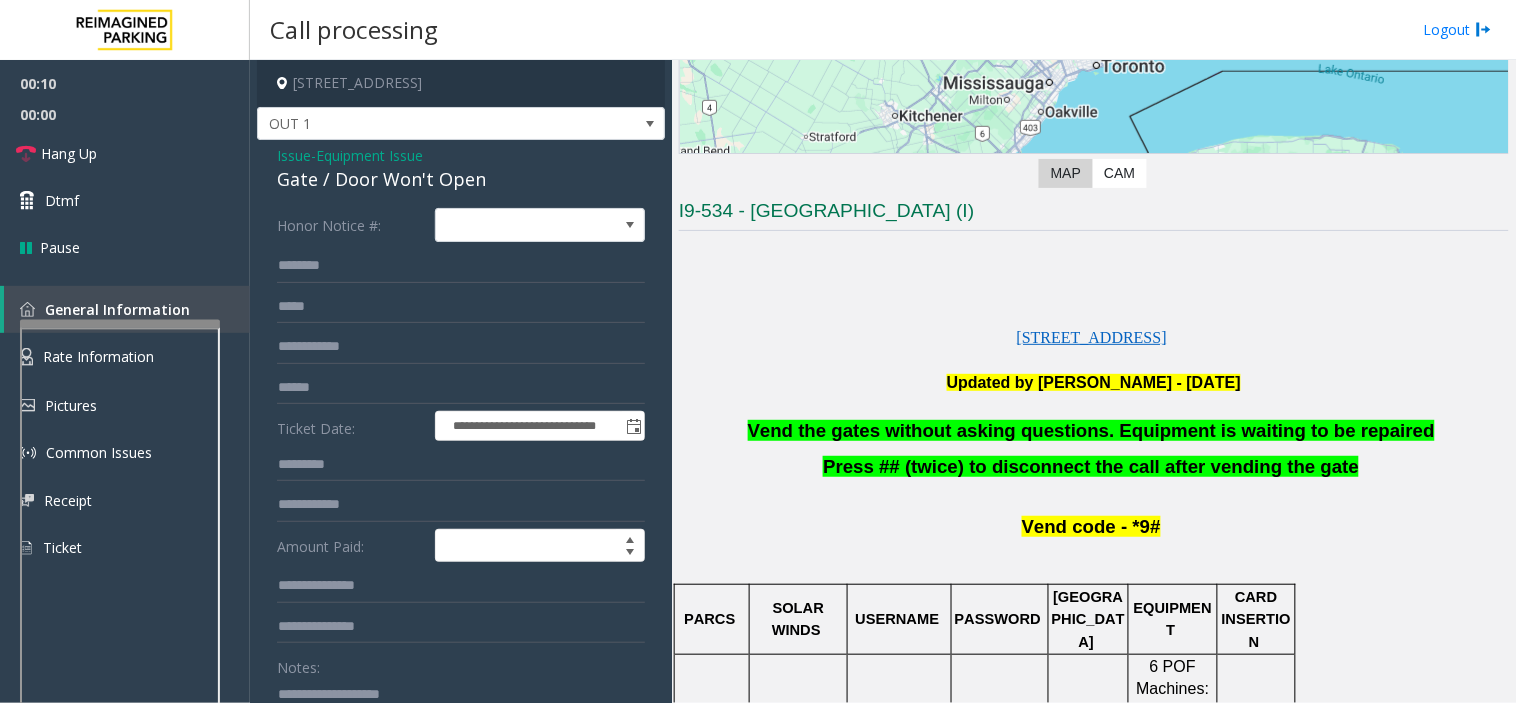click at bounding box center (120, 554) 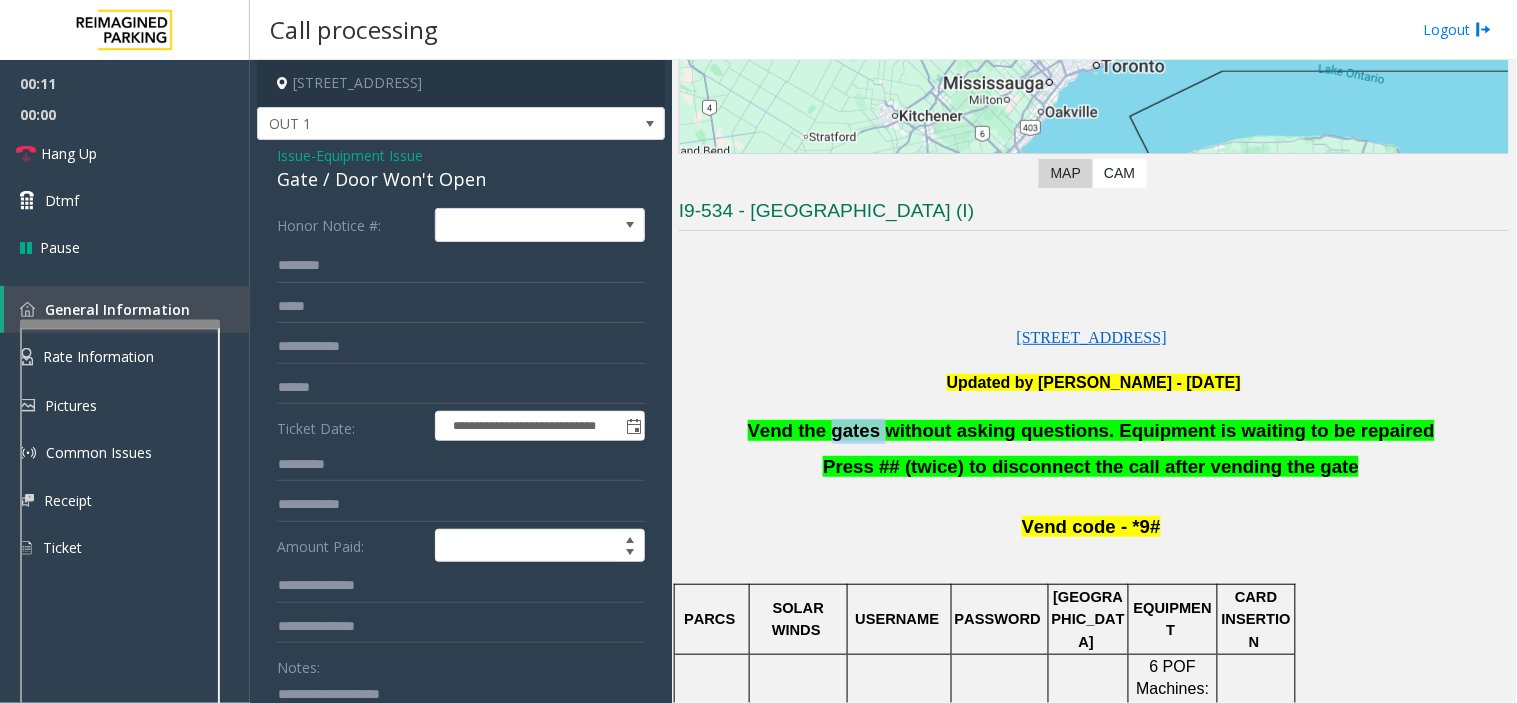 click on "Vend the gates without asking questions. Equipment is waiting to be repaired" 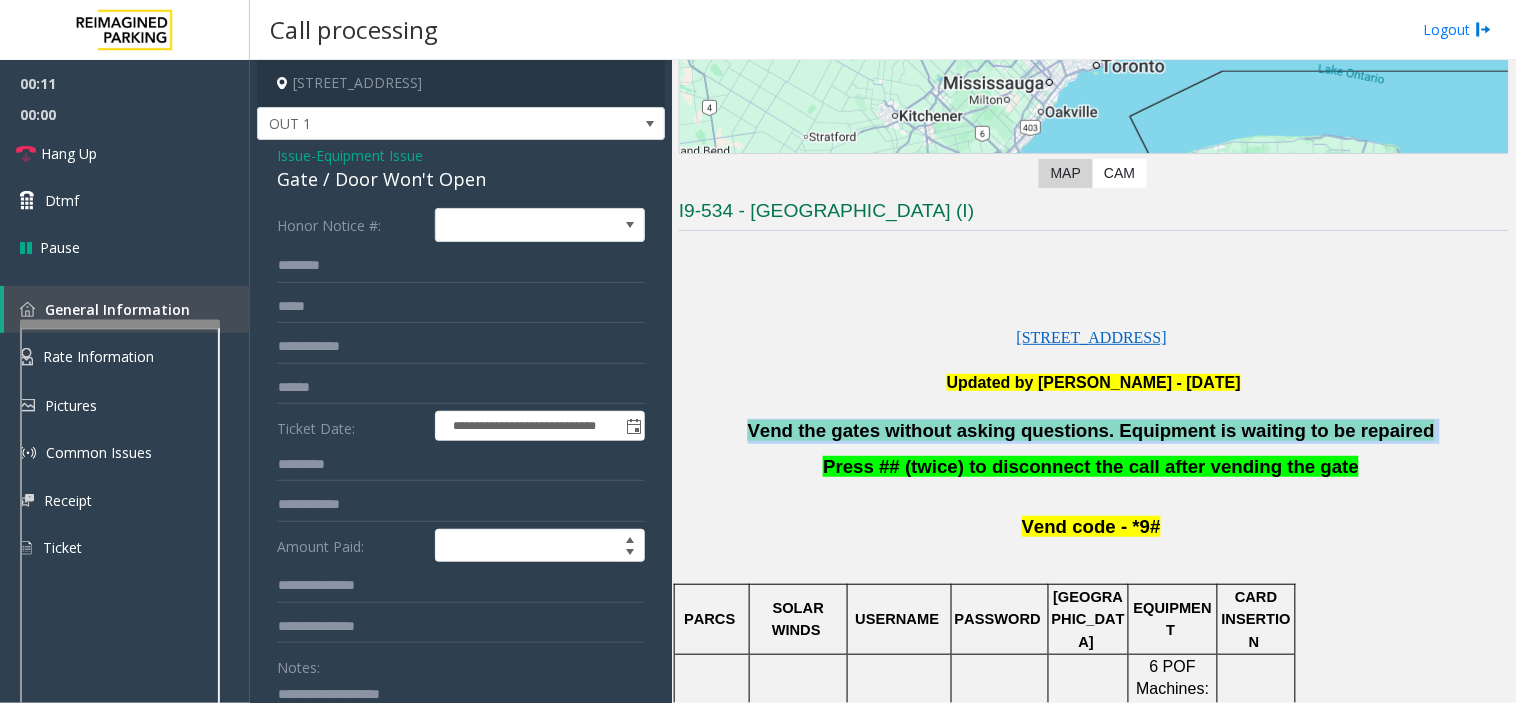 click on "Vend the gates without asking questions. Equipment is waiting to be repaired" 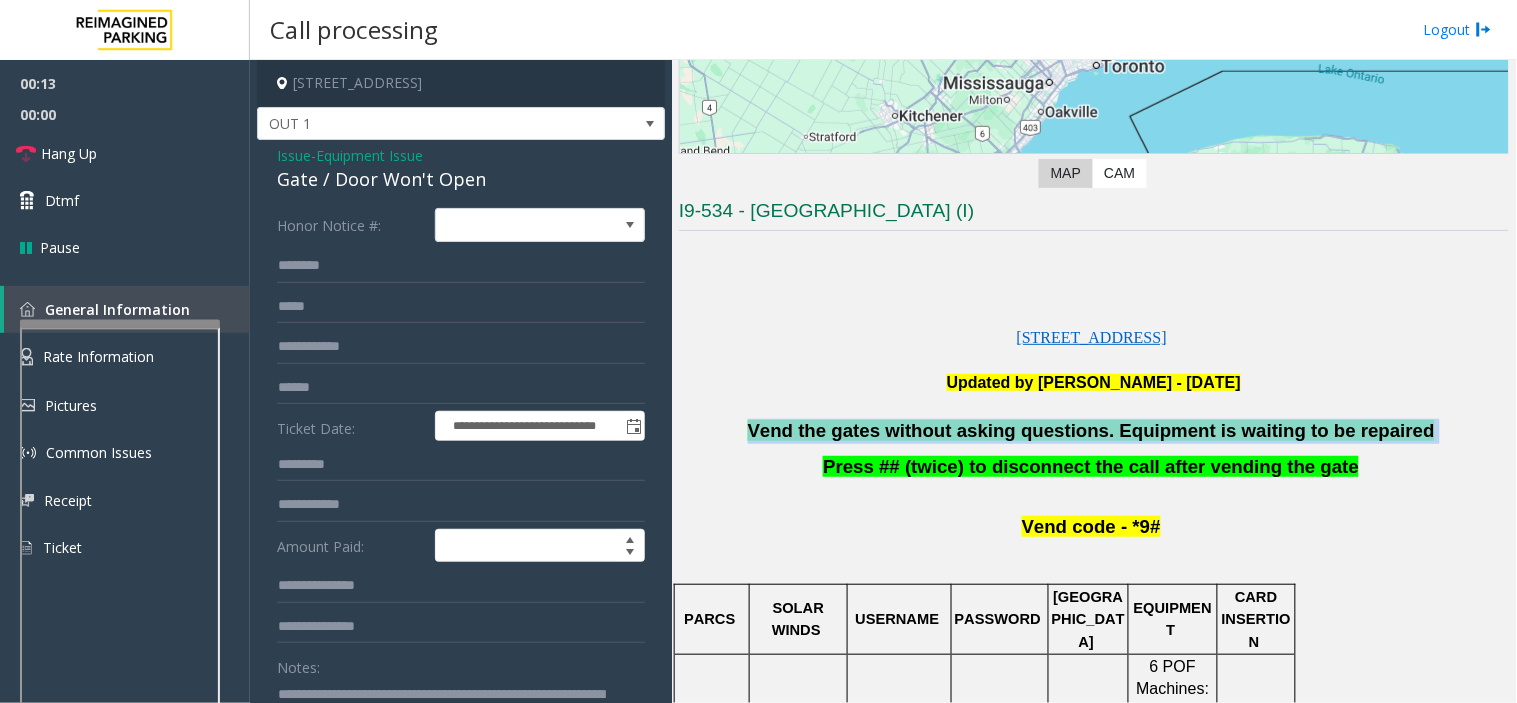 scroll, scrollTop: 28, scrollLeft: 0, axis: vertical 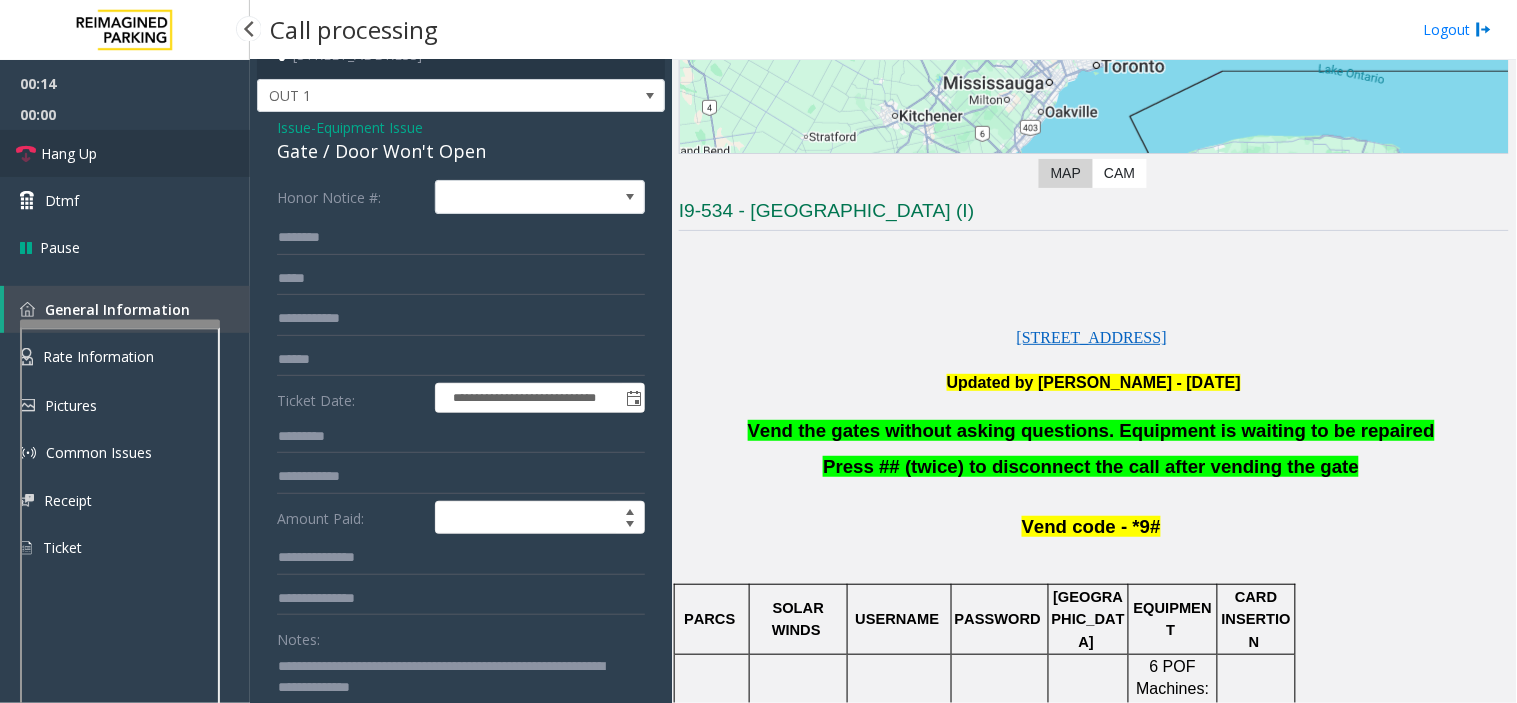 type on "**********" 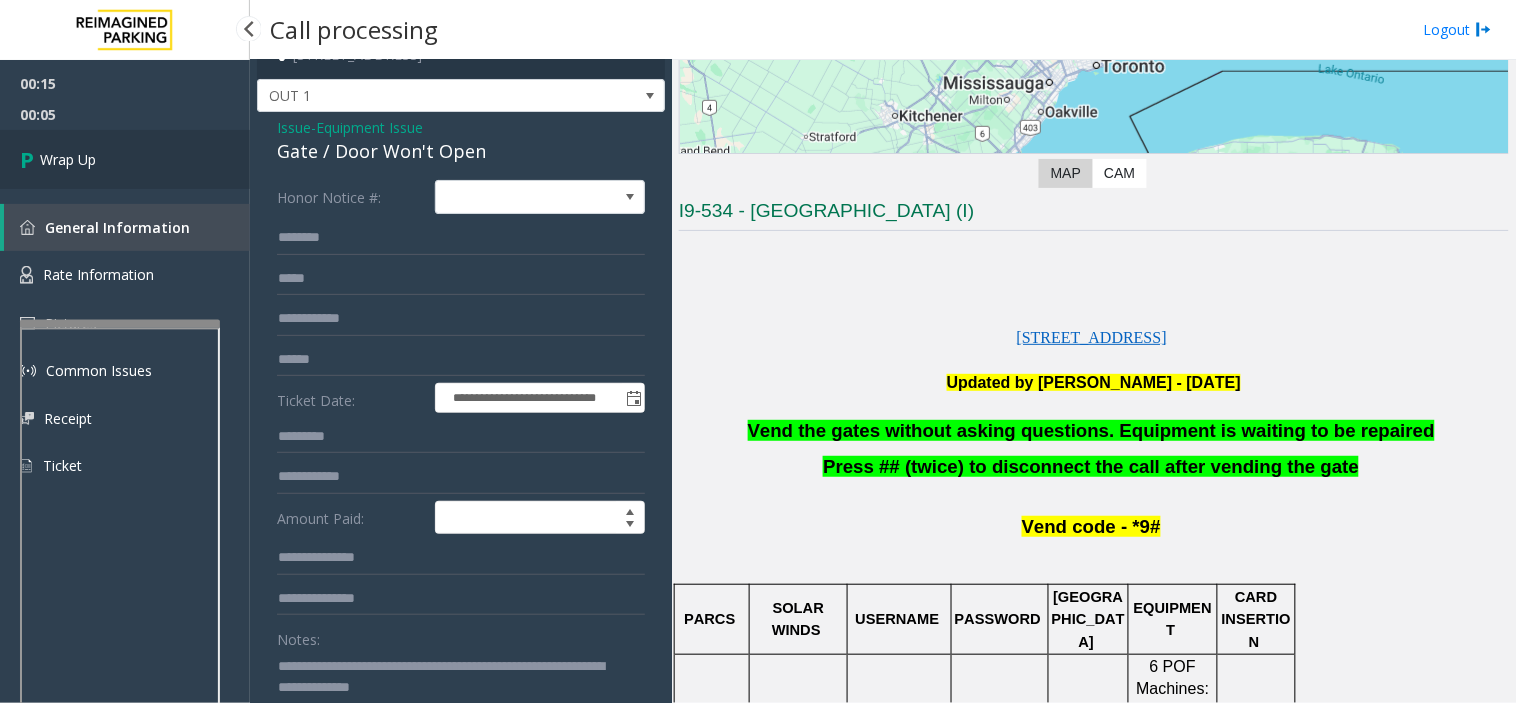 click on "Wrap Up" at bounding box center [68, 159] 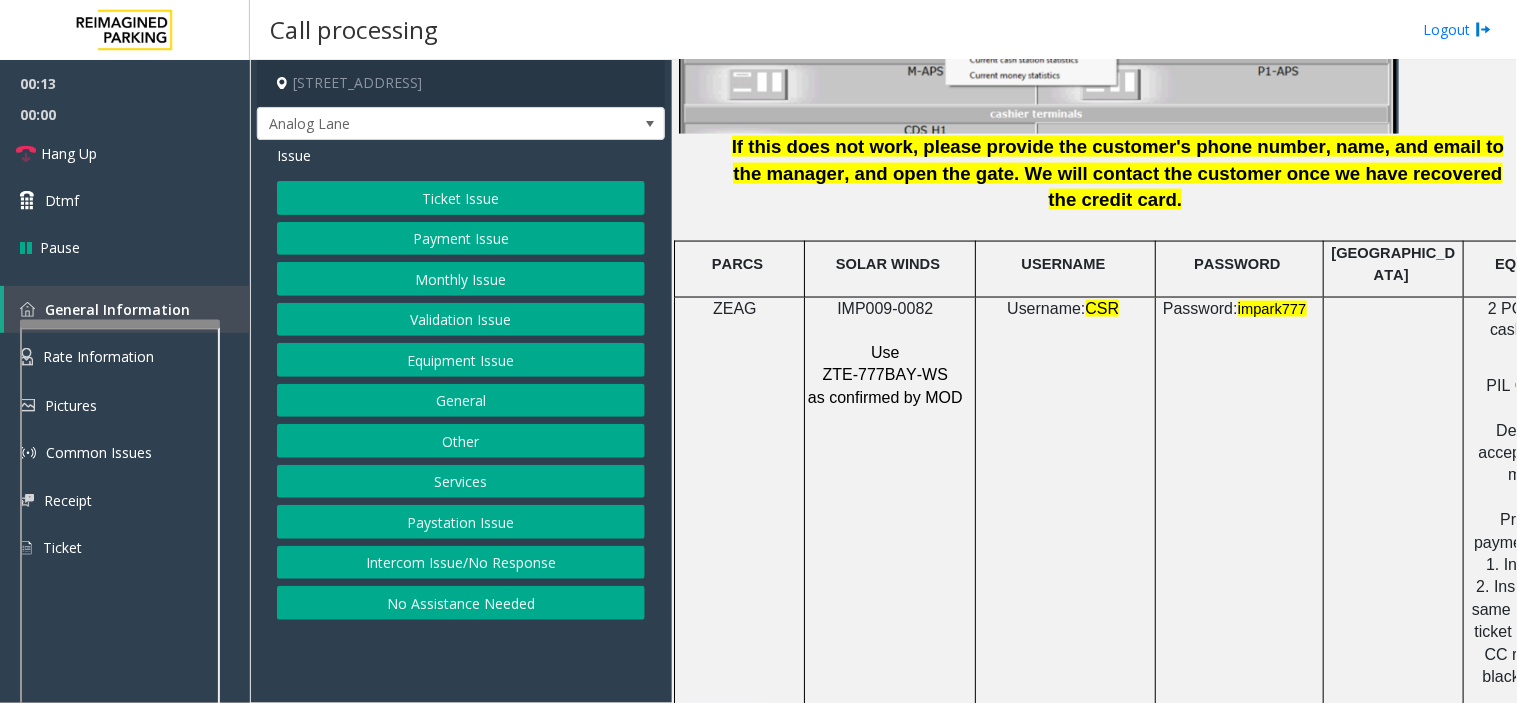 scroll, scrollTop: 2666, scrollLeft: 0, axis: vertical 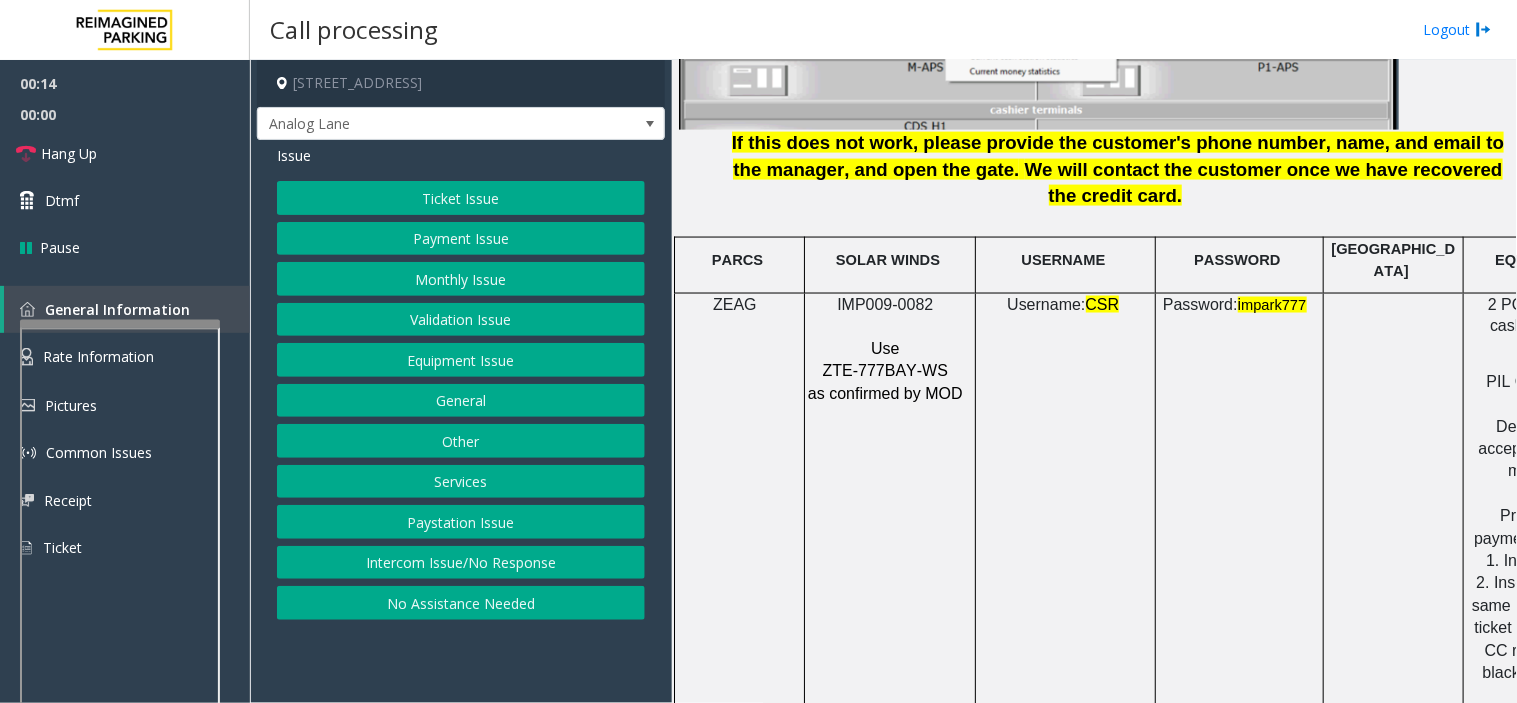 click on "SOLAR WINDS" 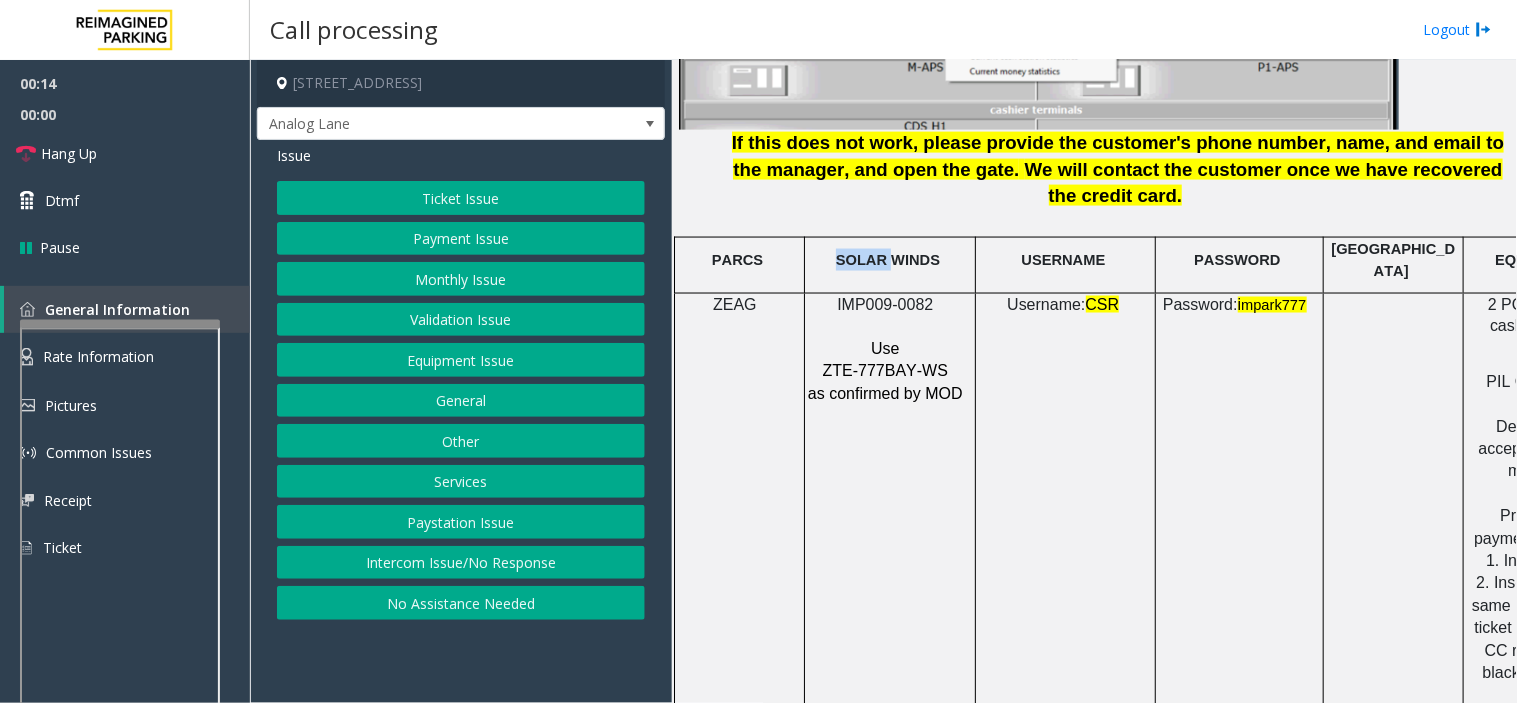 click on "SOLAR WINDS" 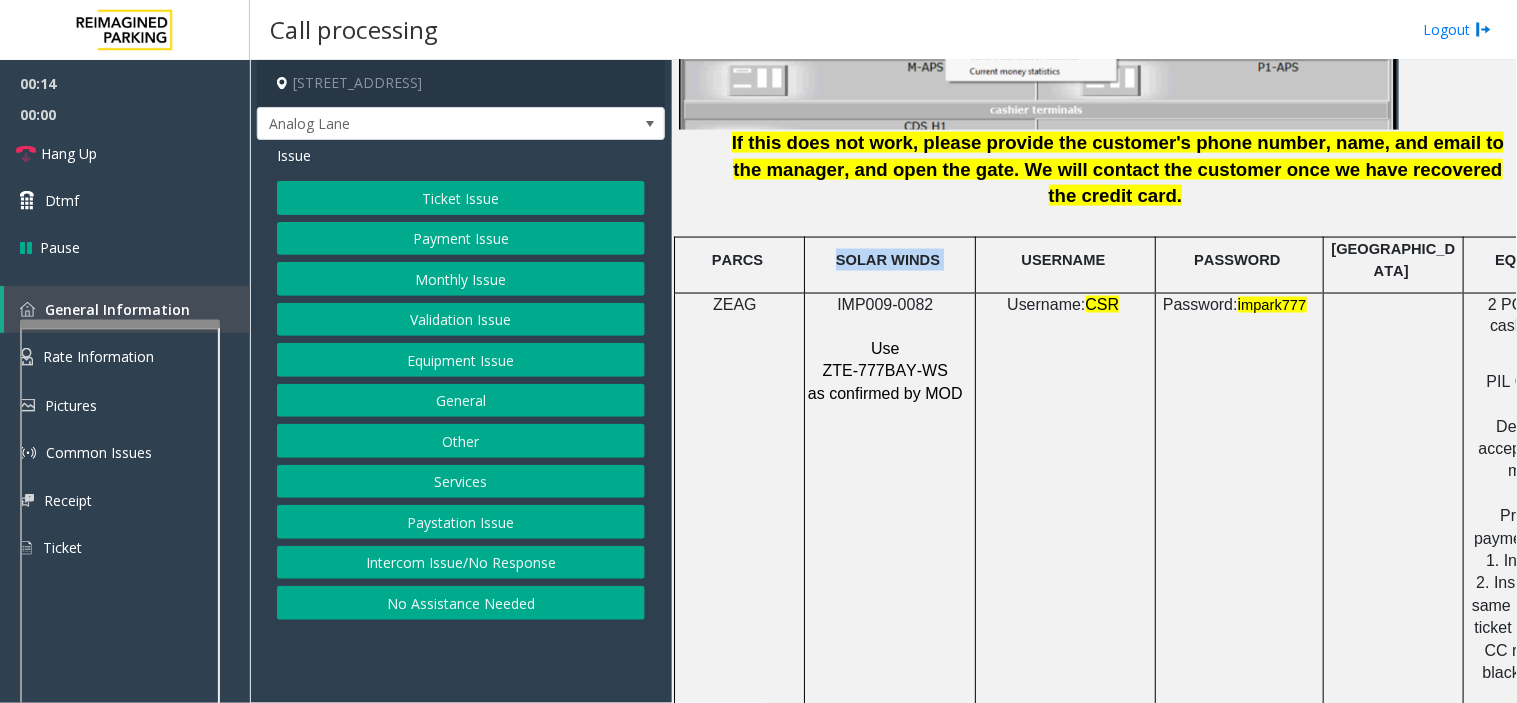 click on "SOLAR WINDS" 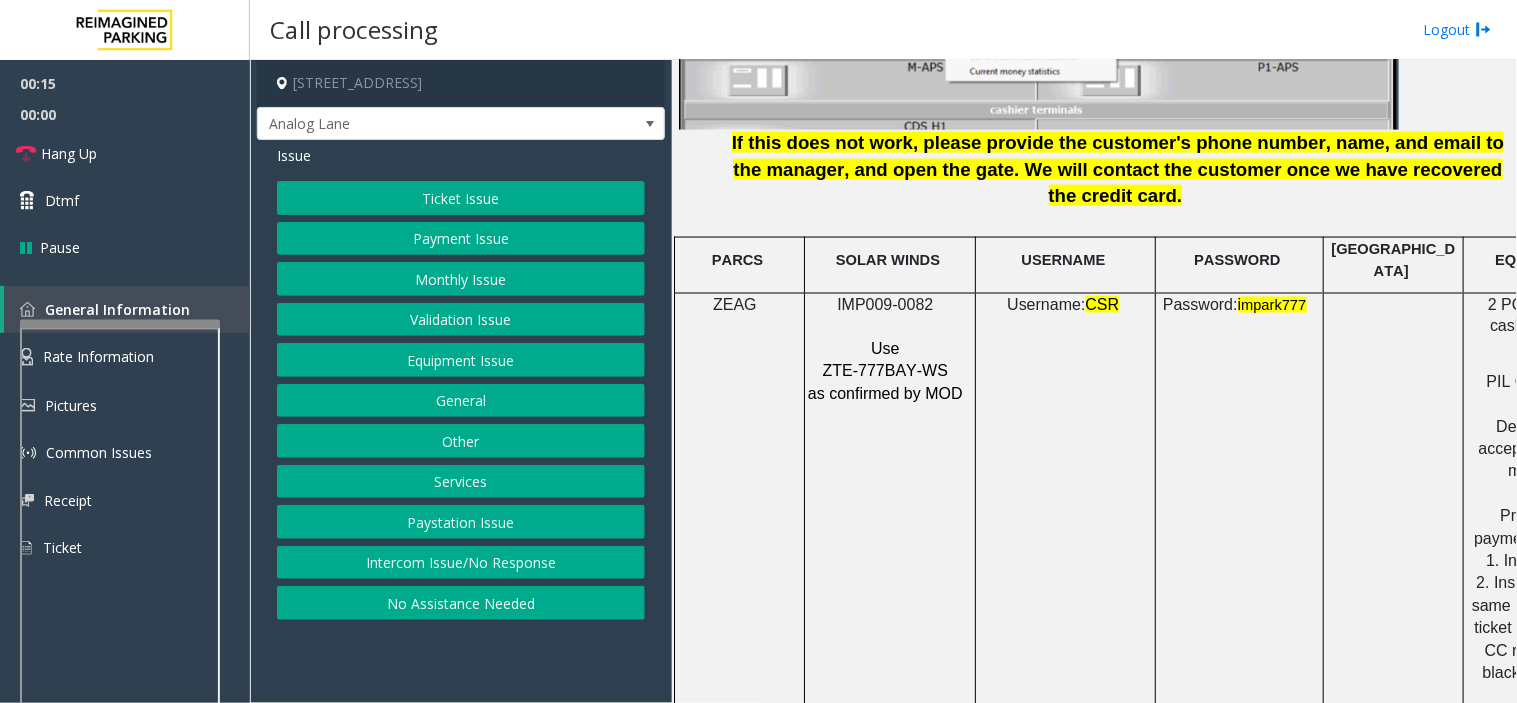 click on "IMP009-0082" 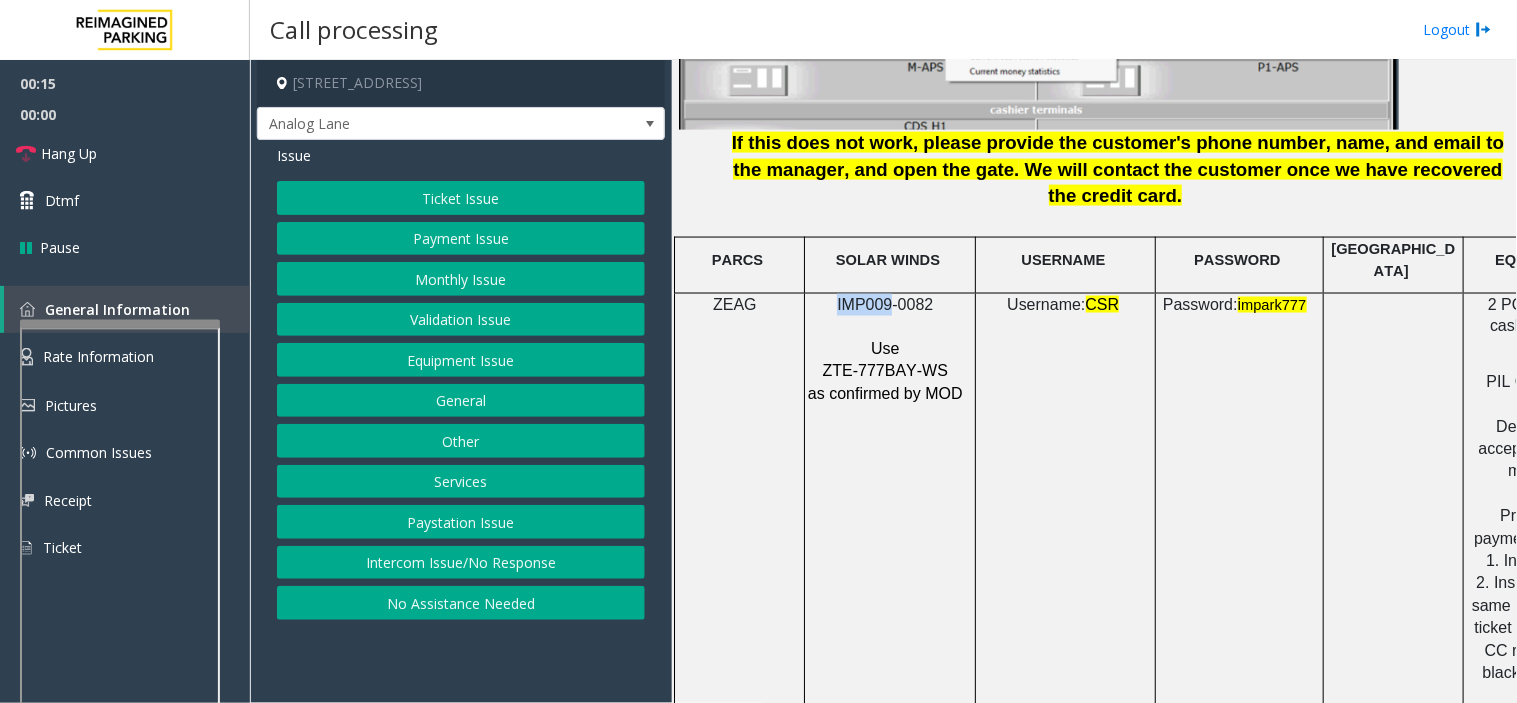 click on "IMP009-0082" 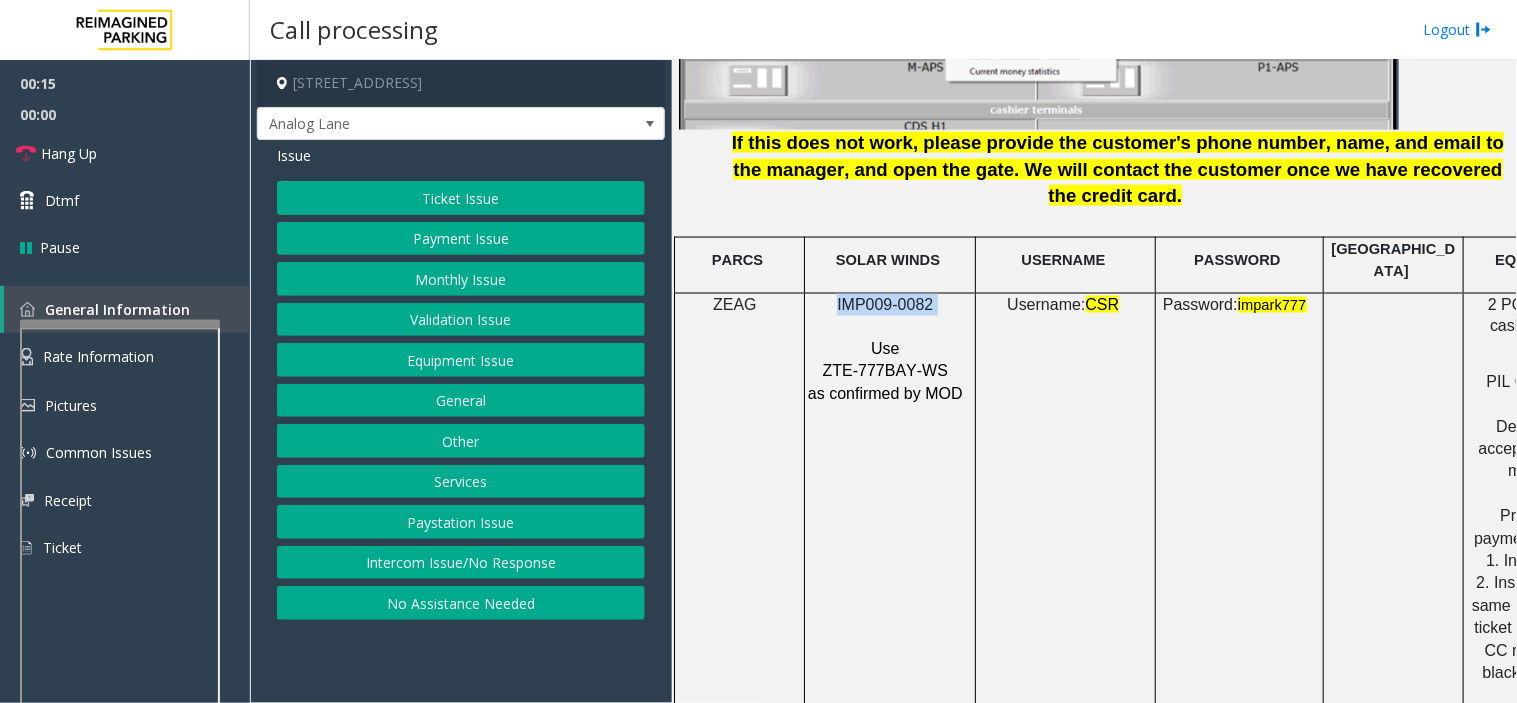 click on "IMP009-0082" 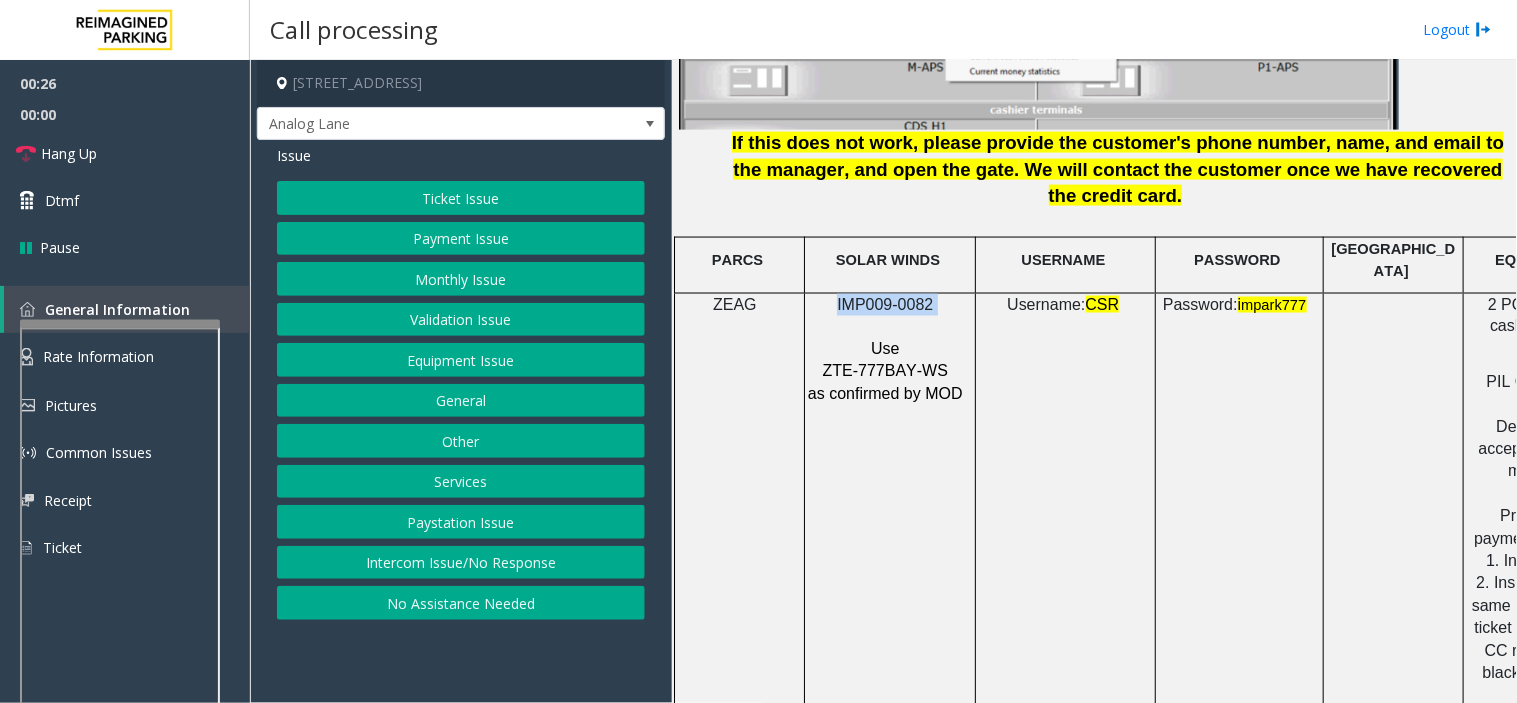 click on "Ticket Issue" 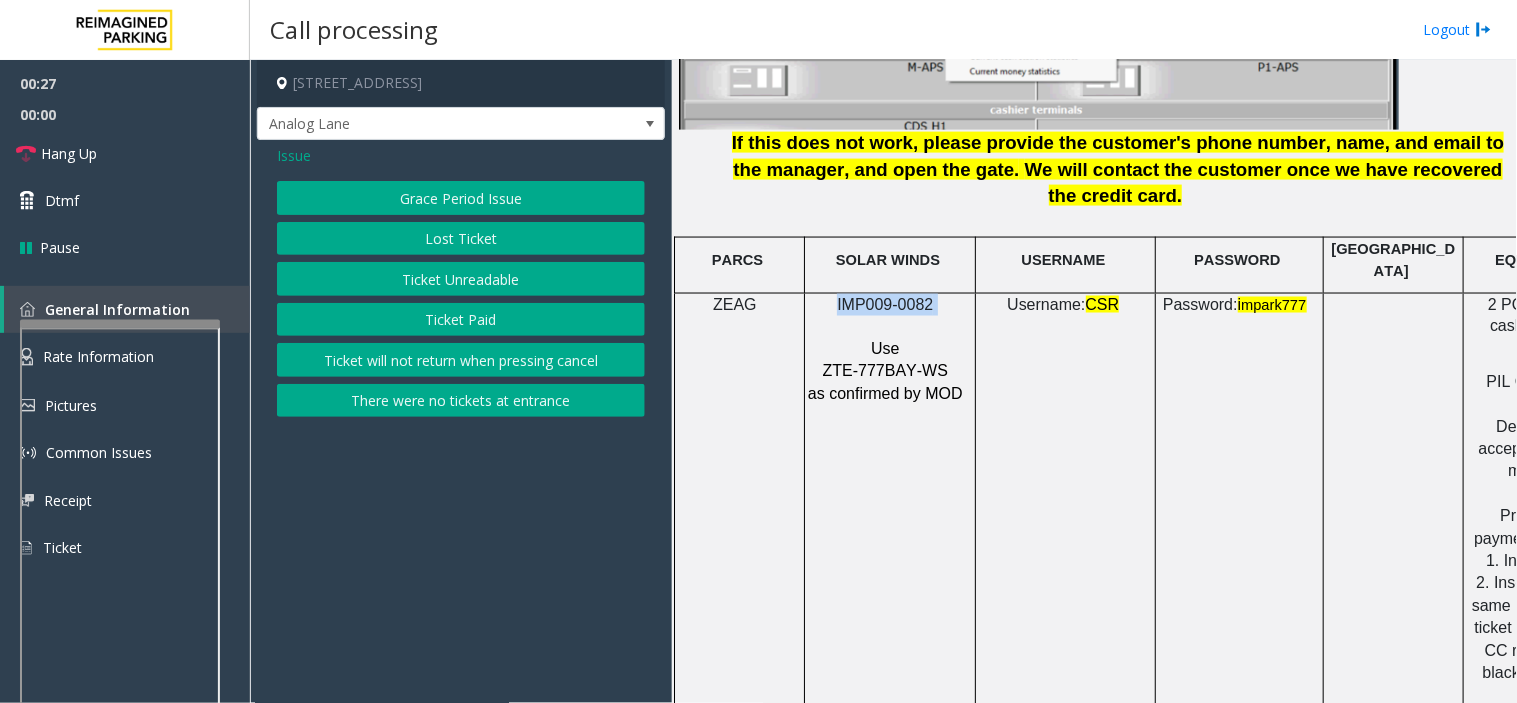 click on "Ticket Unreadable" 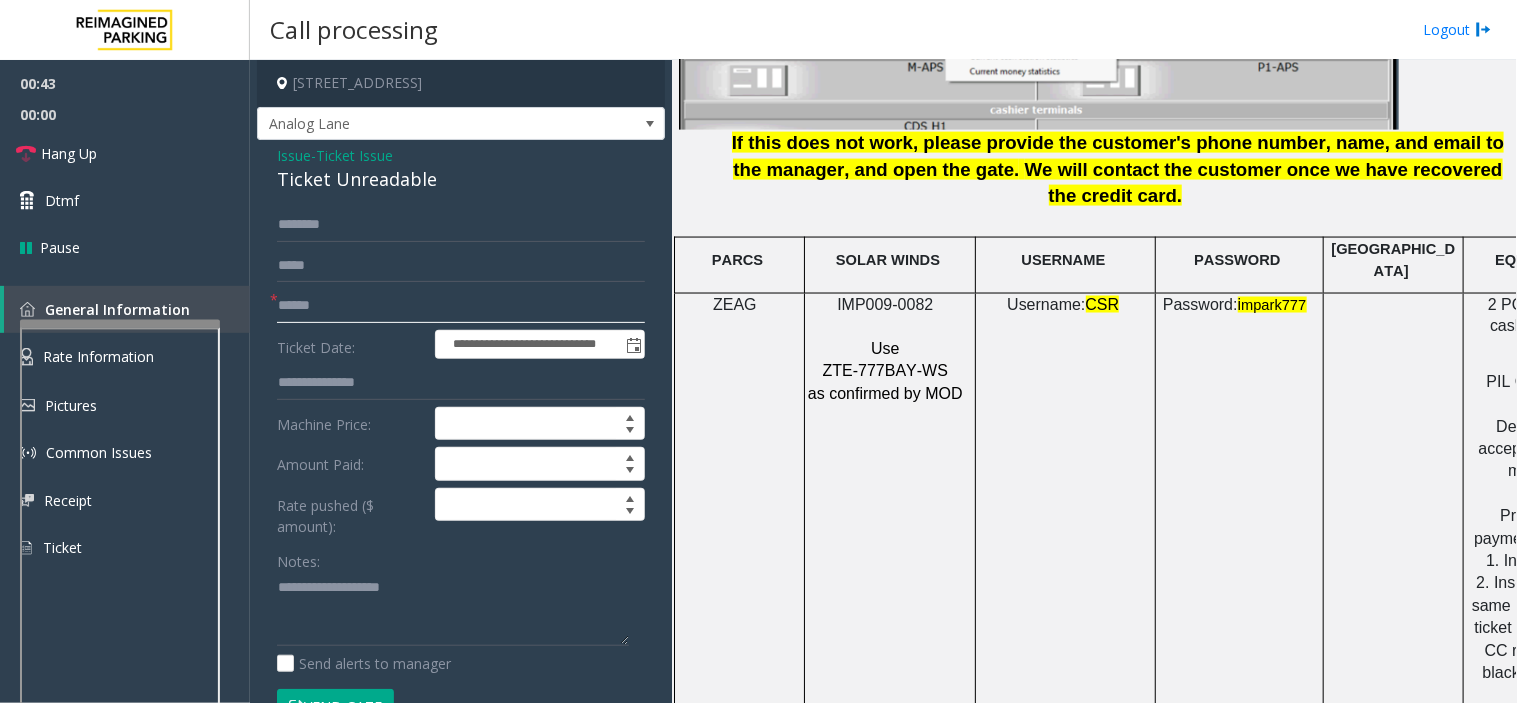 click 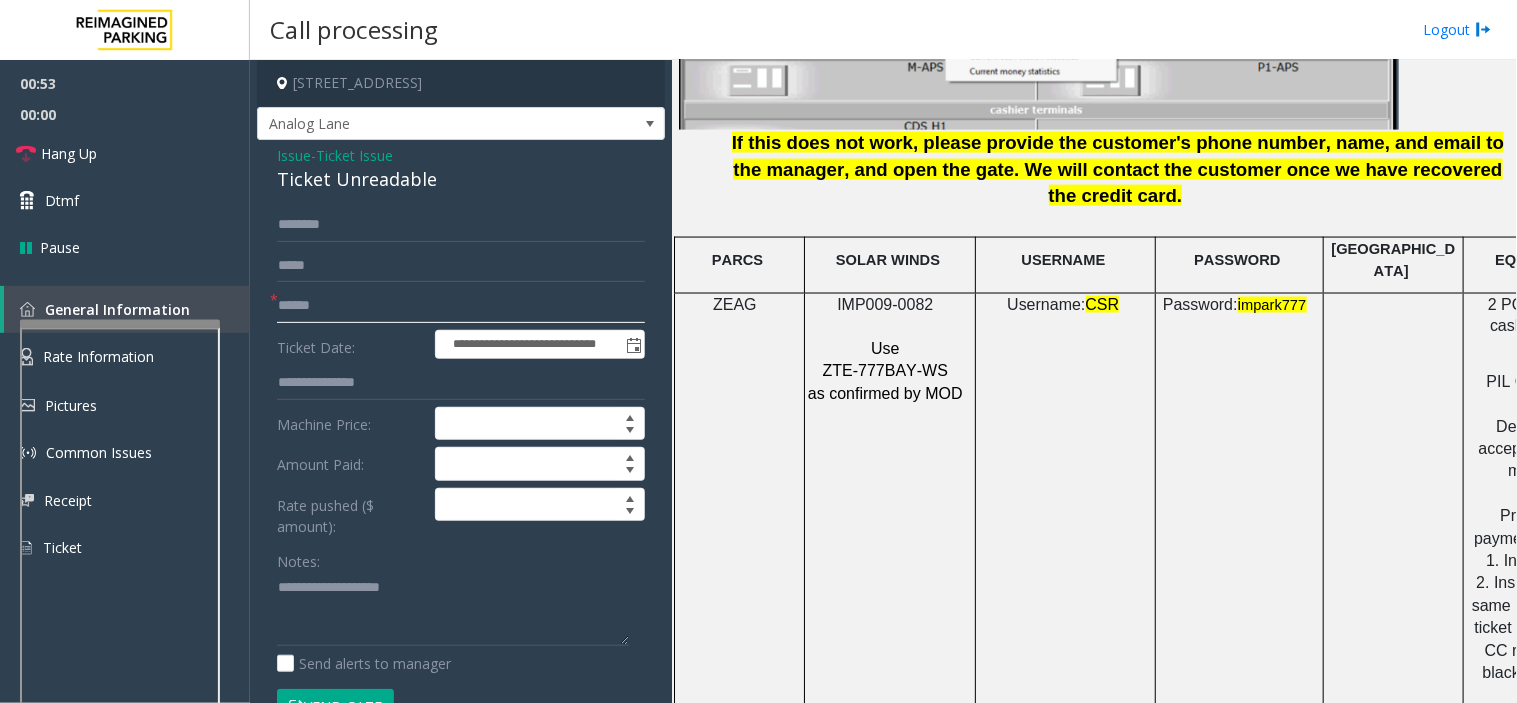 click 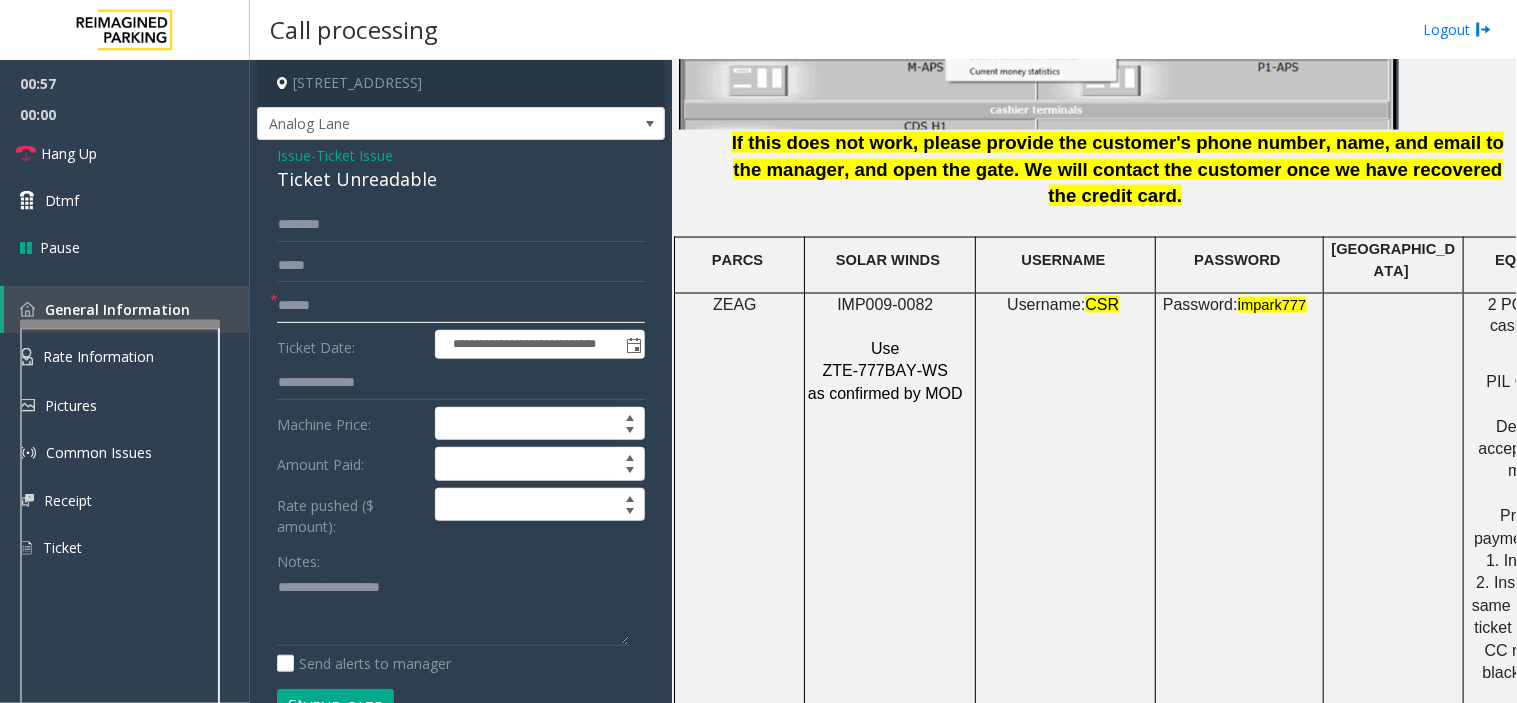 click 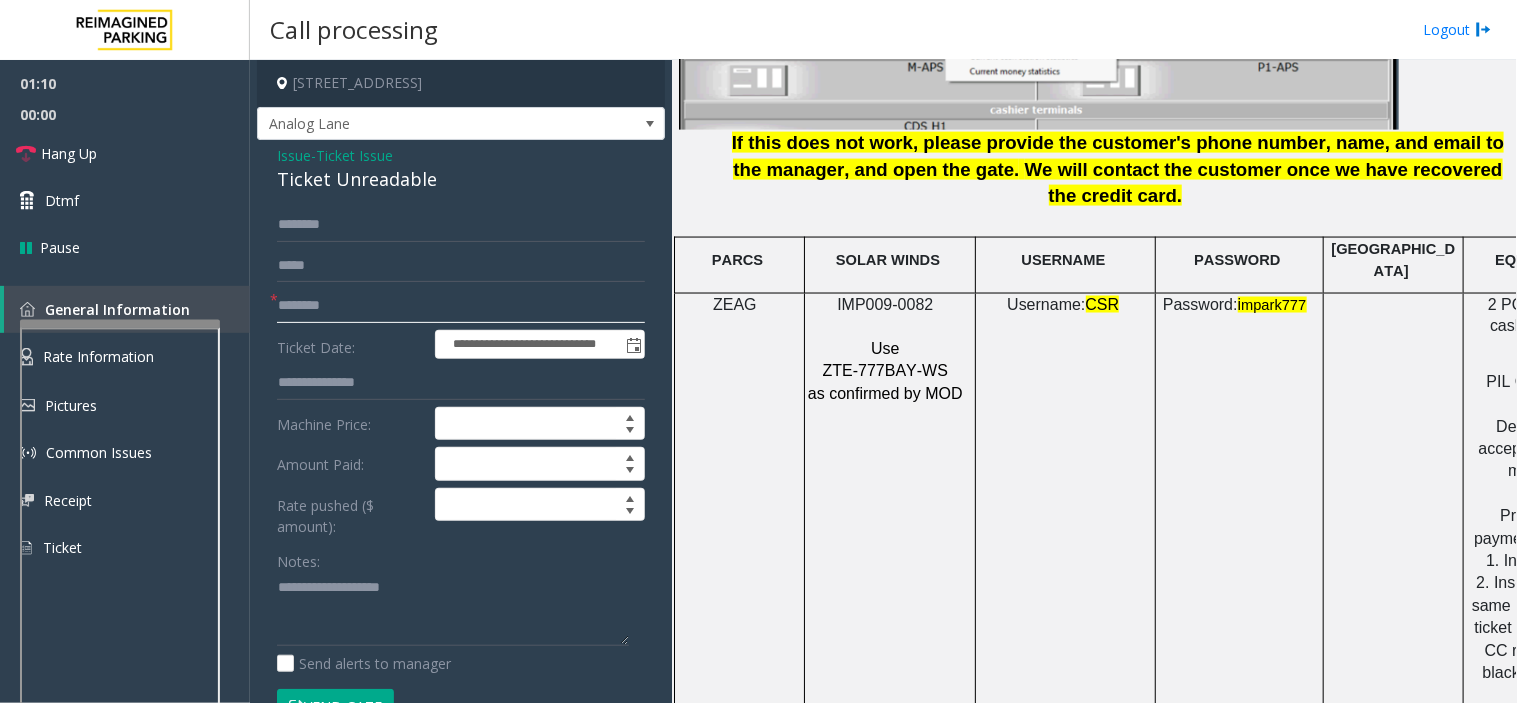 type on "********" 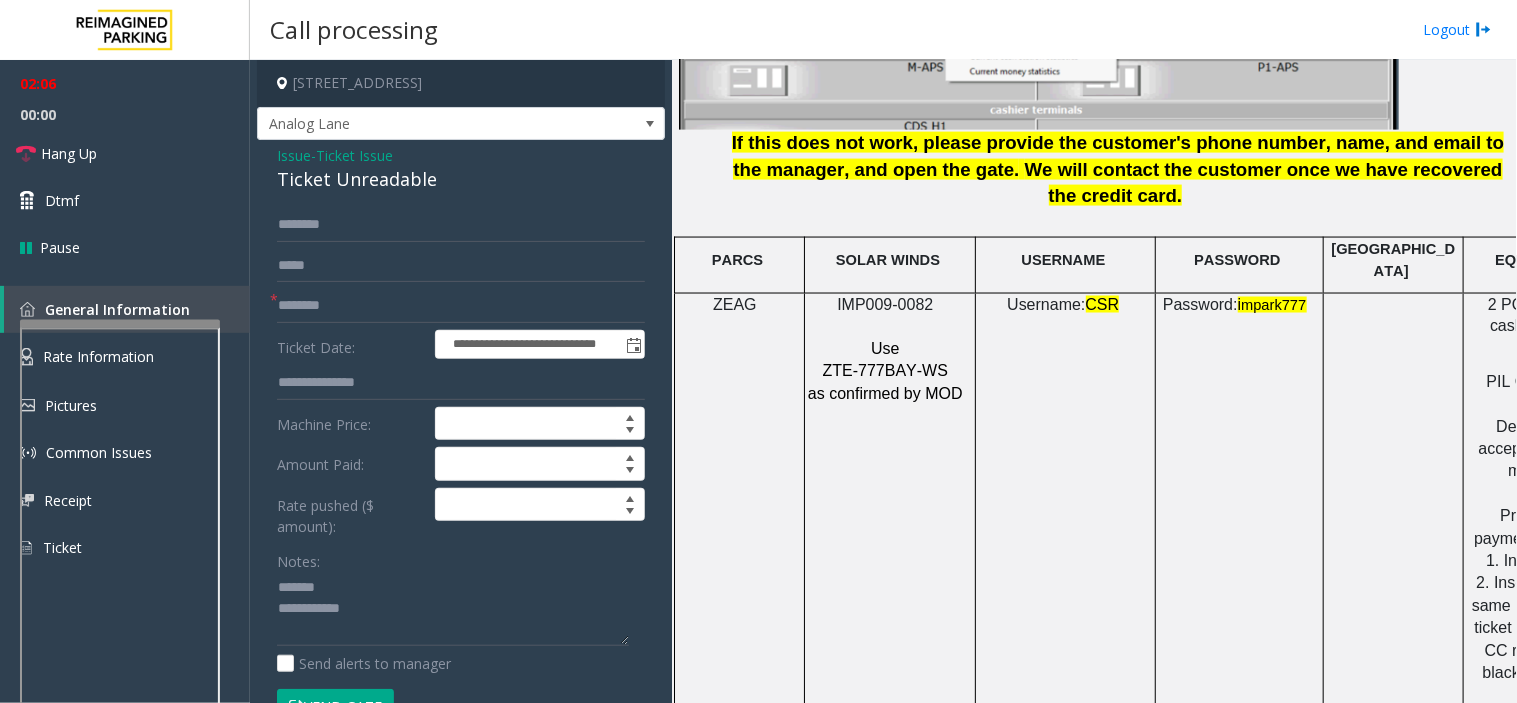 click on "Ticket Unreadable" 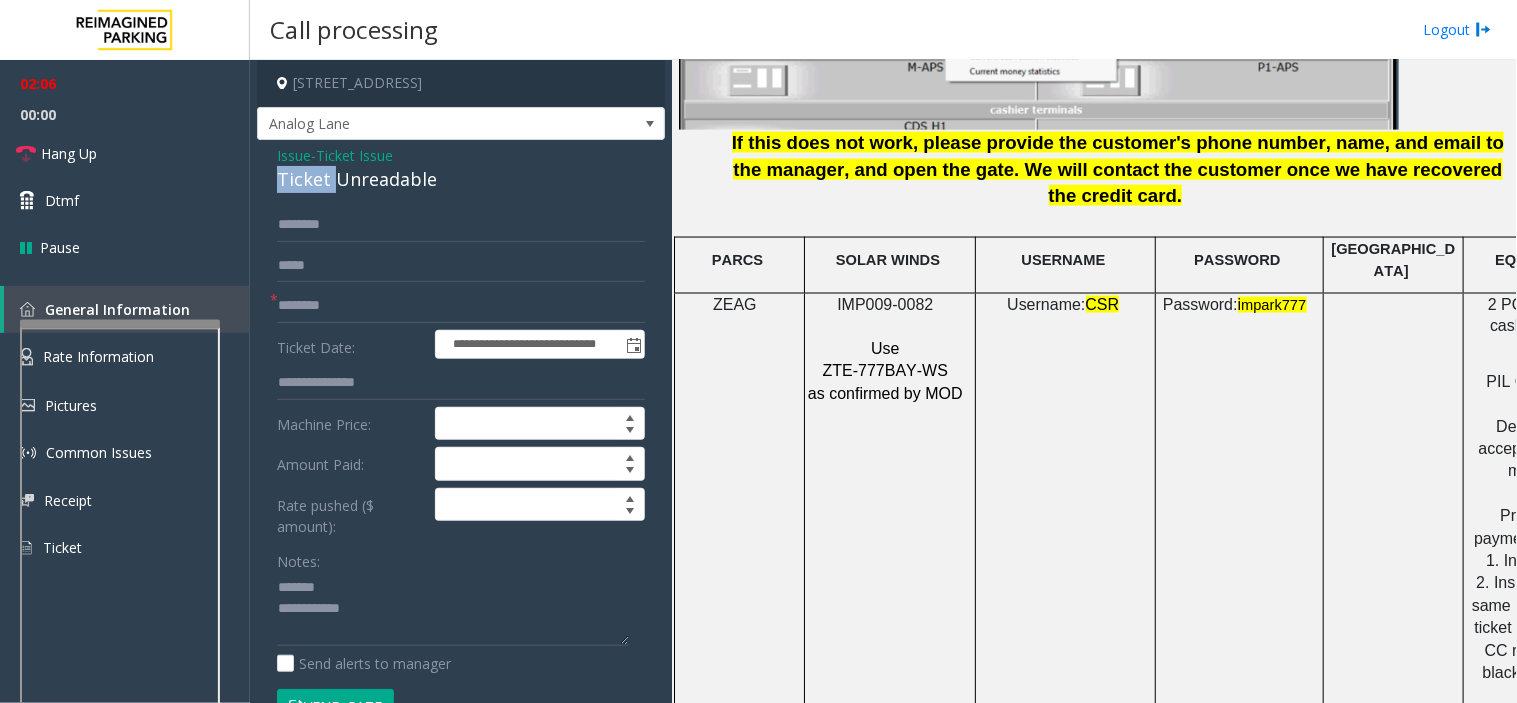 click on "Ticket Unreadable" 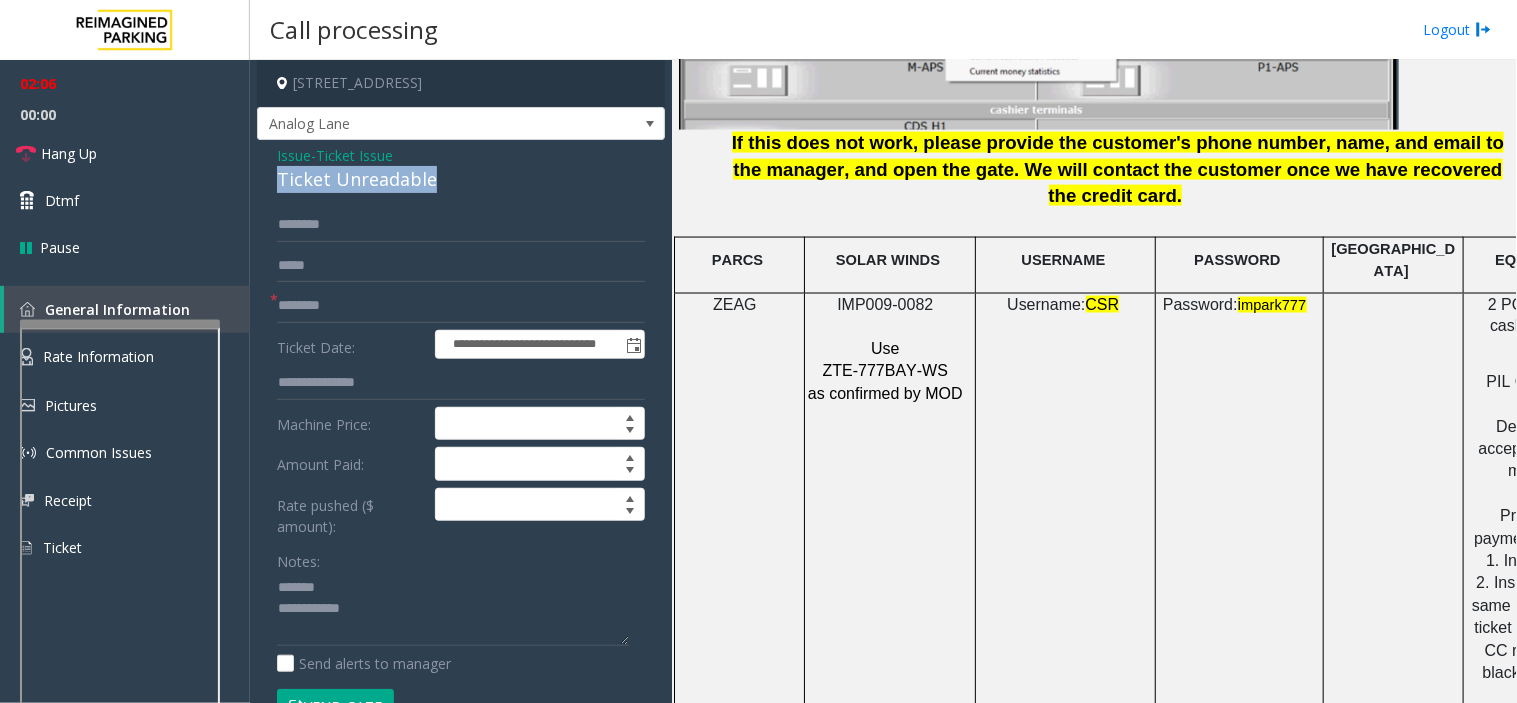 click on "Ticket Unreadable" 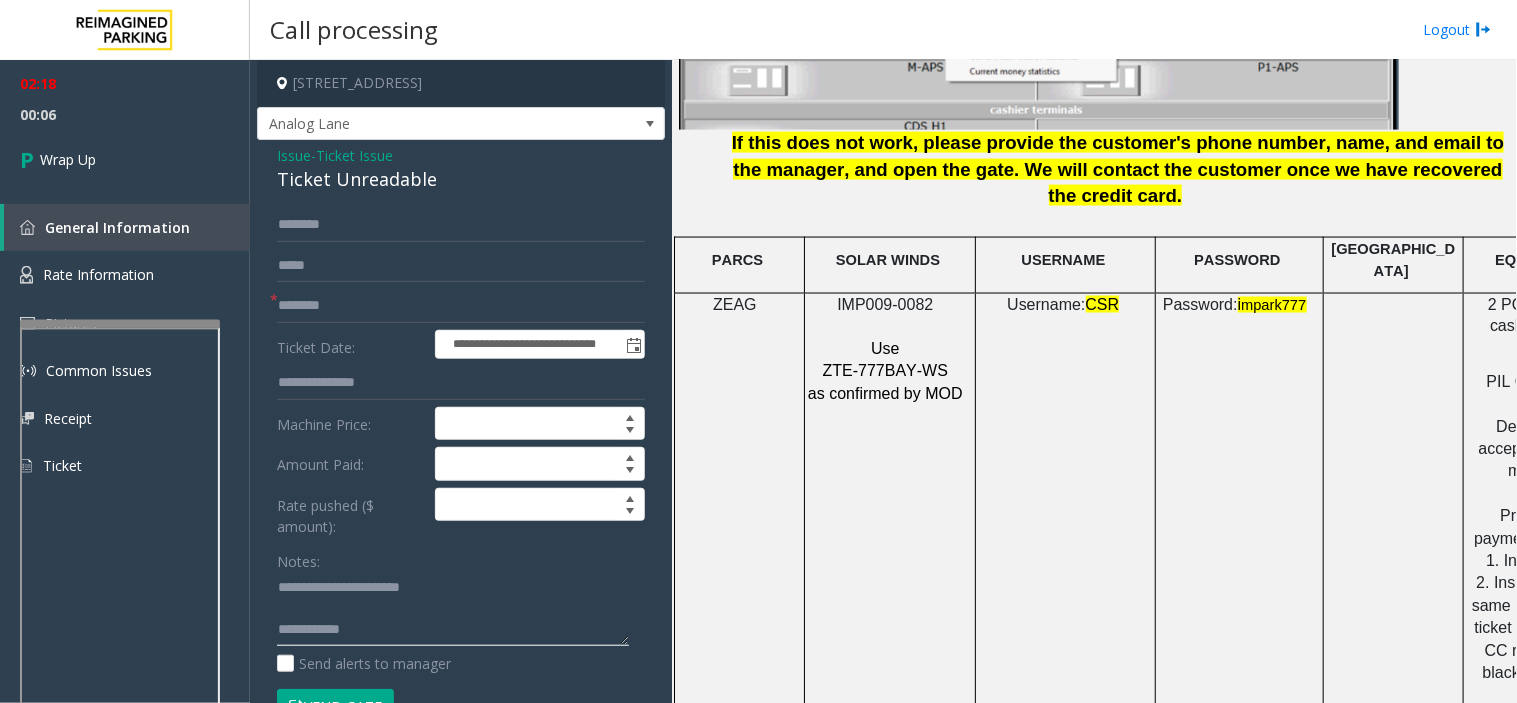 click 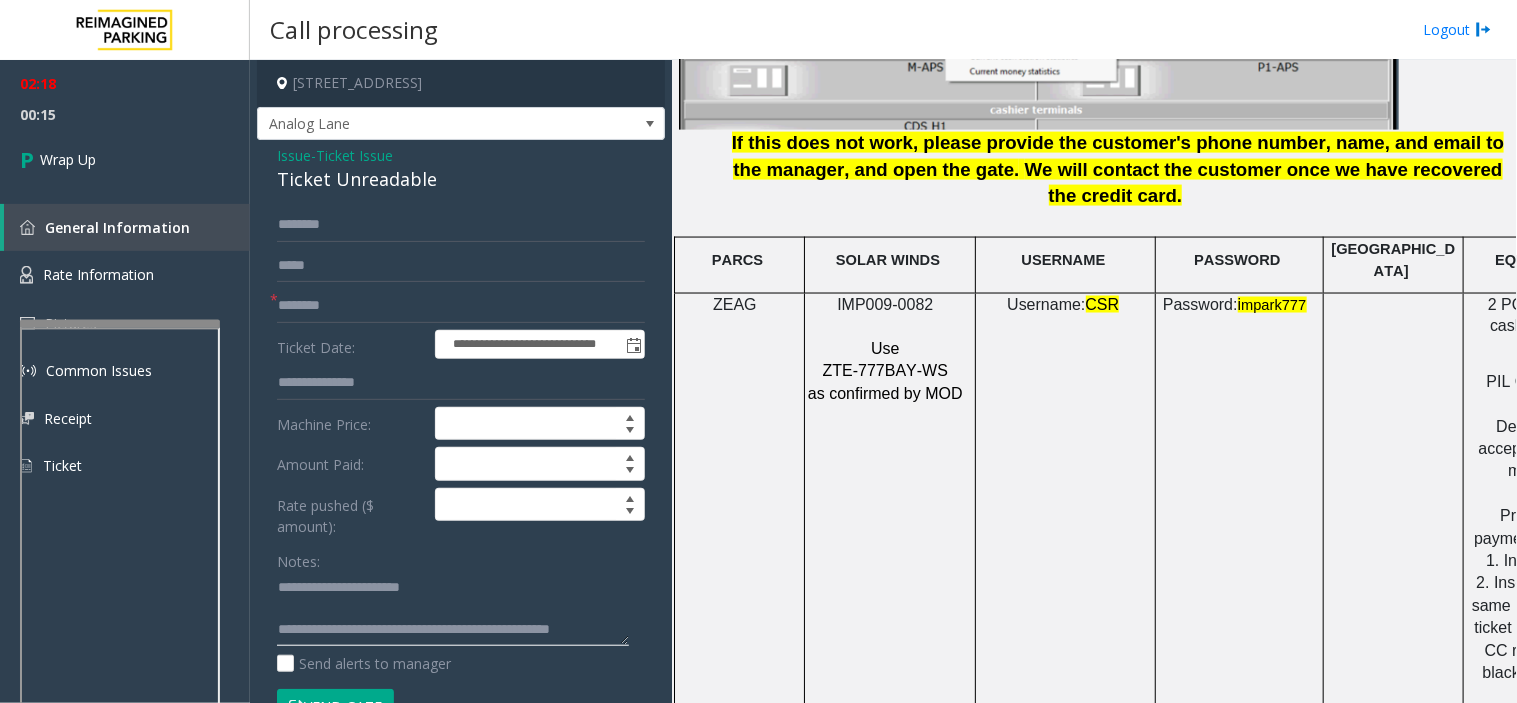 scroll, scrollTop: 14, scrollLeft: 0, axis: vertical 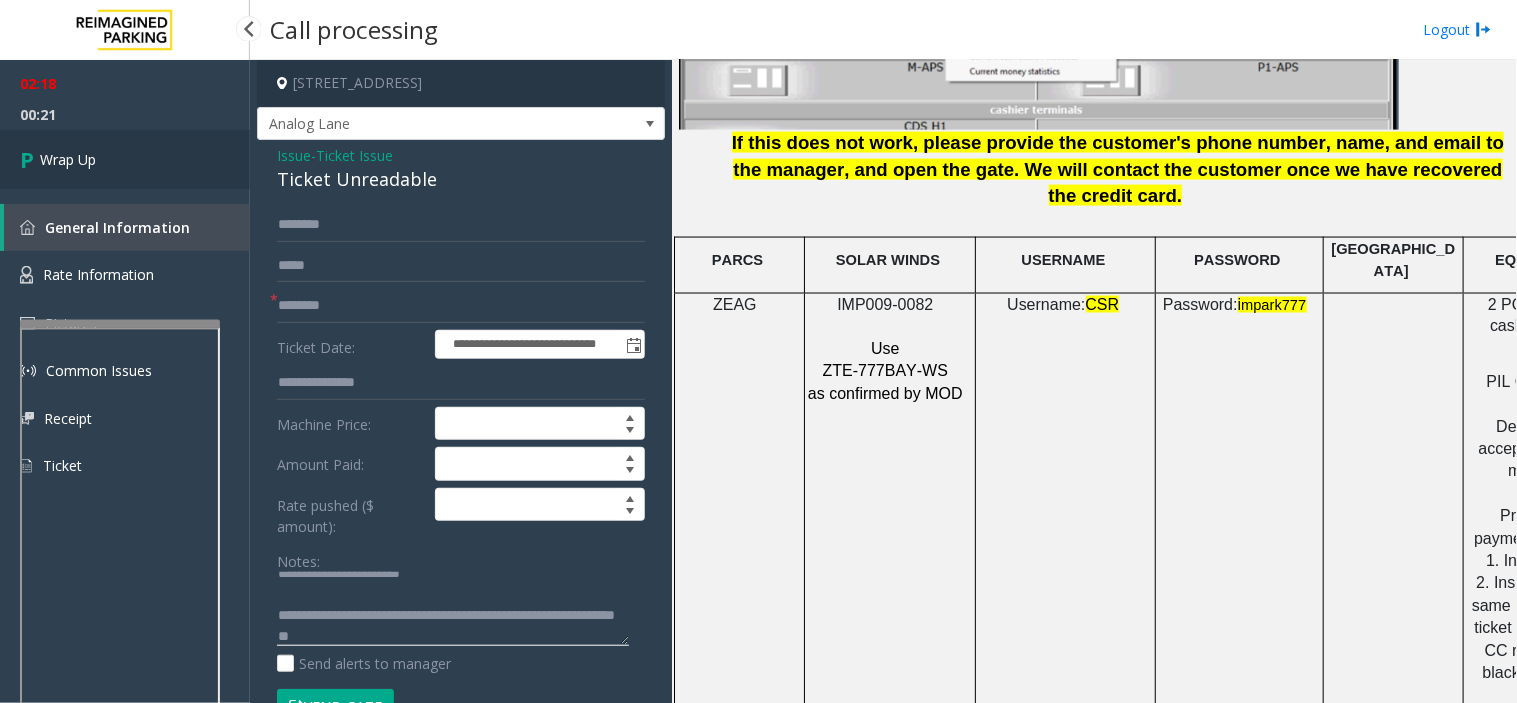 type on "**********" 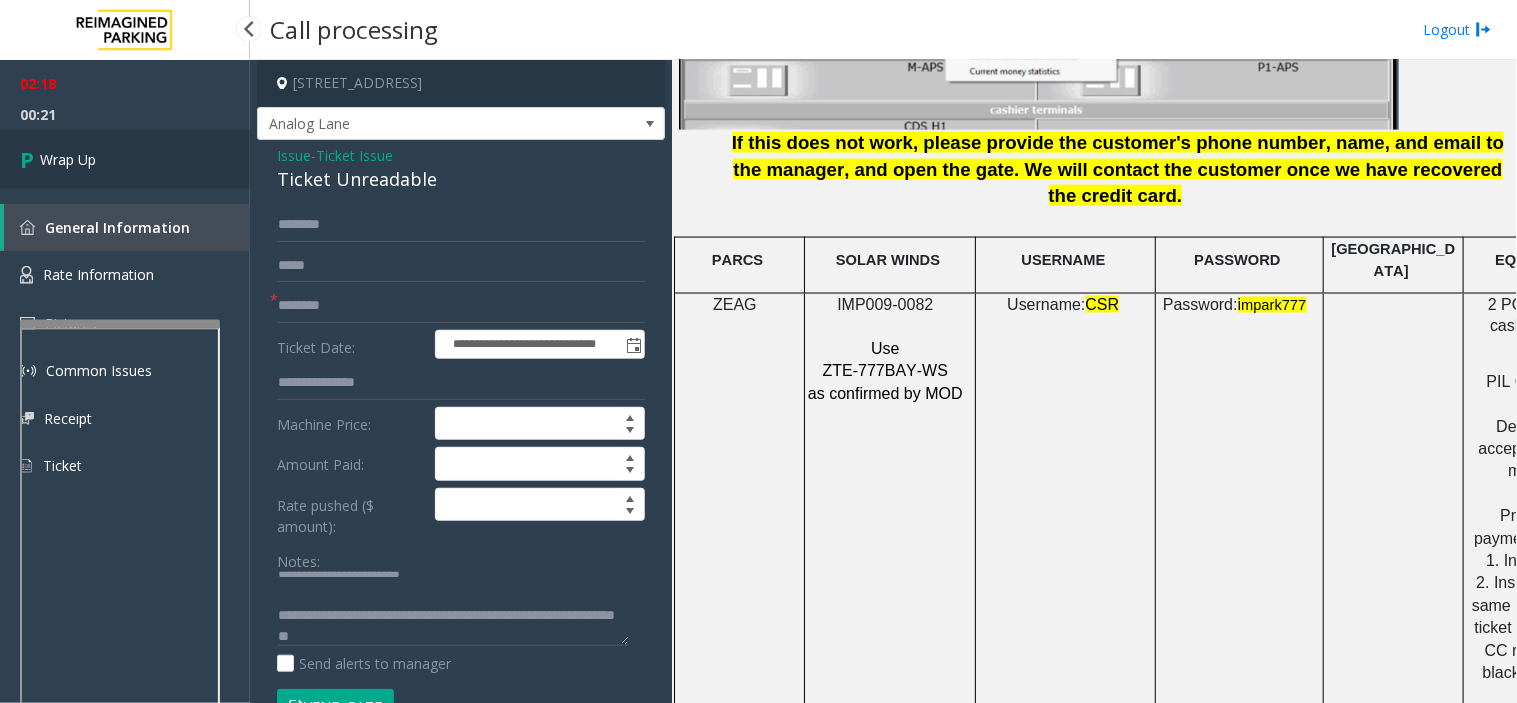 click on "Wrap Up" at bounding box center (68, 159) 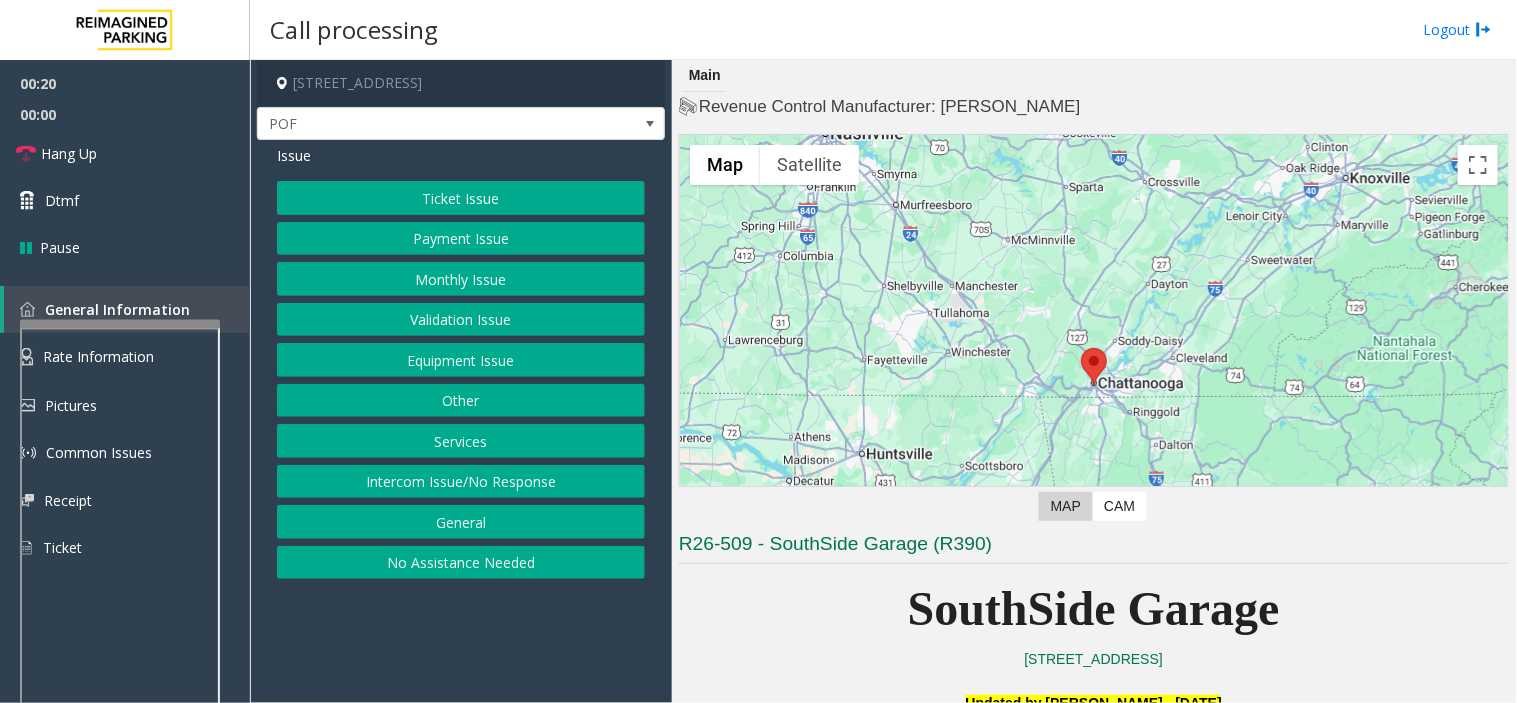 click on "Ticket Issue" 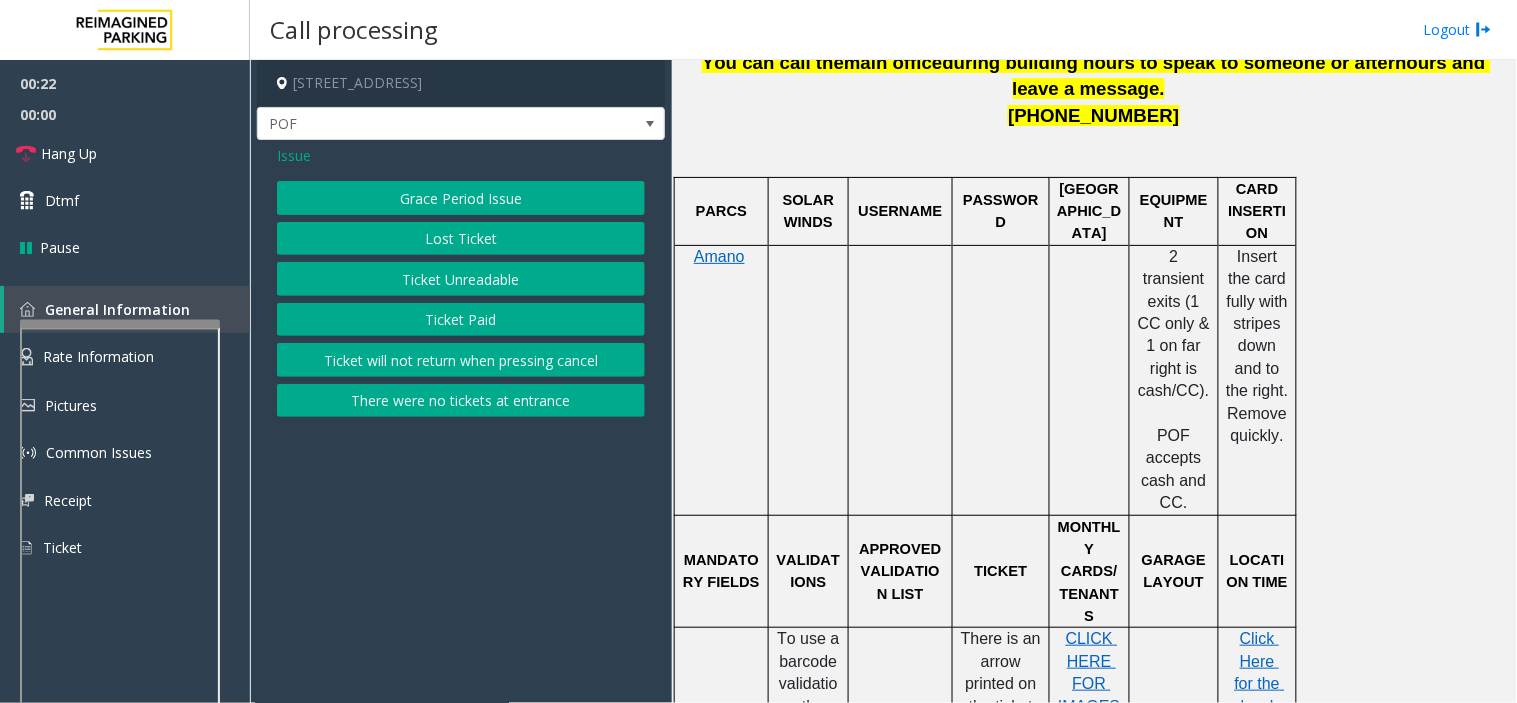 scroll, scrollTop: 888, scrollLeft: 0, axis: vertical 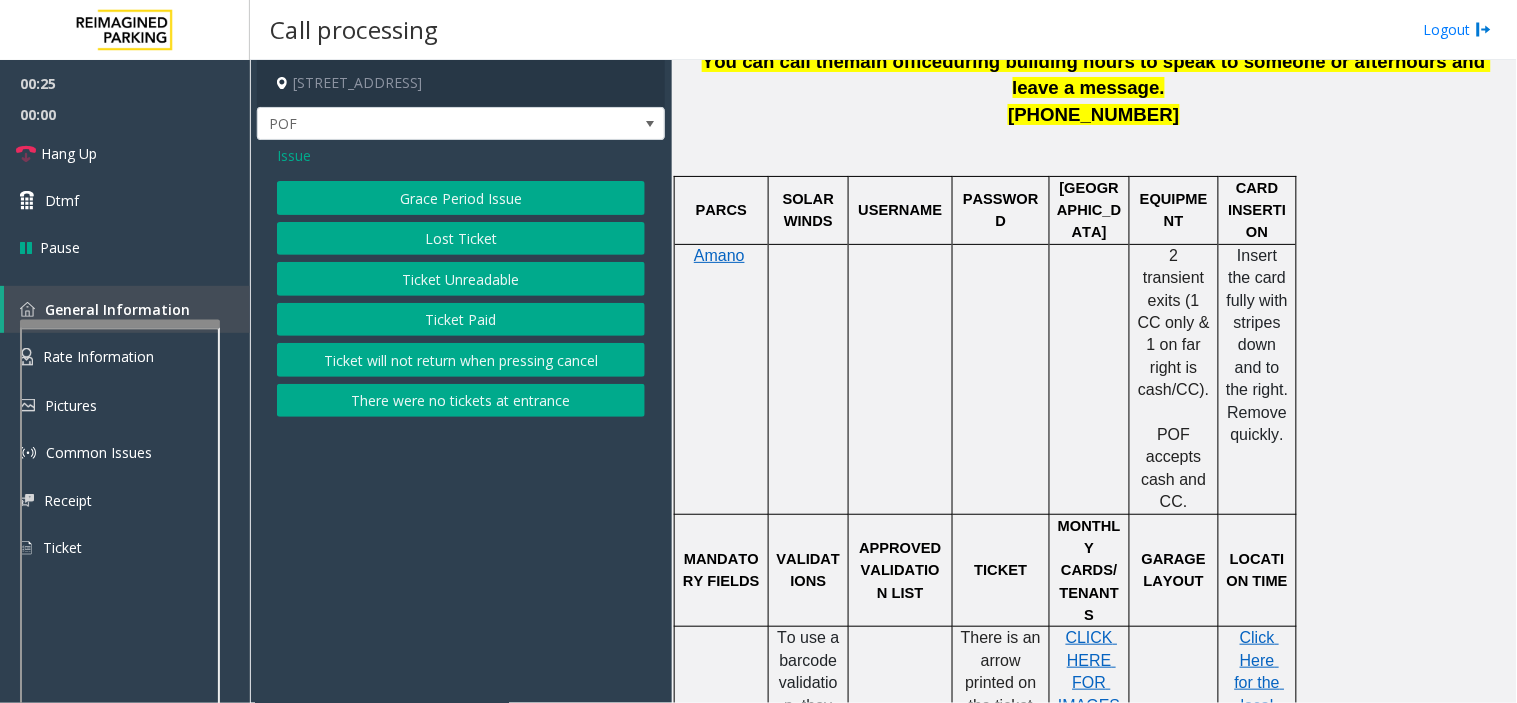 click on "Ticket Unreadable" 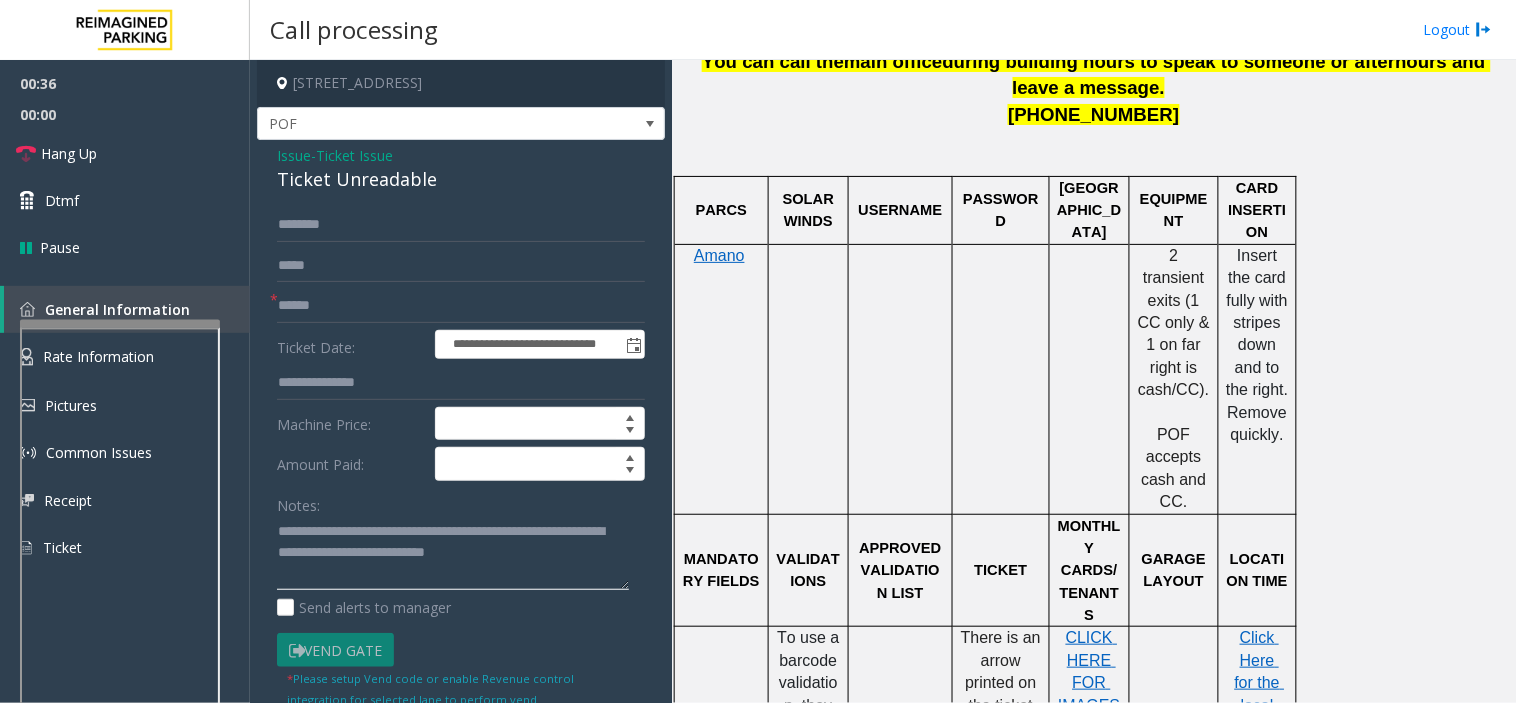 click 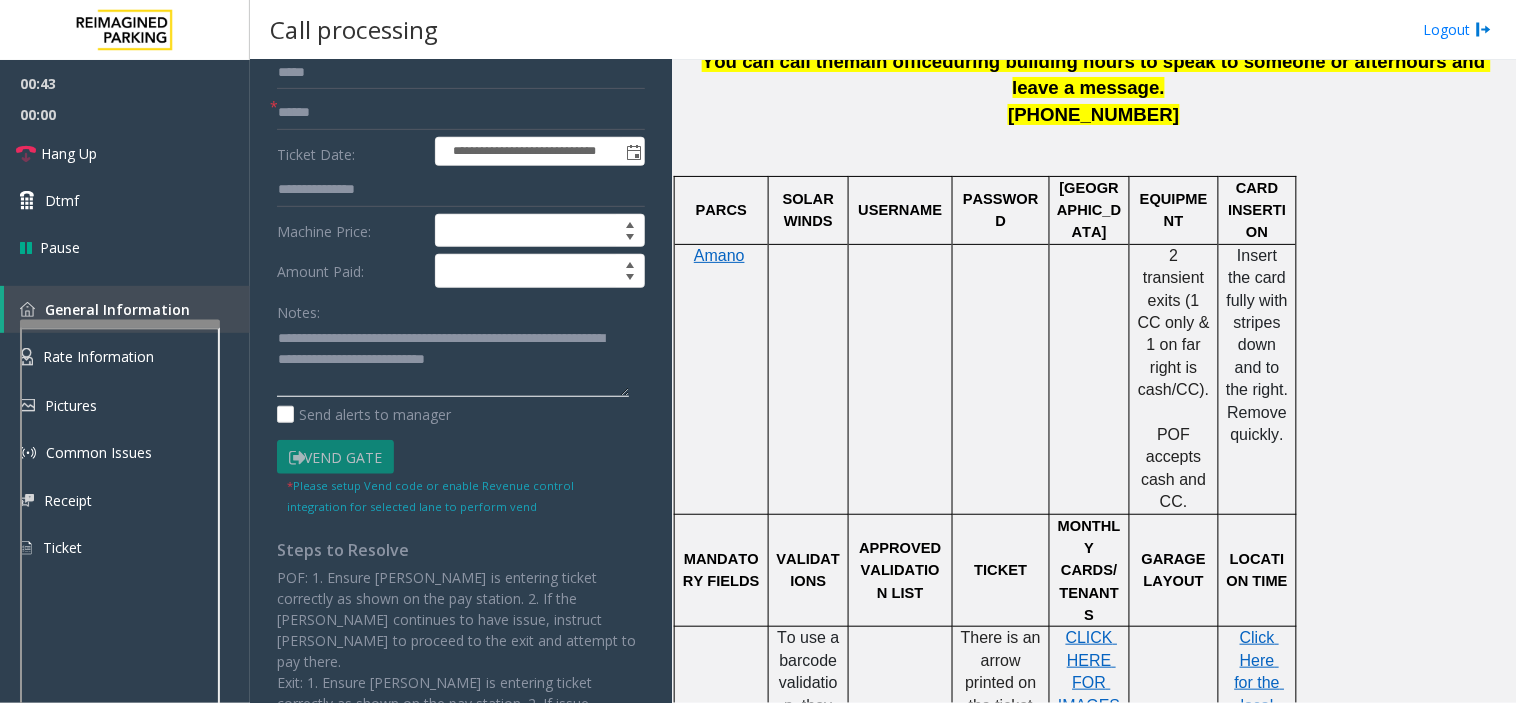scroll, scrollTop: 222, scrollLeft: 0, axis: vertical 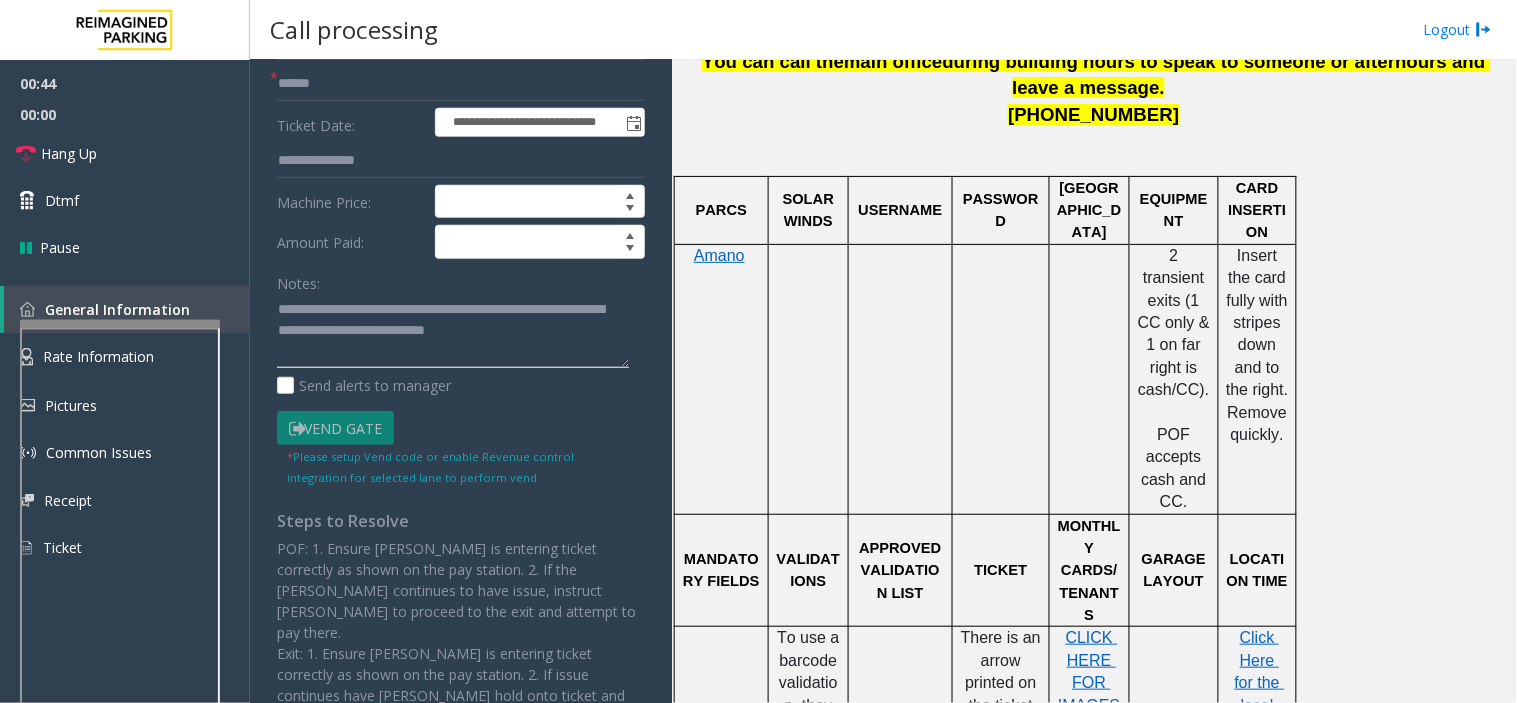 click 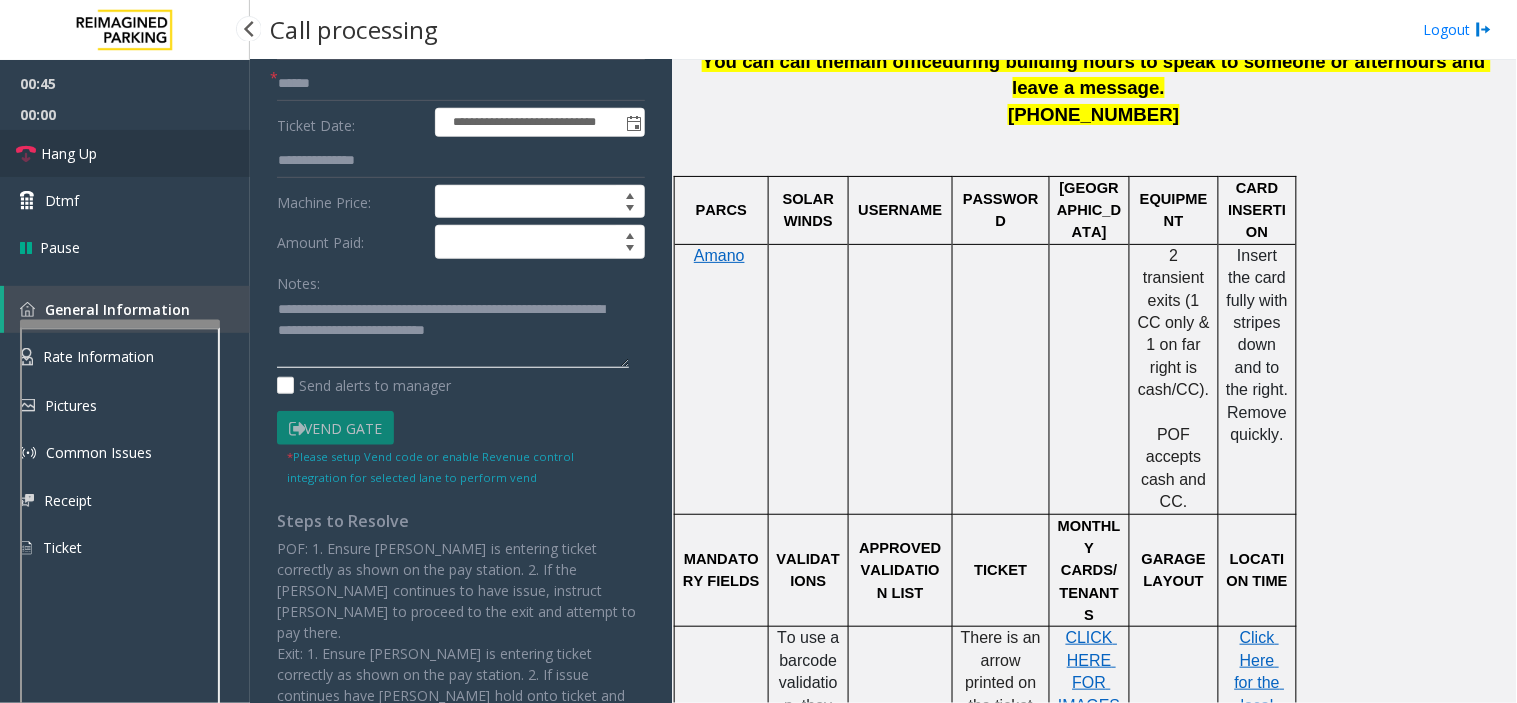 type on "**********" 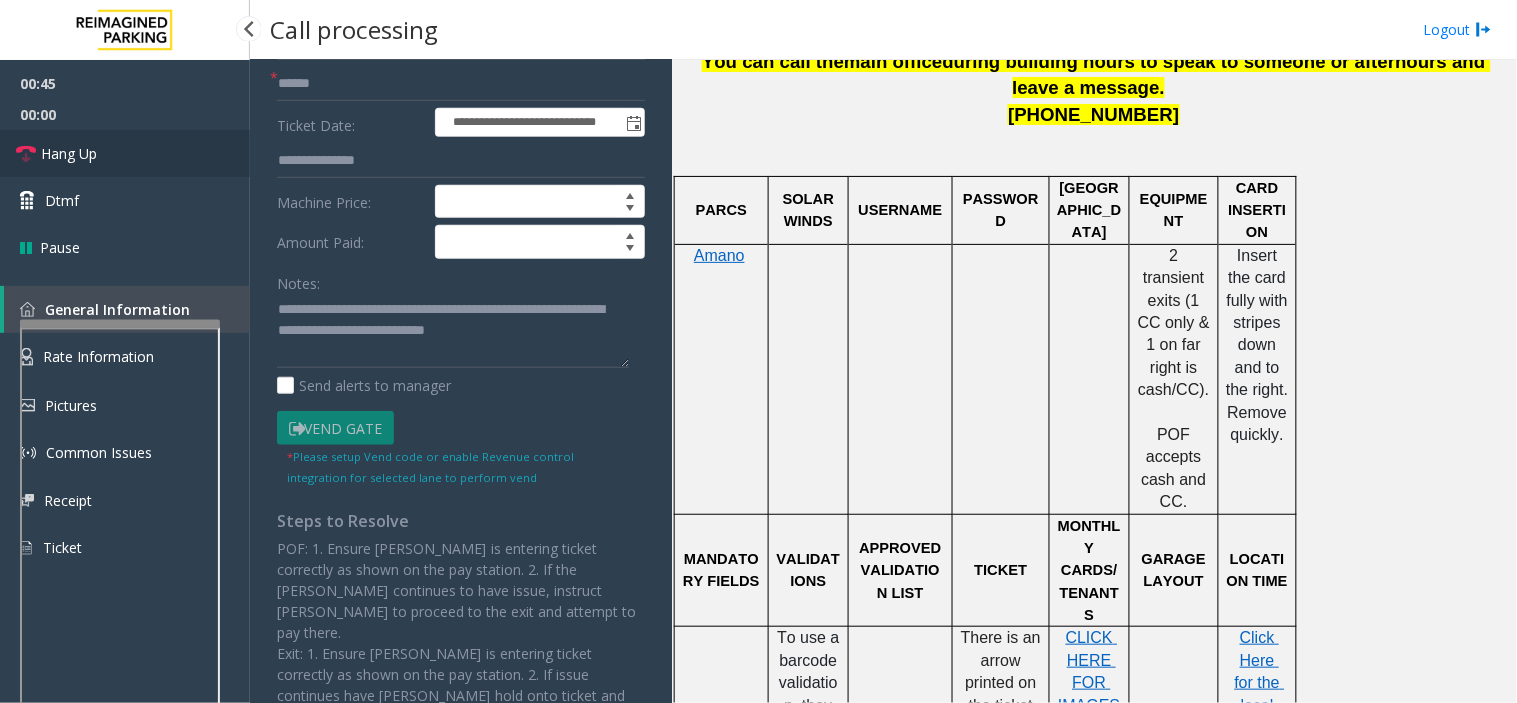 click on "Hang Up" at bounding box center [125, 153] 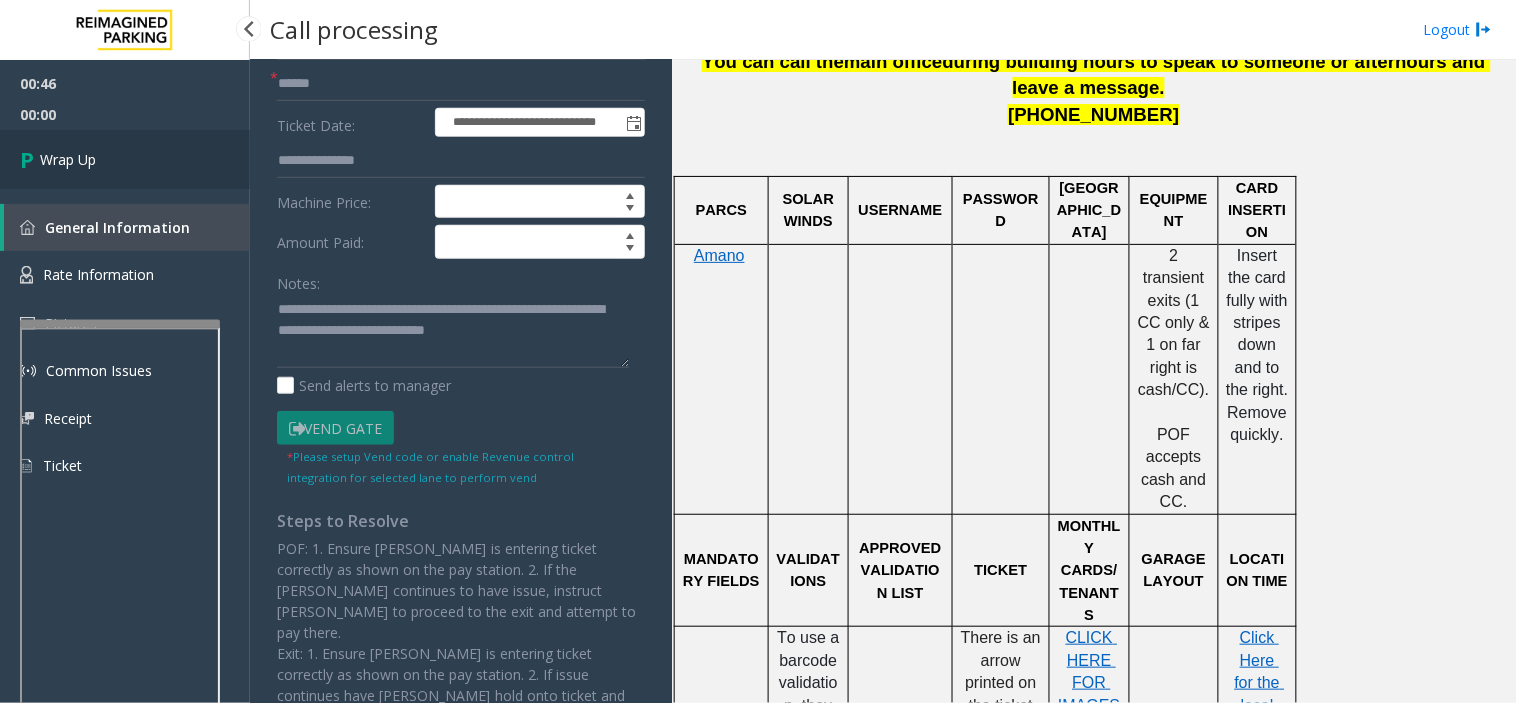 click on "Wrap Up" at bounding box center (125, 159) 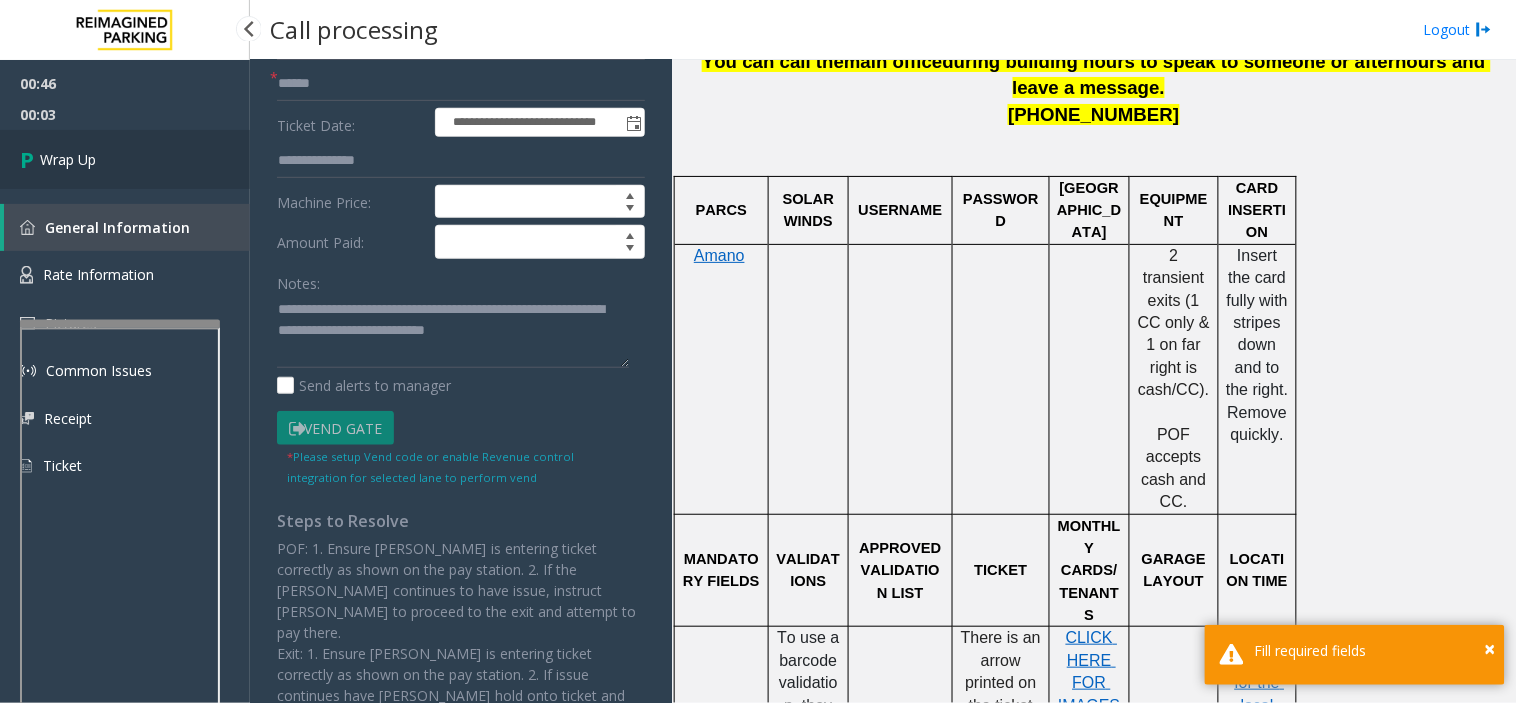 click on "Wrap Up" at bounding box center (125, 159) 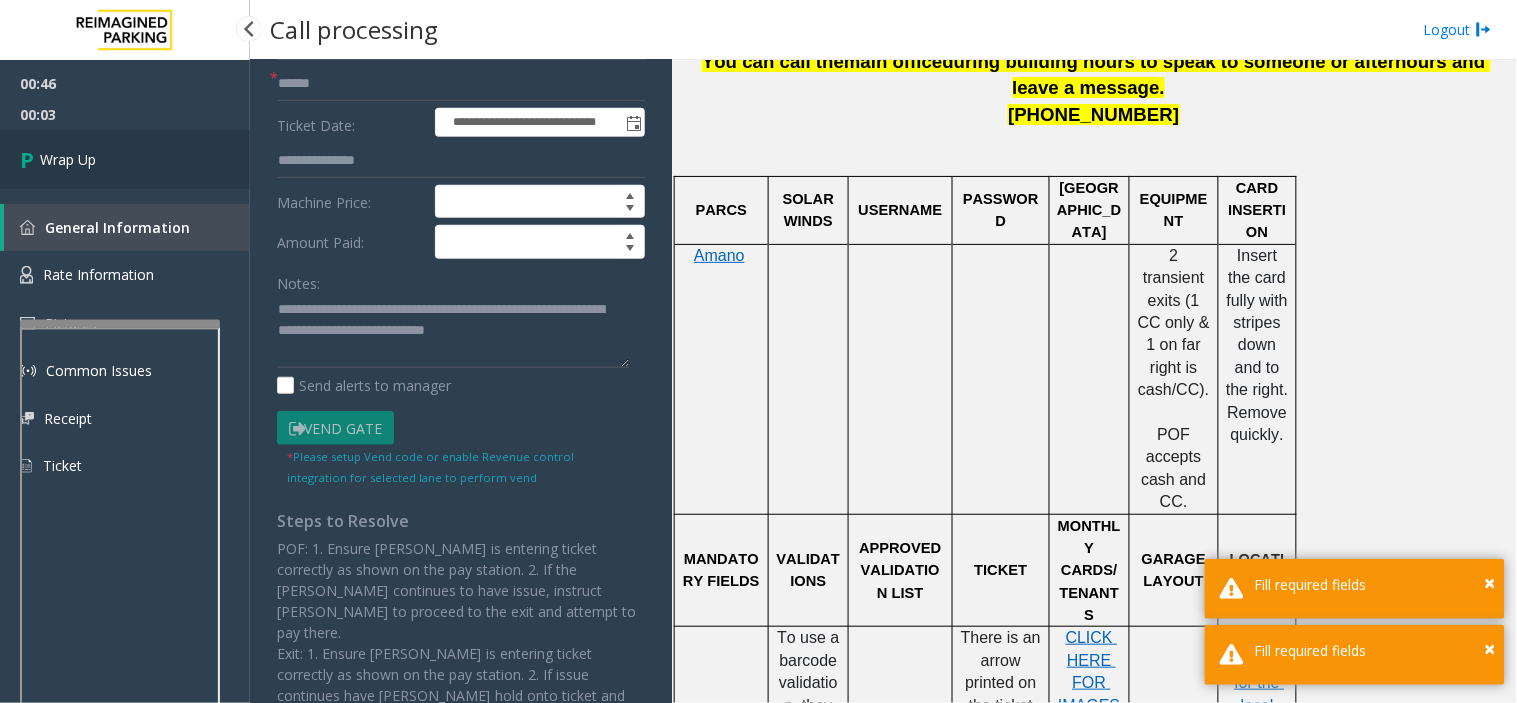 click on "Wrap Up" at bounding box center (125, 159) 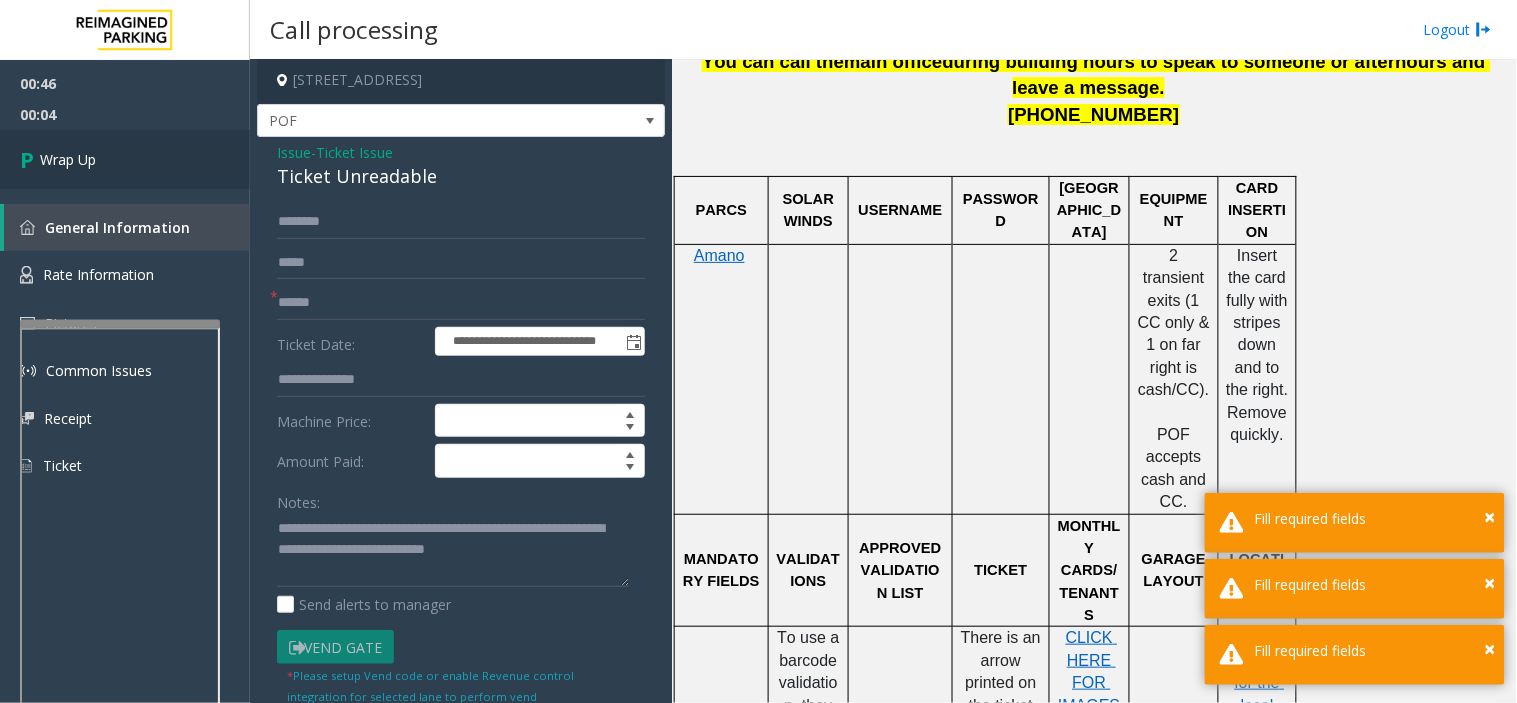 scroll, scrollTop: 0, scrollLeft: 0, axis: both 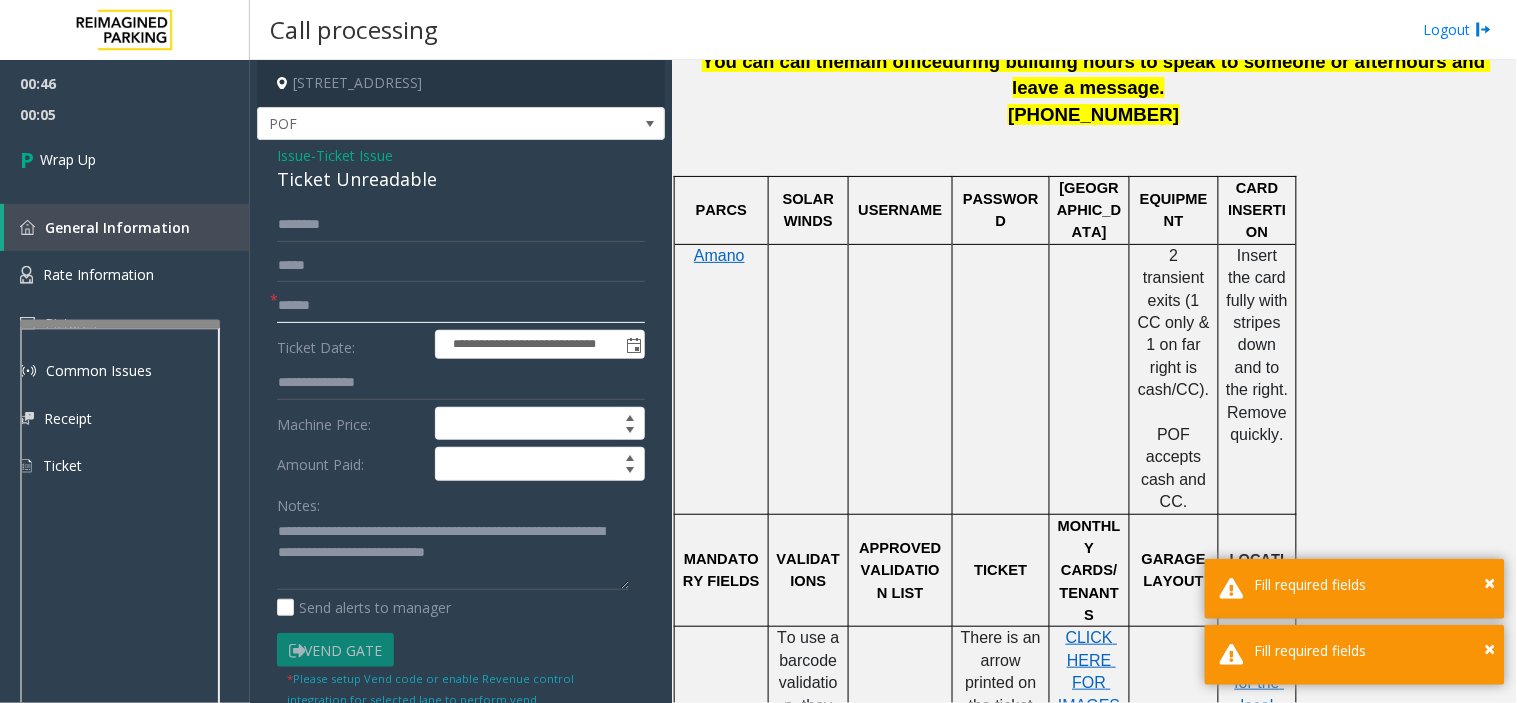 click 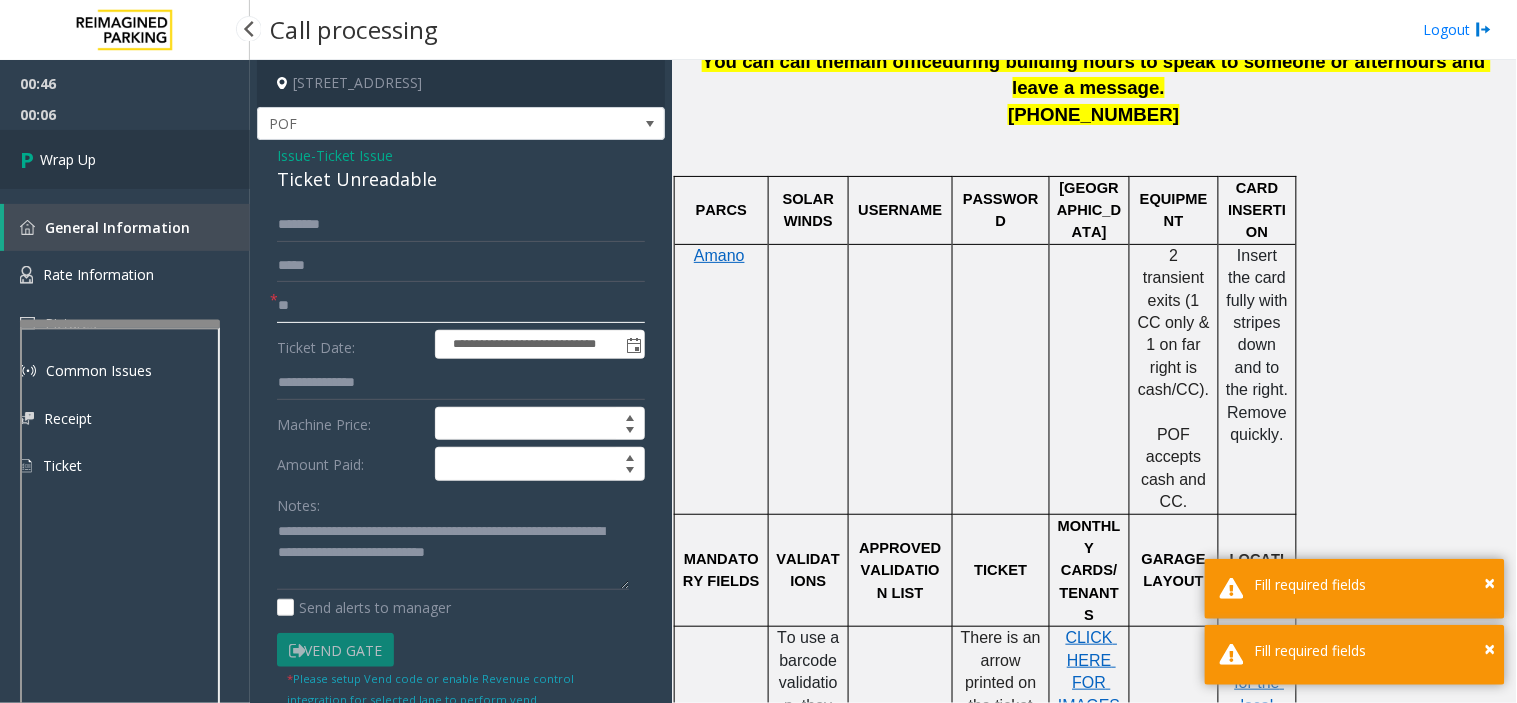 type on "**" 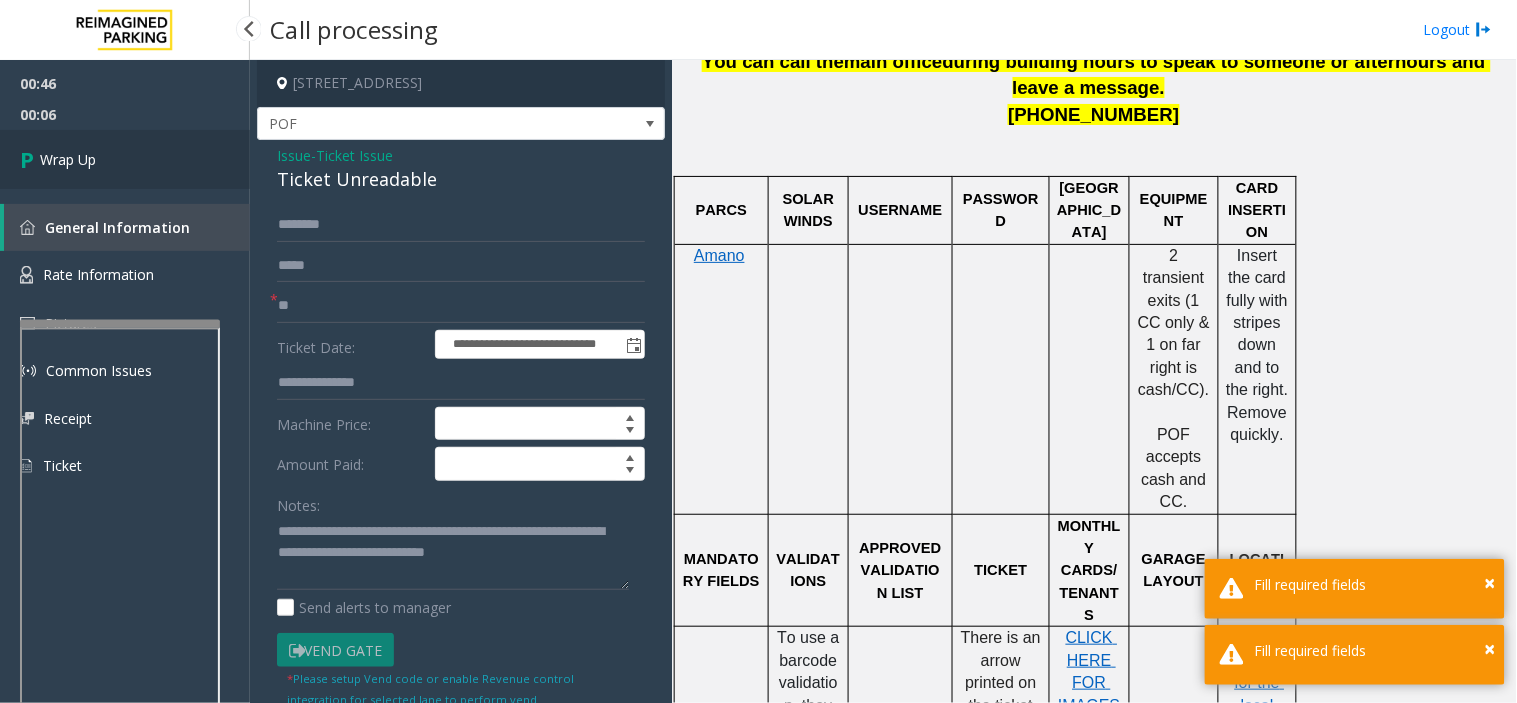 click on "Wrap Up" at bounding box center (125, 159) 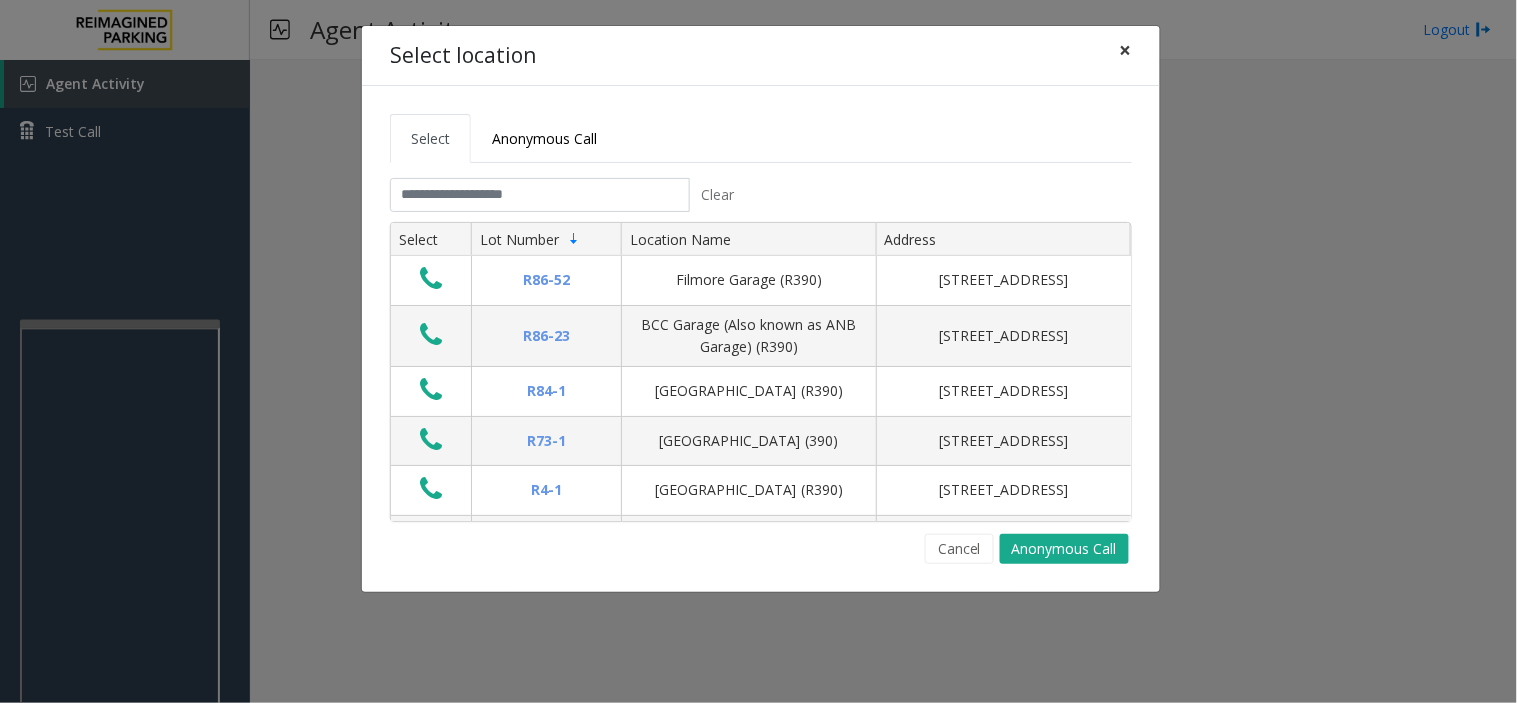 click on "×" 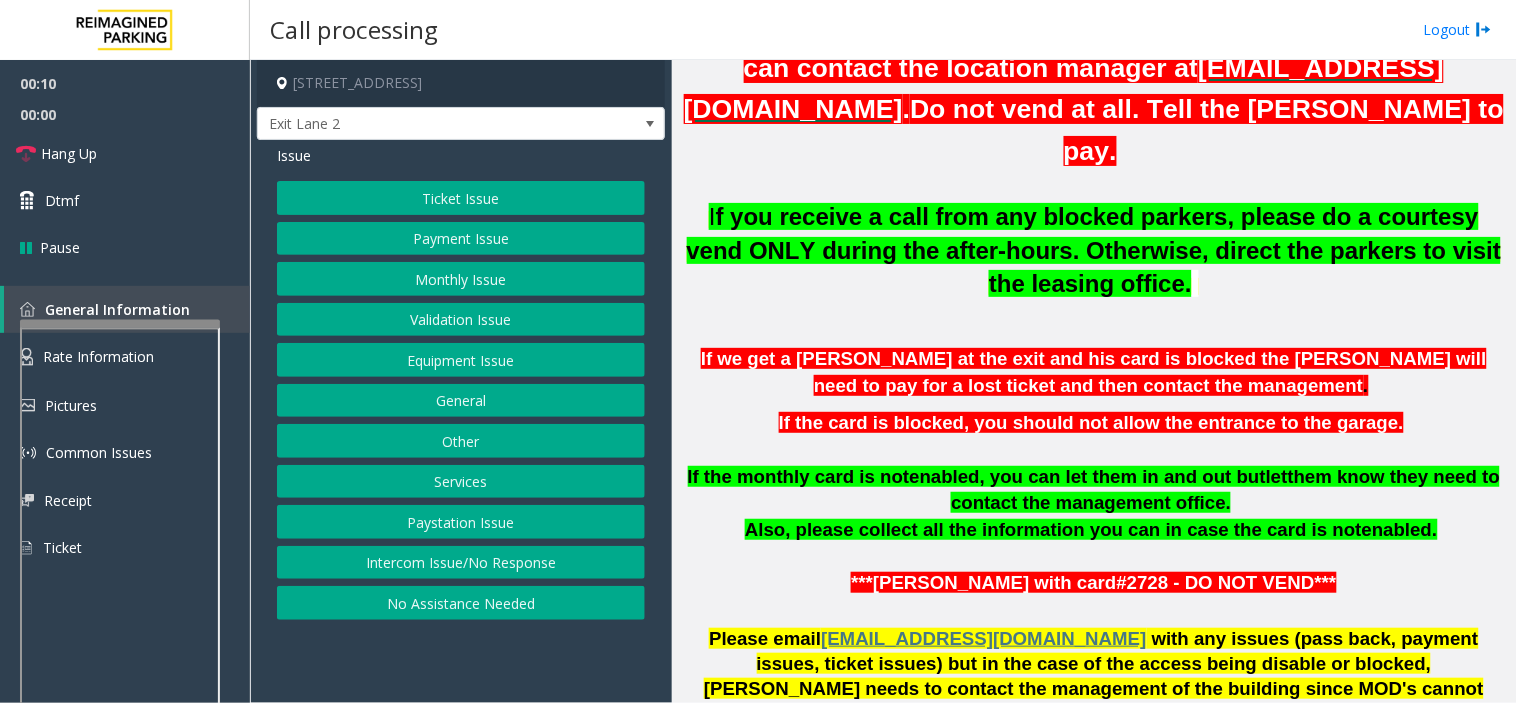 scroll, scrollTop: 777, scrollLeft: 0, axis: vertical 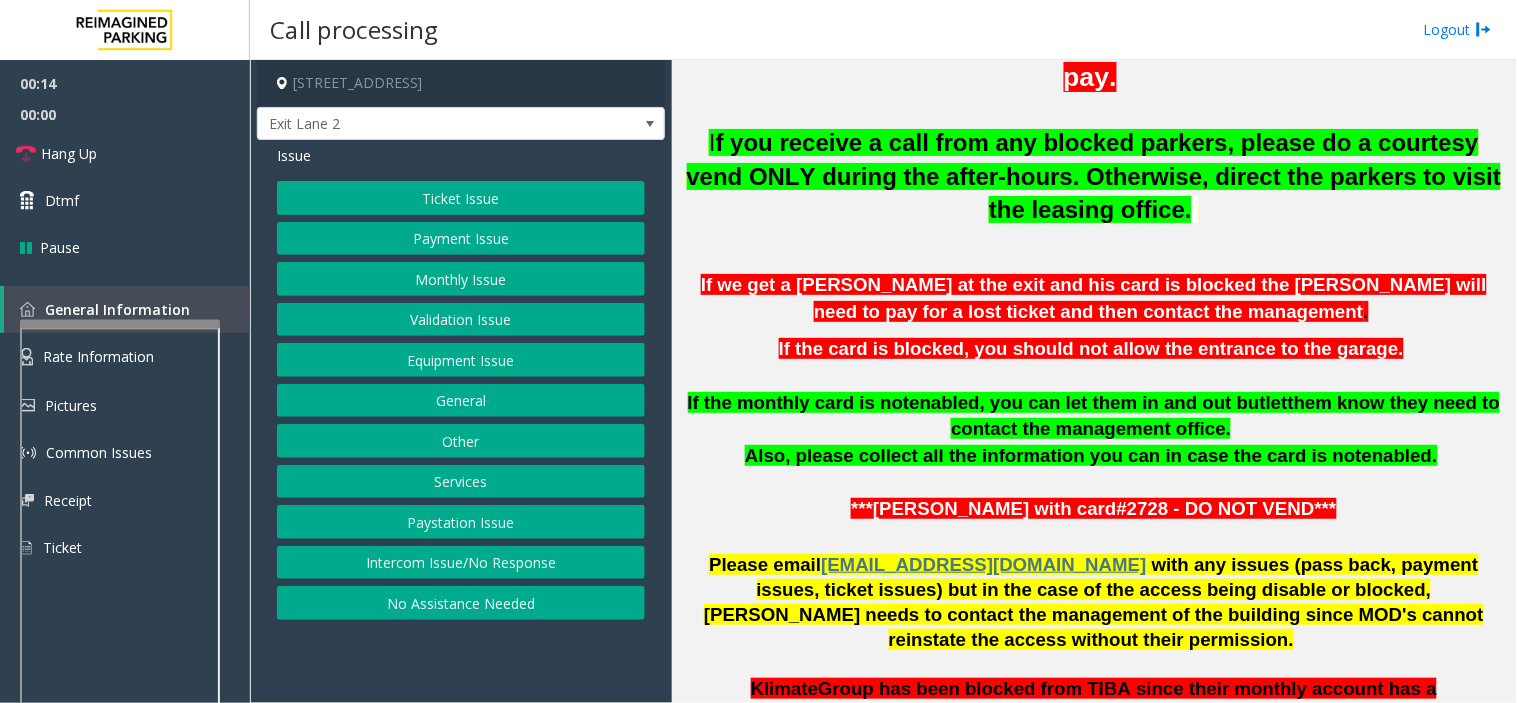 click on "Intercom Issue/No Response" 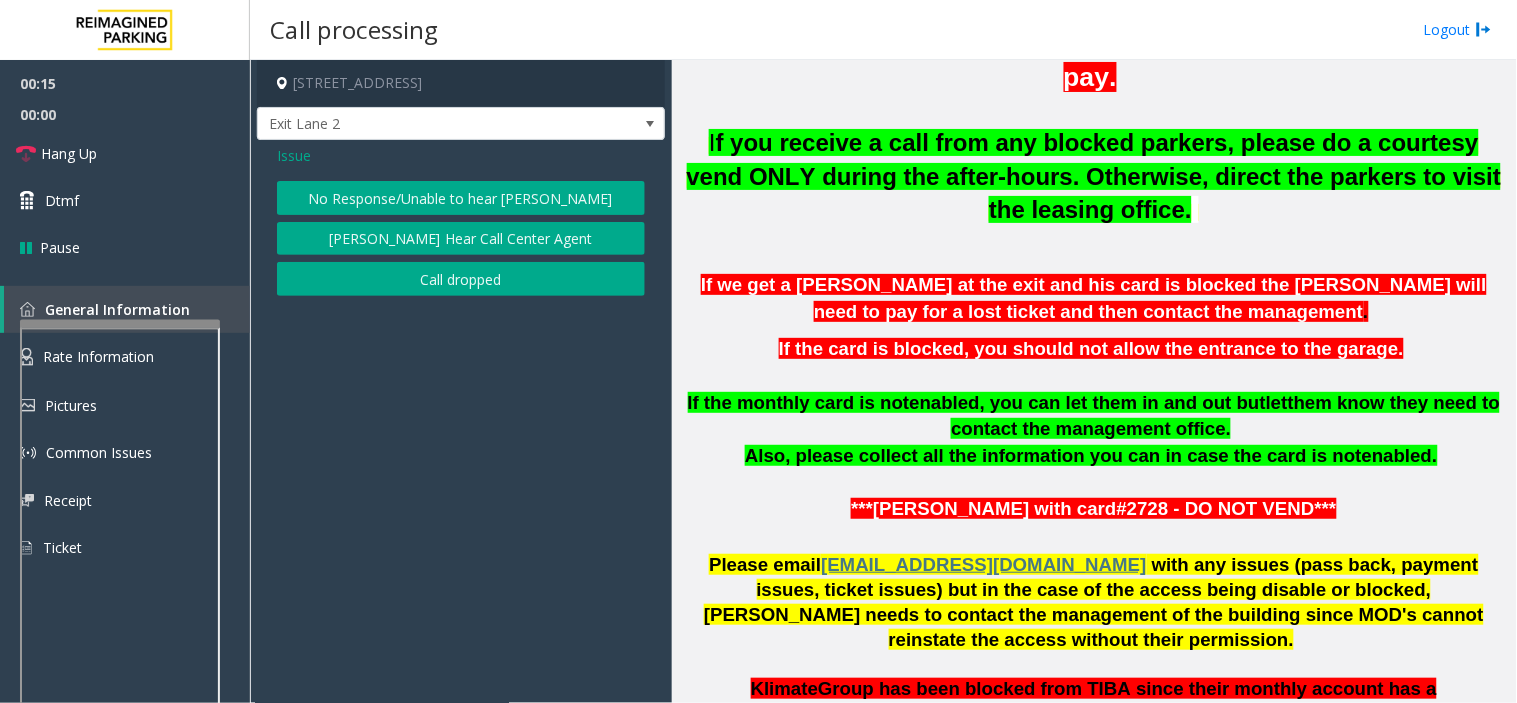 click on "No Response/Unable to hear [PERSON_NAME]" 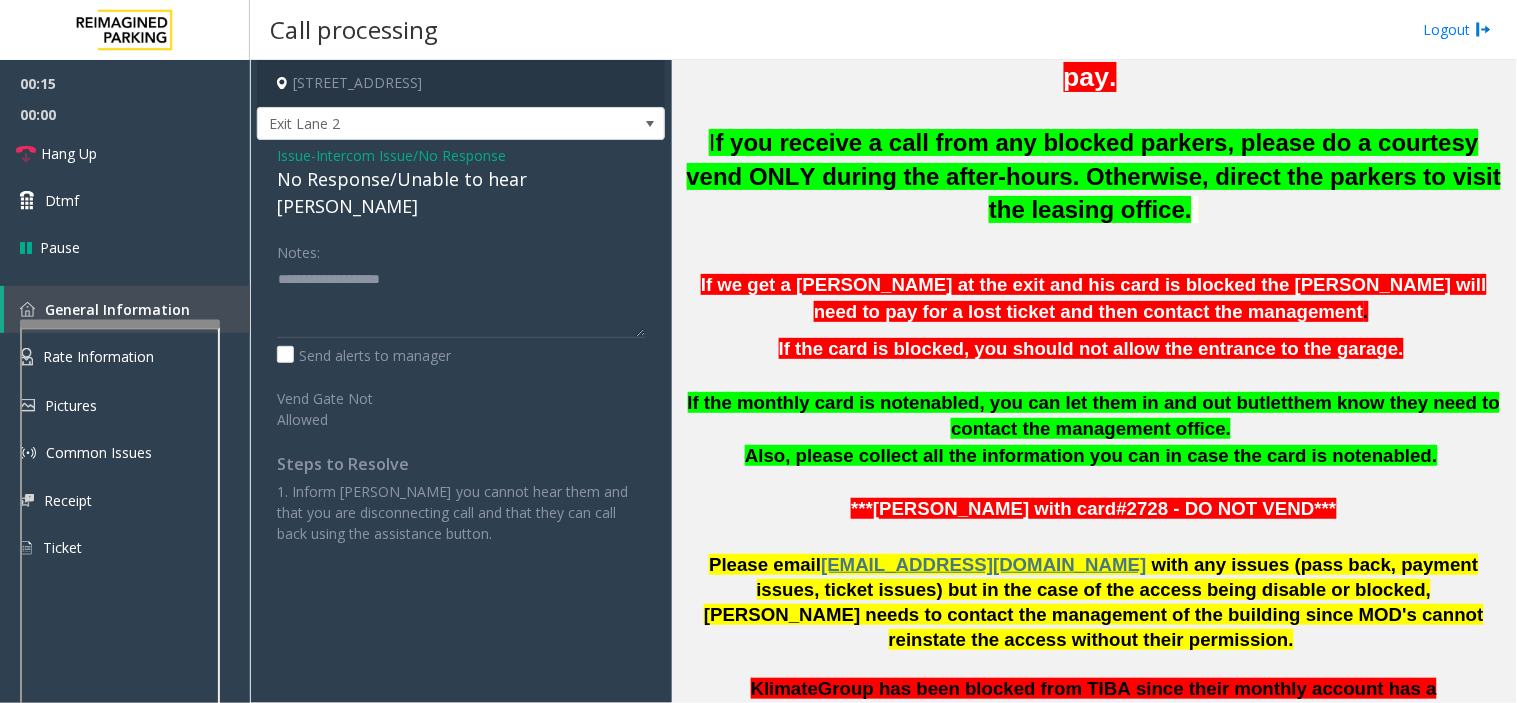 click on "No Response/Unable to hear [PERSON_NAME]" 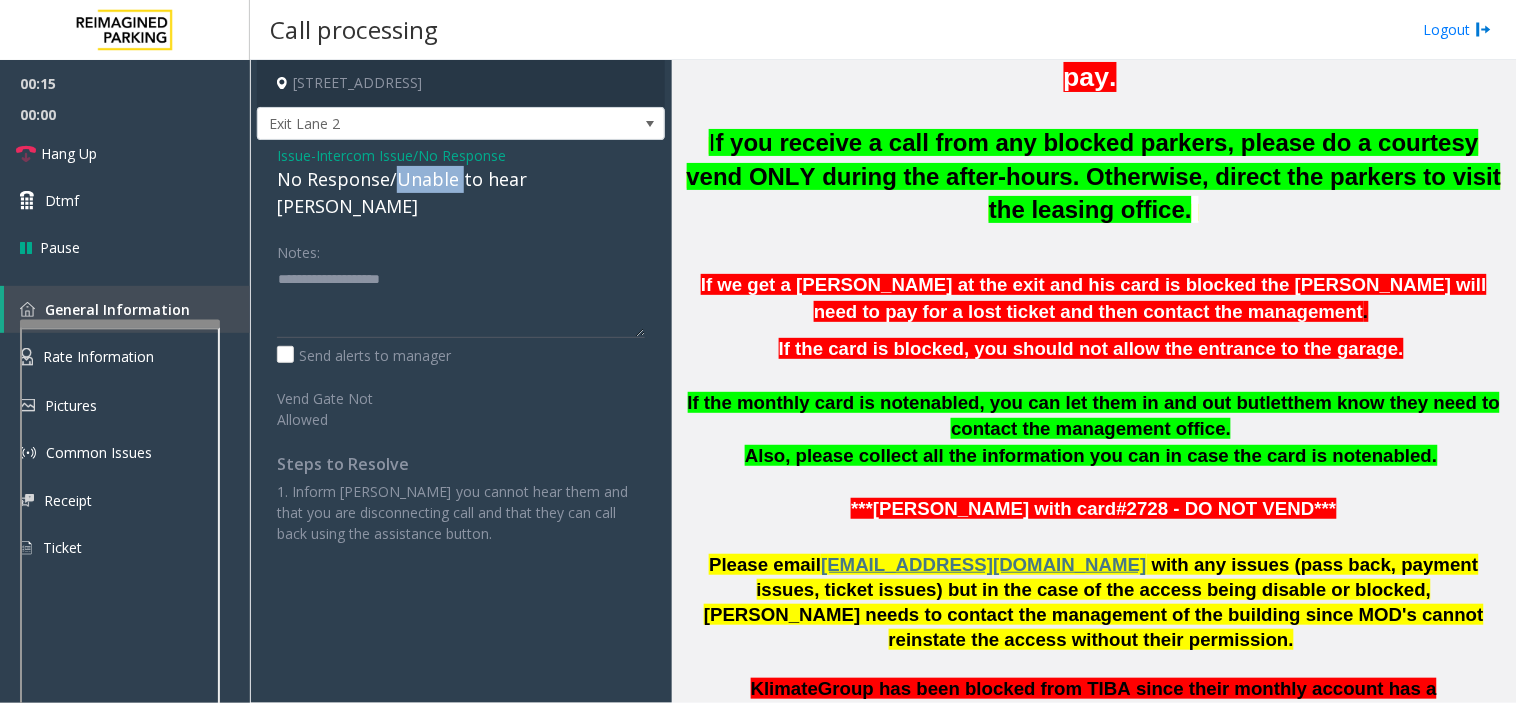 click on "No Response/Unable to hear [PERSON_NAME]" 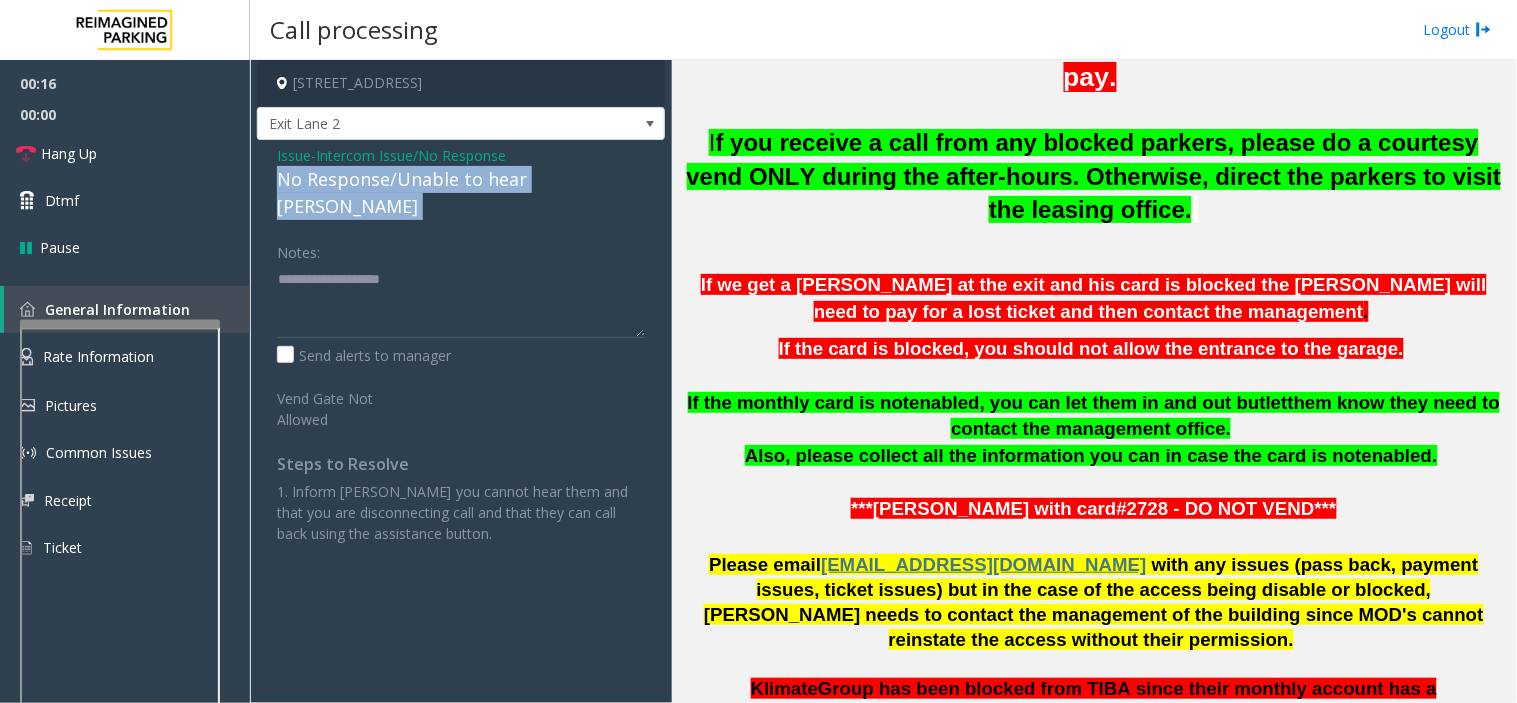 click on "No Response/Unable to hear [PERSON_NAME]" 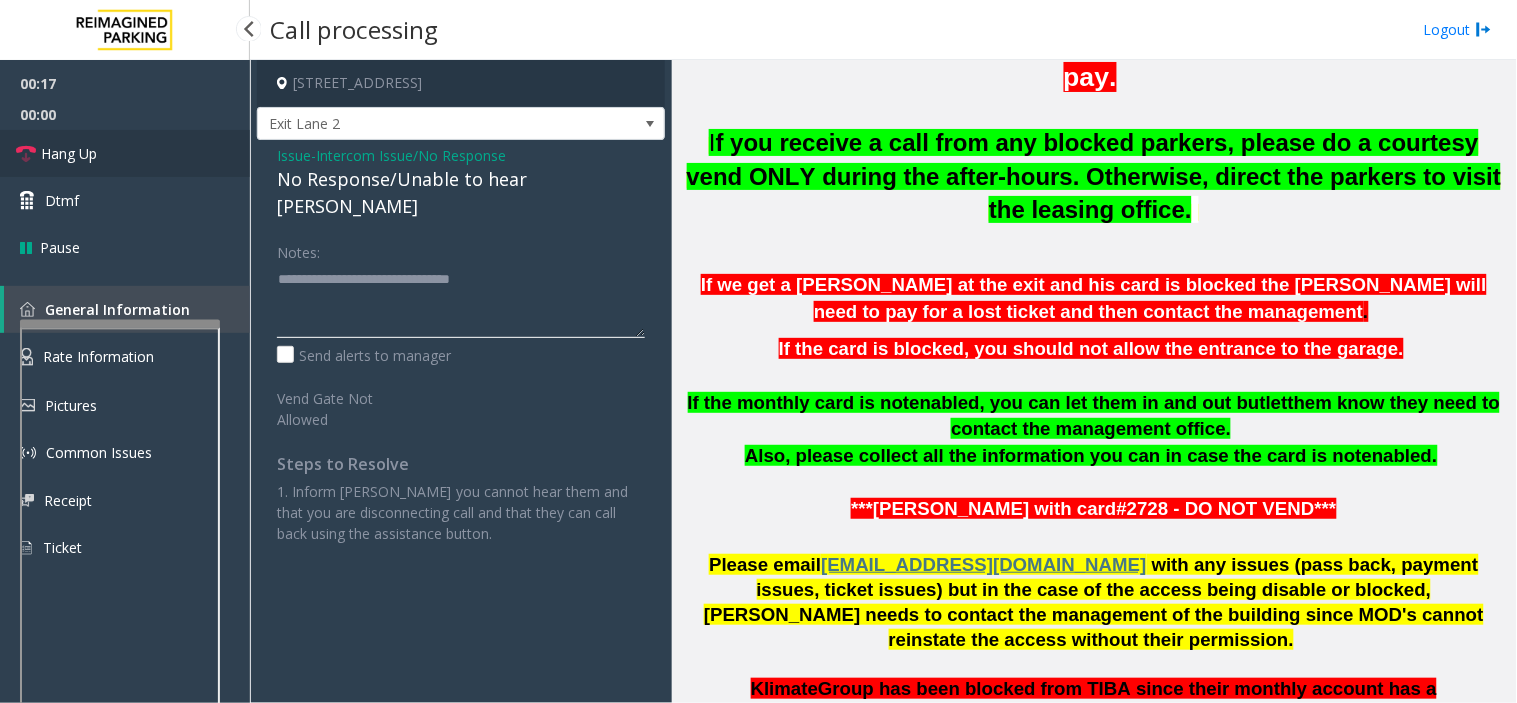 type on "**********" 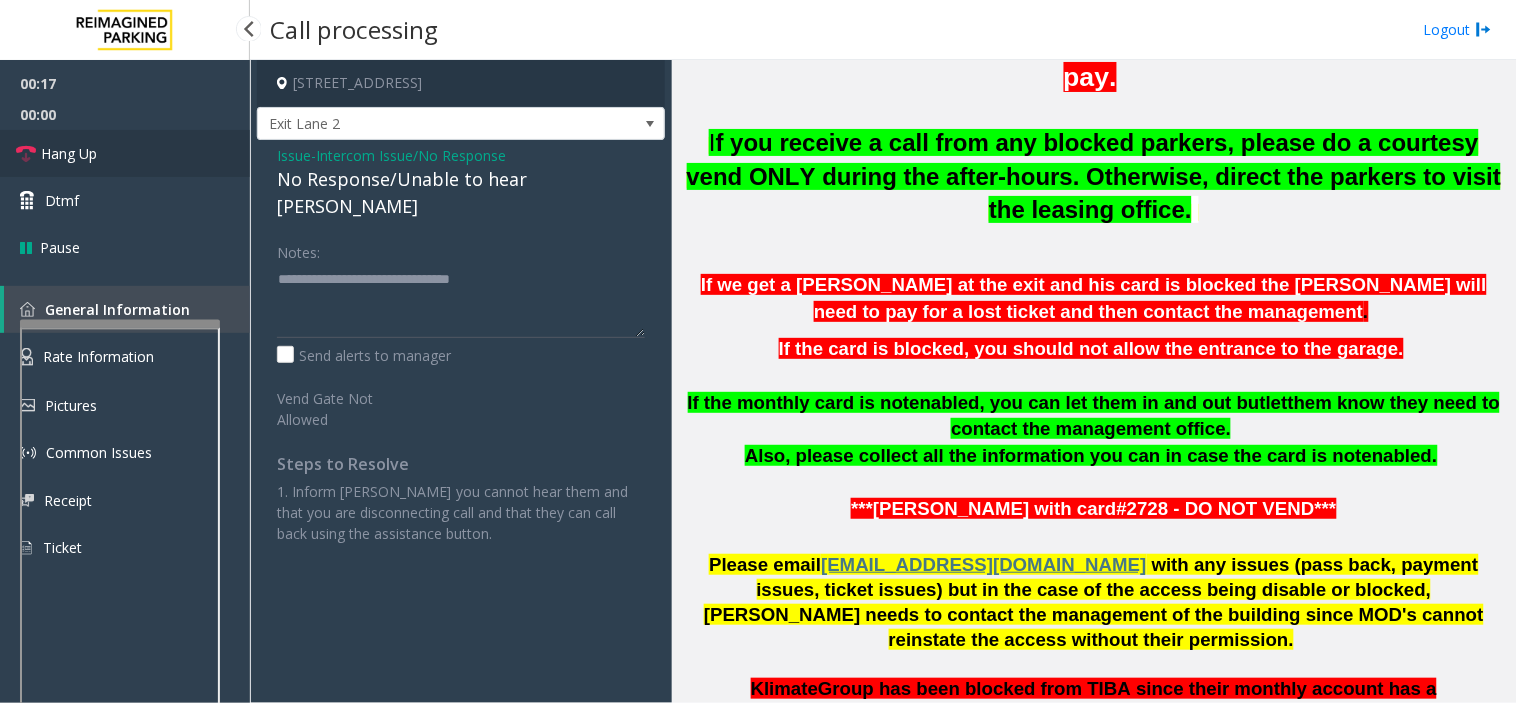 click on "Hang Up" at bounding box center [125, 153] 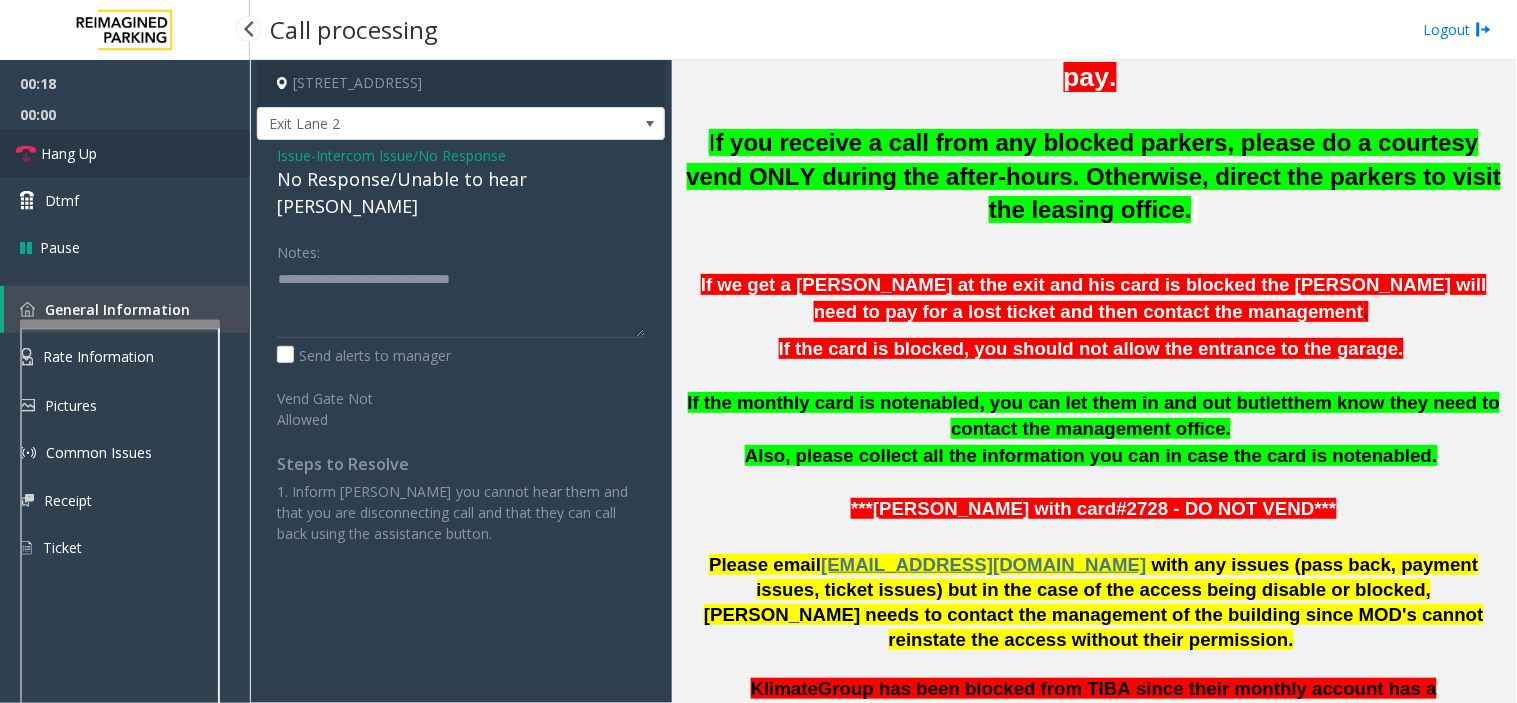 click on "Hang Up" at bounding box center (125, 153) 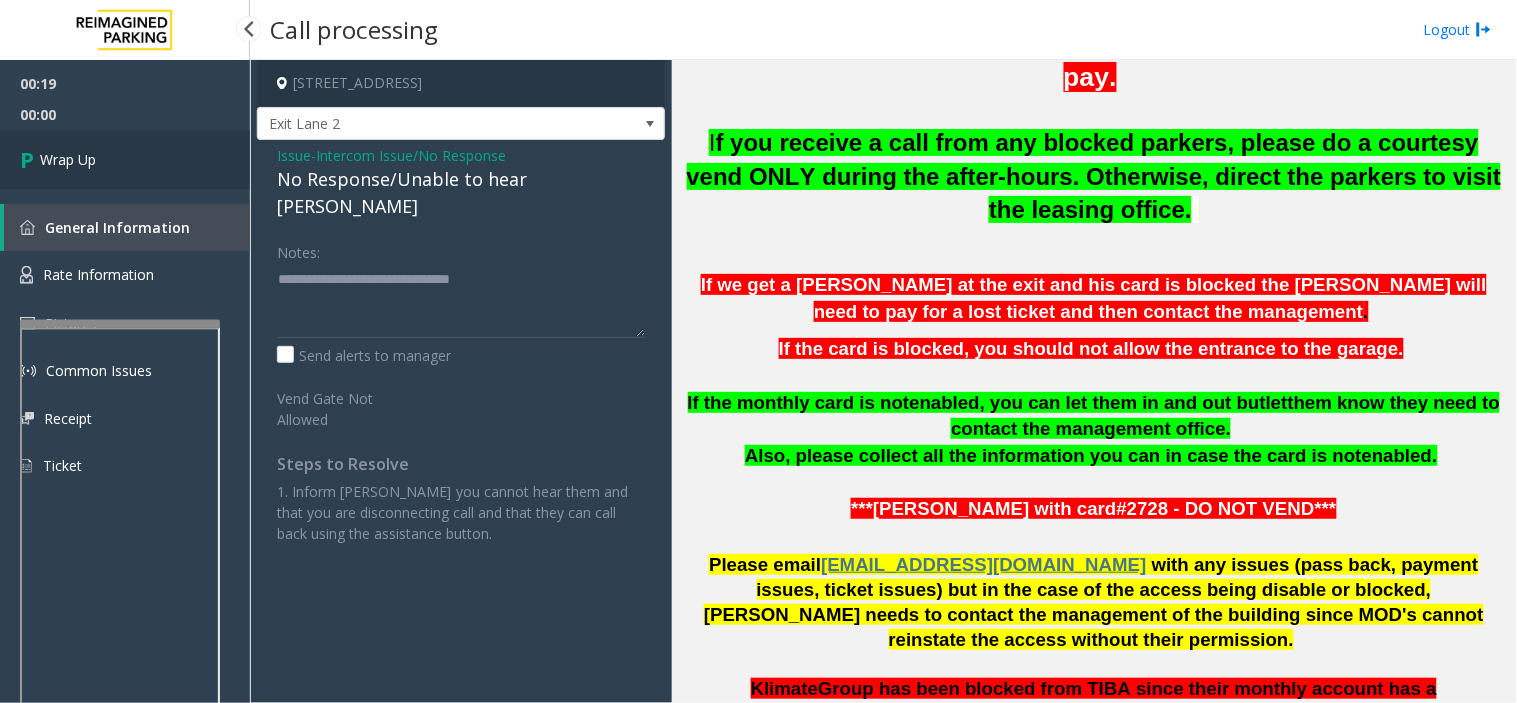 click on "Wrap Up" at bounding box center [125, 159] 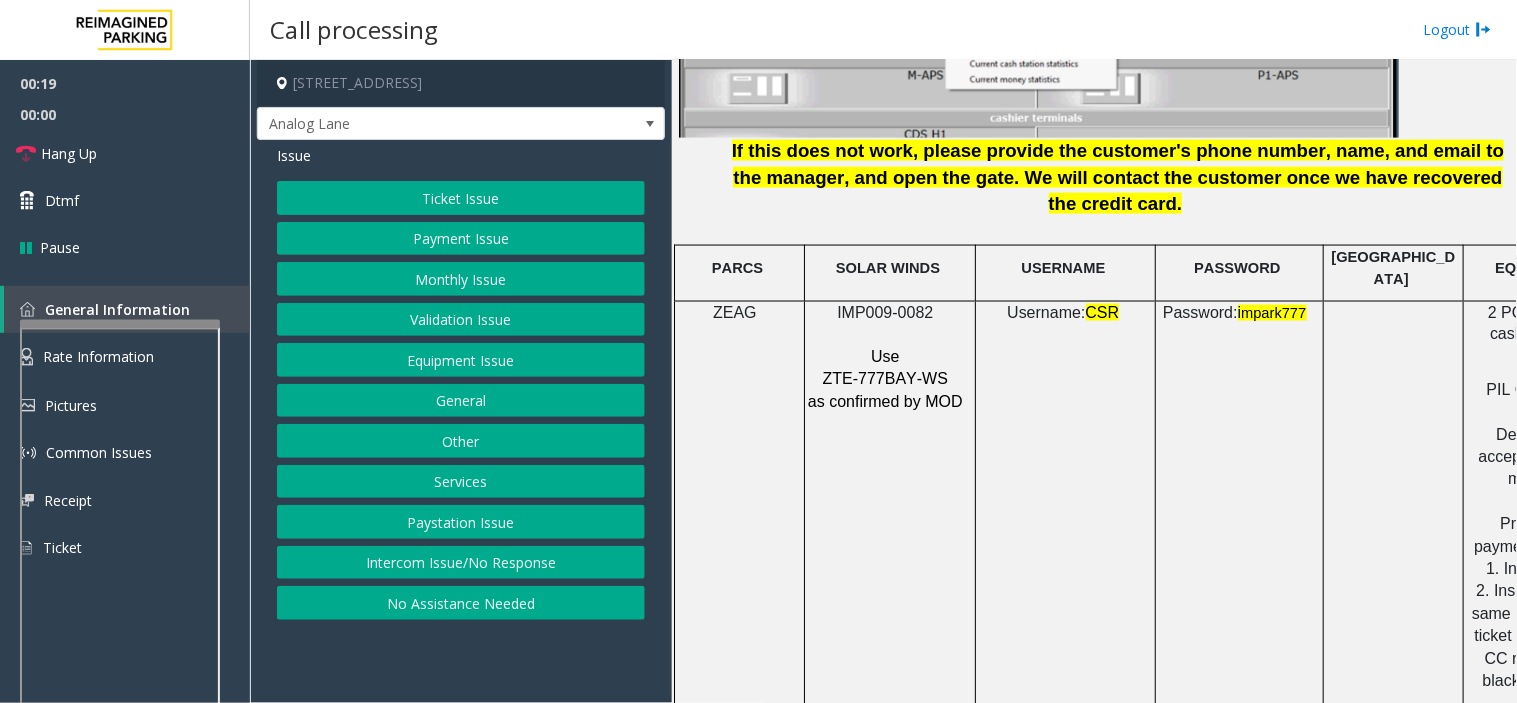 scroll, scrollTop: 2666, scrollLeft: 0, axis: vertical 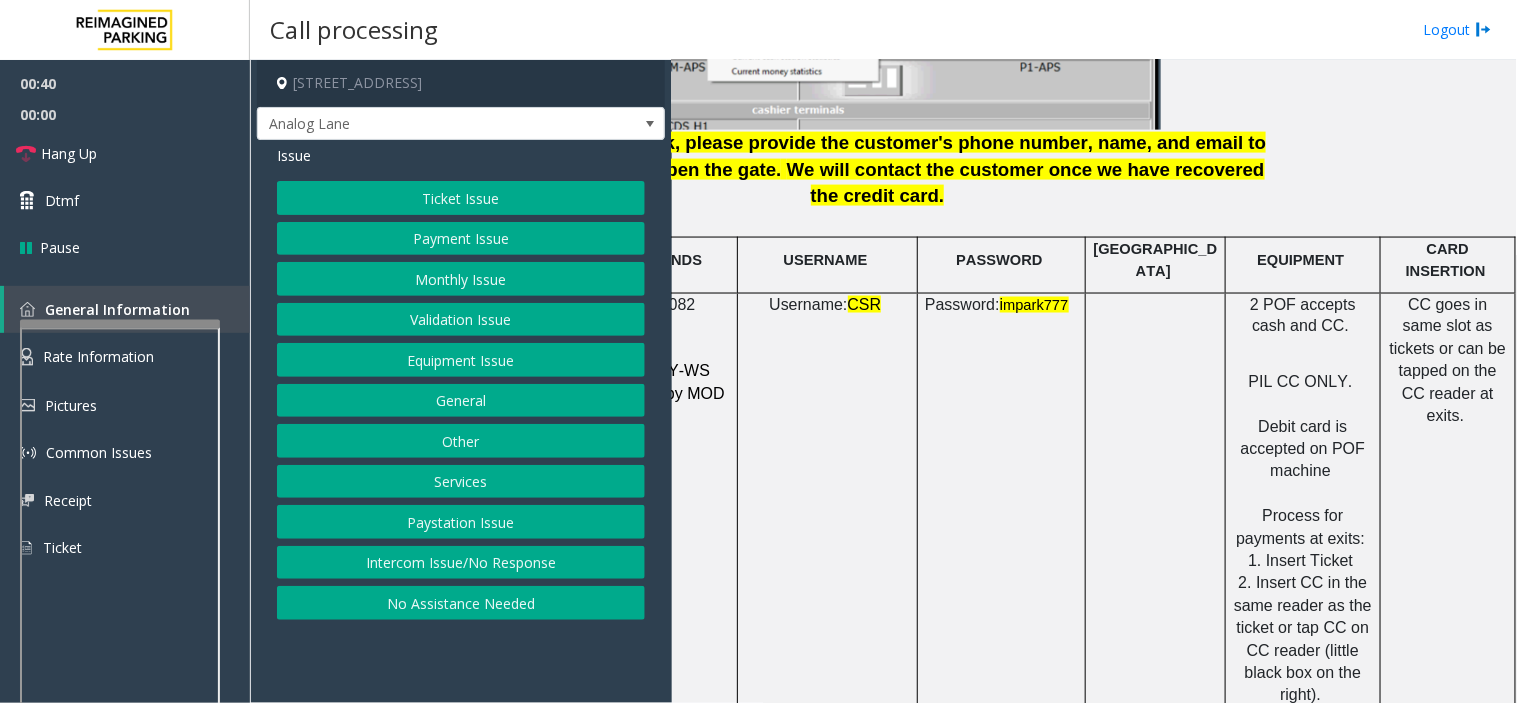 click on "Payment Issue" 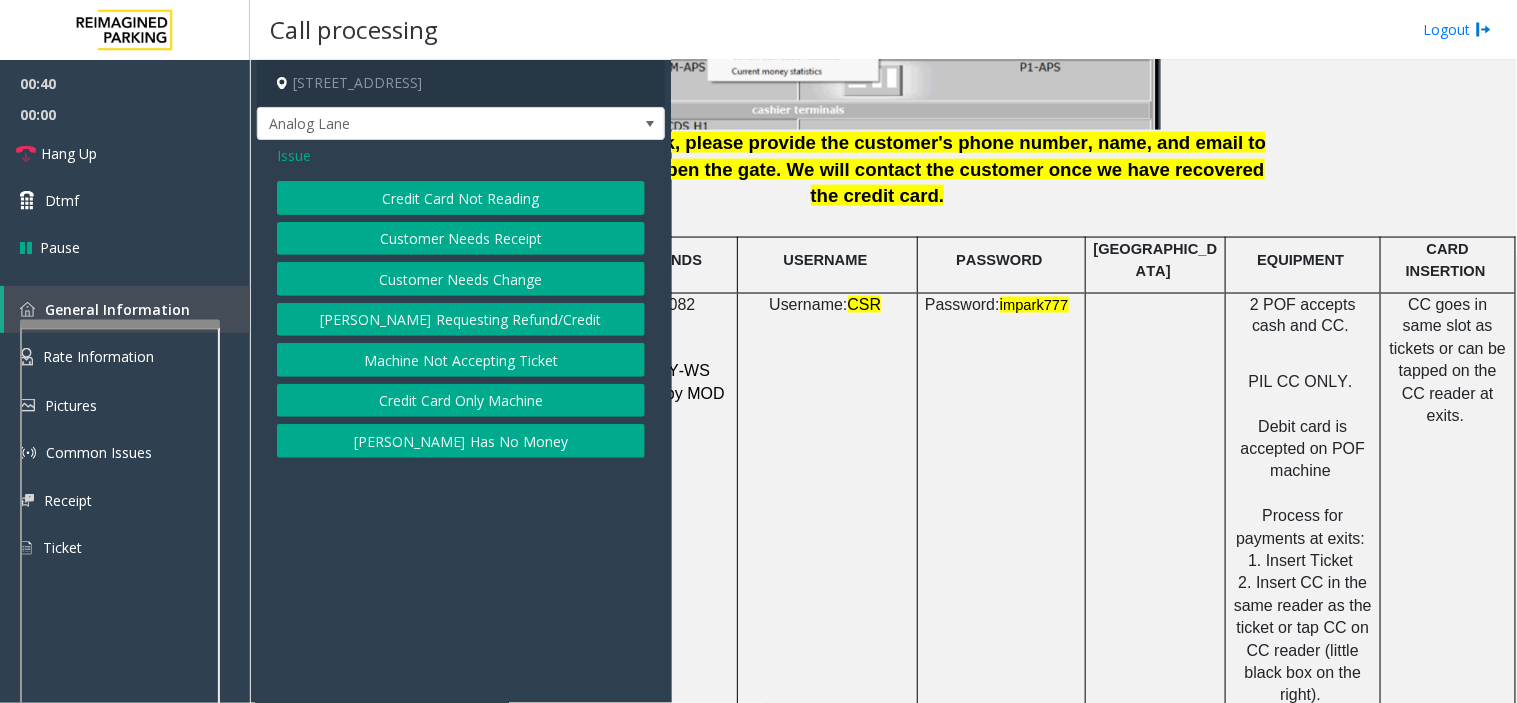 click on "Credit Card Not Reading" 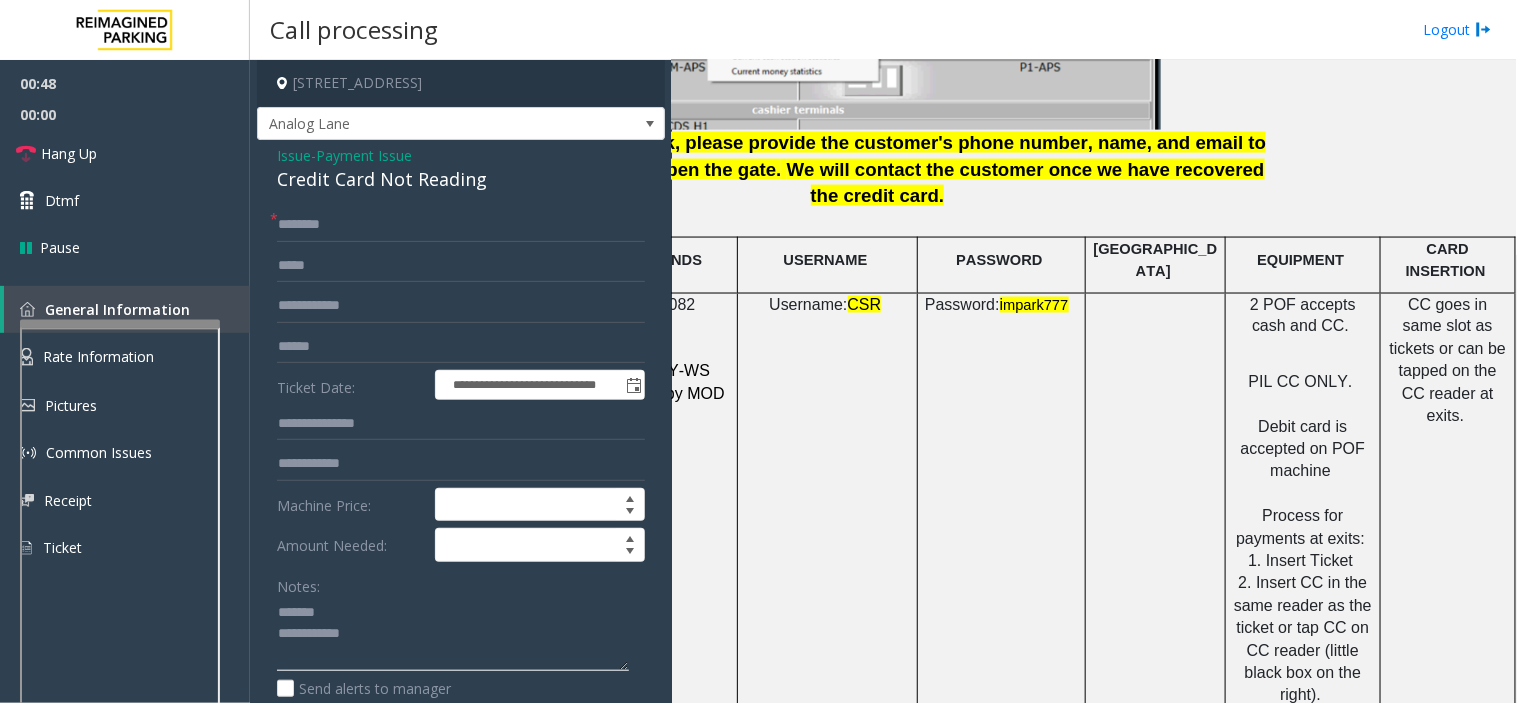 type on "**********" 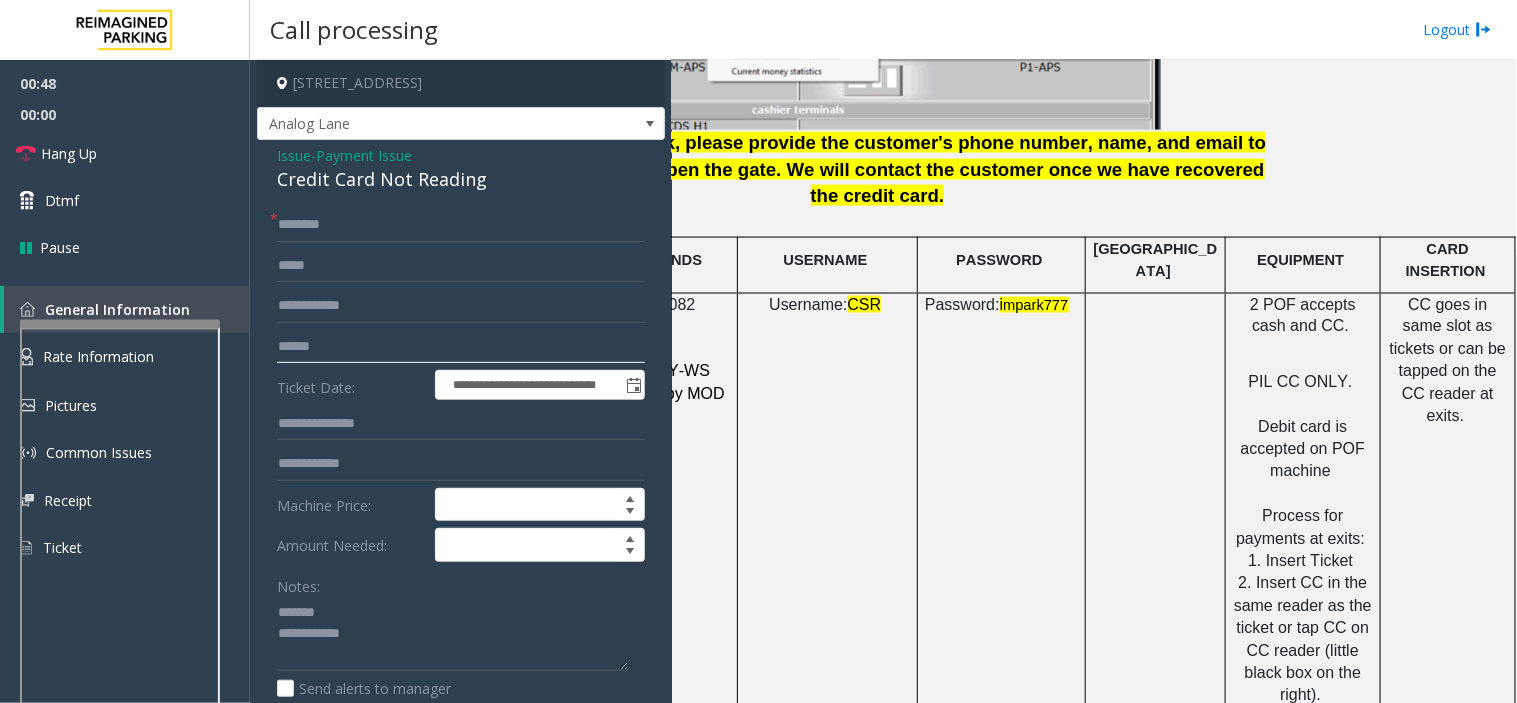 click 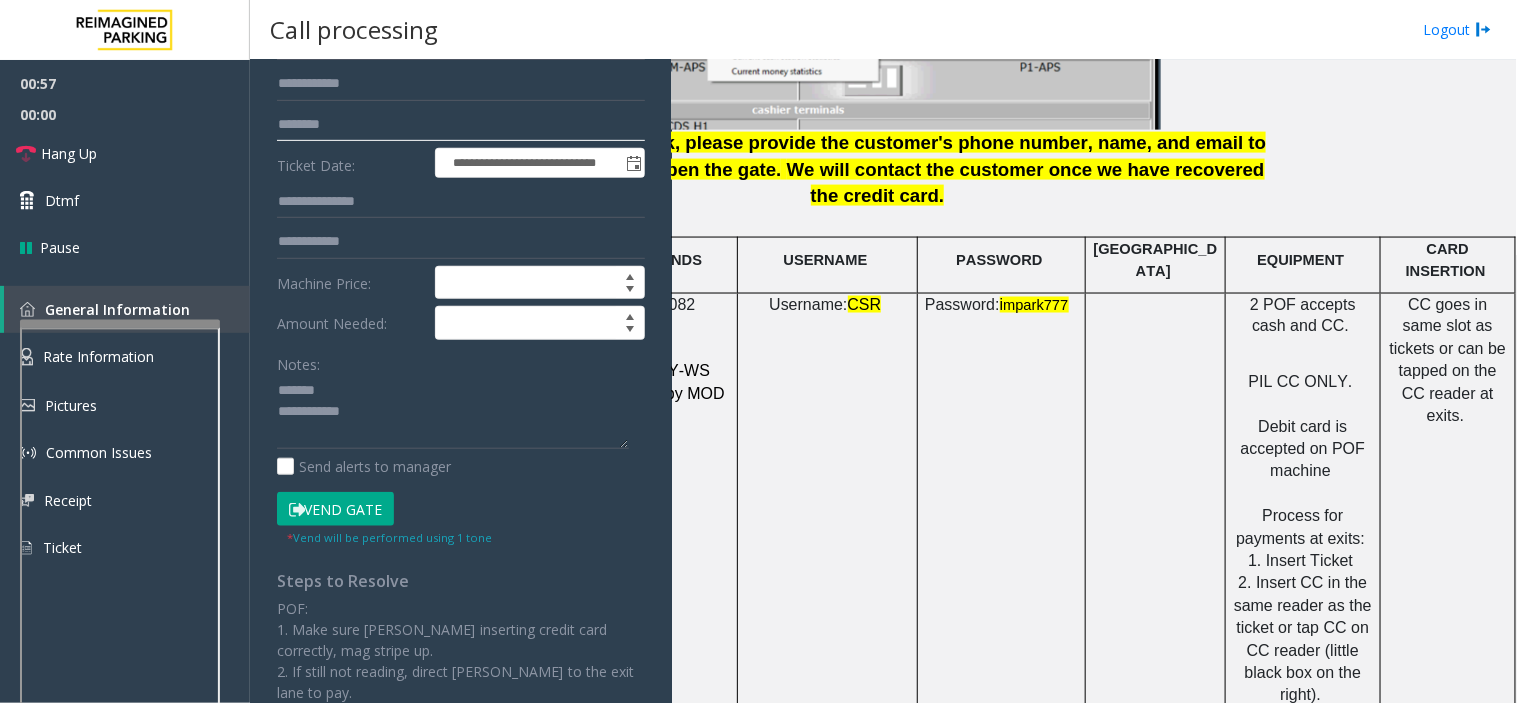 type on "********" 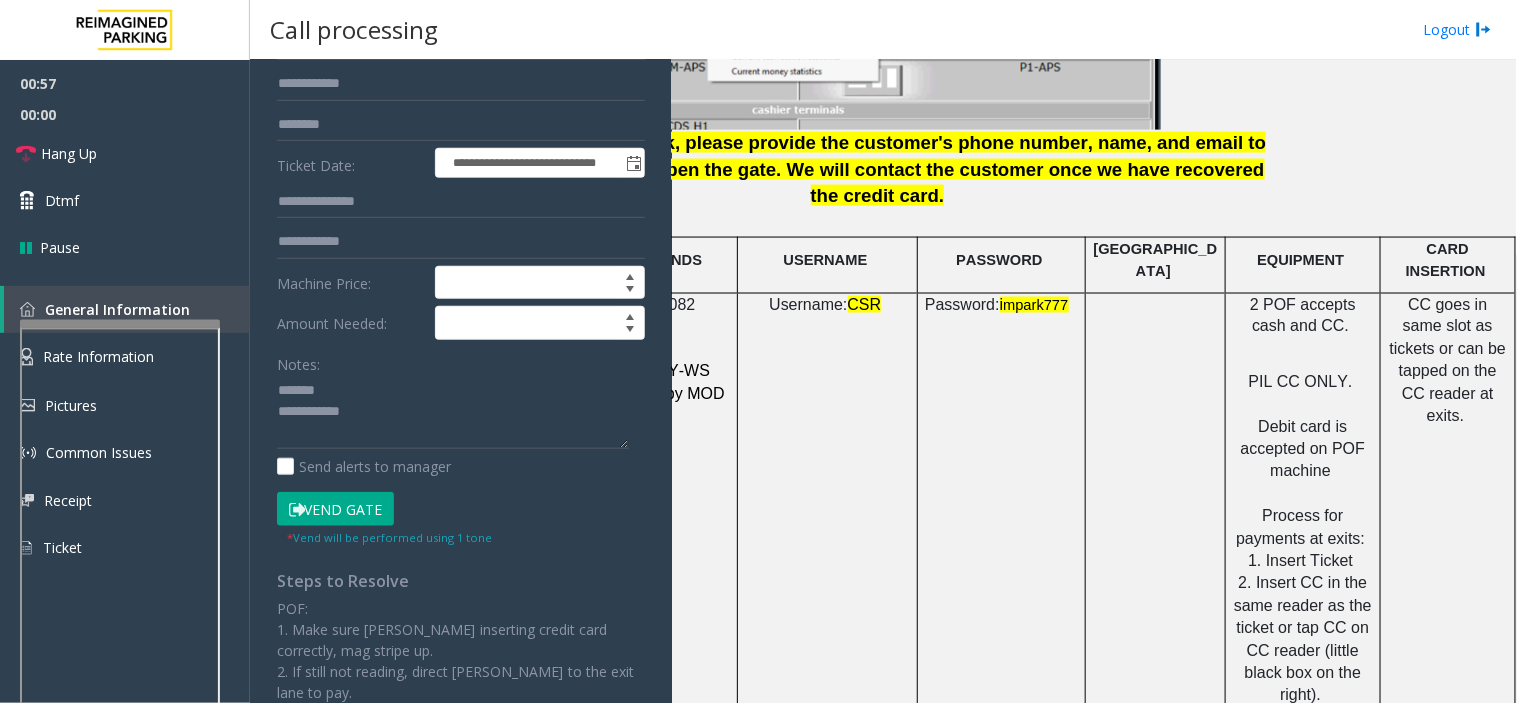 click on "Vend Gate" 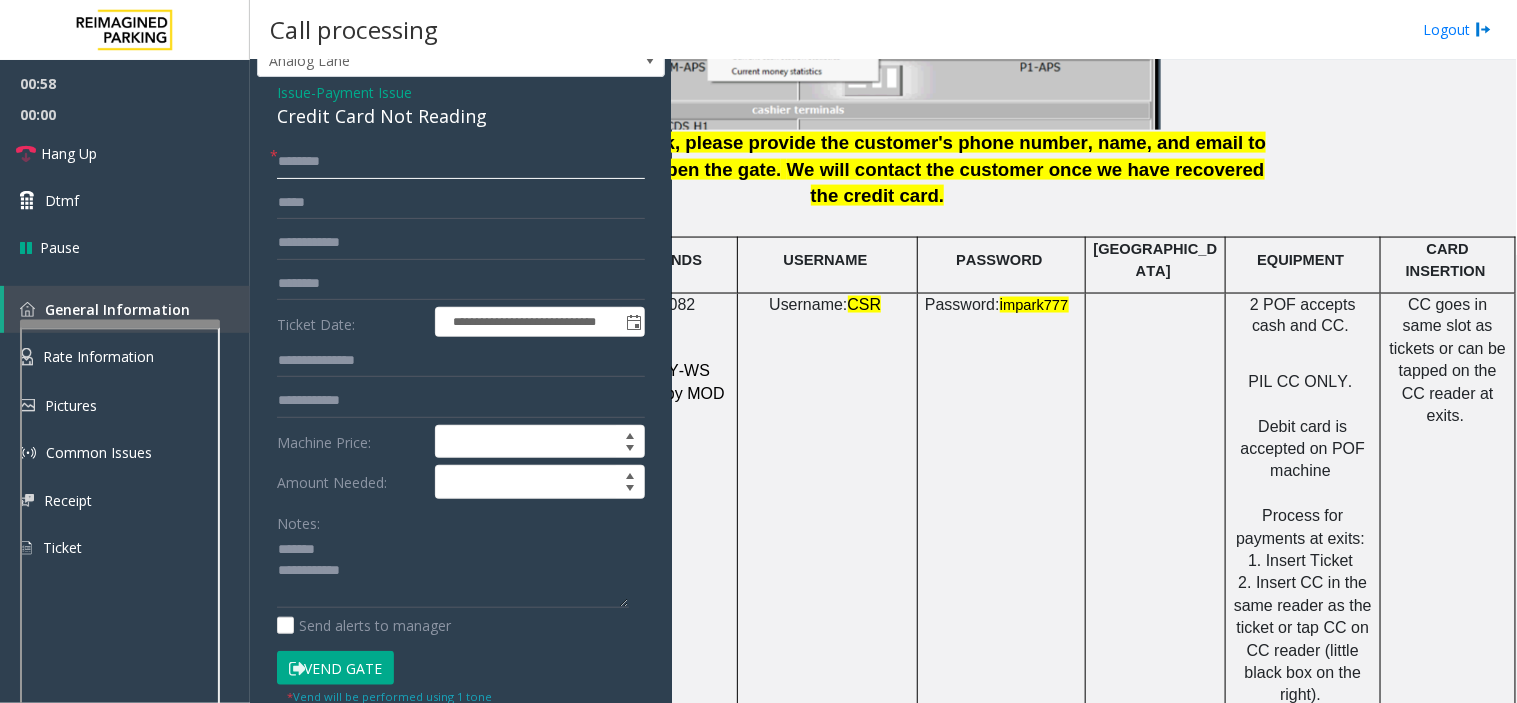 scroll, scrollTop: 0, scrollLeft: 0, axis: both 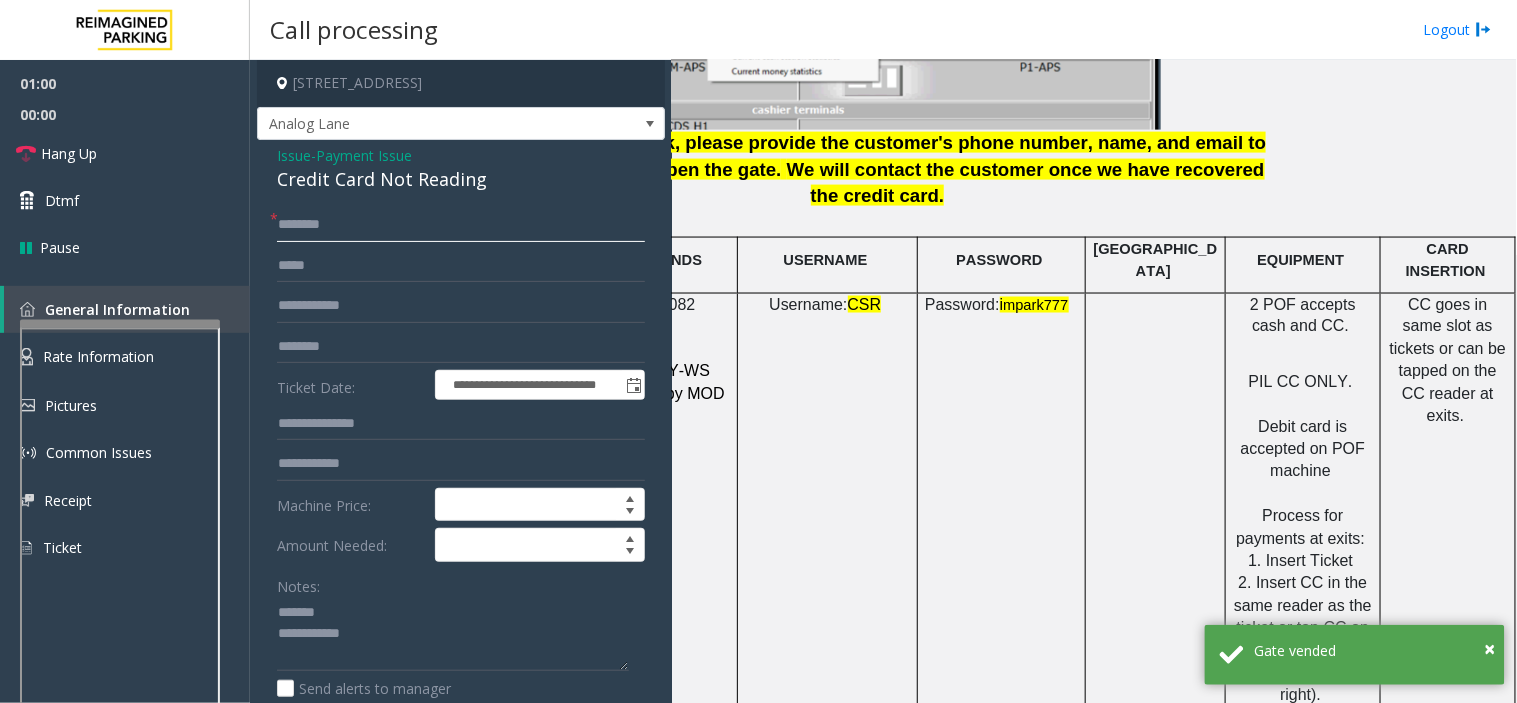 type on "*" 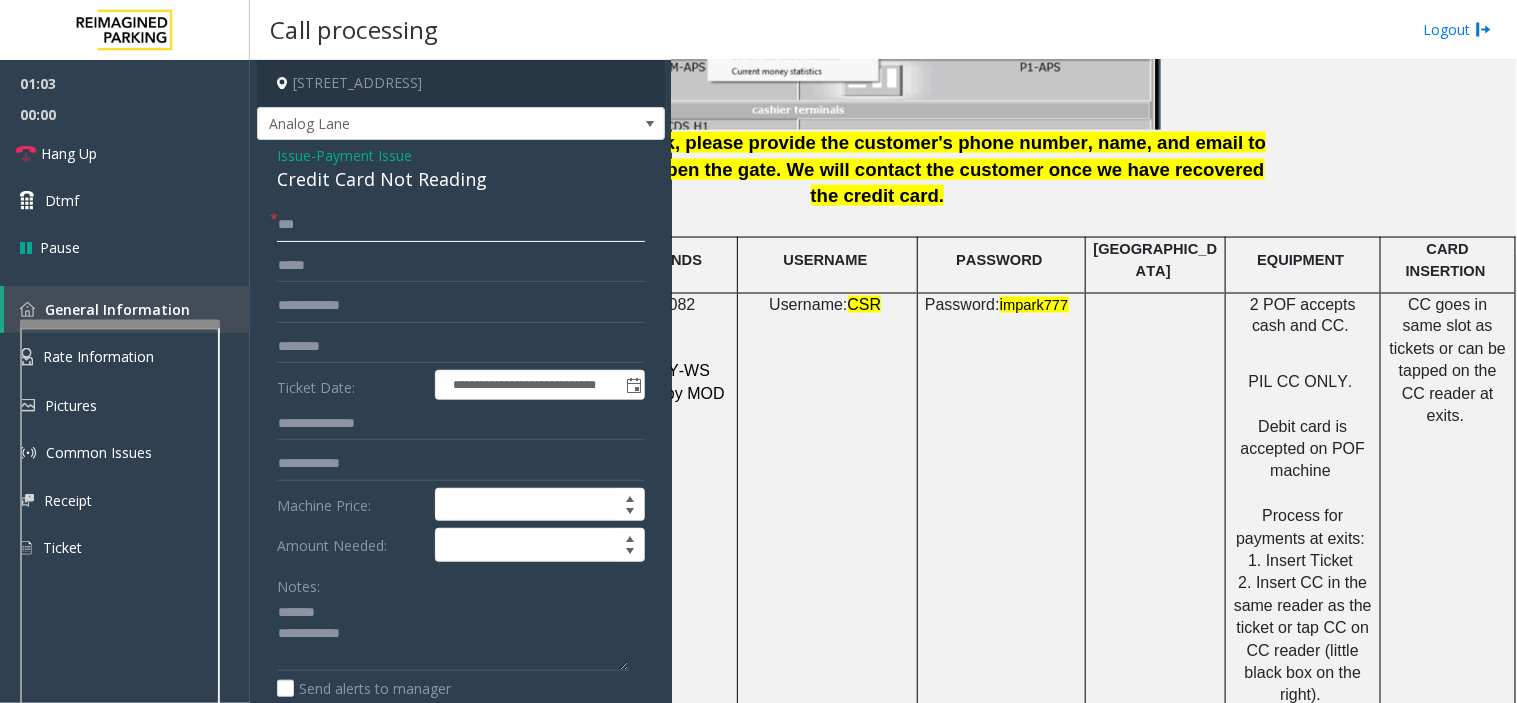 type on "**" 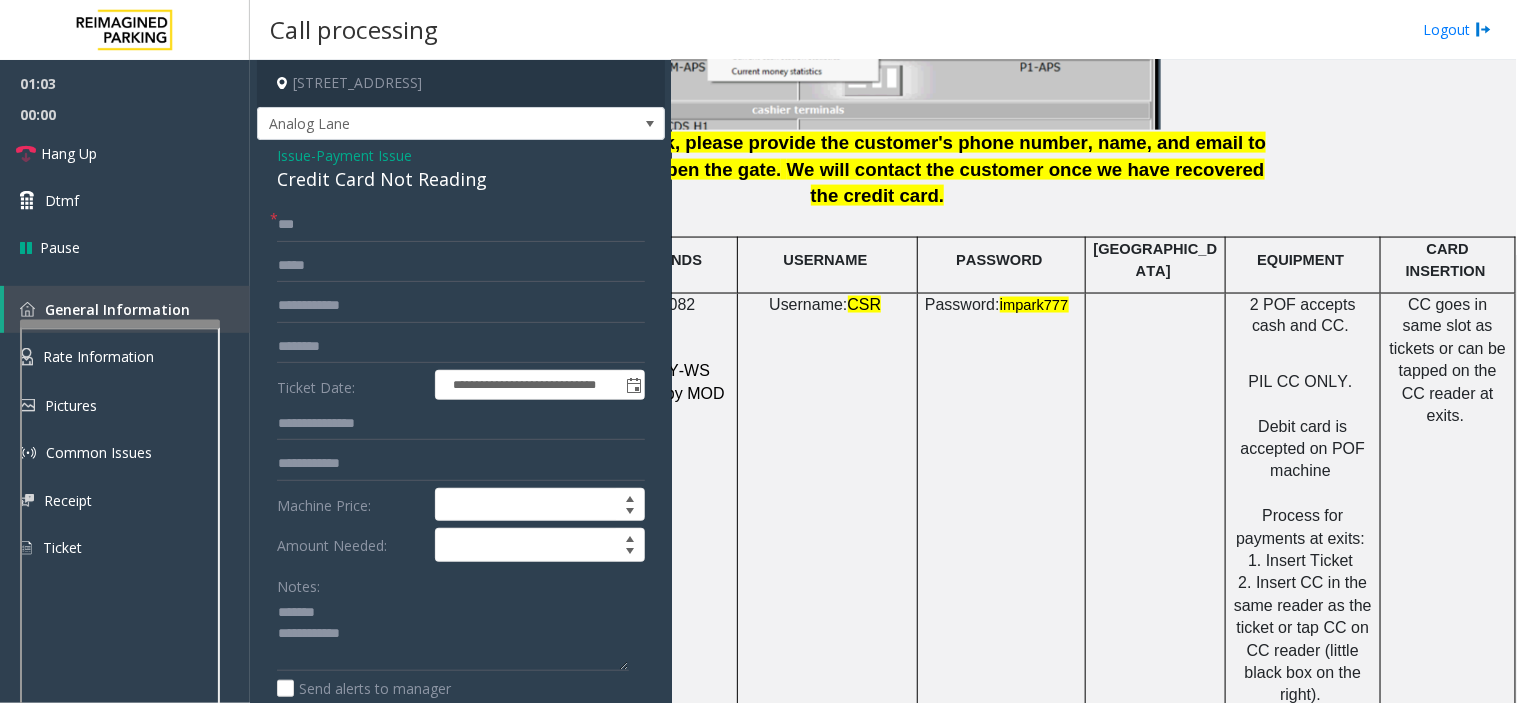 click on "Credit Card Not Reading" 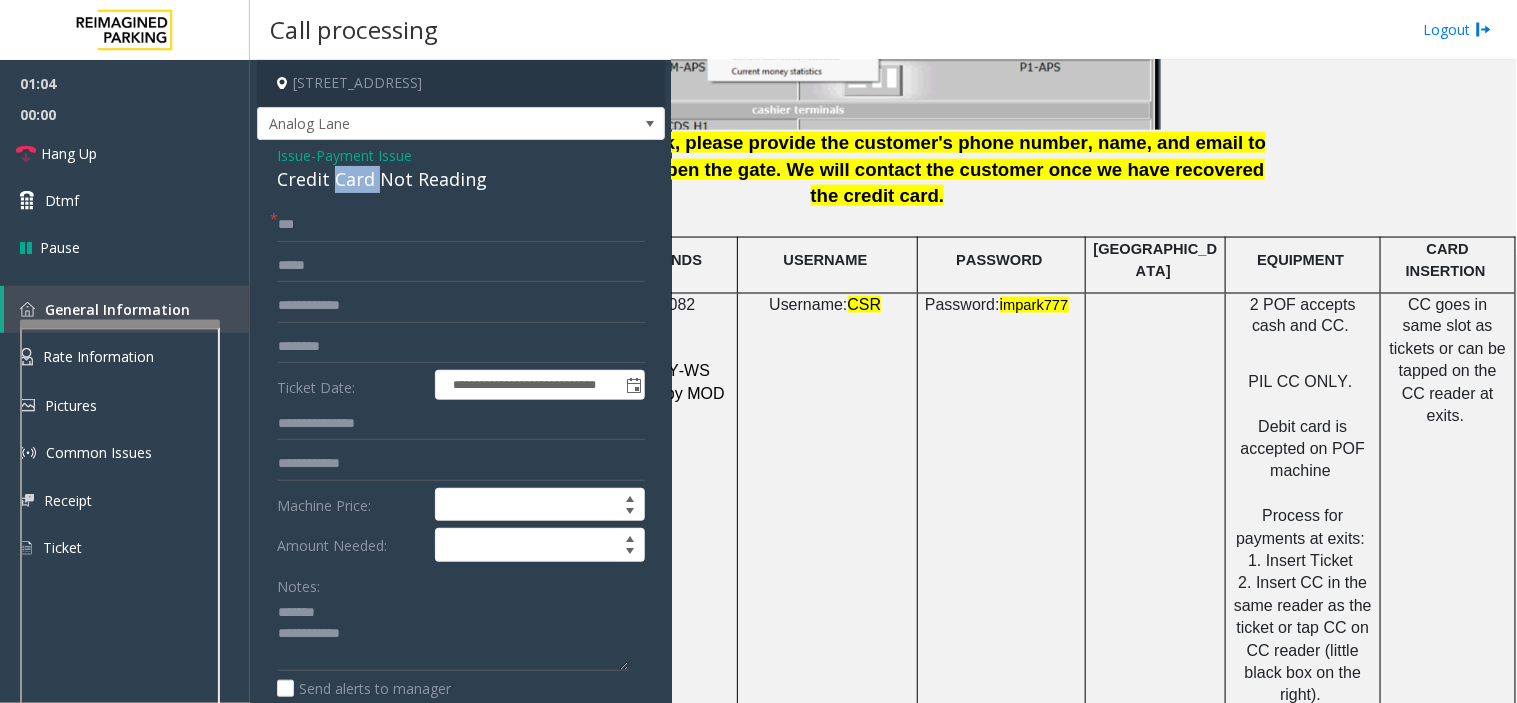 click on "Credit Card Not Reading" 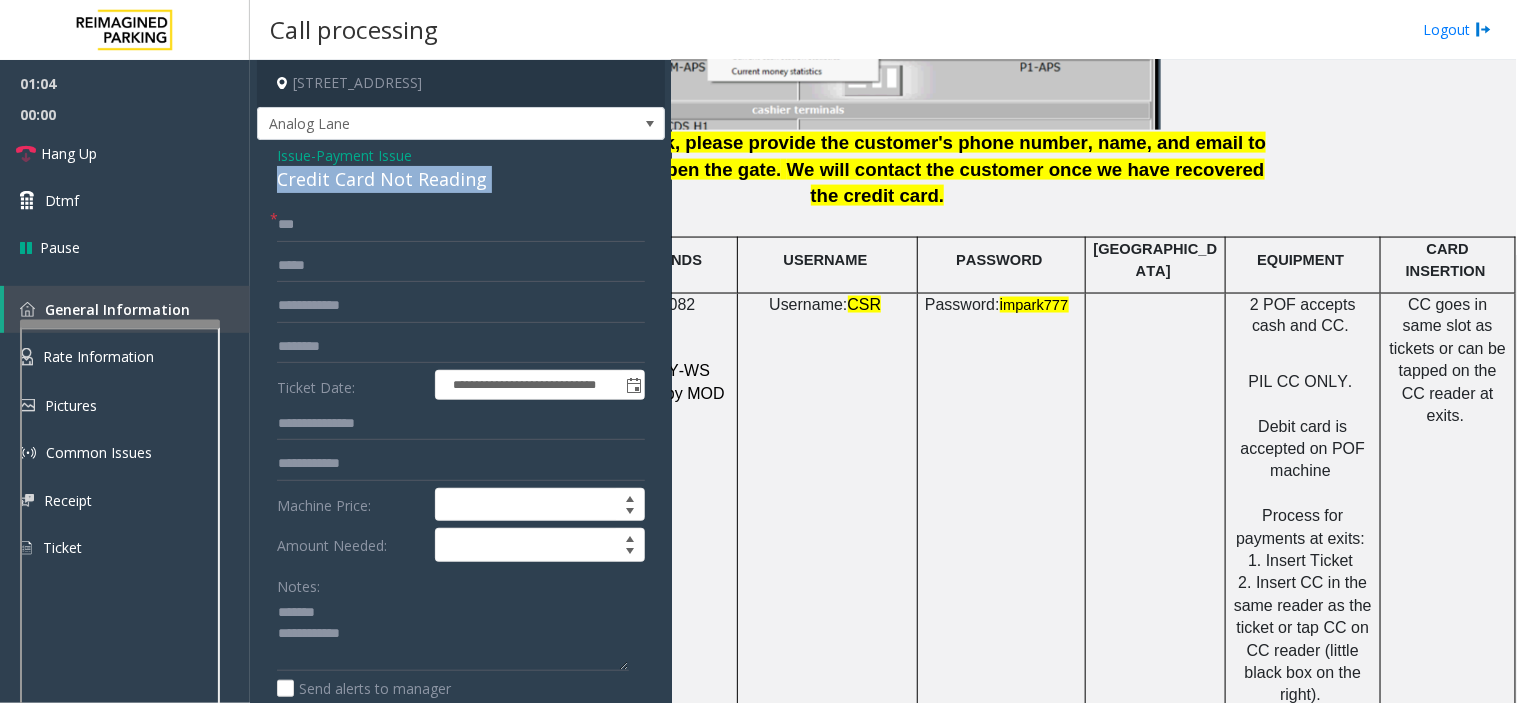 click on "Credit Card Not Reading" 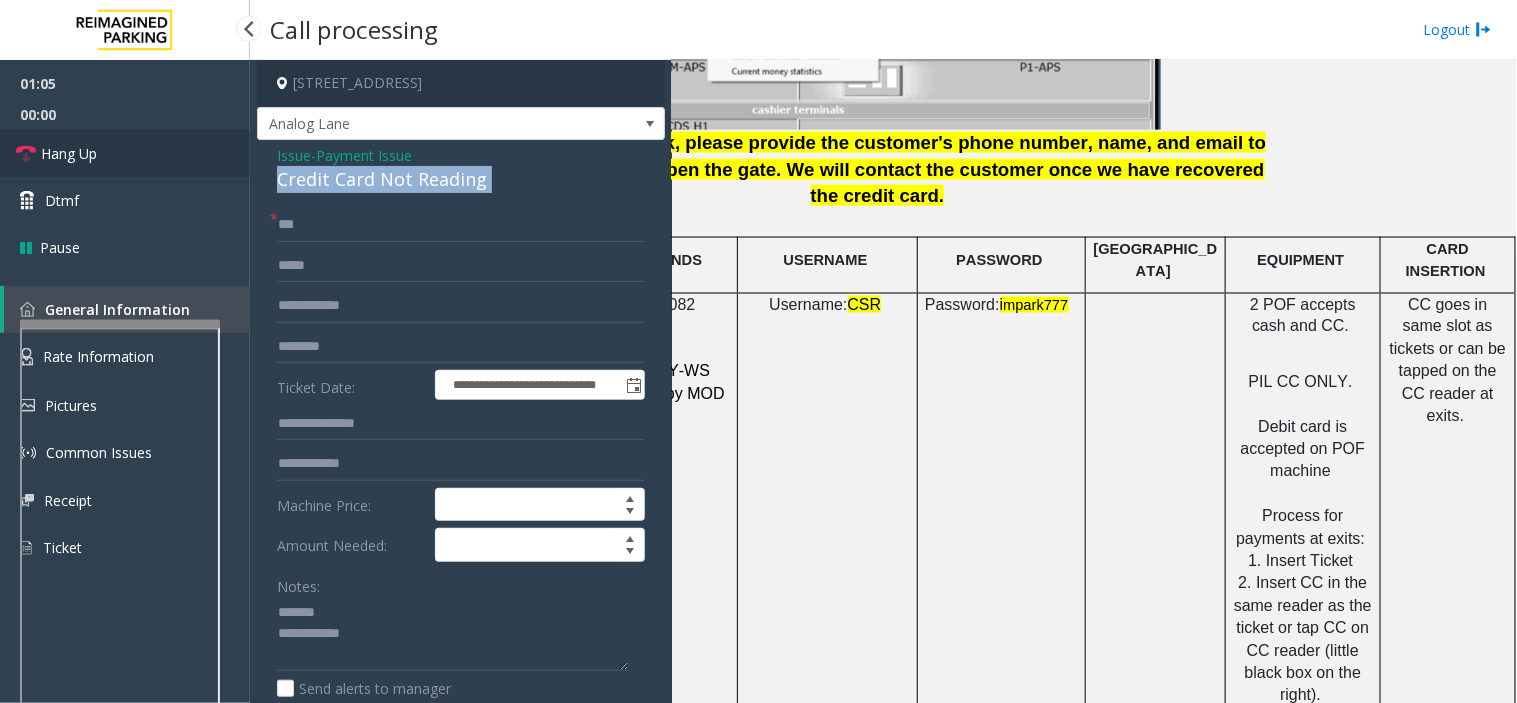 click on "Hang Up" at bounding box center [125, 153] 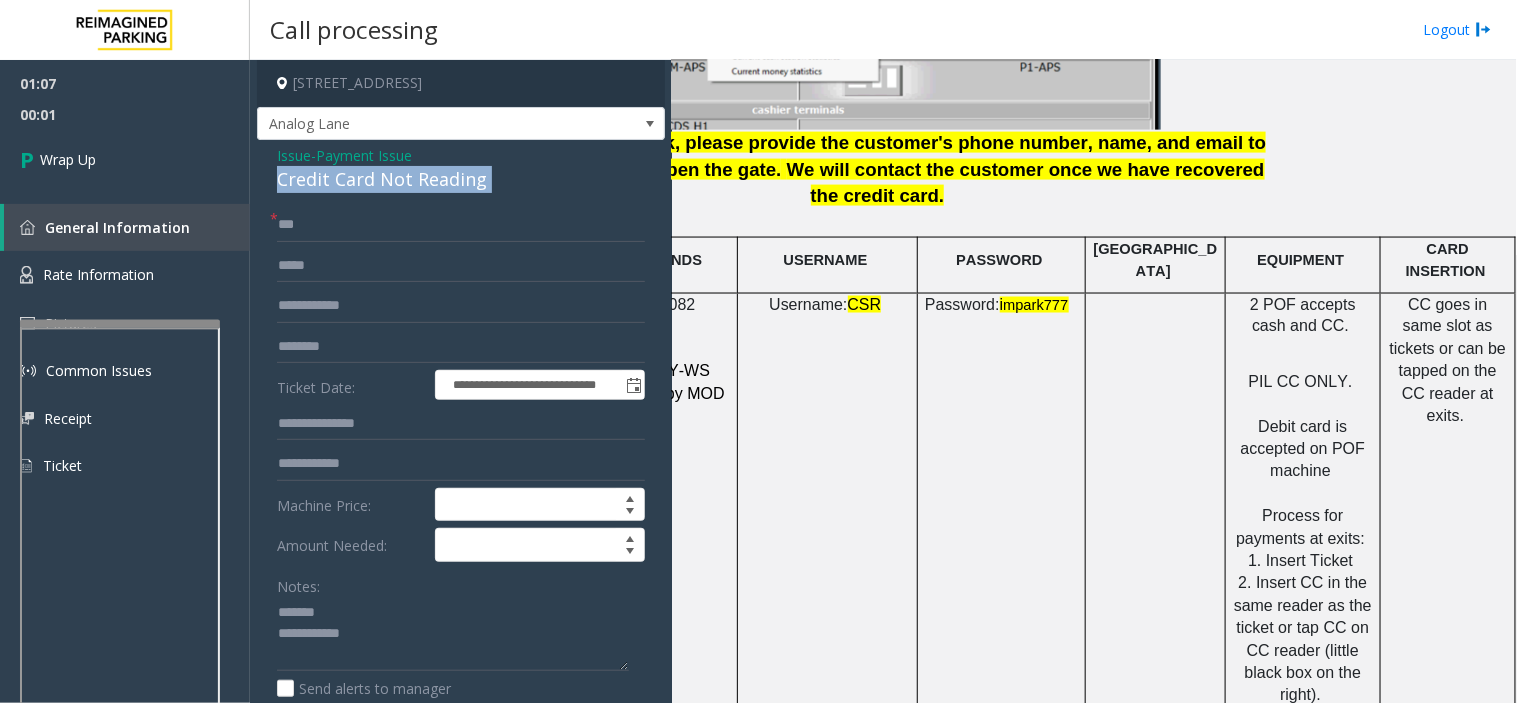 copy on "Credit Card Not Reading" 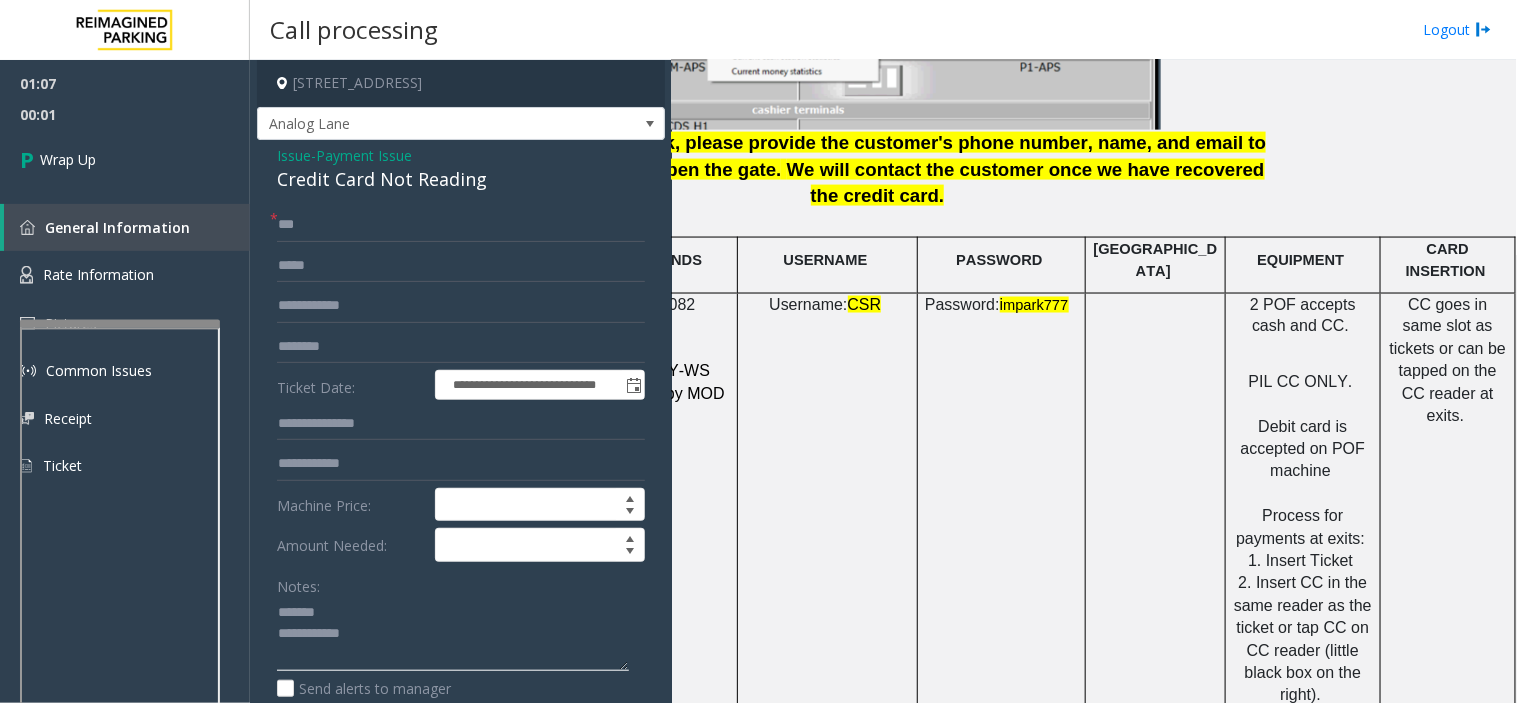 click 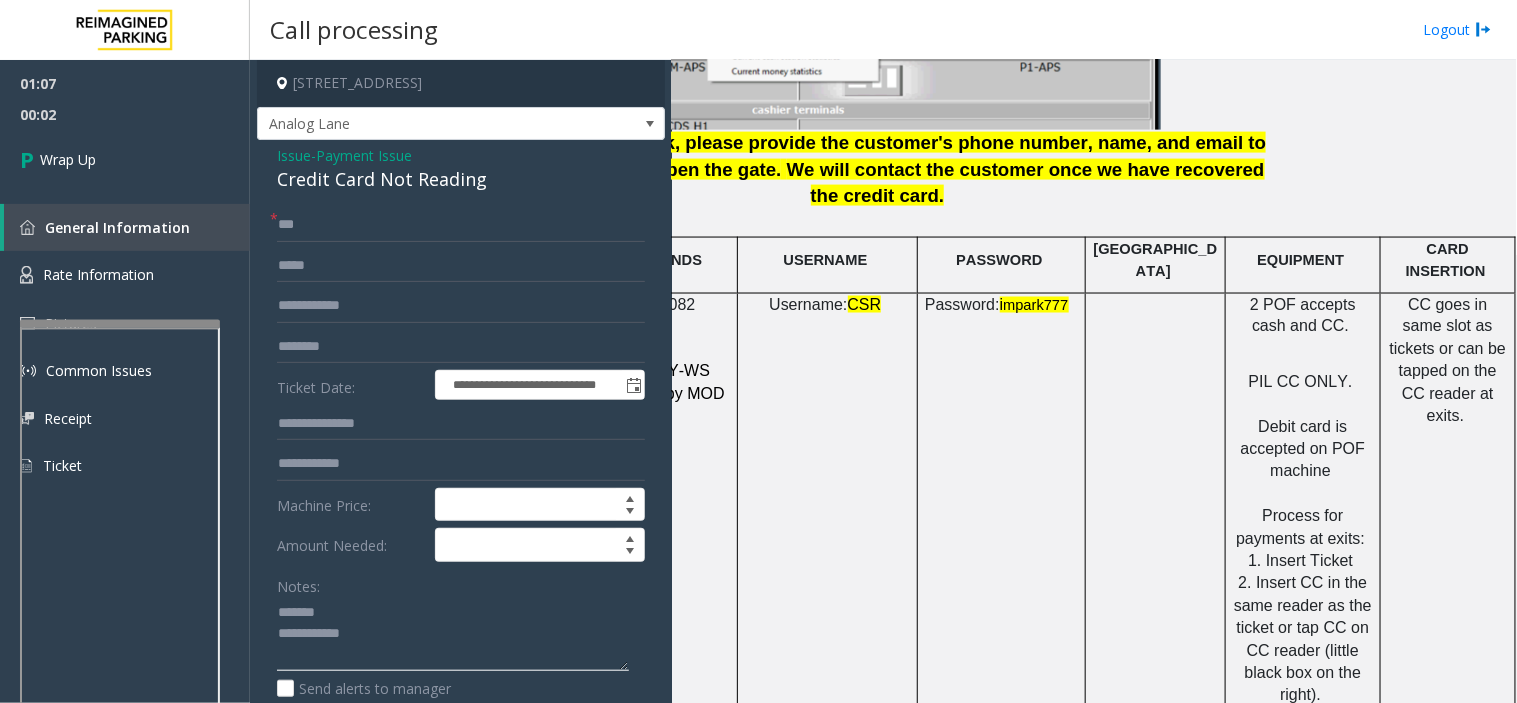 paste on "**********" 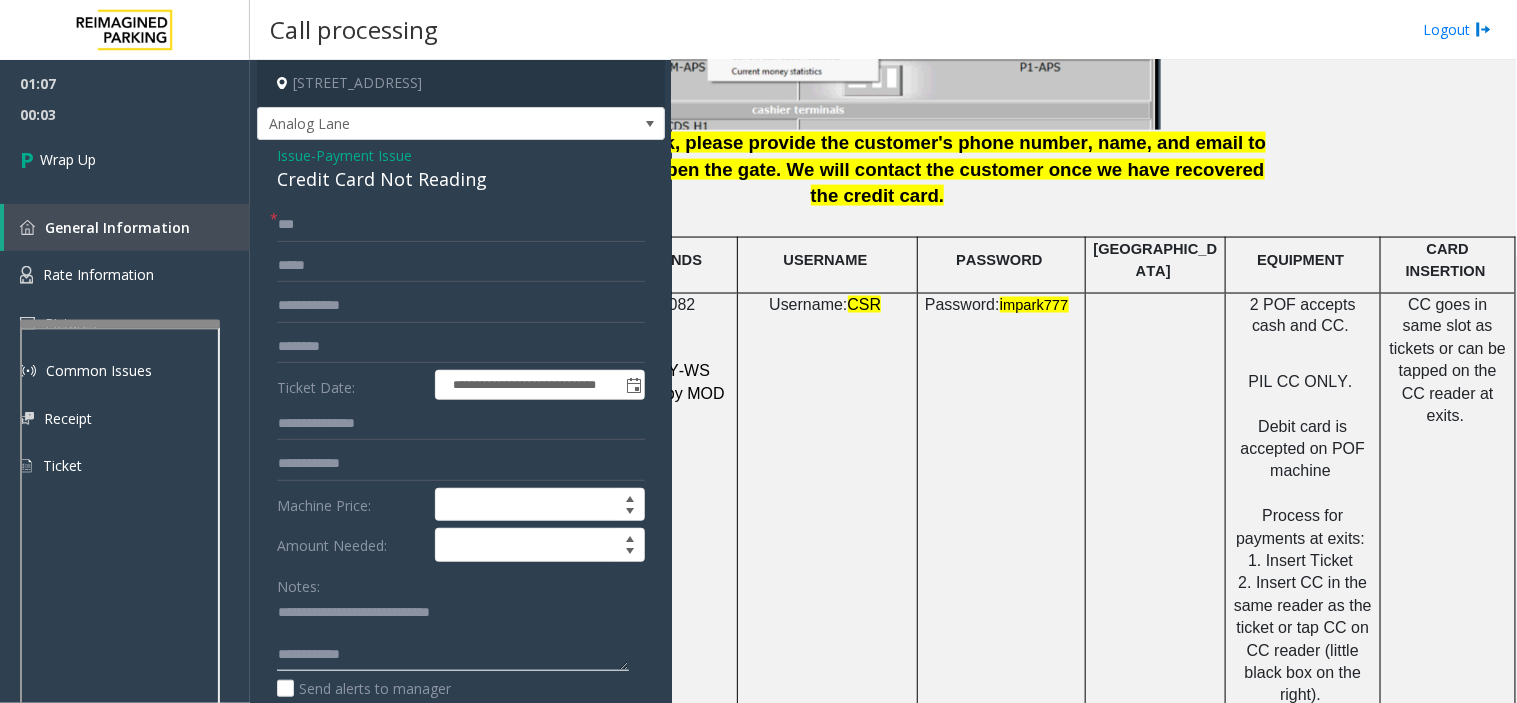 click 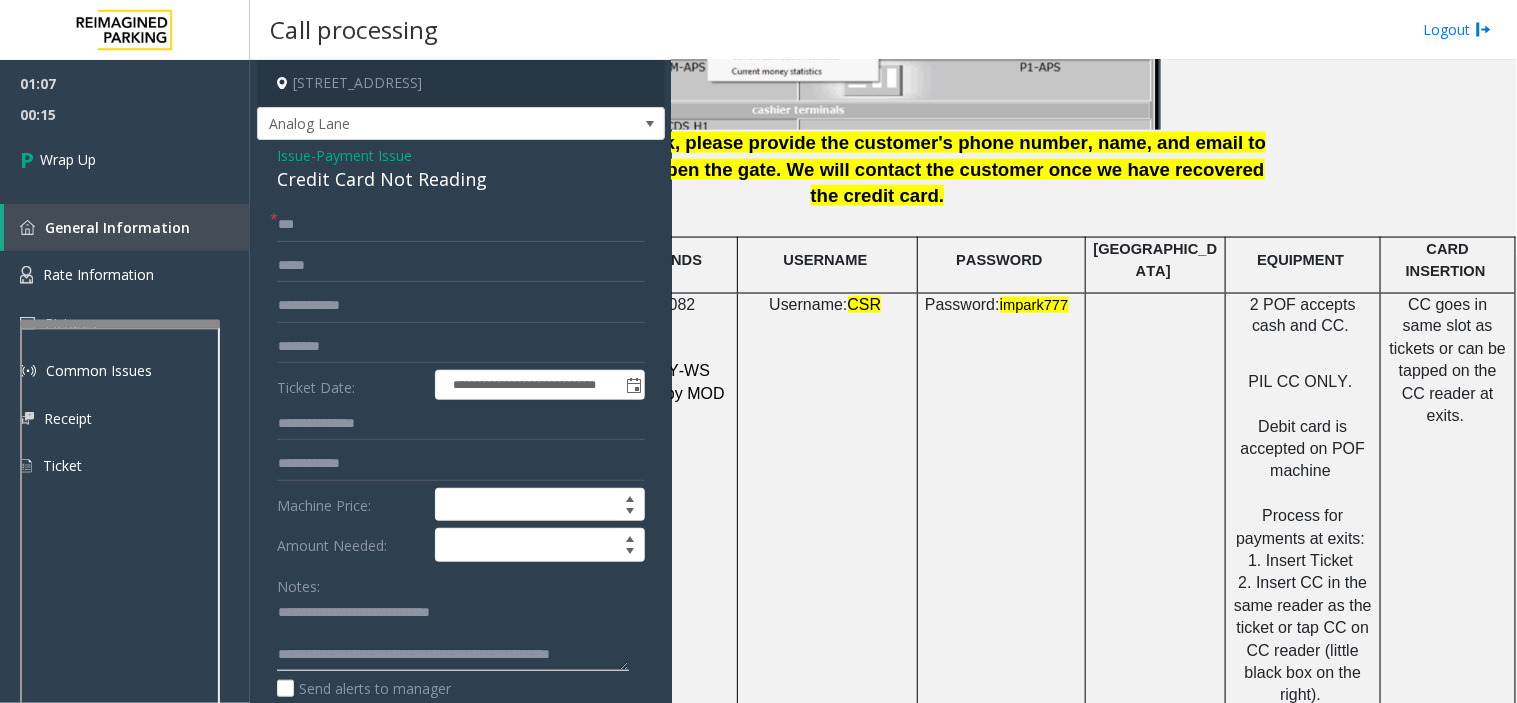 scroll, scrollTop: 14, scrollLeft: 0, axis: vertical 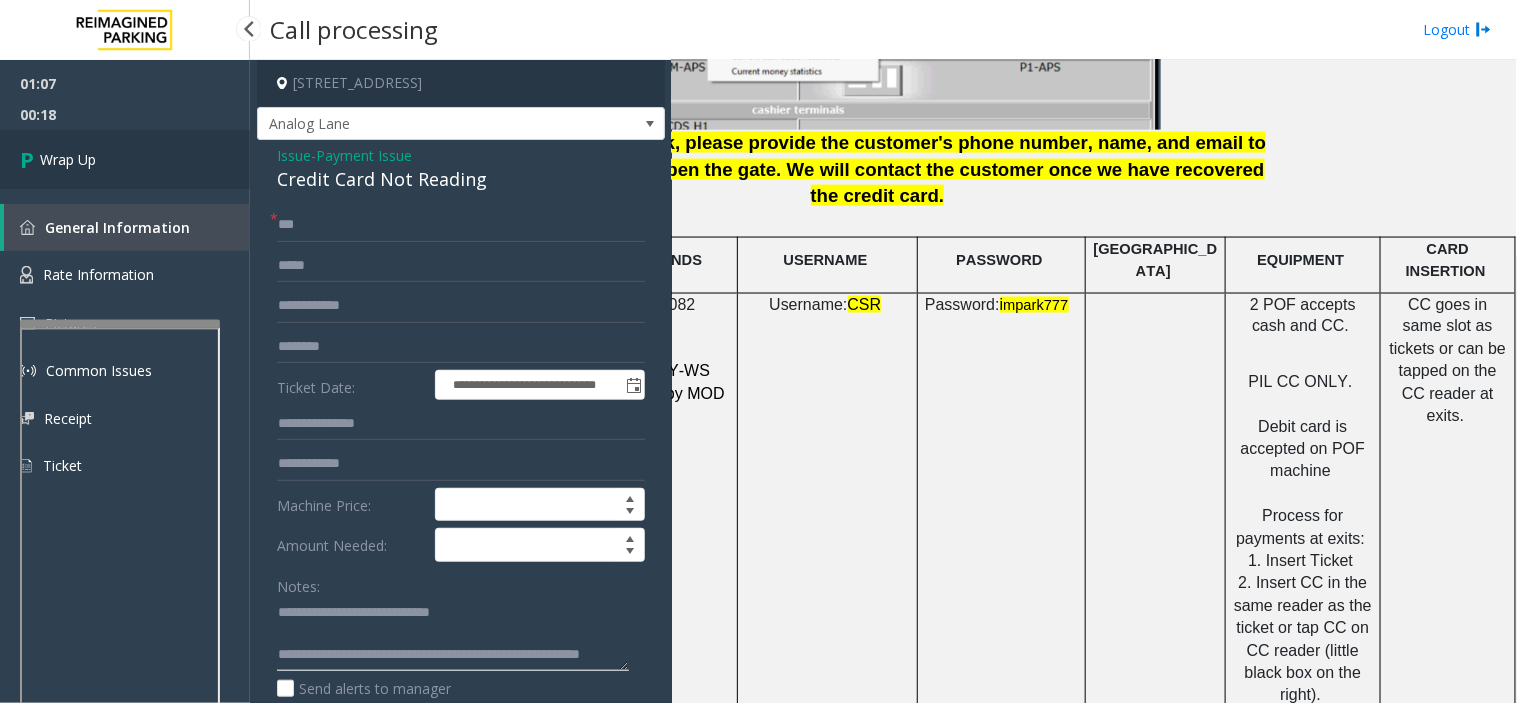 type on "**********" 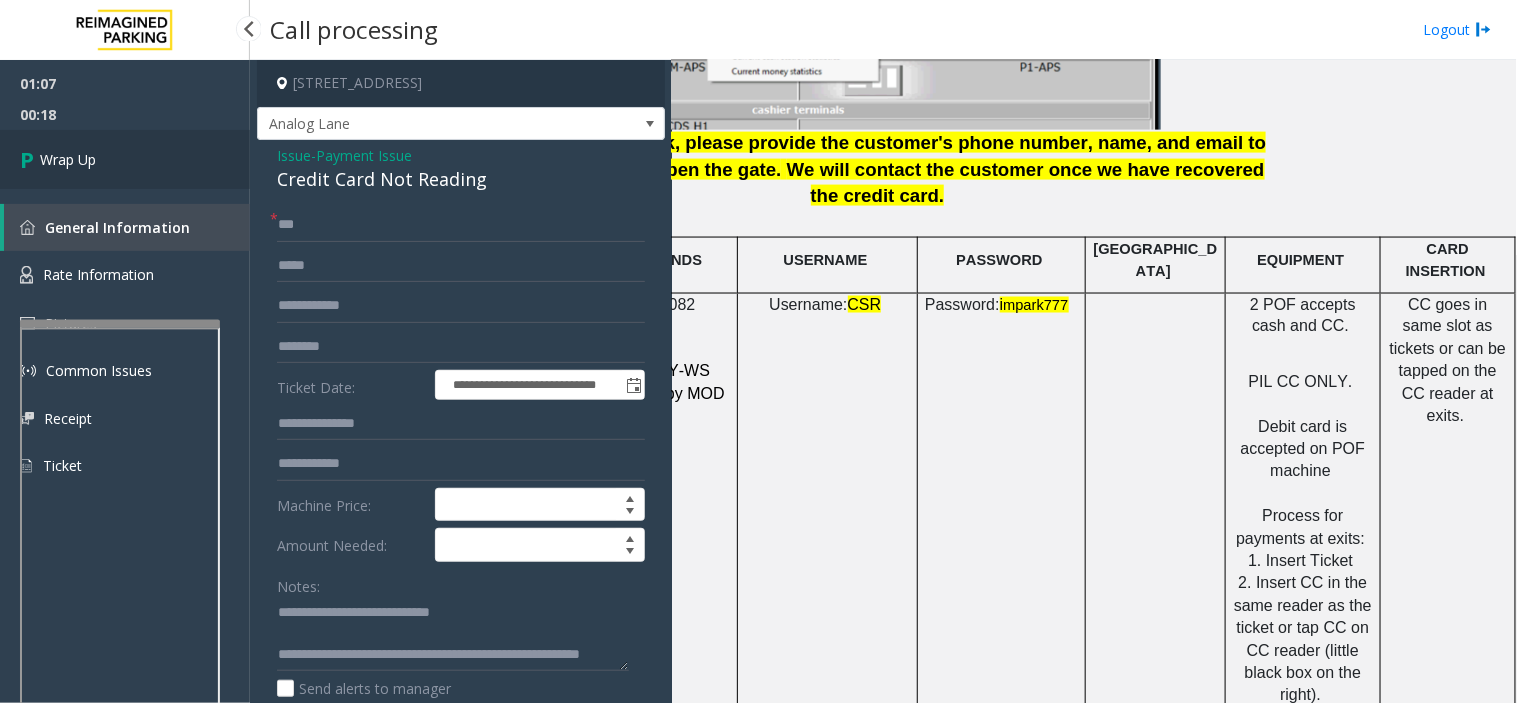 click on "Wrap Up" at bounding box center [125, 159] 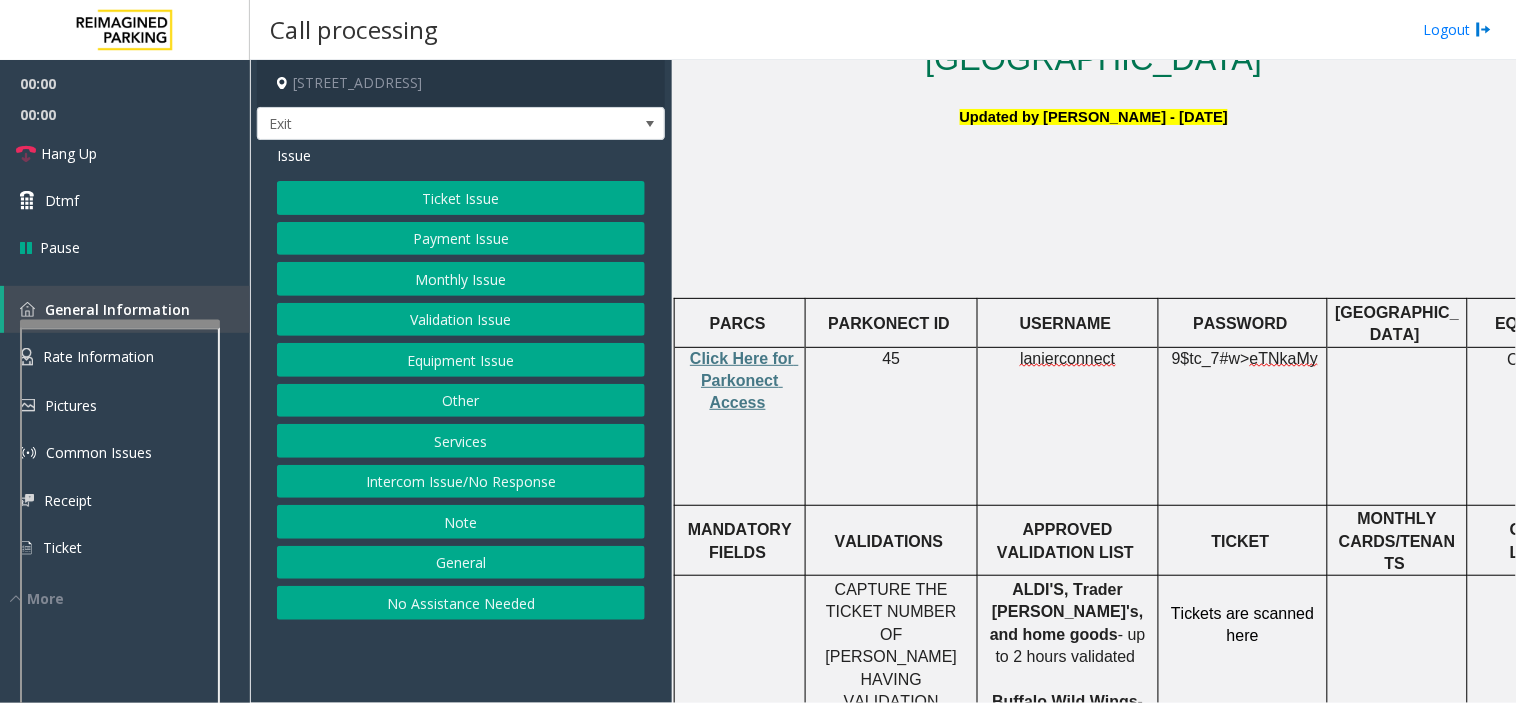 scroll, scrollTop: 555, scrollLeft: 0, axis: vertical 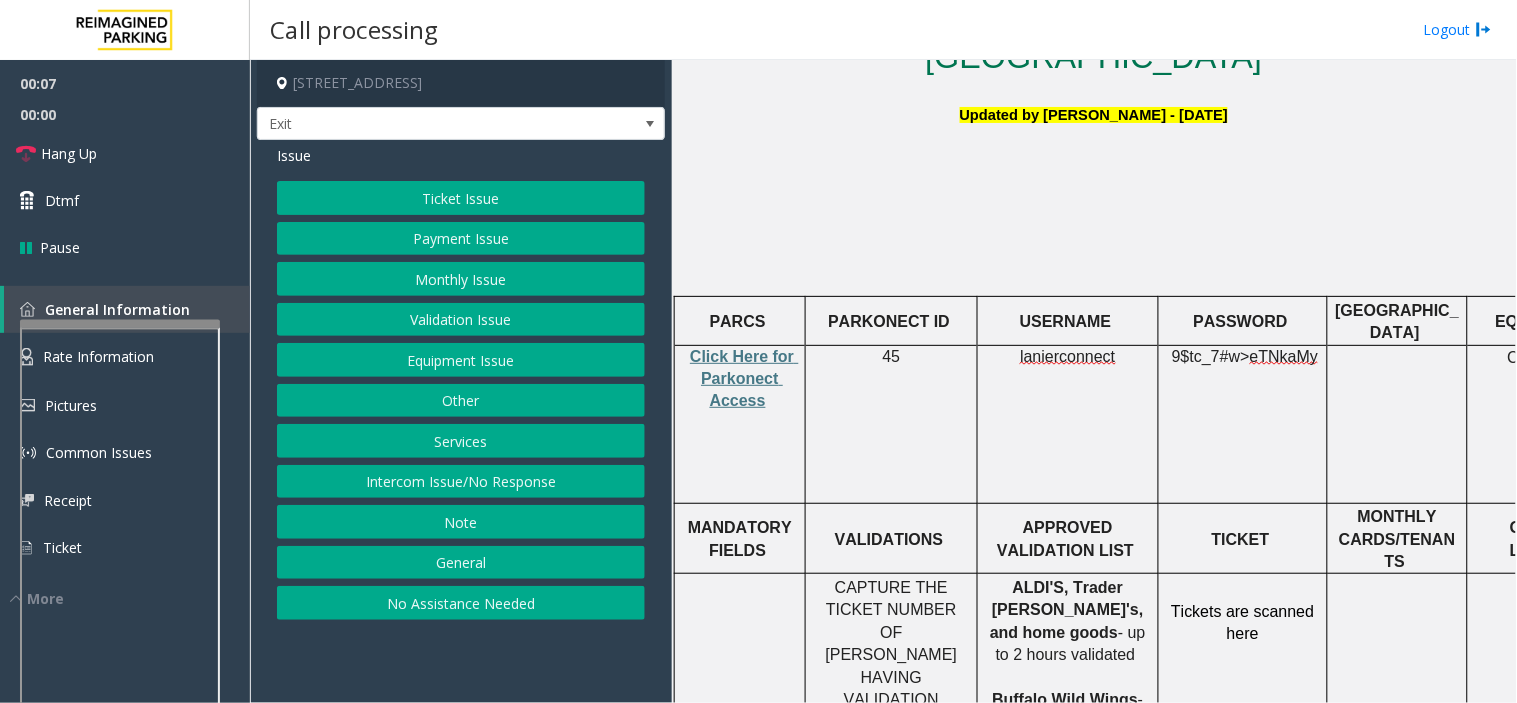 click on "Validation Issue" 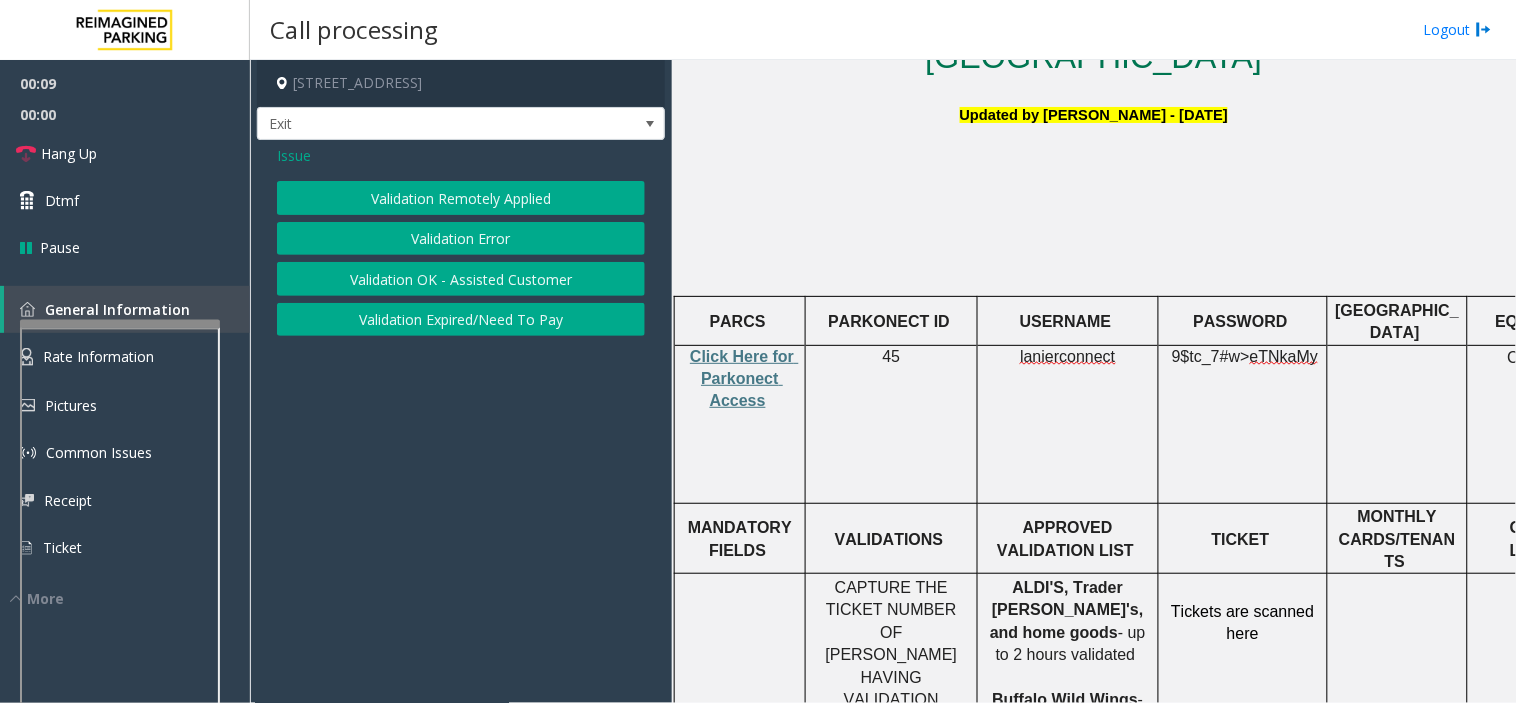 click on "Validation Error" 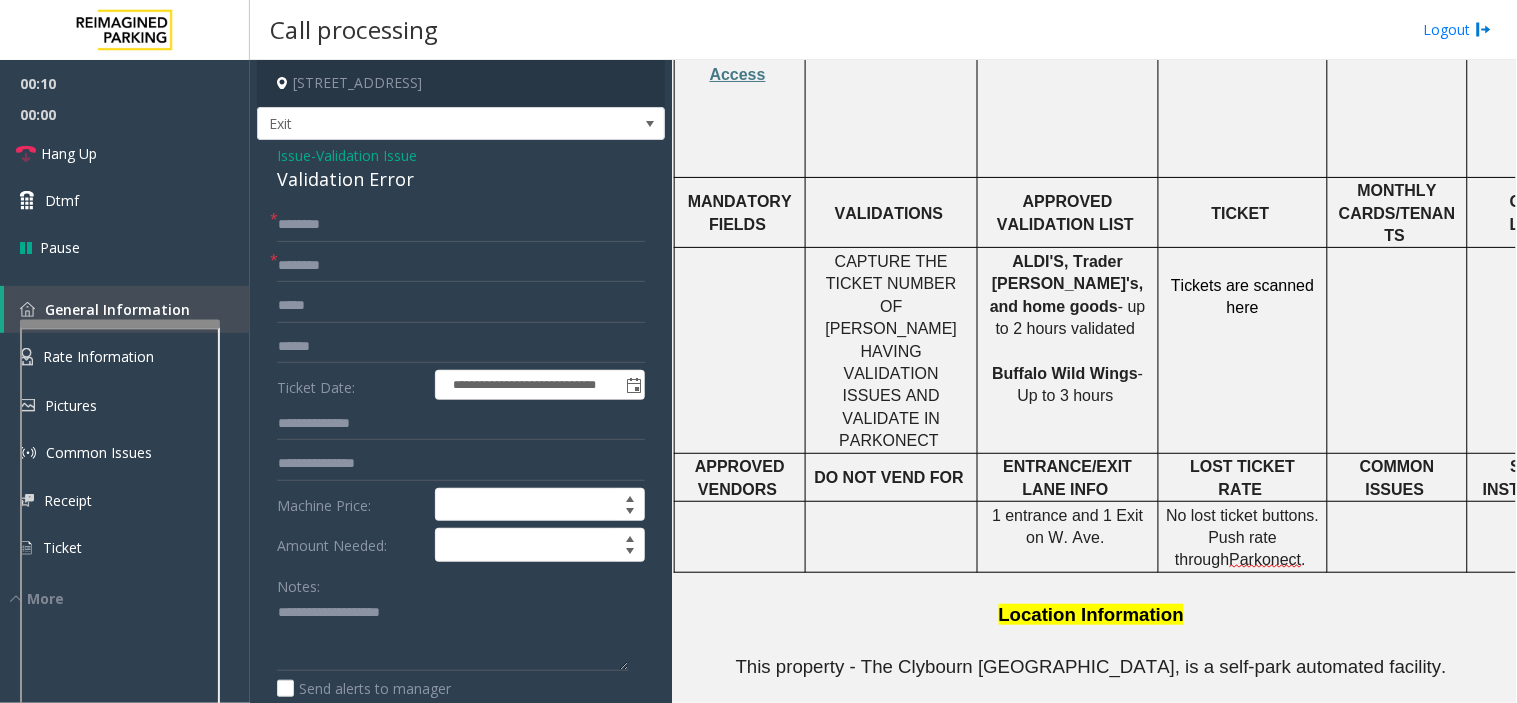 scroll, scrollTop: 888, scrollLeft: 0, axis: vertical 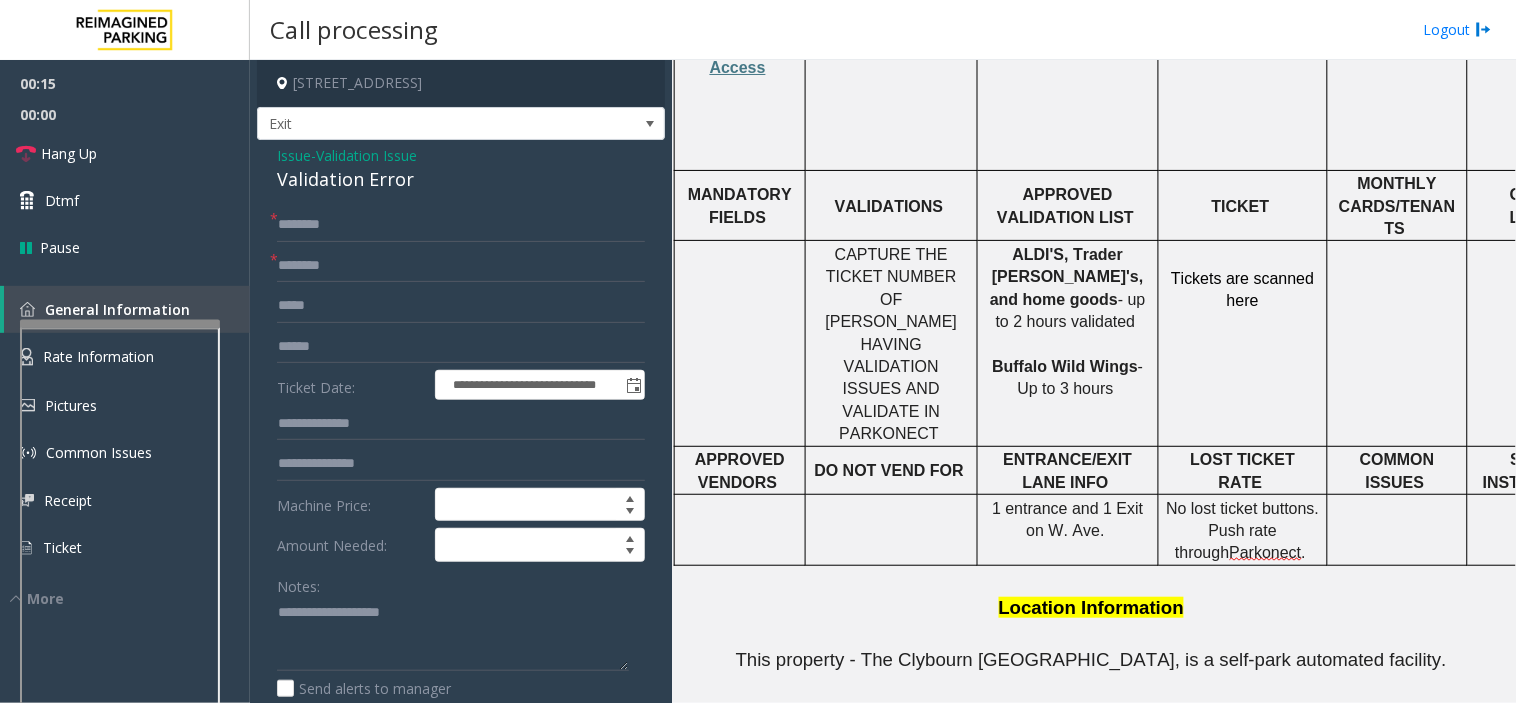 click on "ALDI'S, Trader [PERSON_NAME]'s, and home goods" 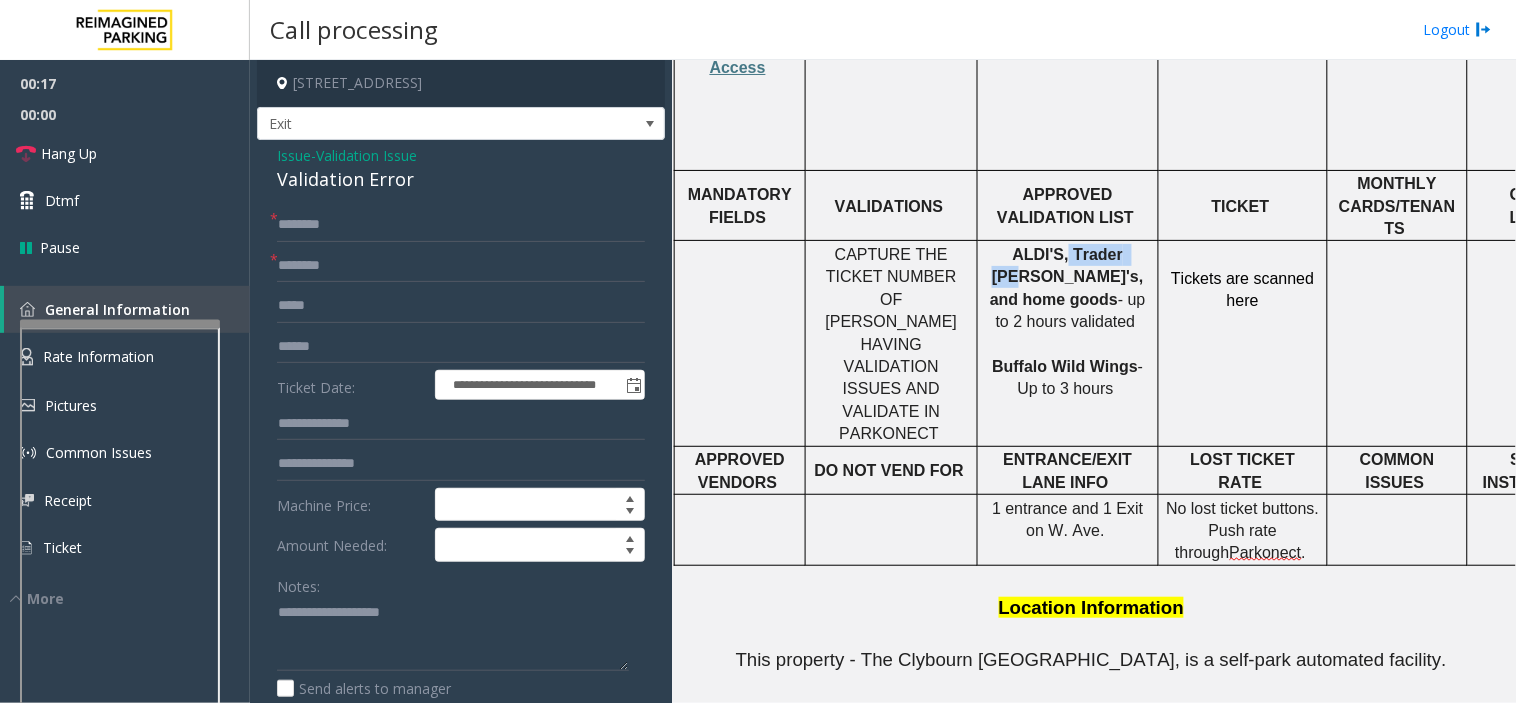 drag, startPoint x: 1033, startPoint y: 177, endPoint x: 1106, endPoint y: 188, distance: 73.82411 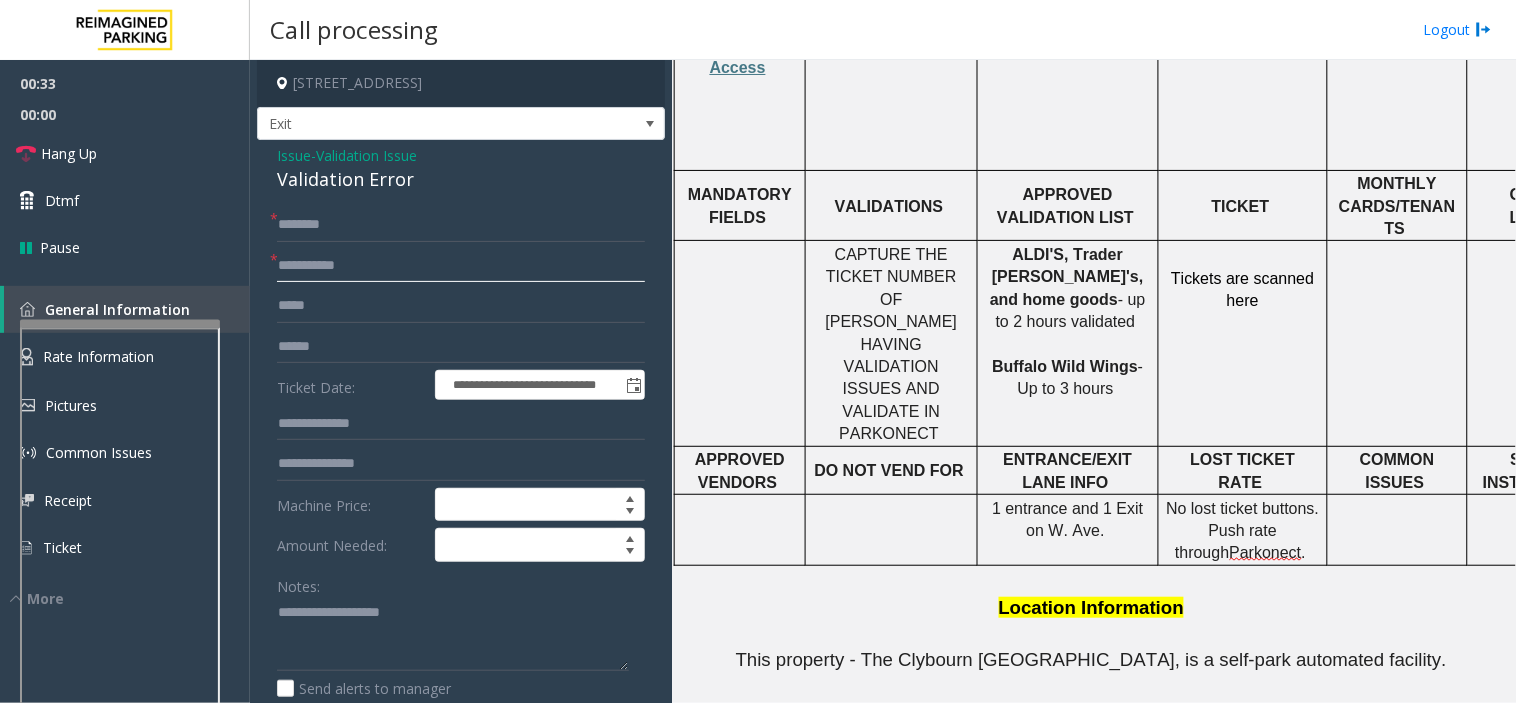 type on "**********" 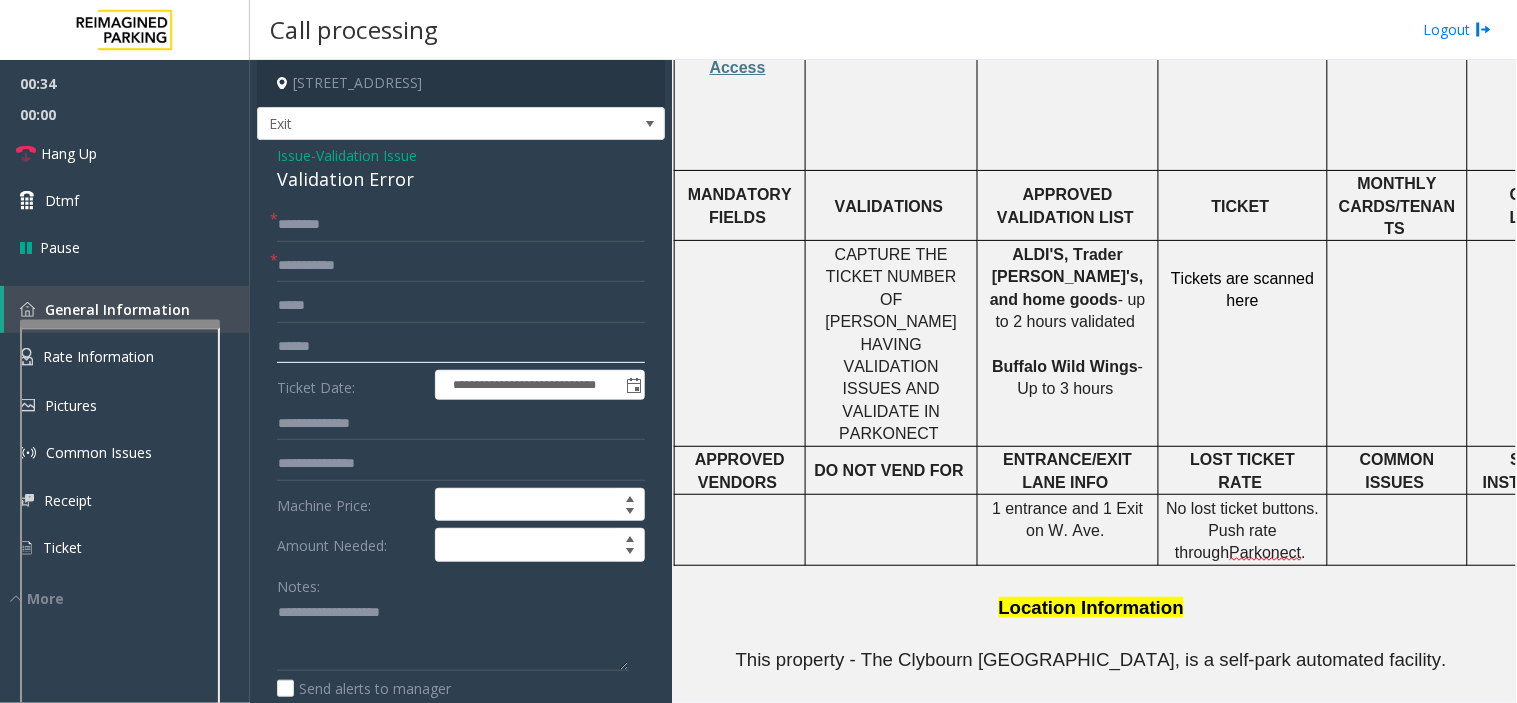 click 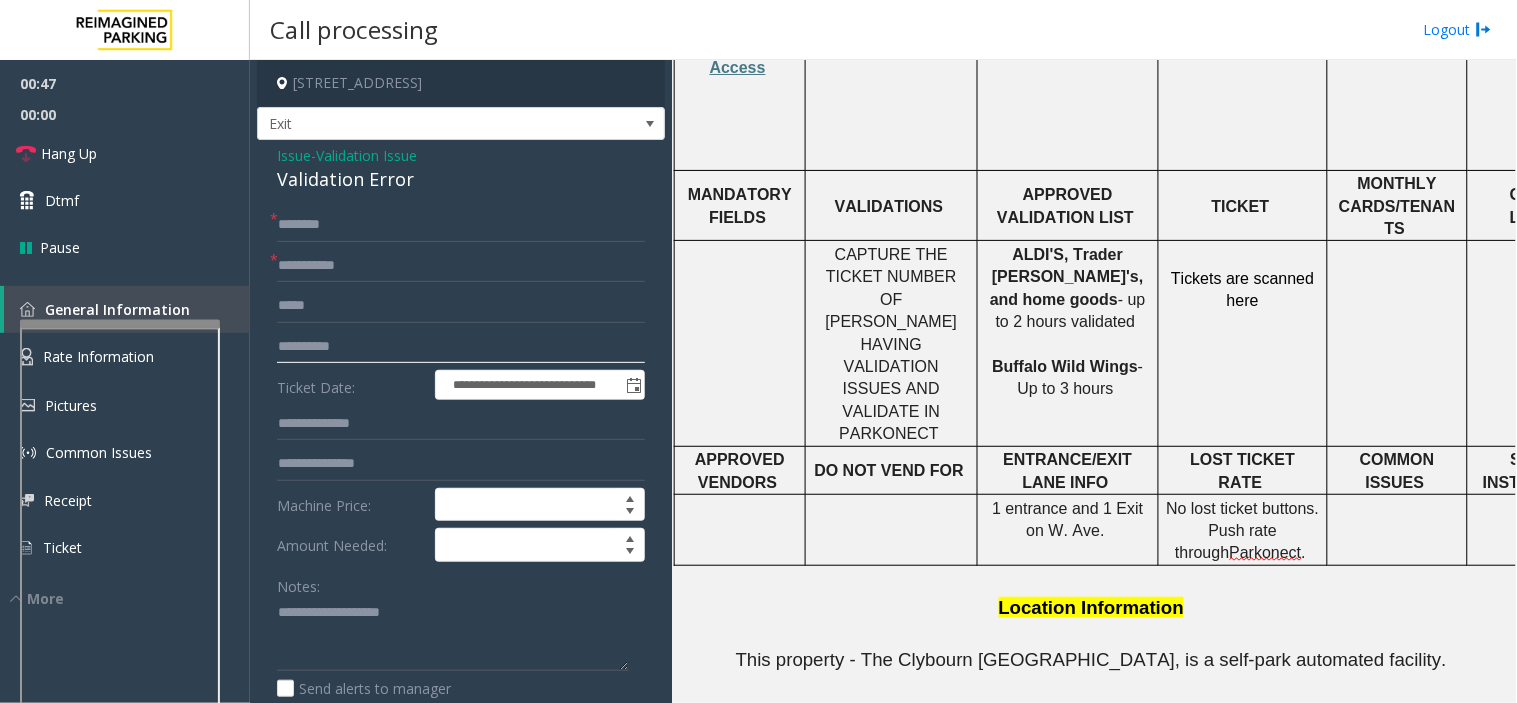 type on "**********" 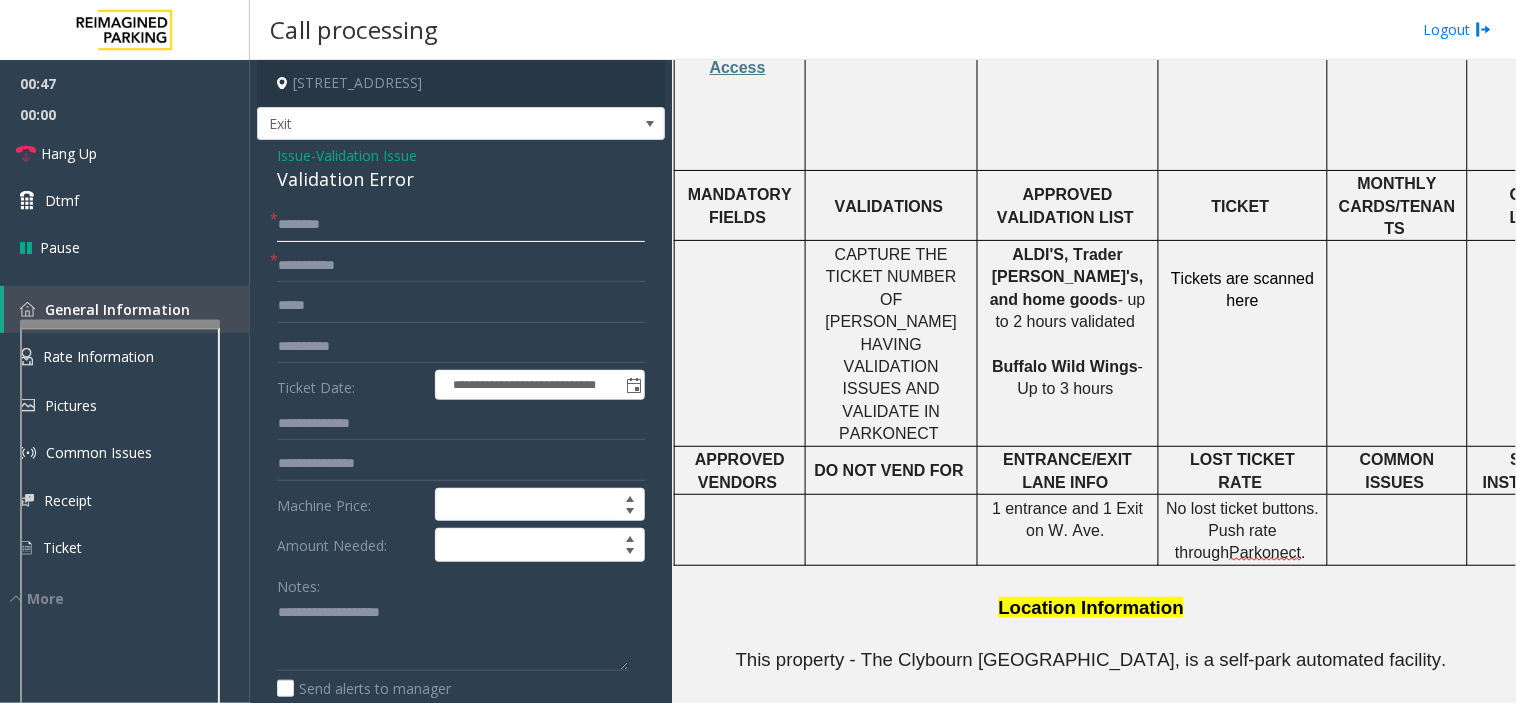 click 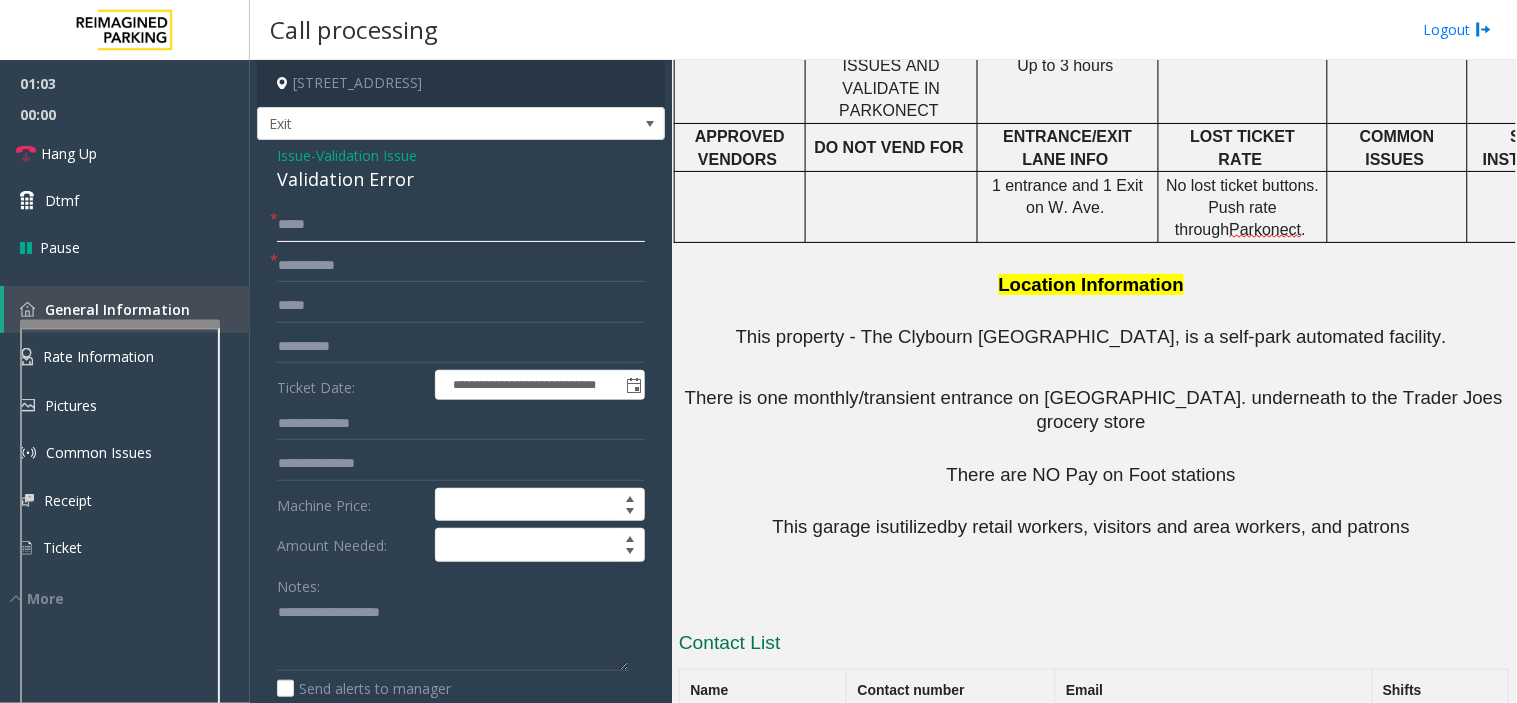 scroll, scrollTop: 1255, scrollLeft: 0, axis: vertical 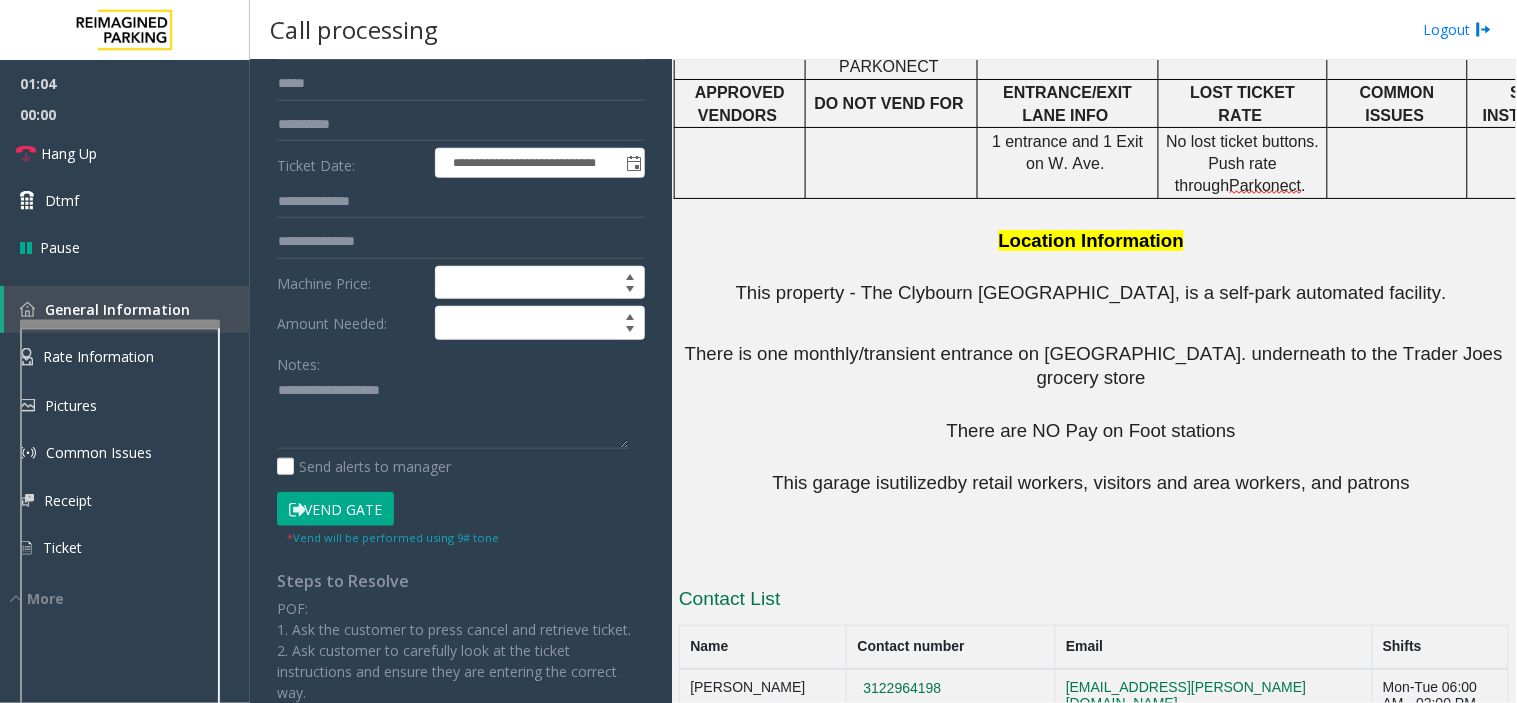type on "*****" 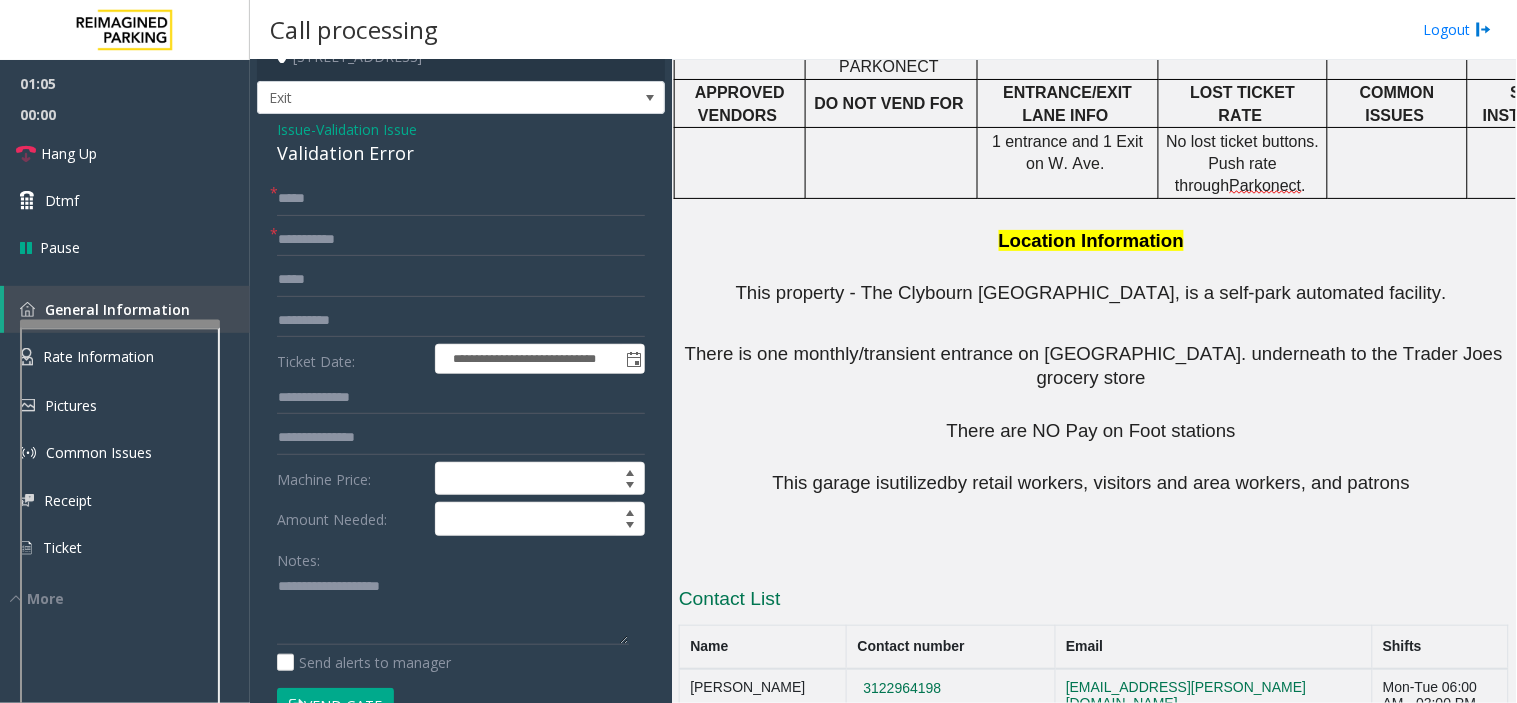 scroll, scrollTop: 0, scrollLeft: 0, axis: both 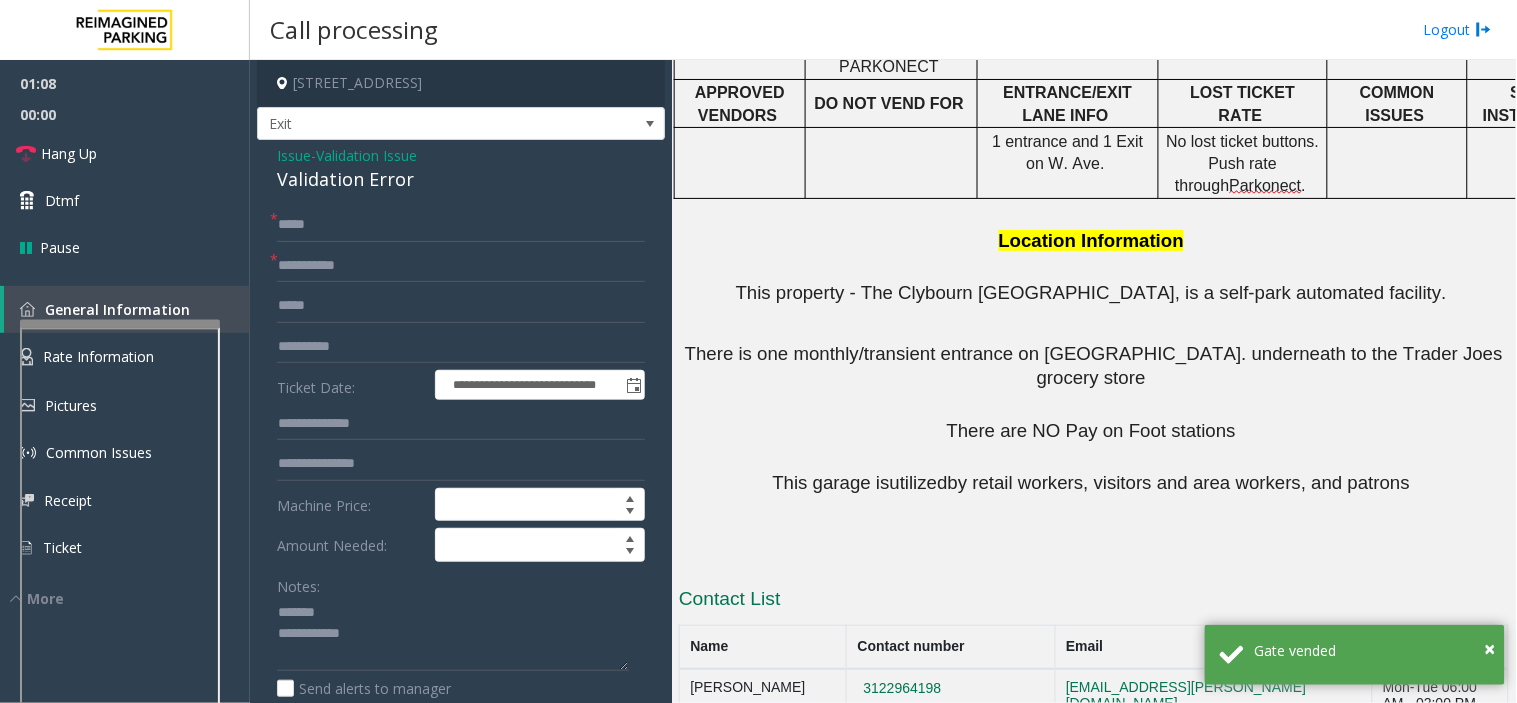 click on "Validation Error" 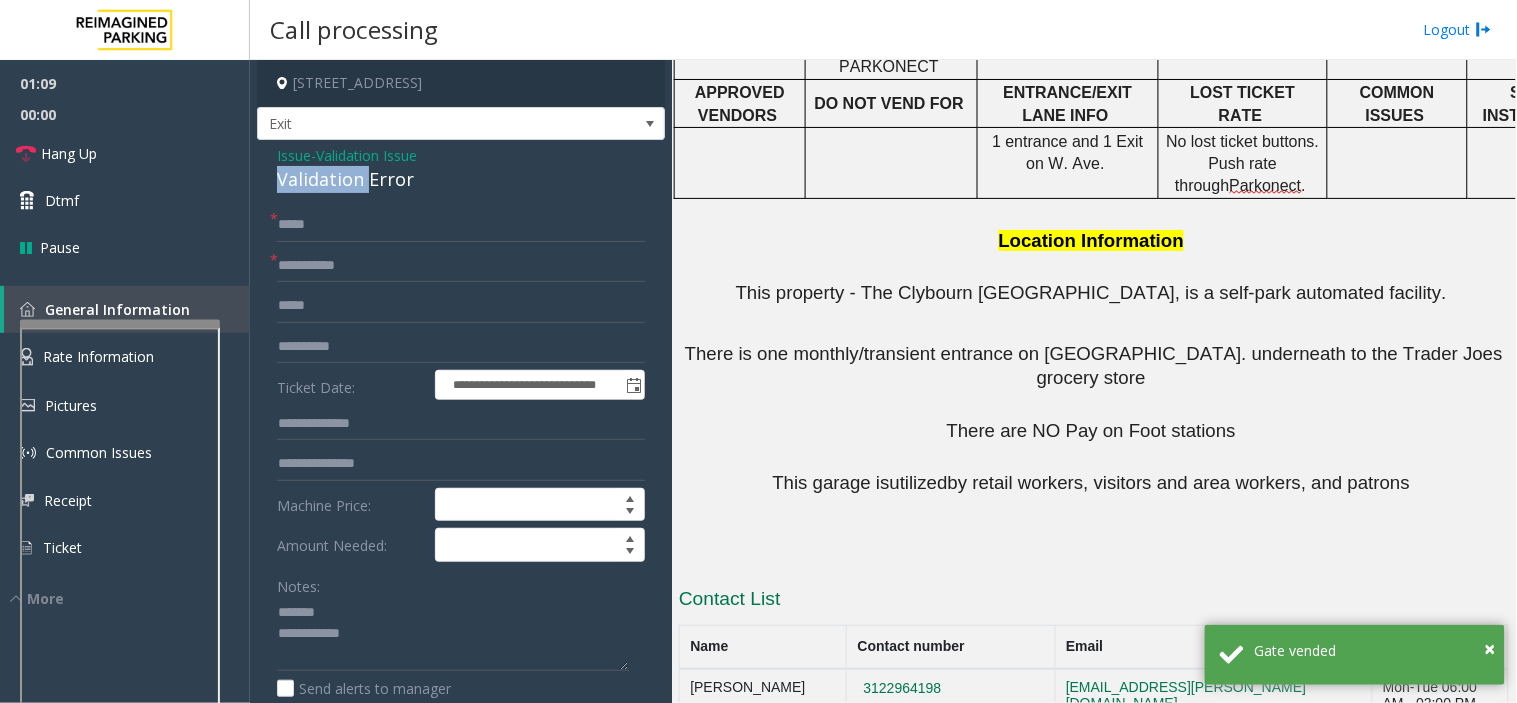 click on "Validation Error" 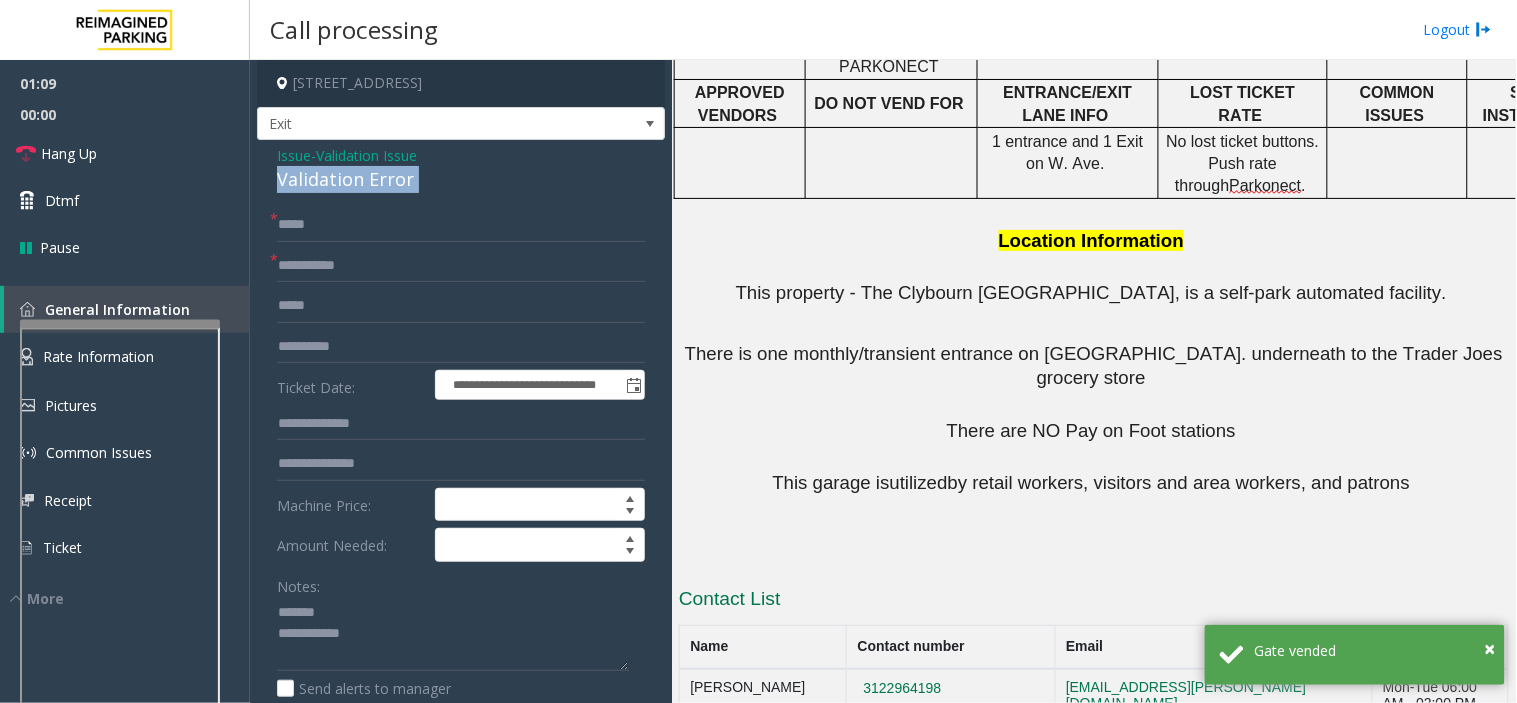 click on "Validation Error" 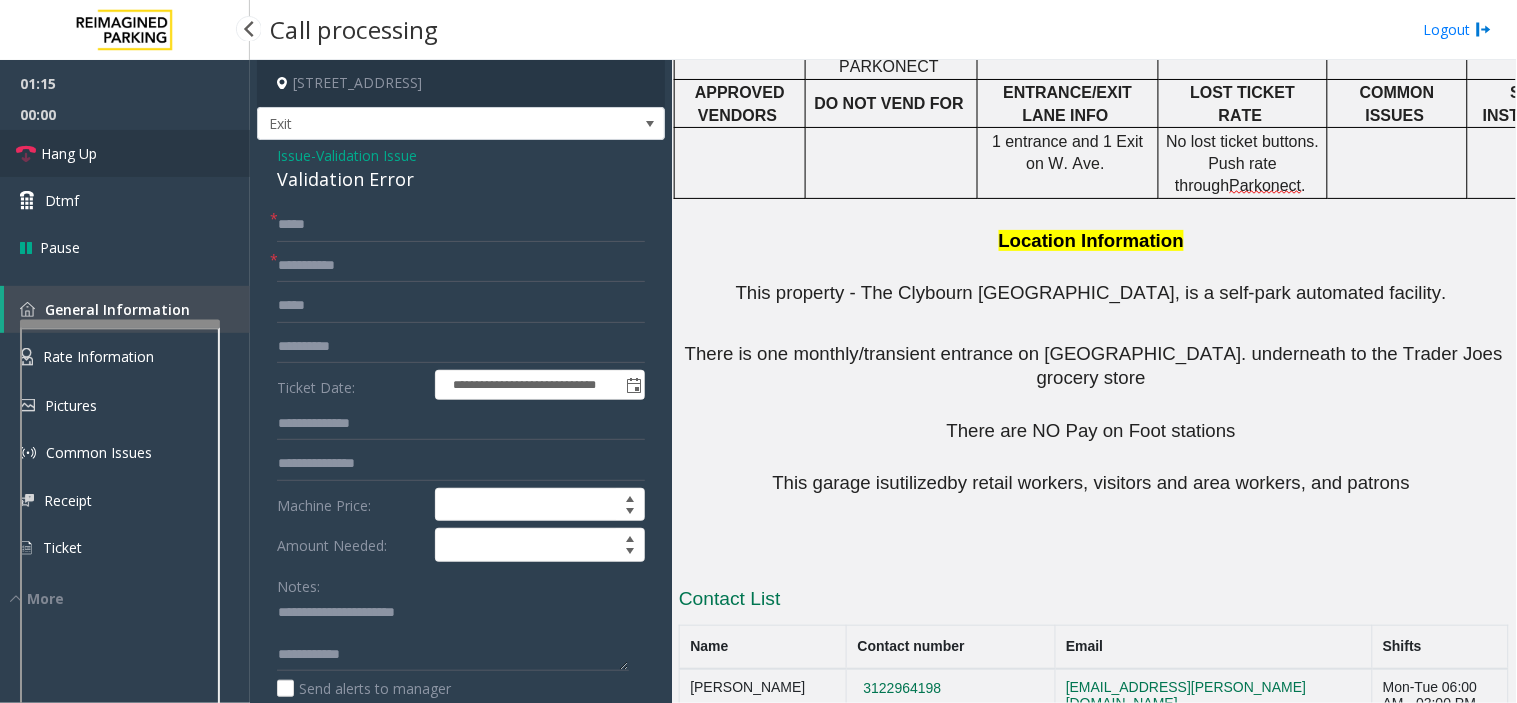 click on "Hang Up" at bounding box center [125, 153] 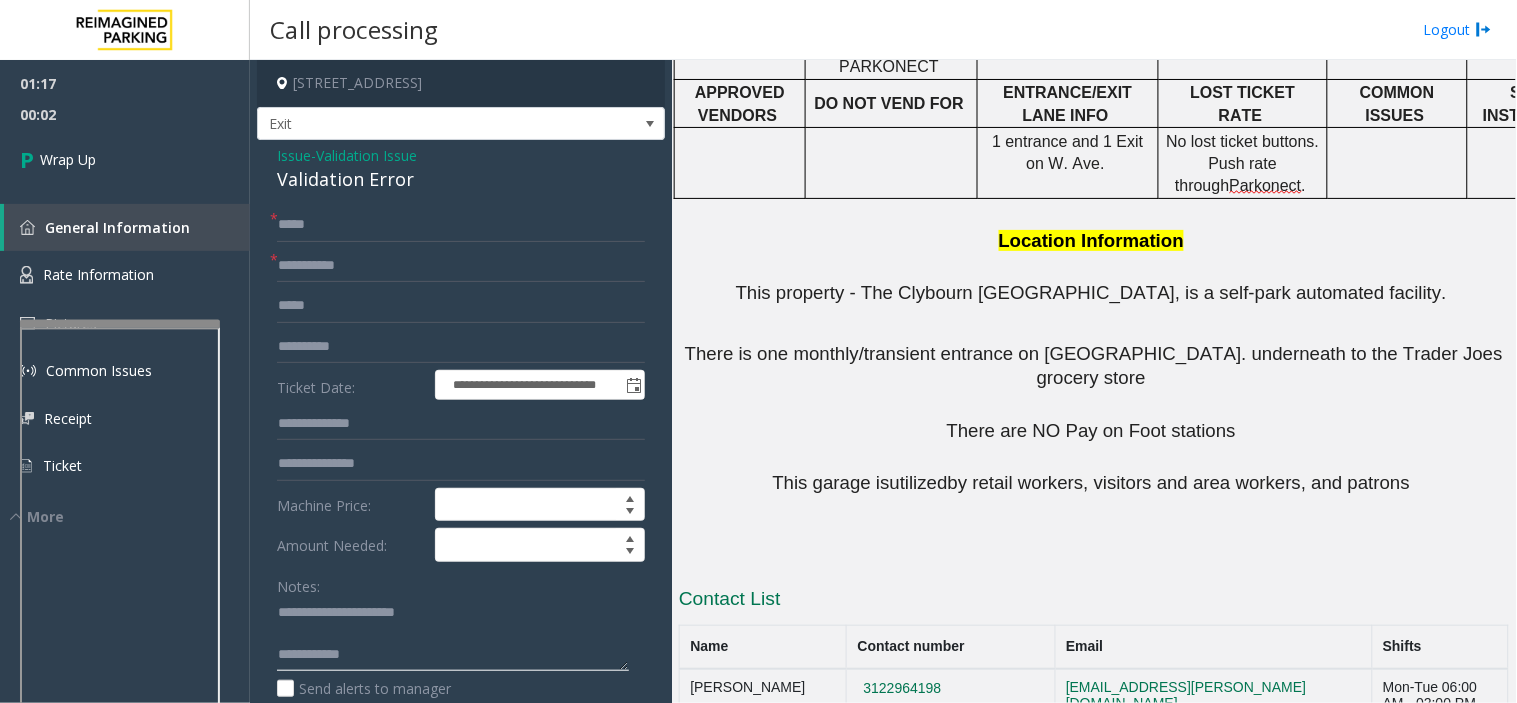 drag, startPoint x: 392, startPoint y: 653, endPoint x: 392, endPoint y: 642, distance: 11 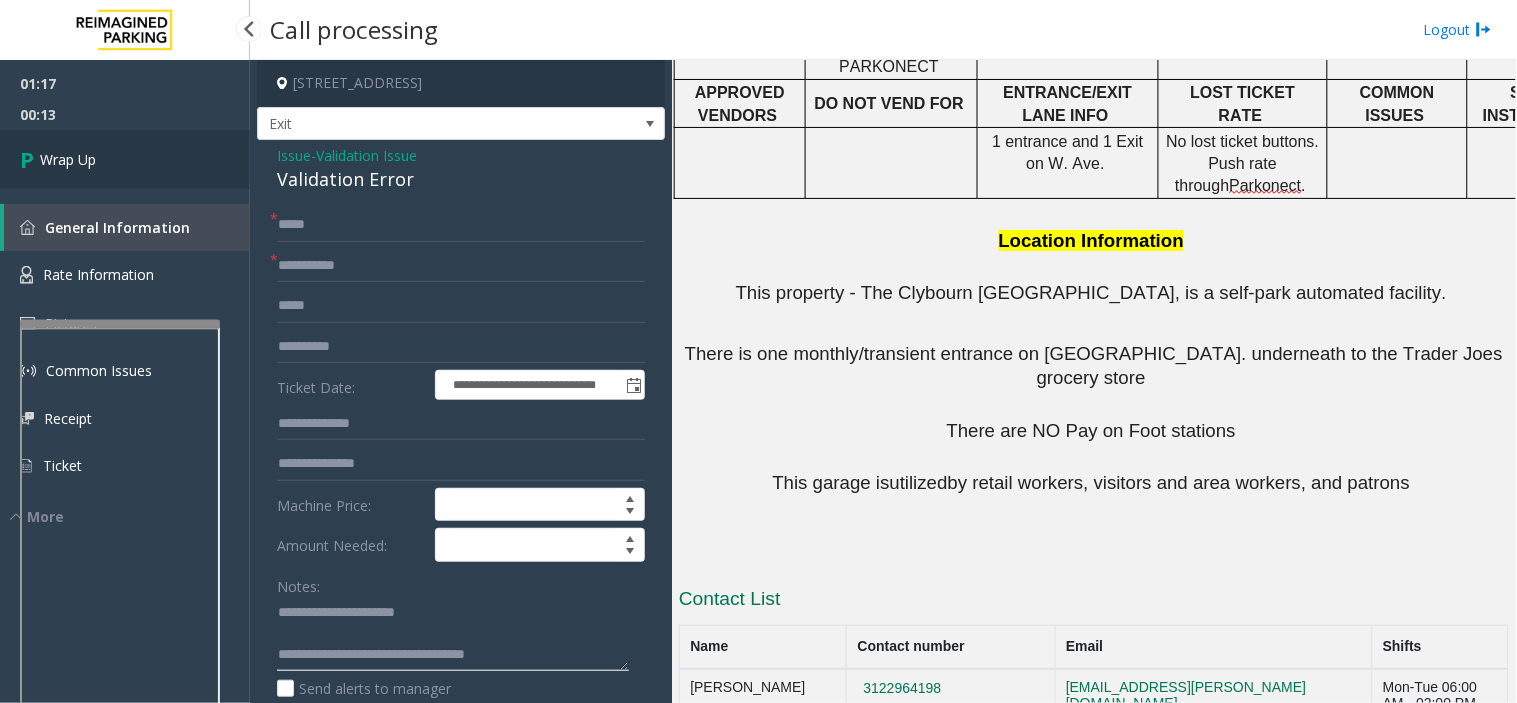 type on "**********" 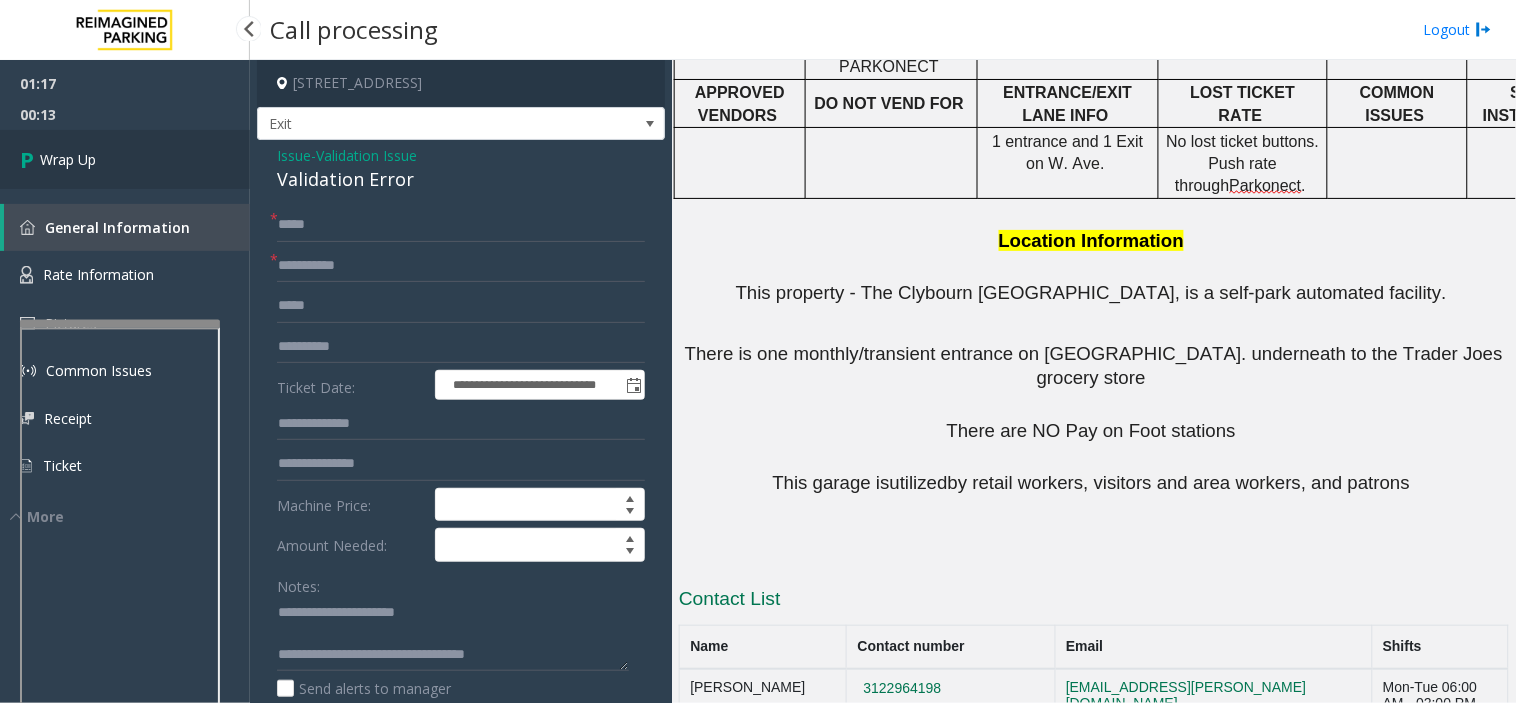 click on "Wrap Up" at bounding box center (125, 159) 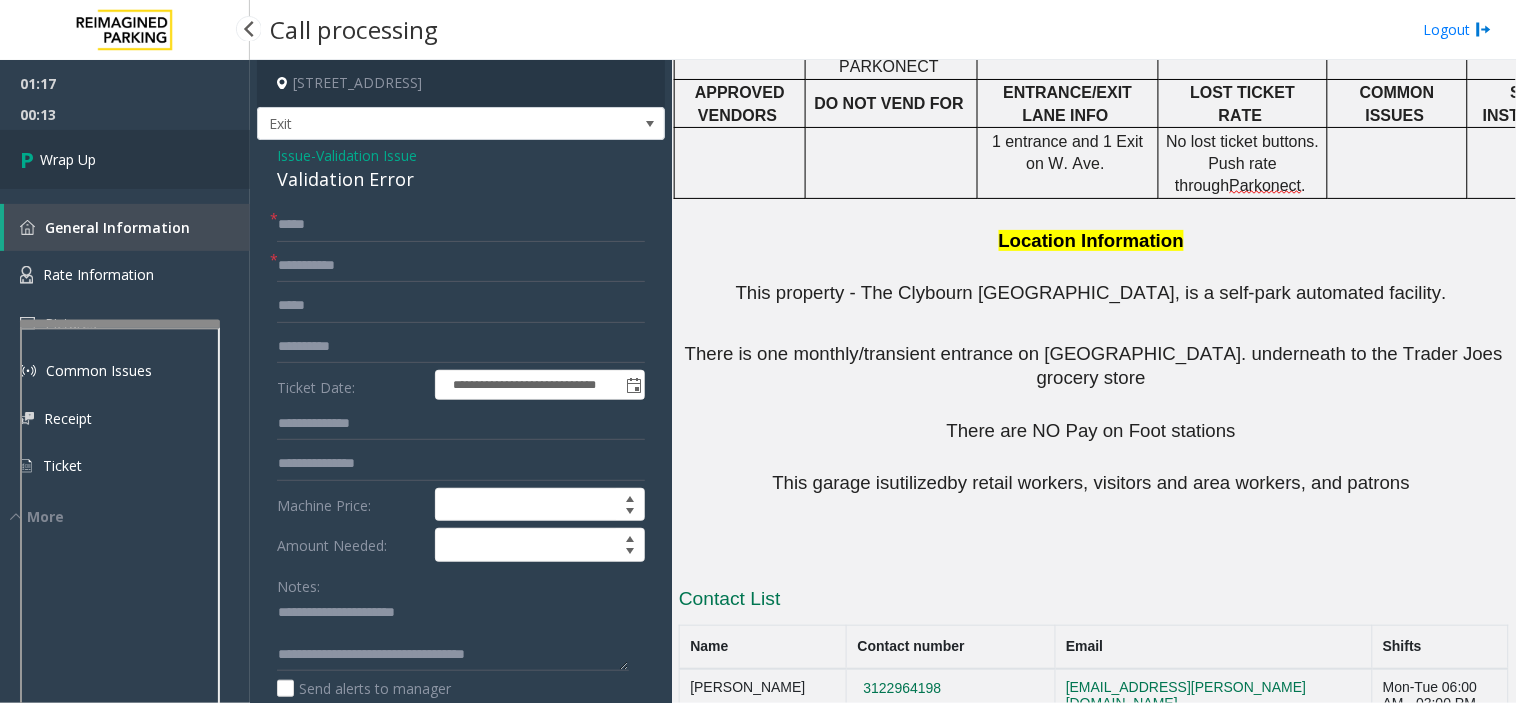 click on "Wrap Up" at bounding box center [125, 159] 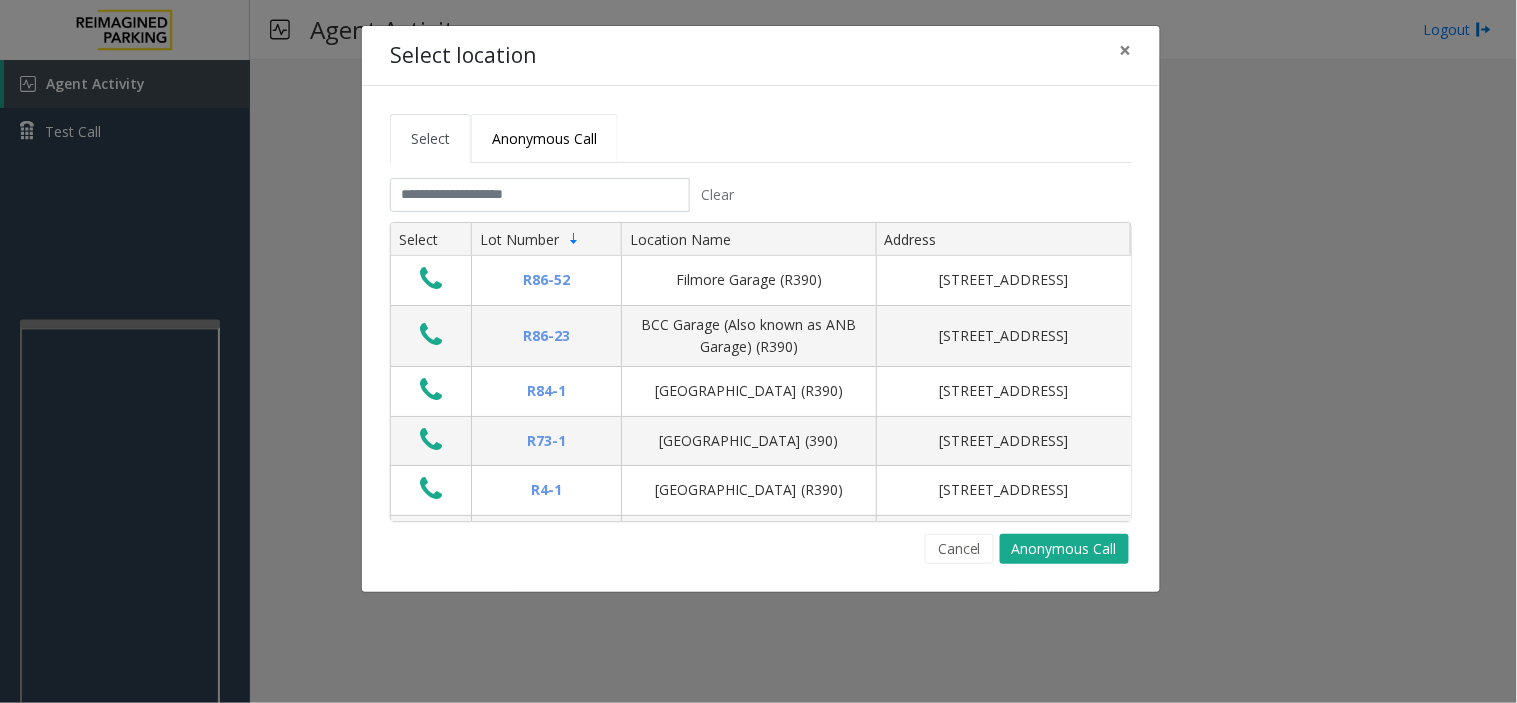 click on "Anonymous Call" 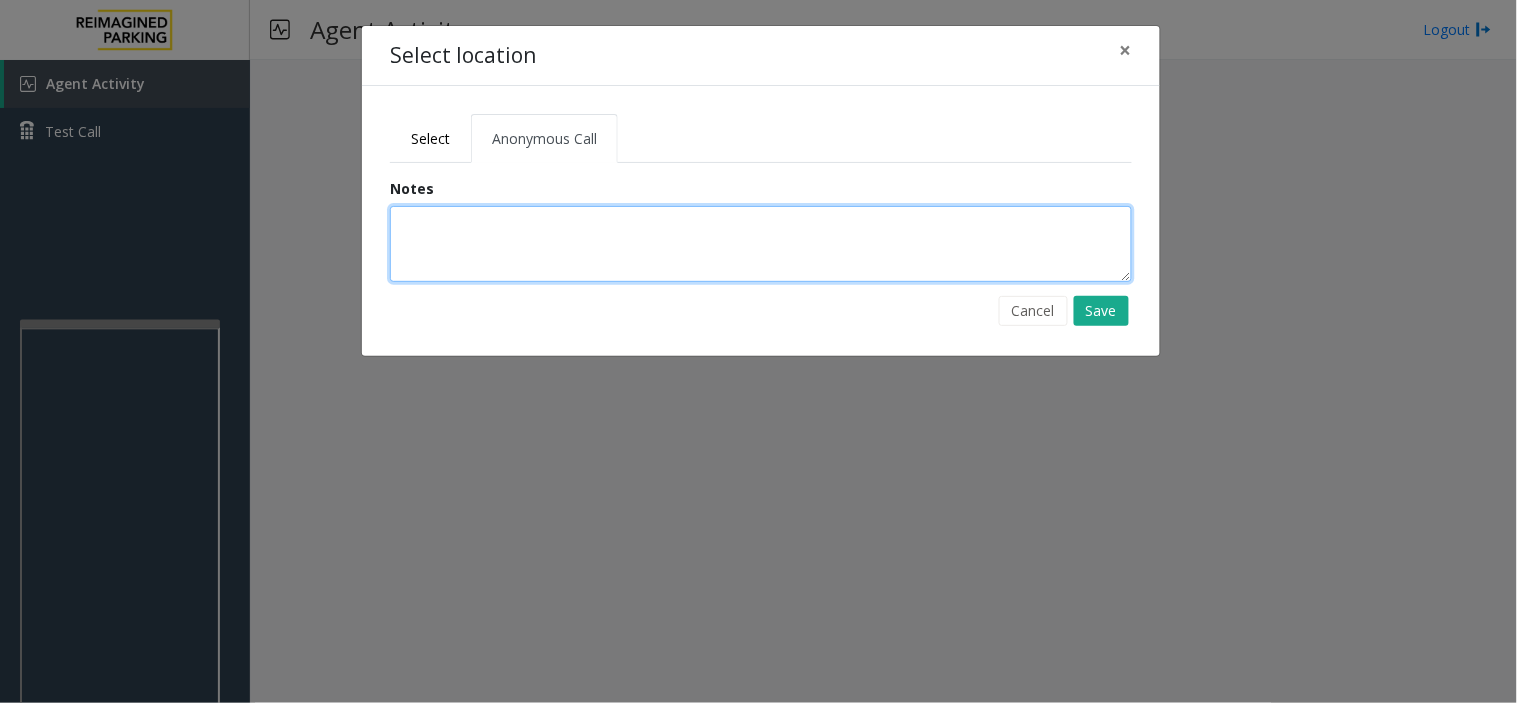 click 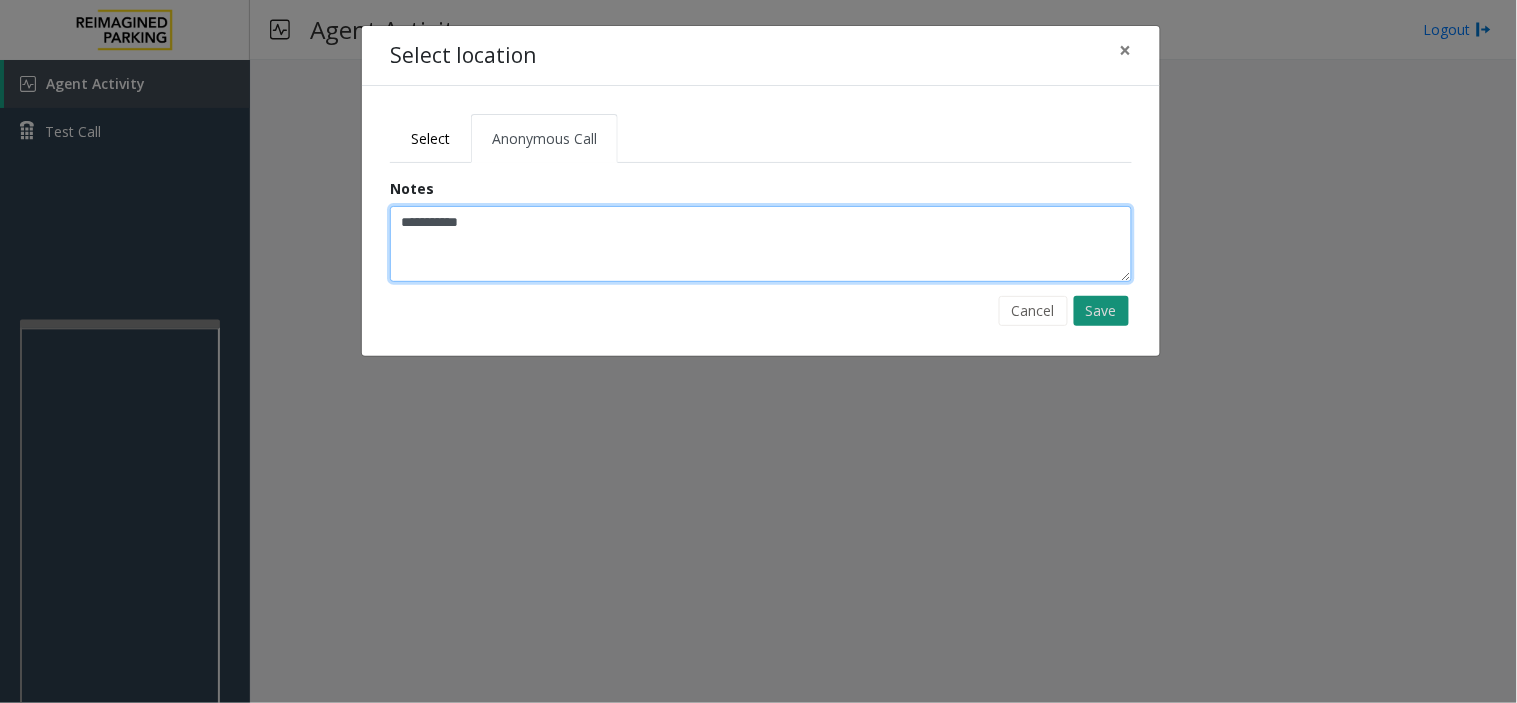 type on "**********" 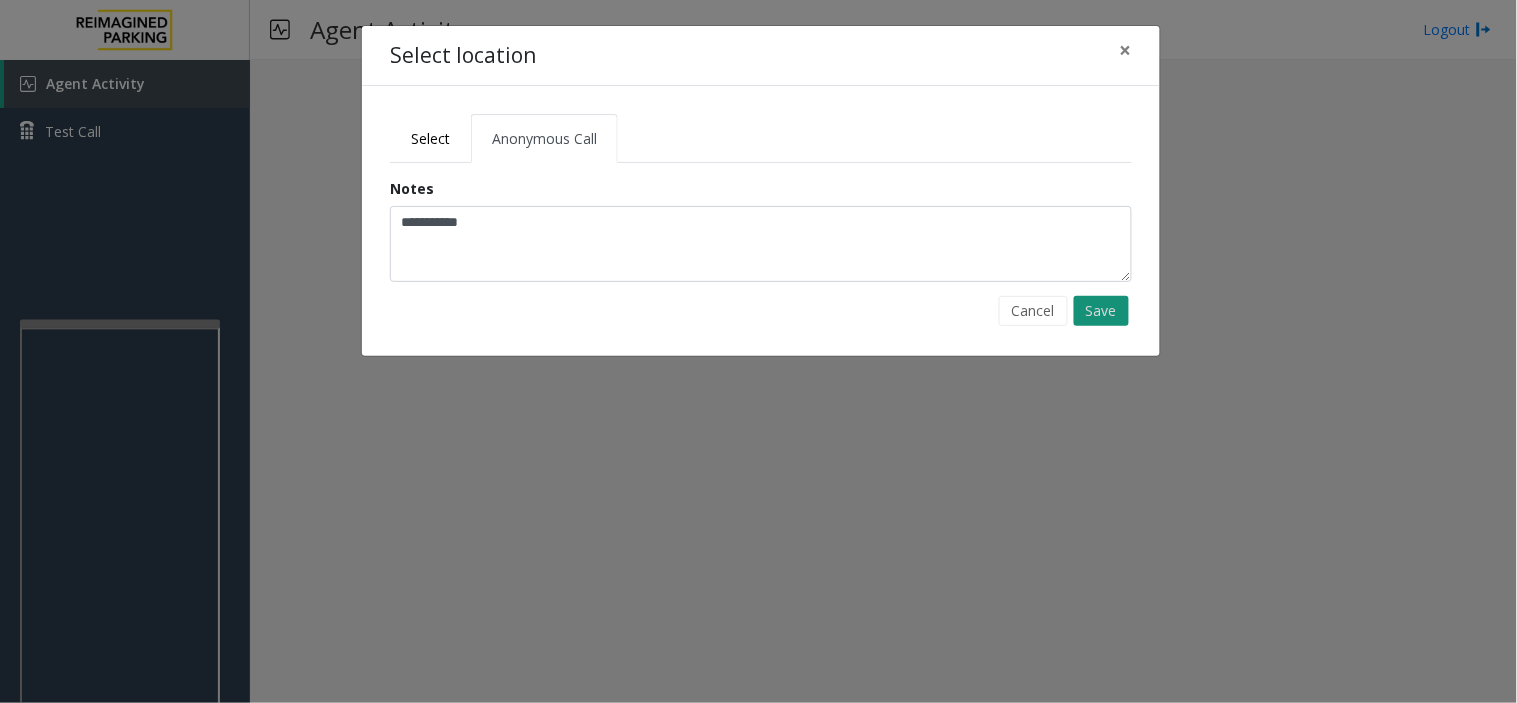 click on "Save" 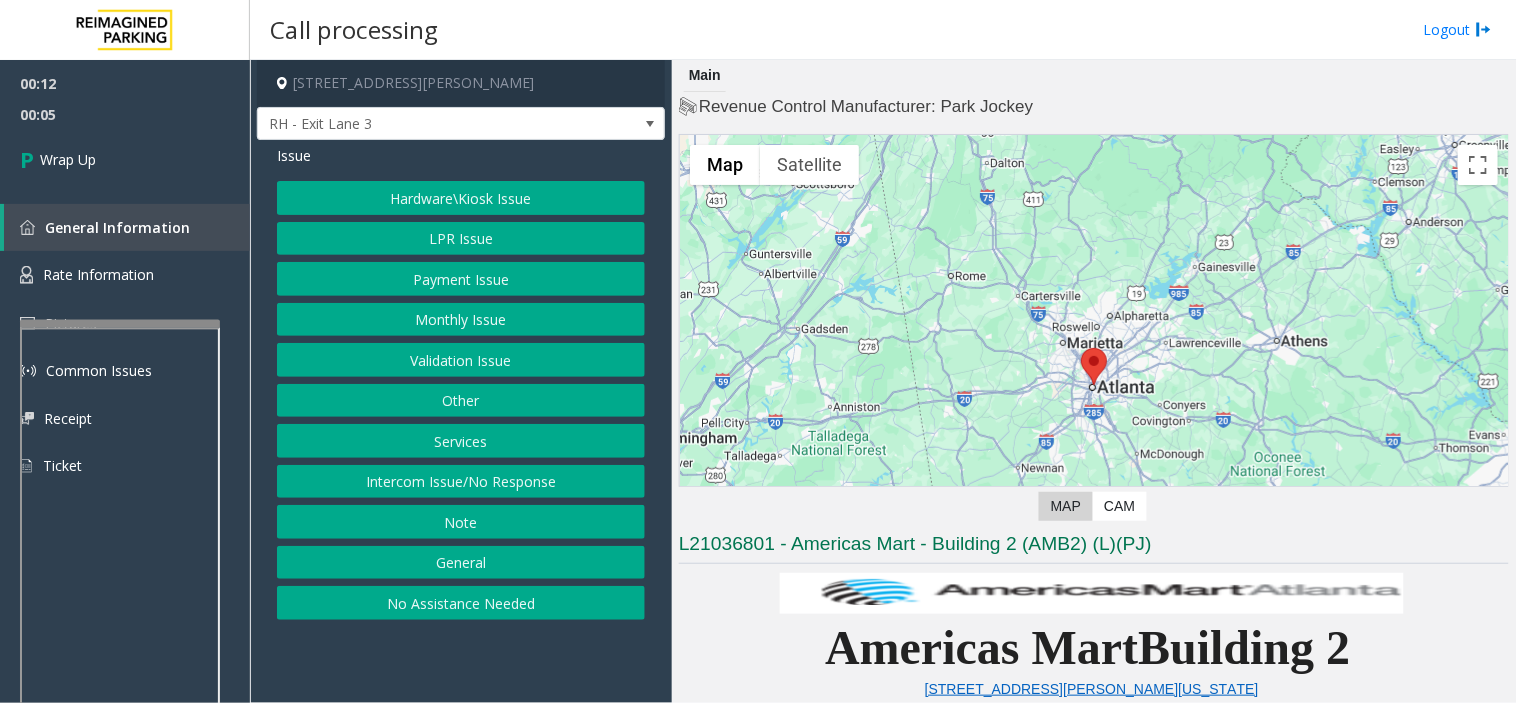 click on "Main" 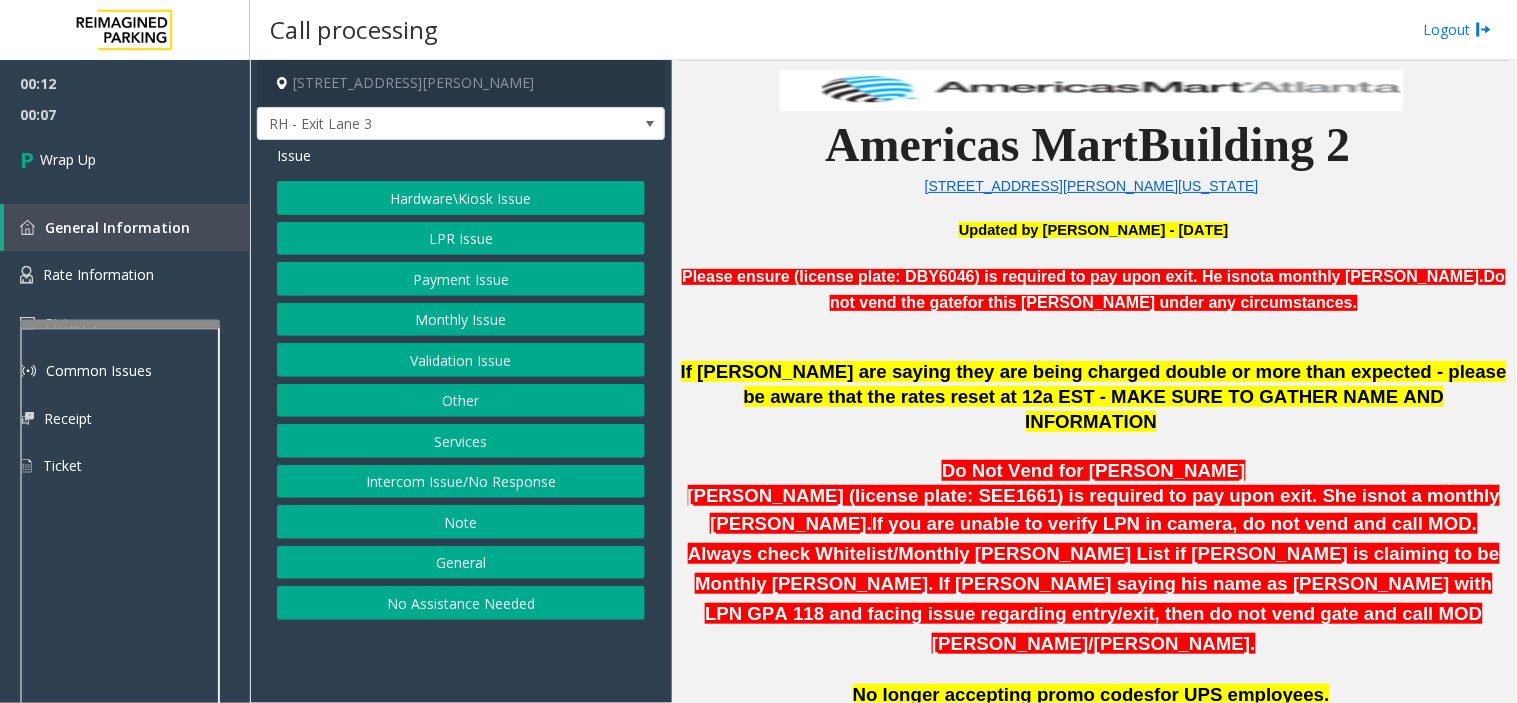 scroll, scrollTop: 555, scrollLeft: 0, axis: vertical 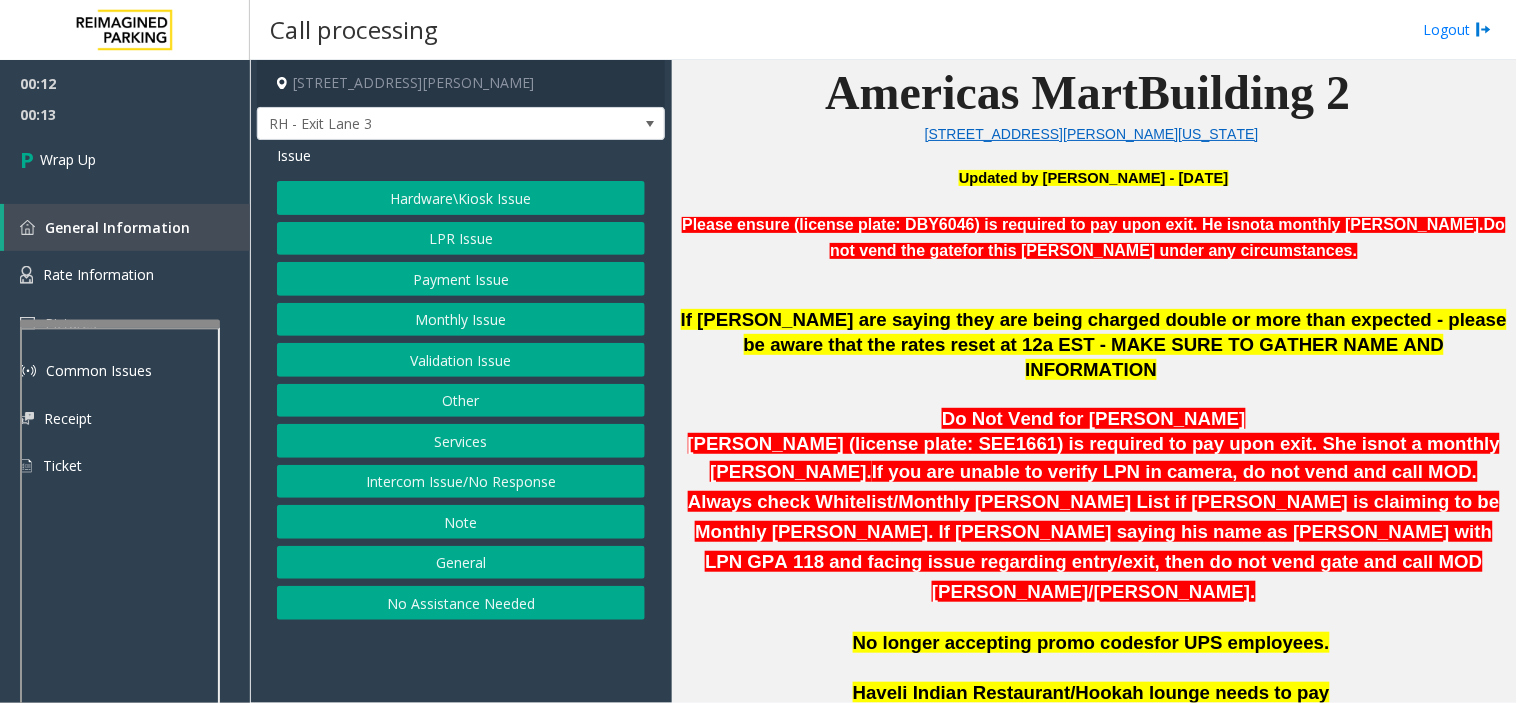 click on "No Assistance Needed" 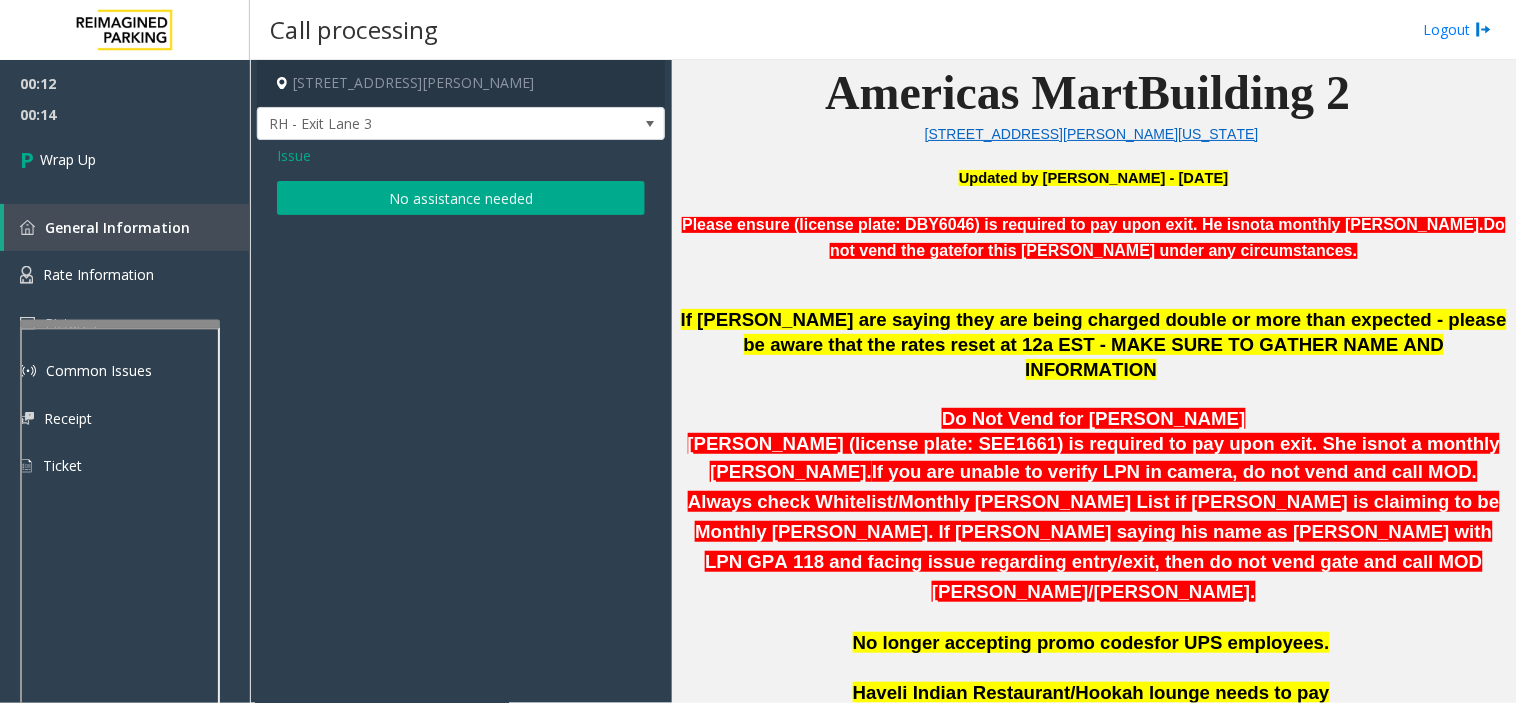 click on "Issue" 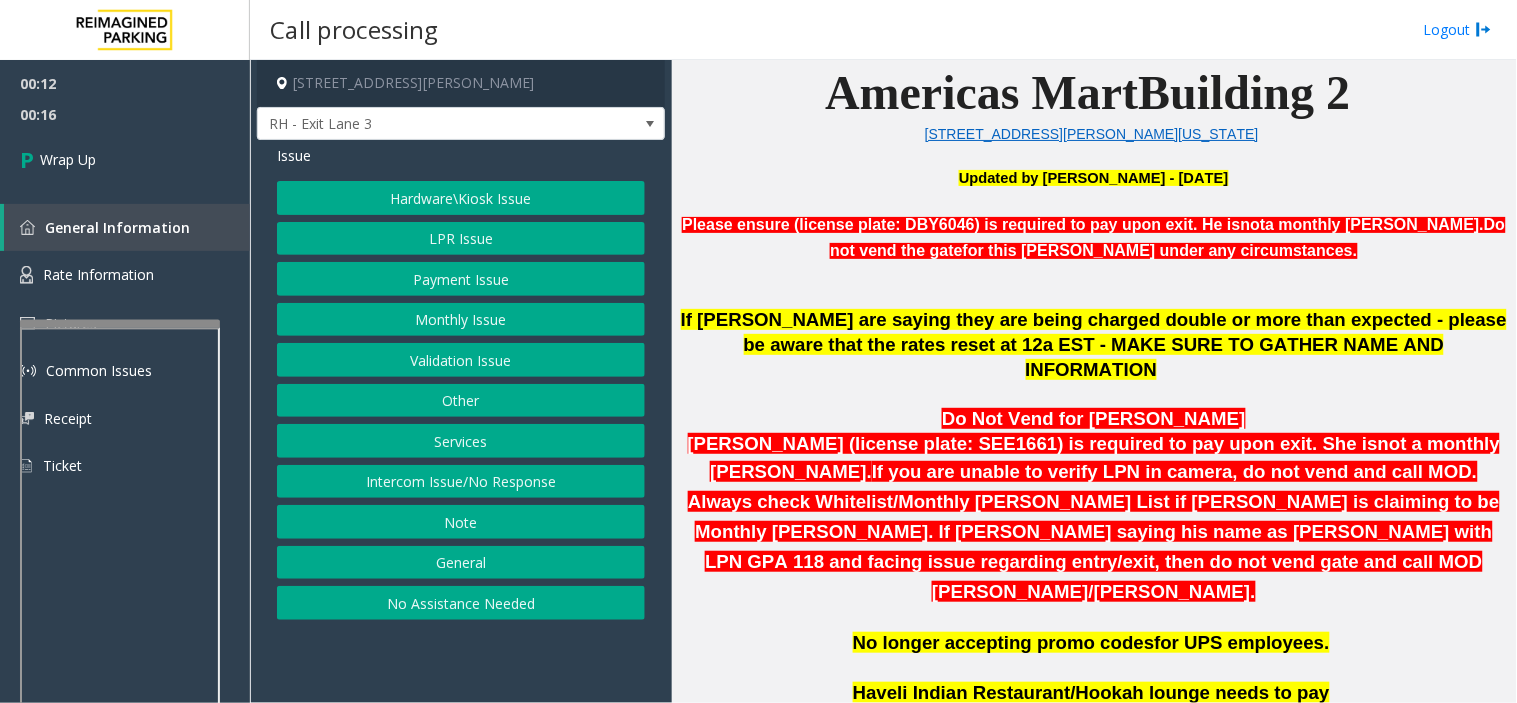 click on "Intercom Issue/No Response" 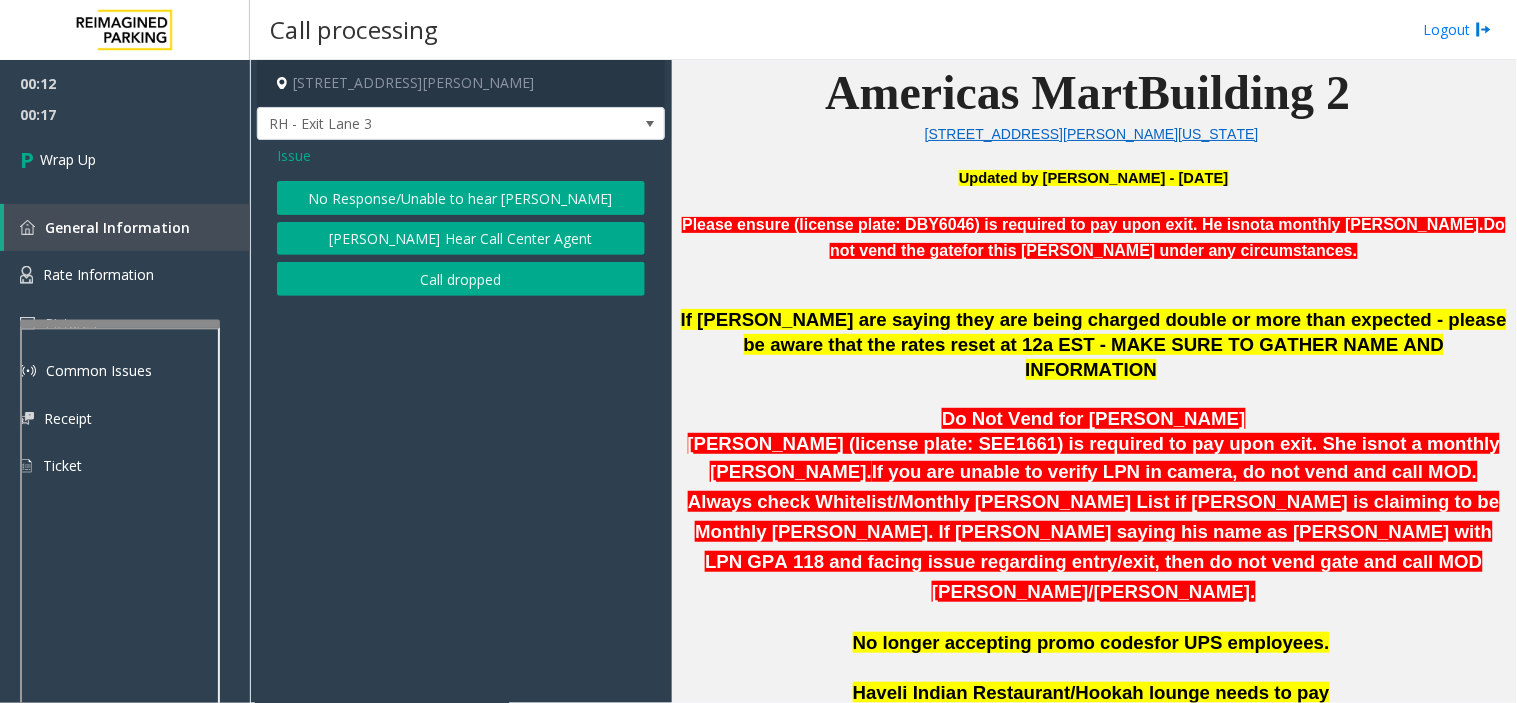 click on "Call dropped" 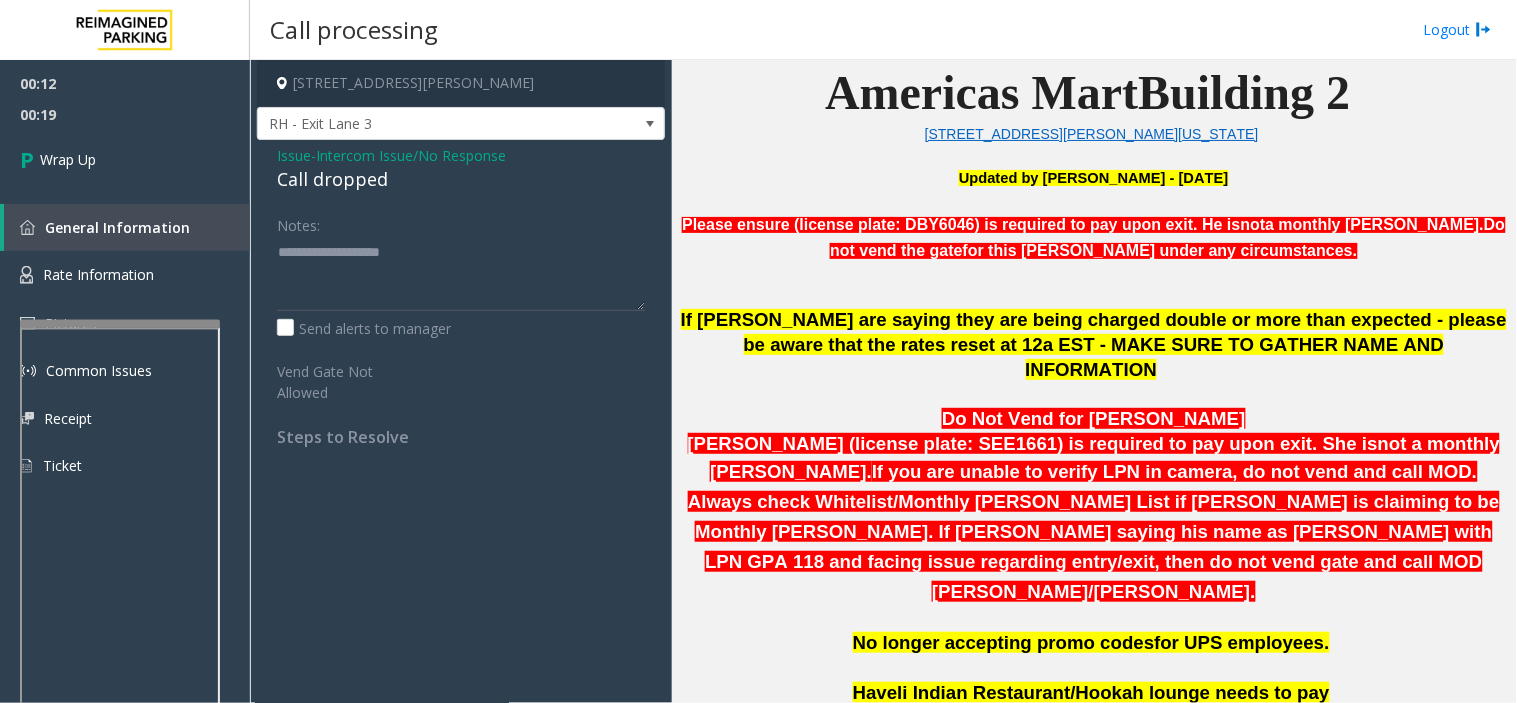 click on "Call dropped" 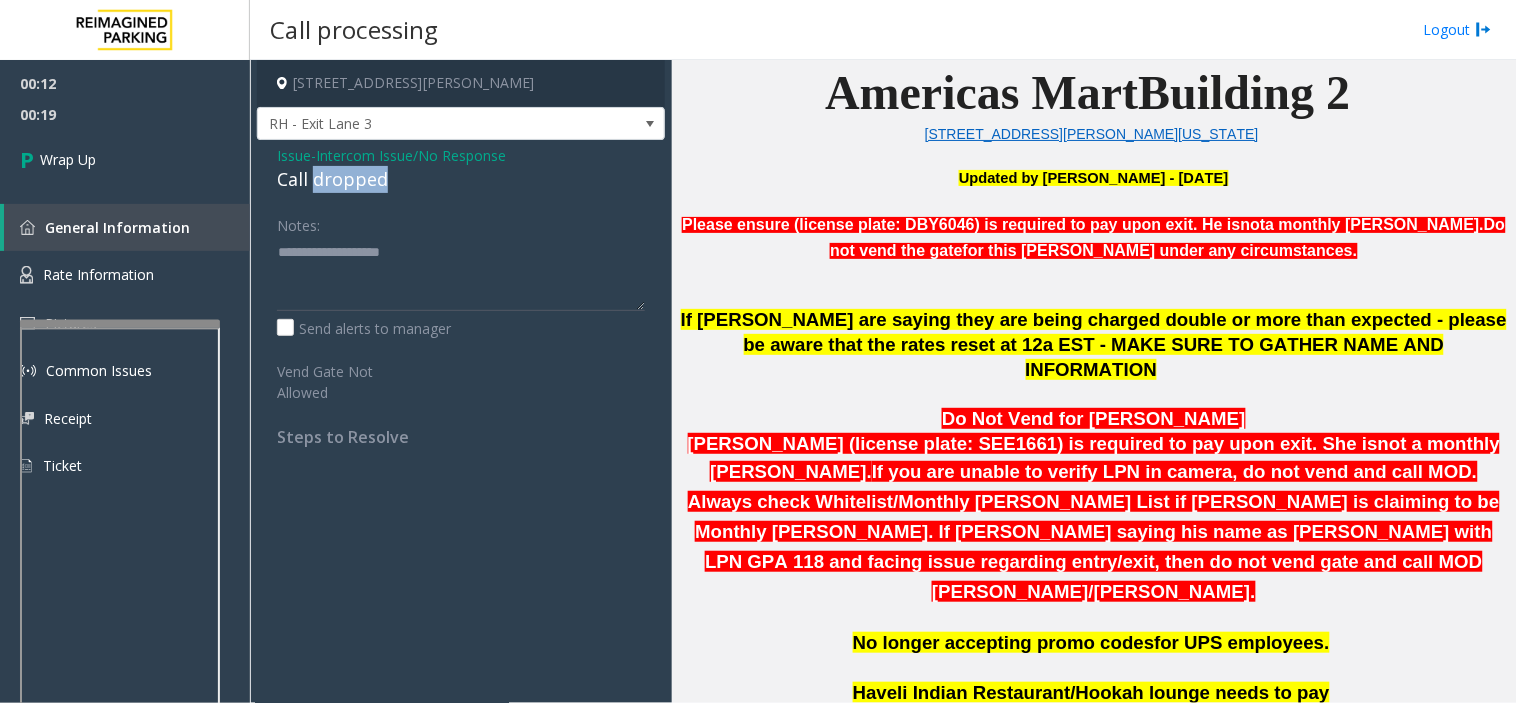 click on "Call dropped" 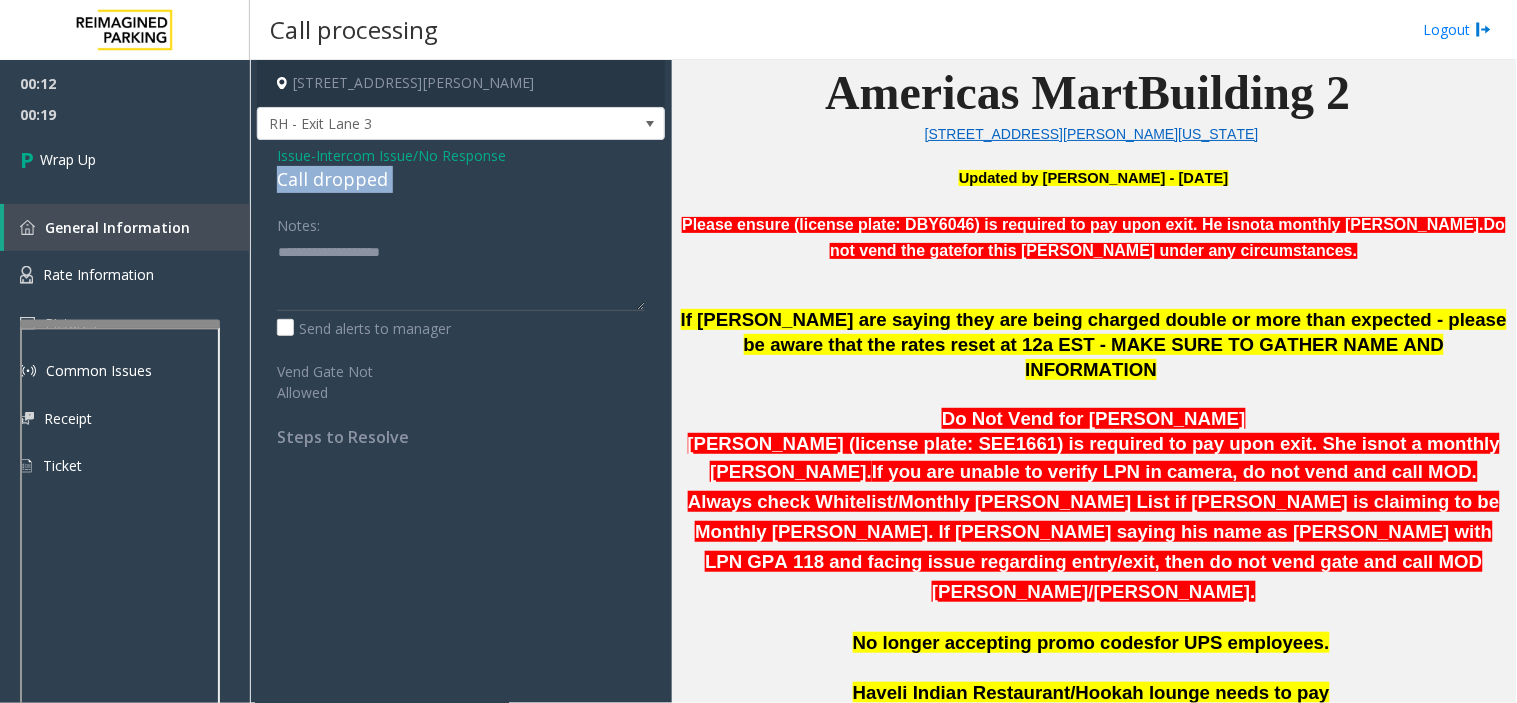 click on "Call dropped" 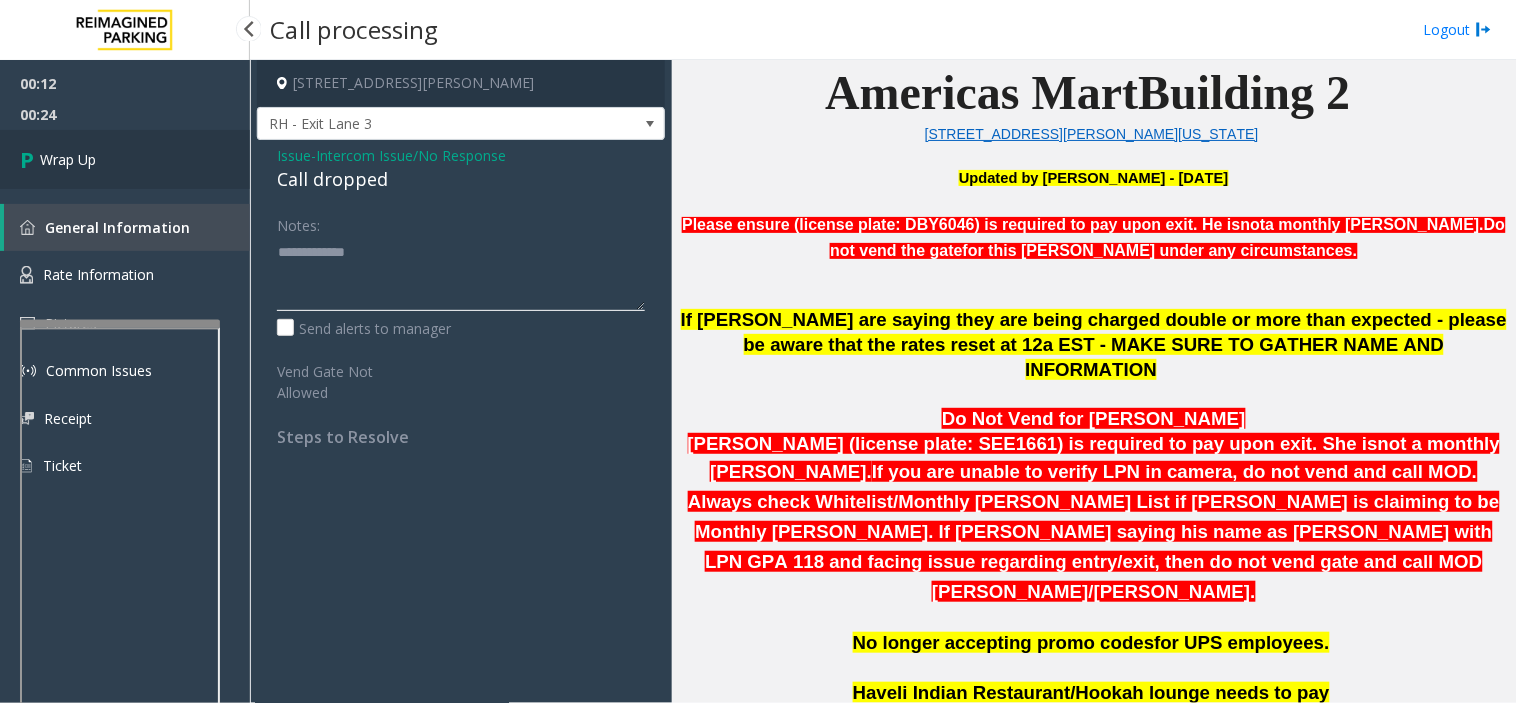 type on "**********" 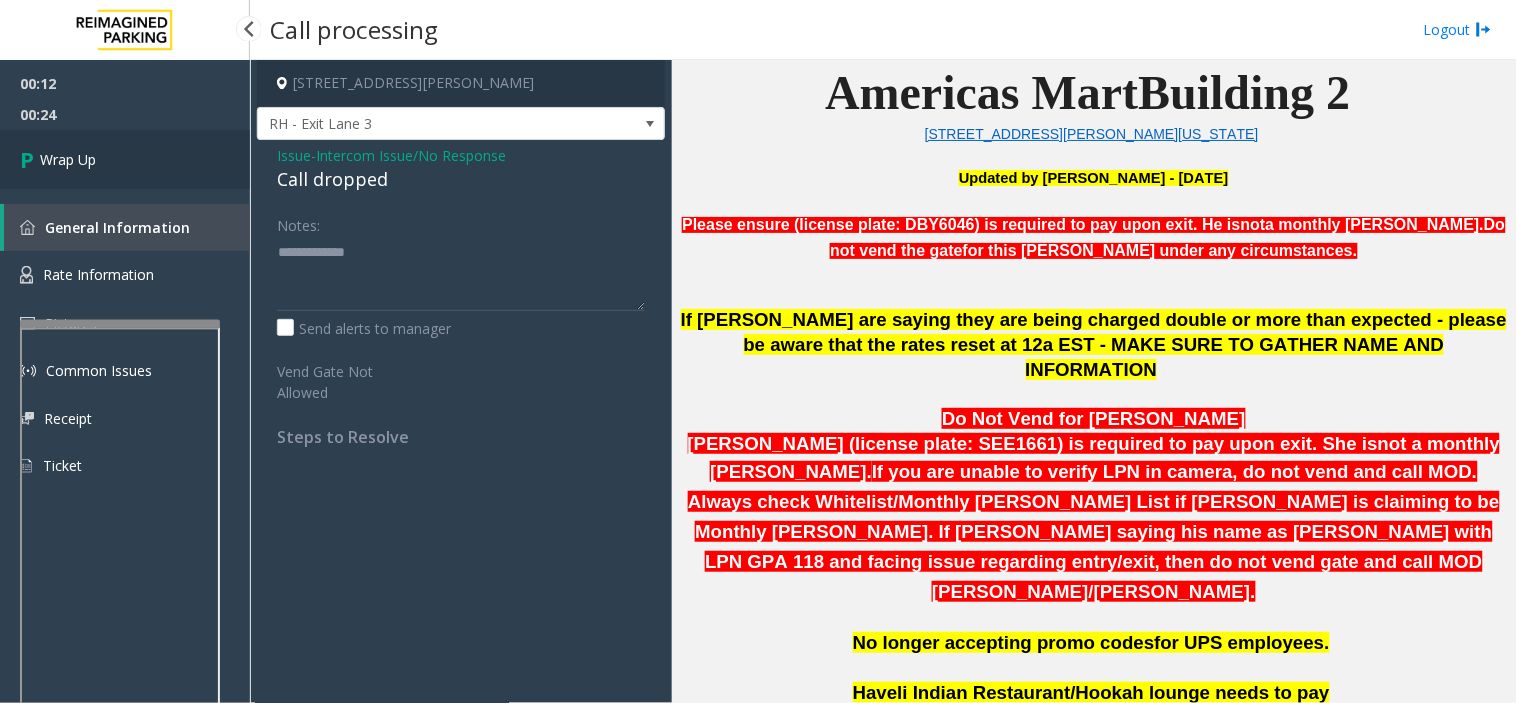 click on "Wrap Up" at bounding box center [125, 159] 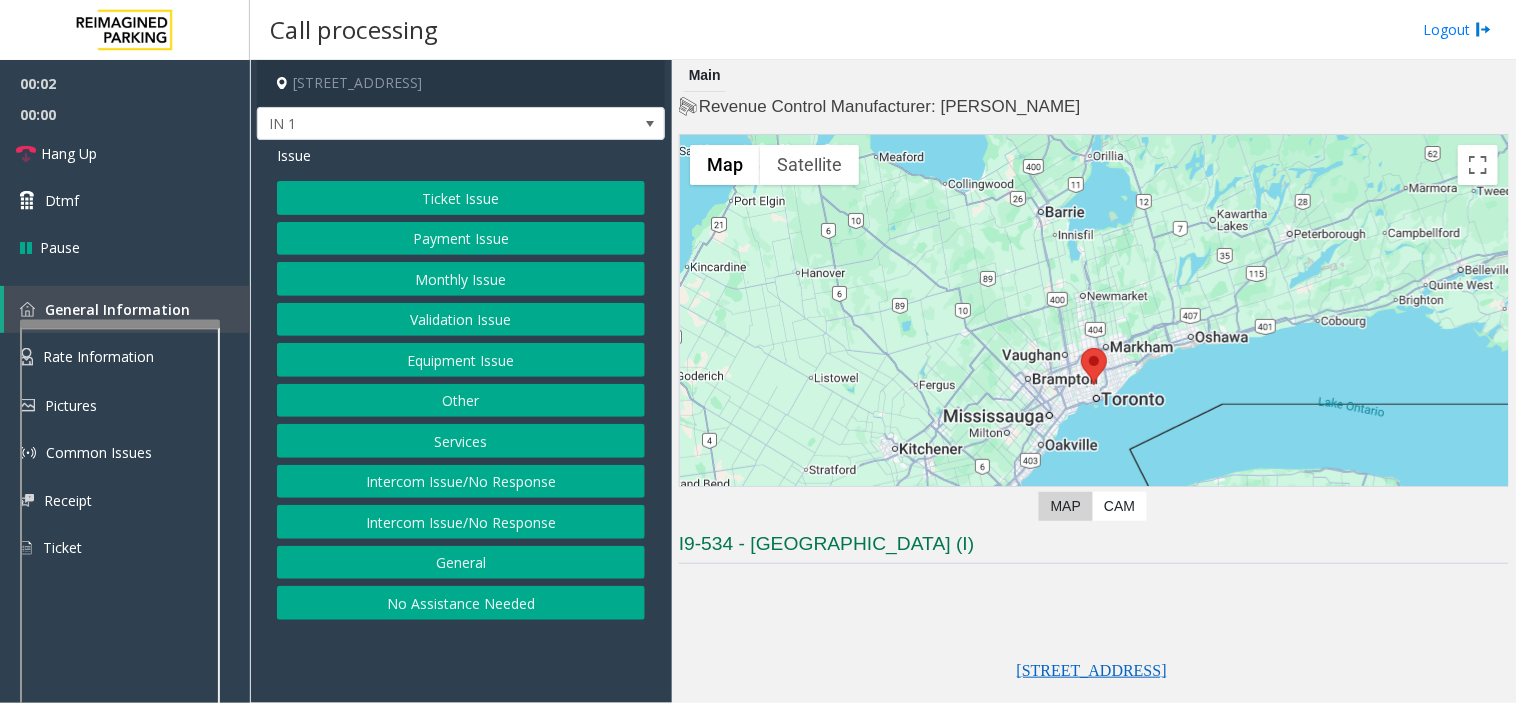 click on "Equipment Issue" 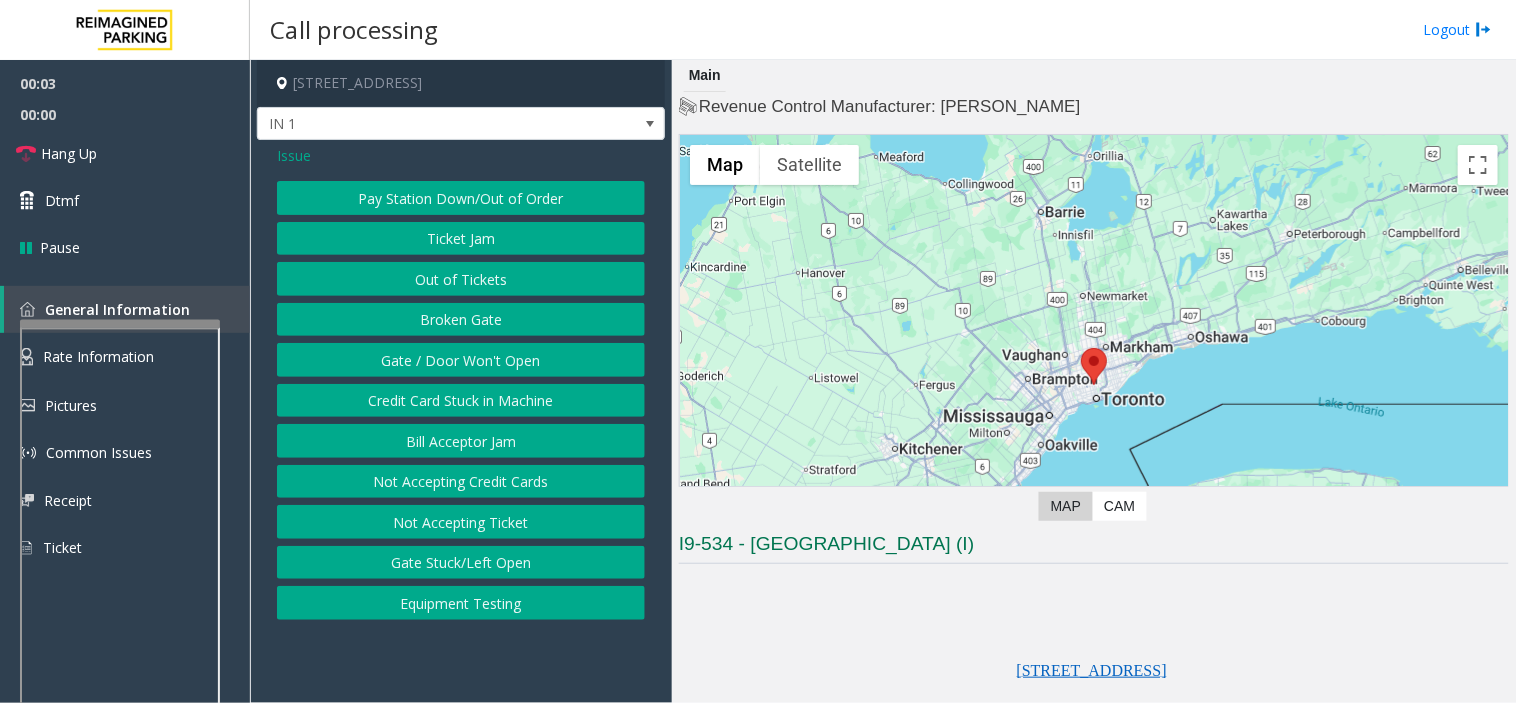click on "Gate / Door Won't Open" 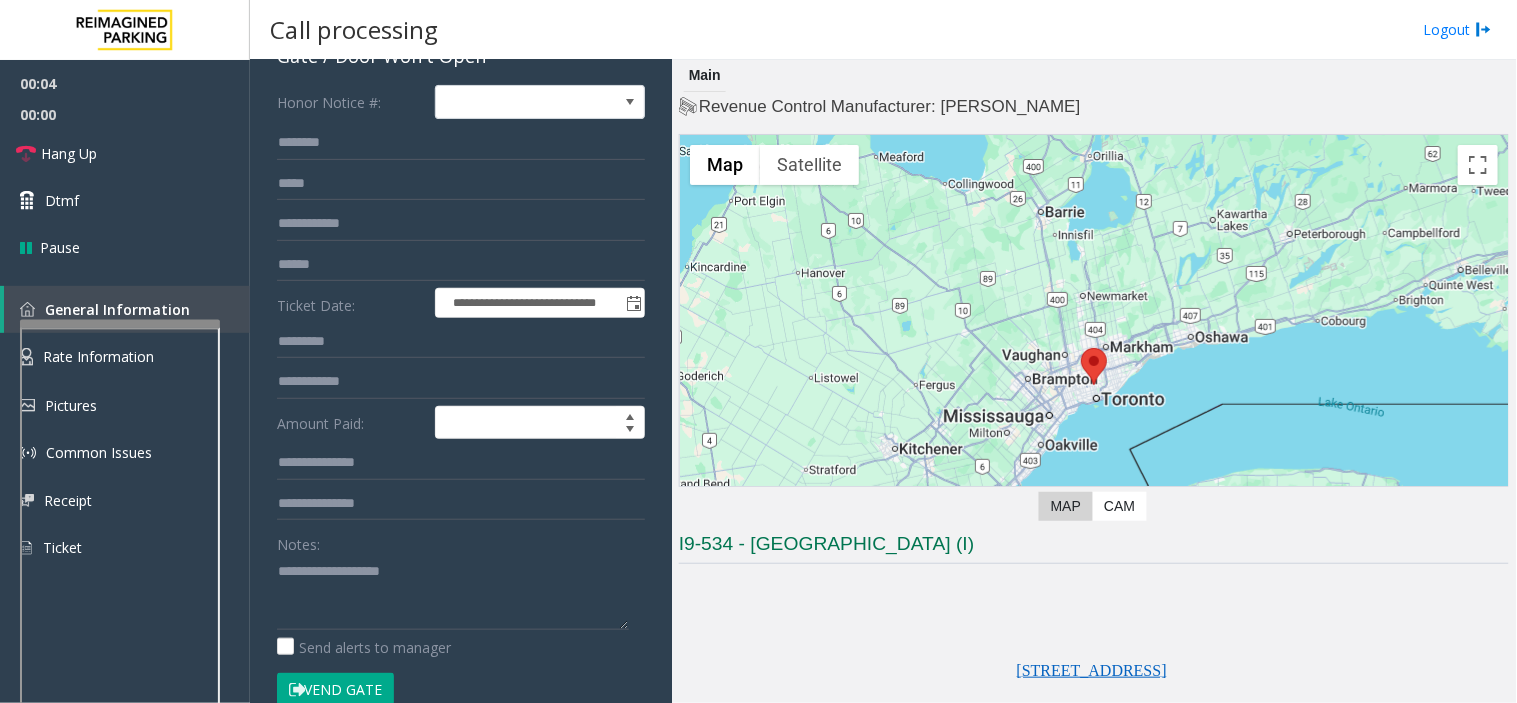 scroll, scrollTop: 333, scrollLeft: 0, axis: vertical 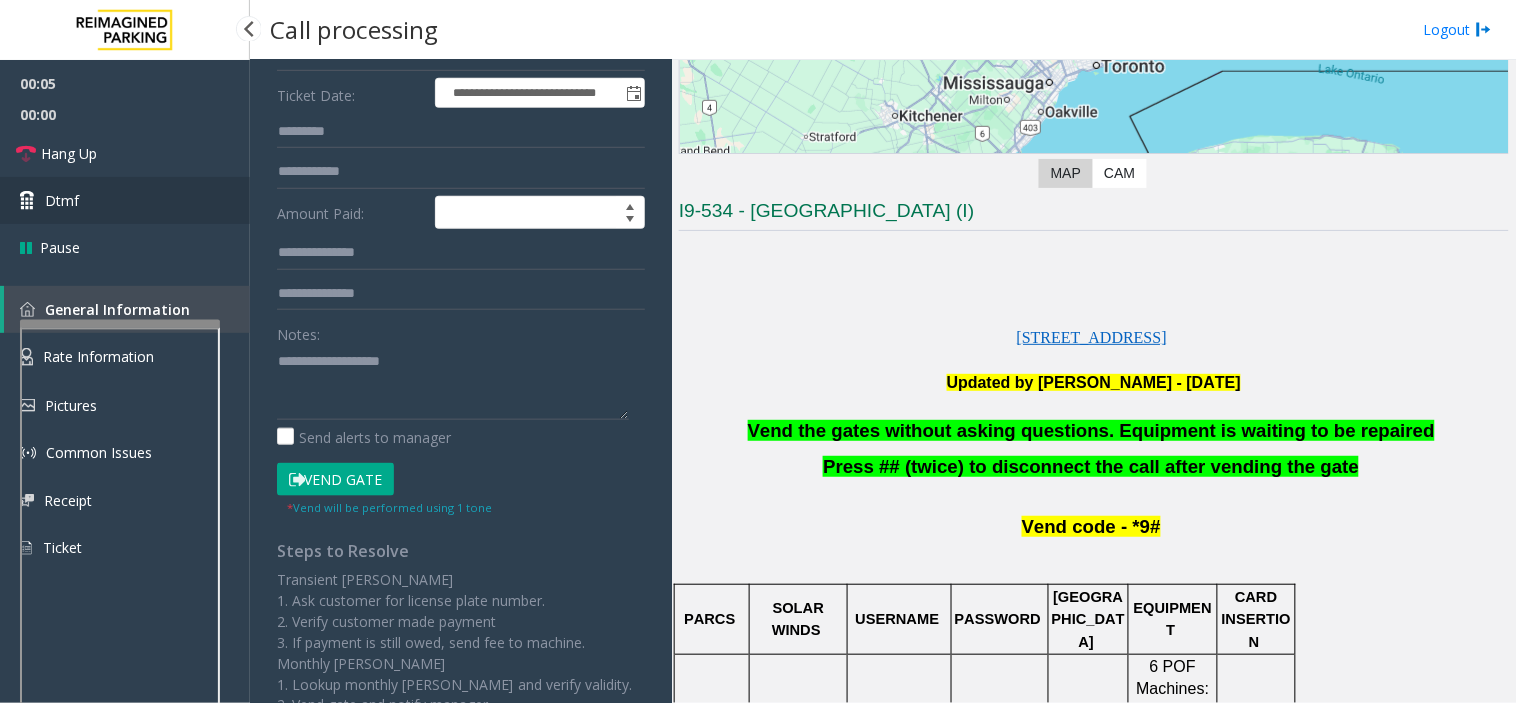 click on "Dtmf" at bounding box center (125, 200) 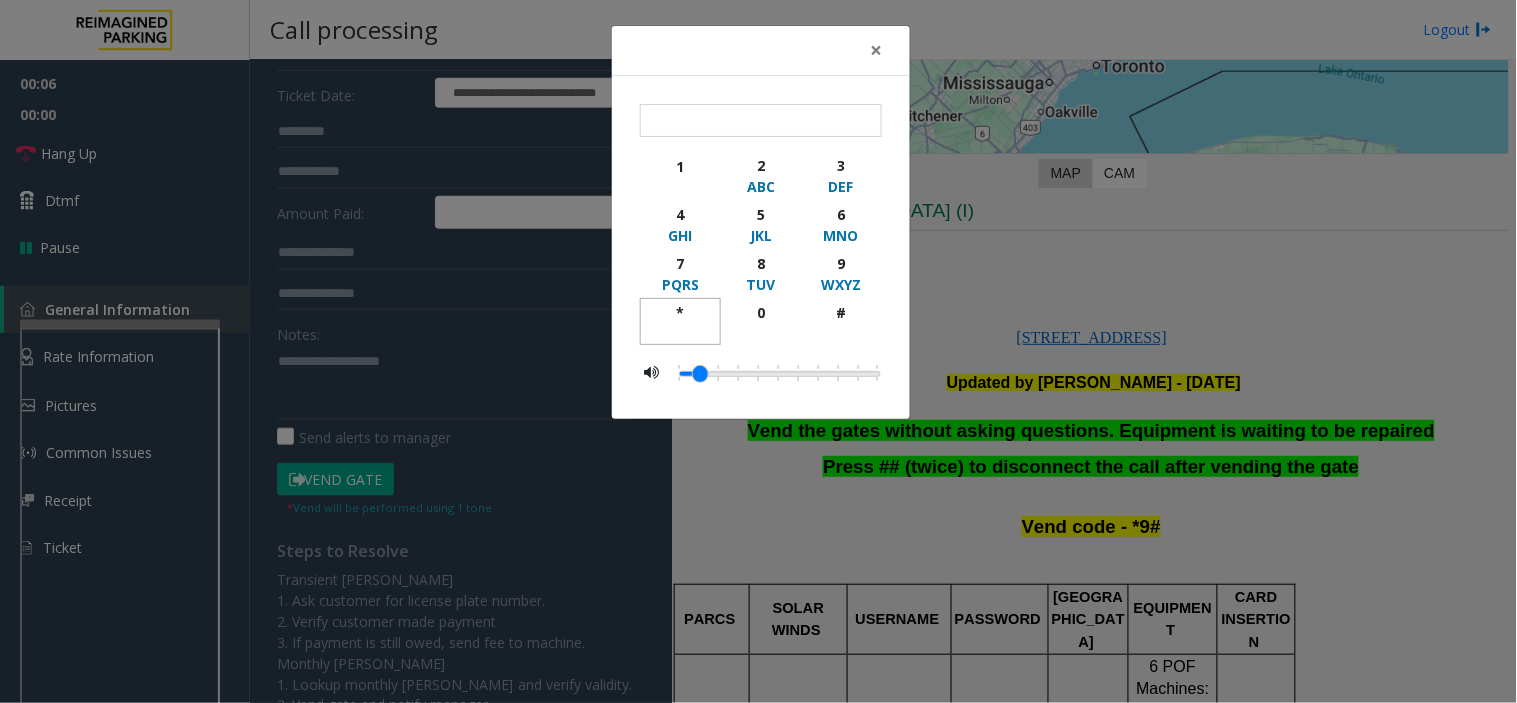 drag, startPoint x: 670, startPoint y: 311, endPoint x: 683, endPoint y: 303, distance: 15.264338 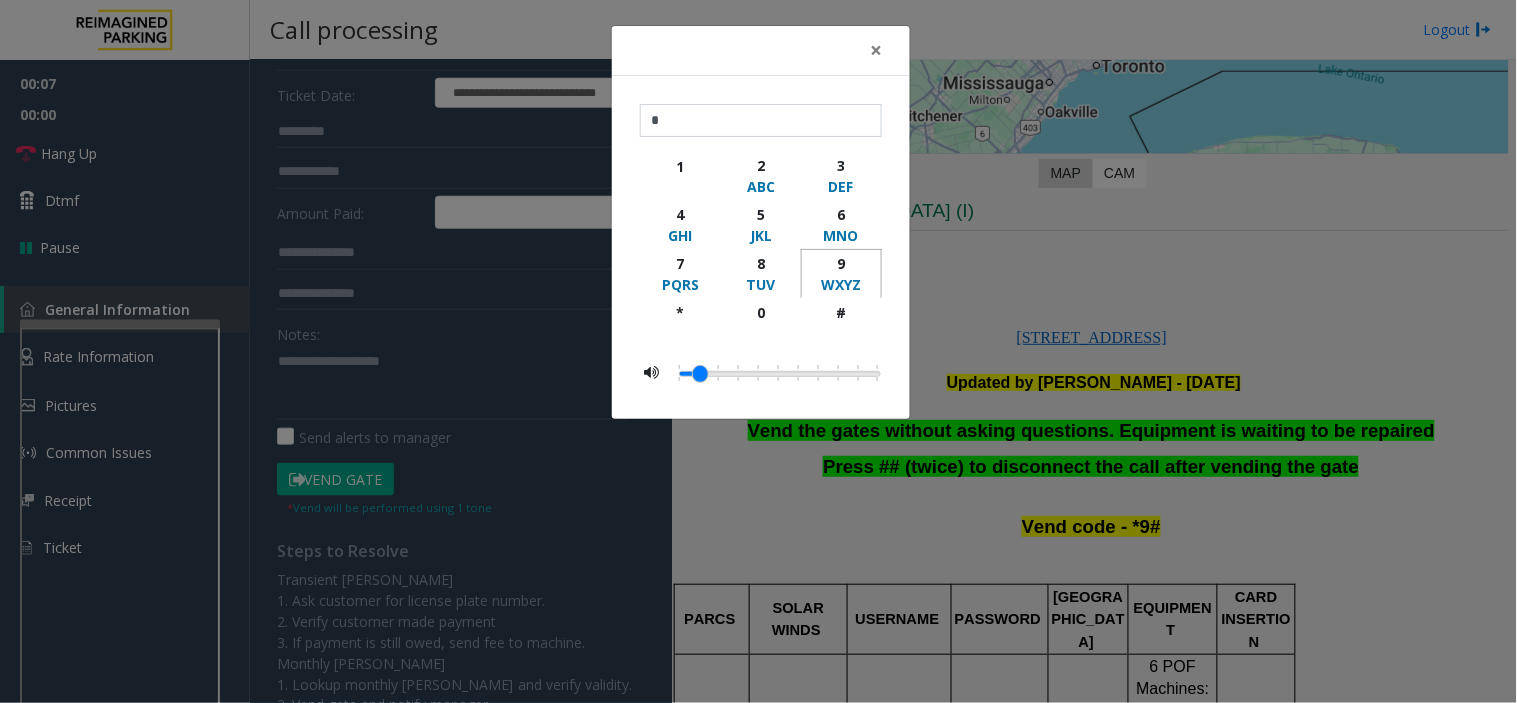 click on "9" 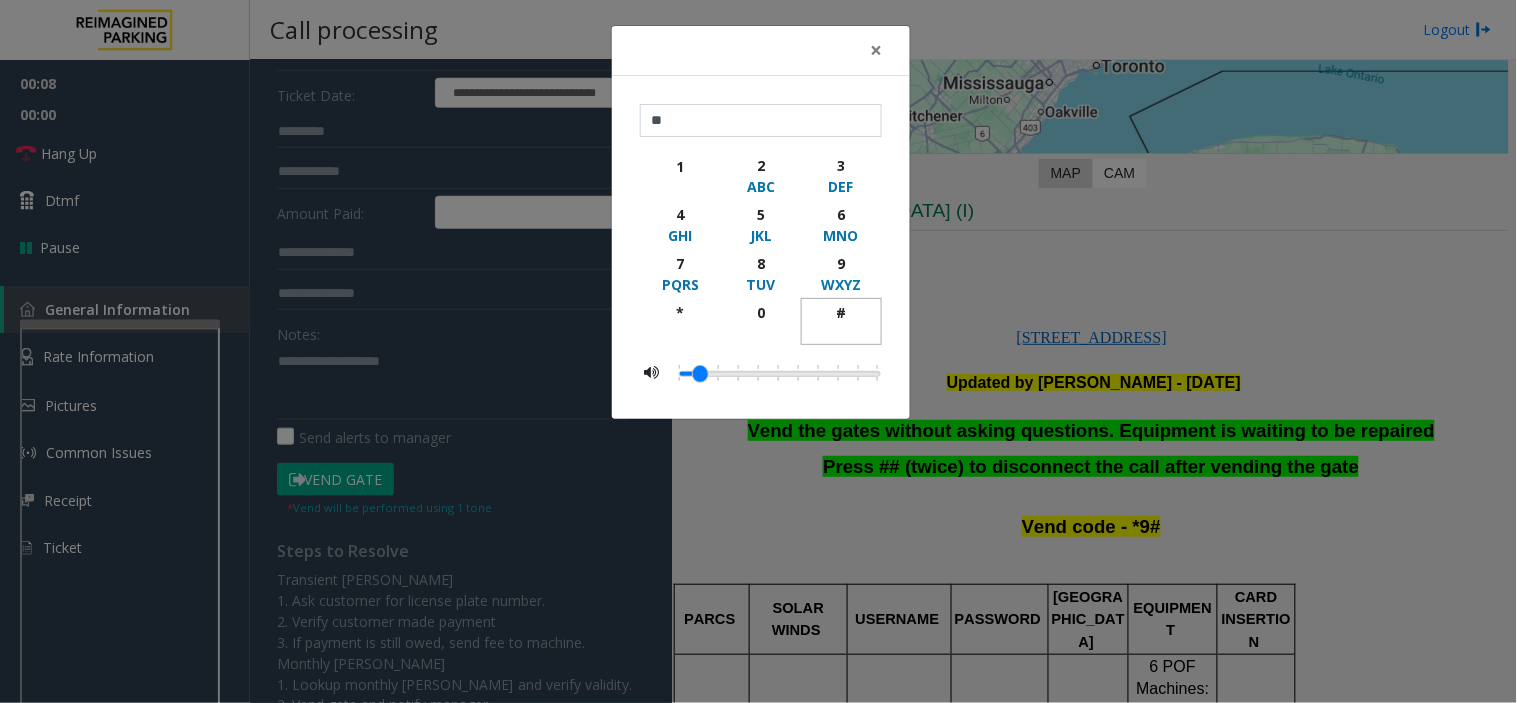 click on "#" 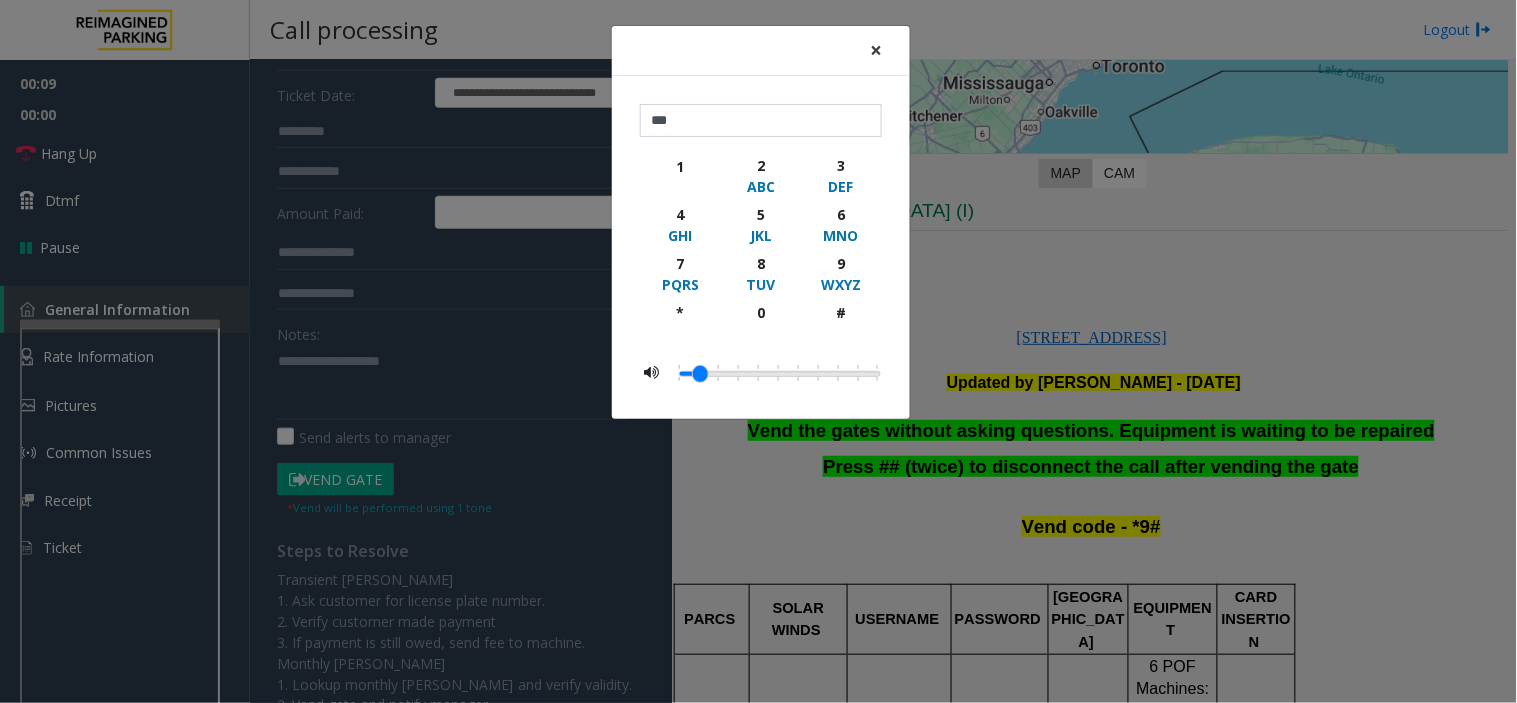 click on "×" 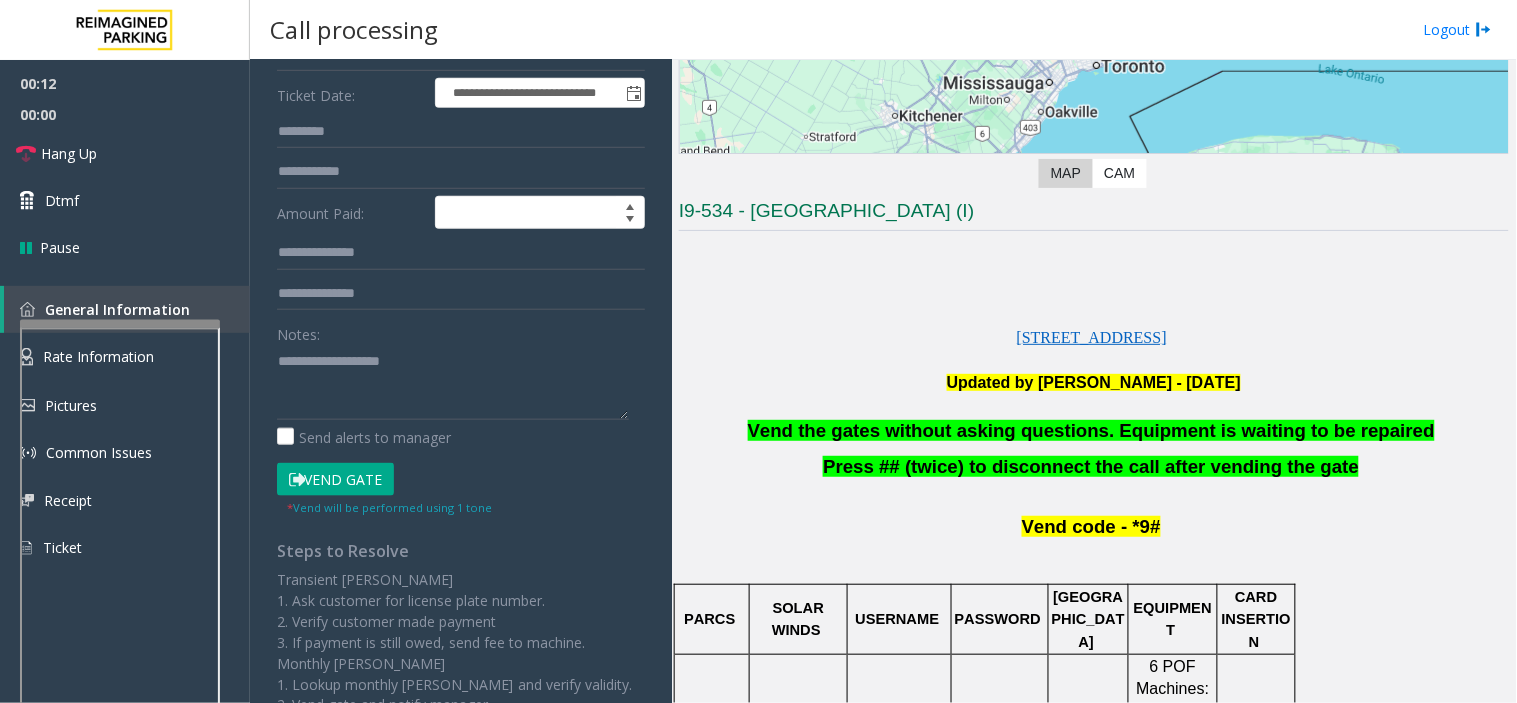 click on "Vend the gates without asking questions. Equipment is waiting to be repaired" 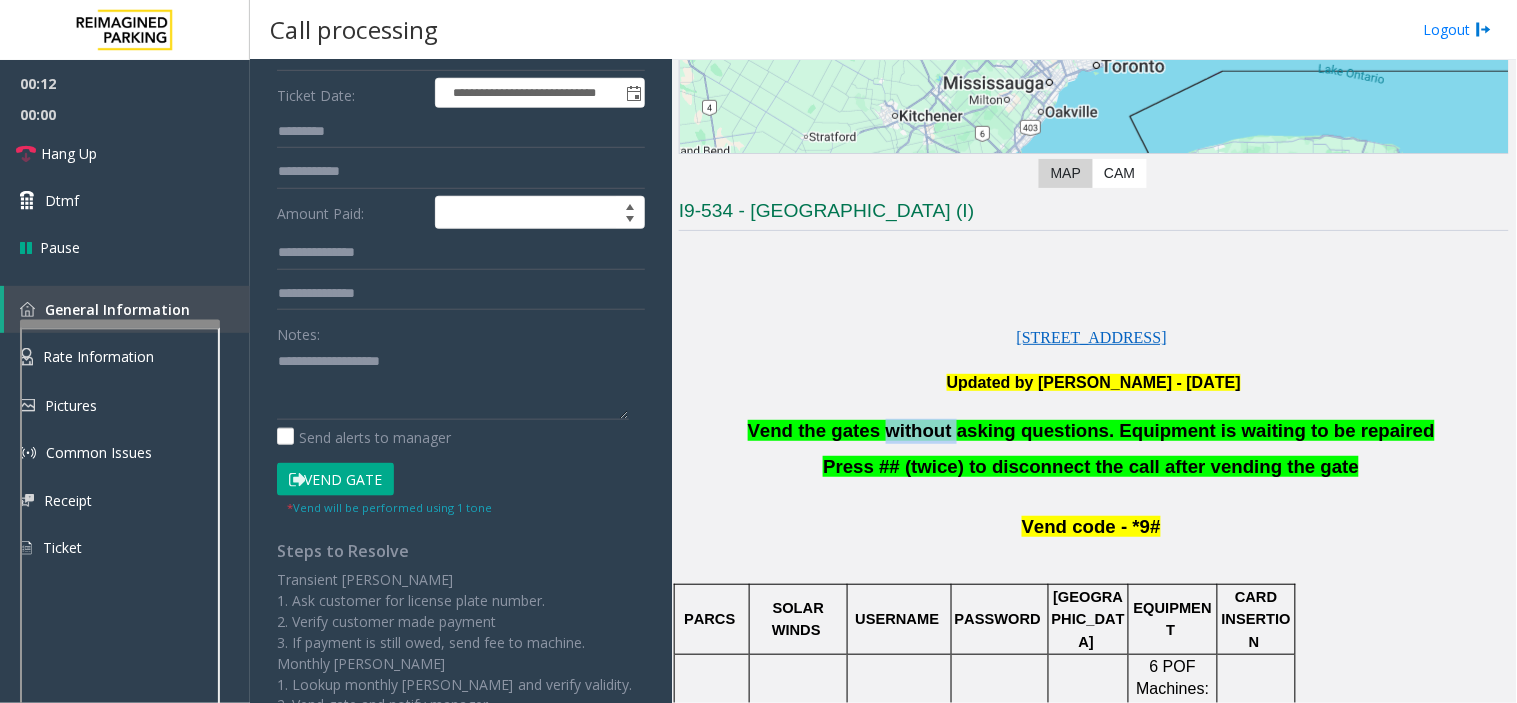 click on "Vend the gates without asking questions. Equipment is waiting to be repaired" 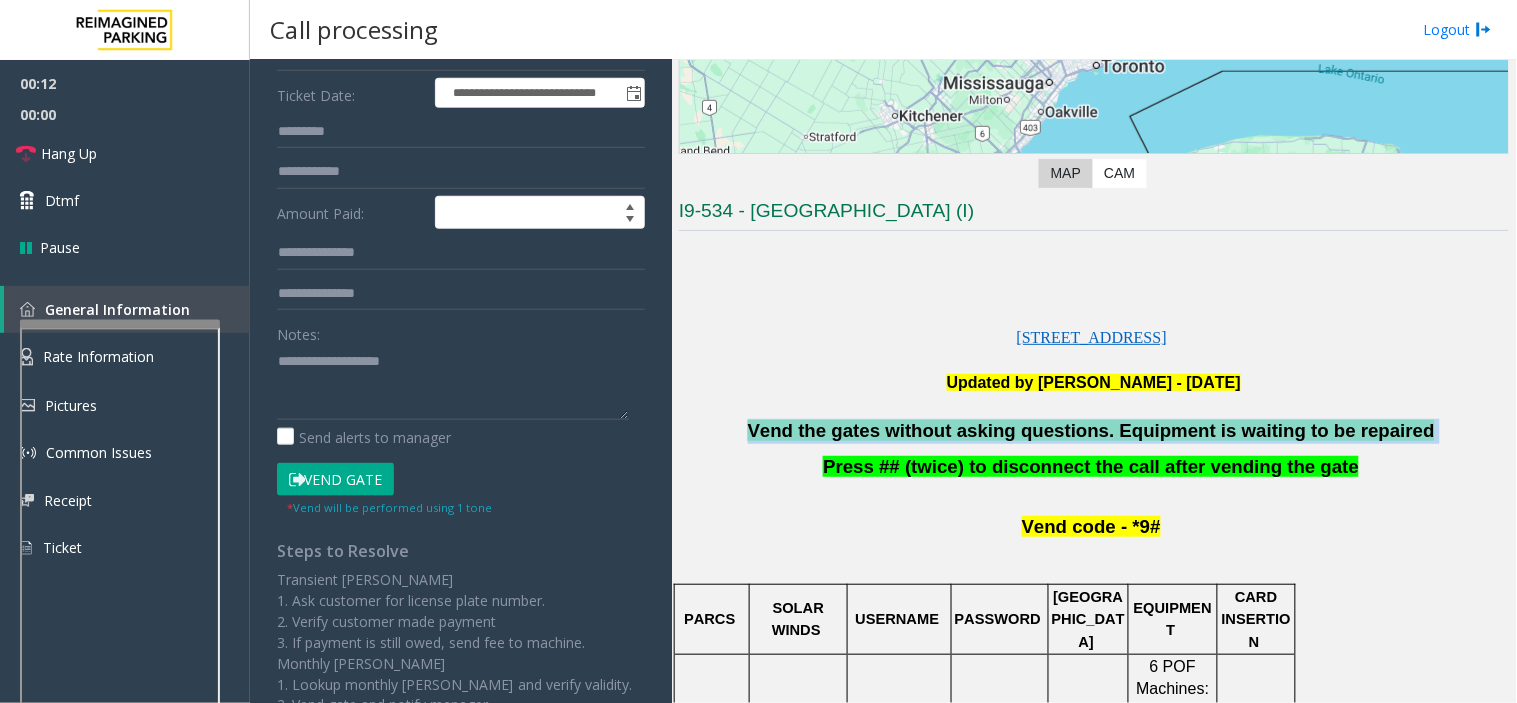 click on "Vend the gates without asking questions. Equipment is waiting to be repaired" 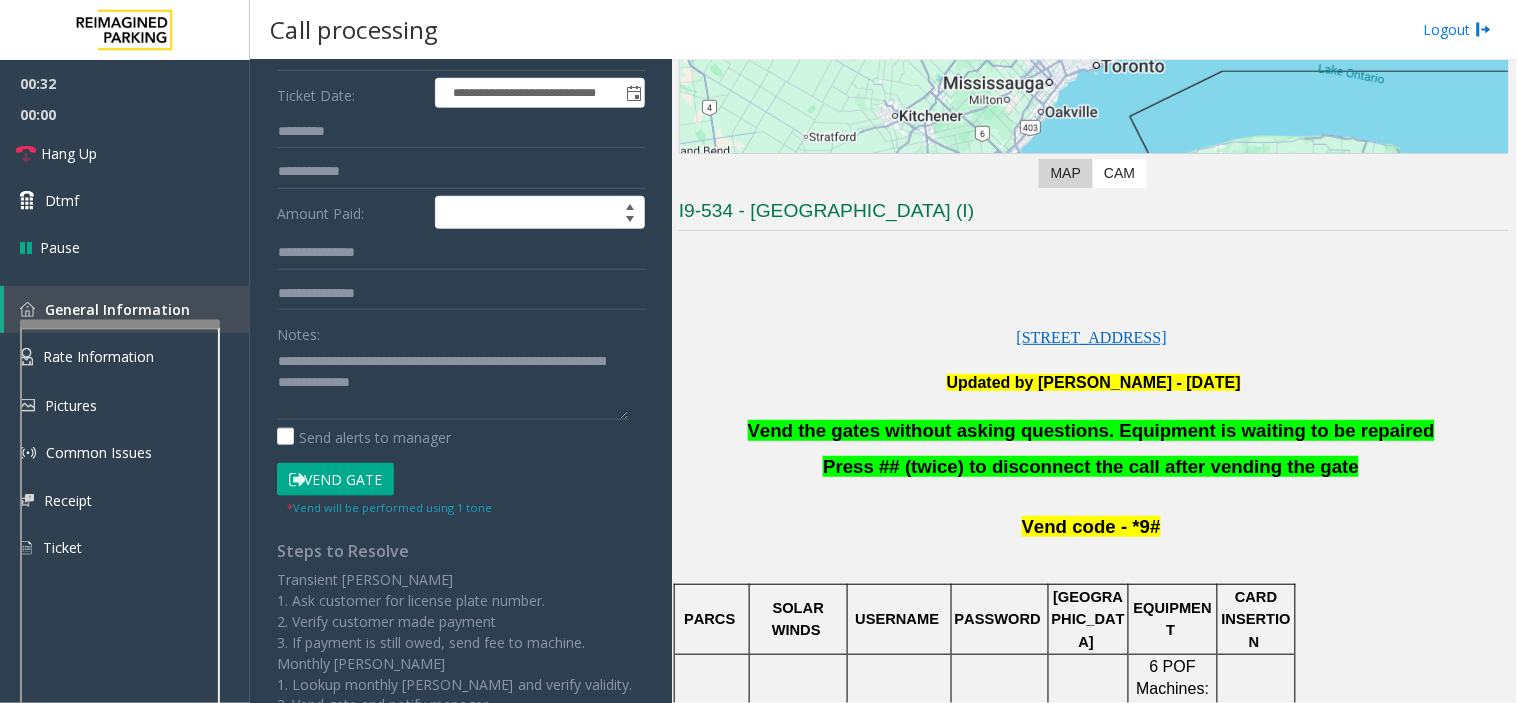 click on "Vend Gate" 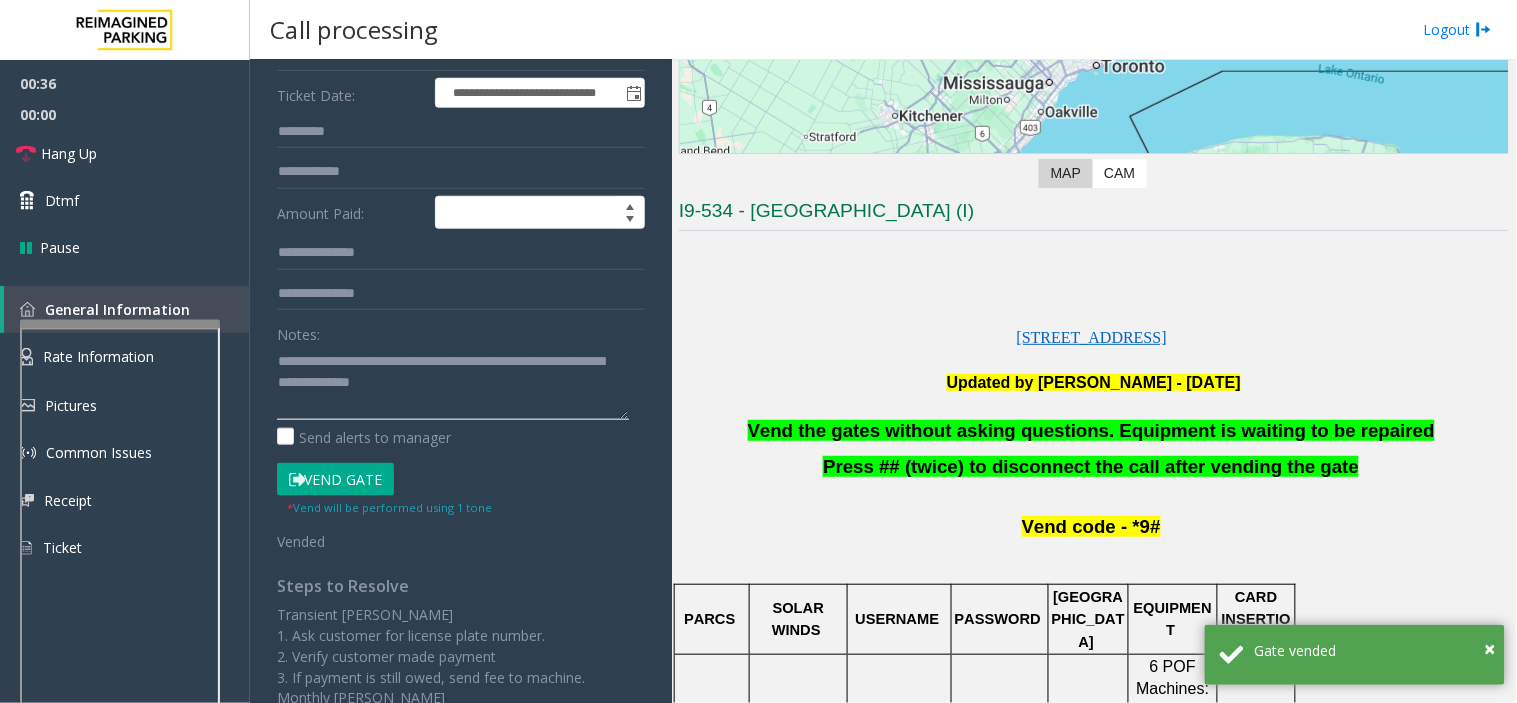 click 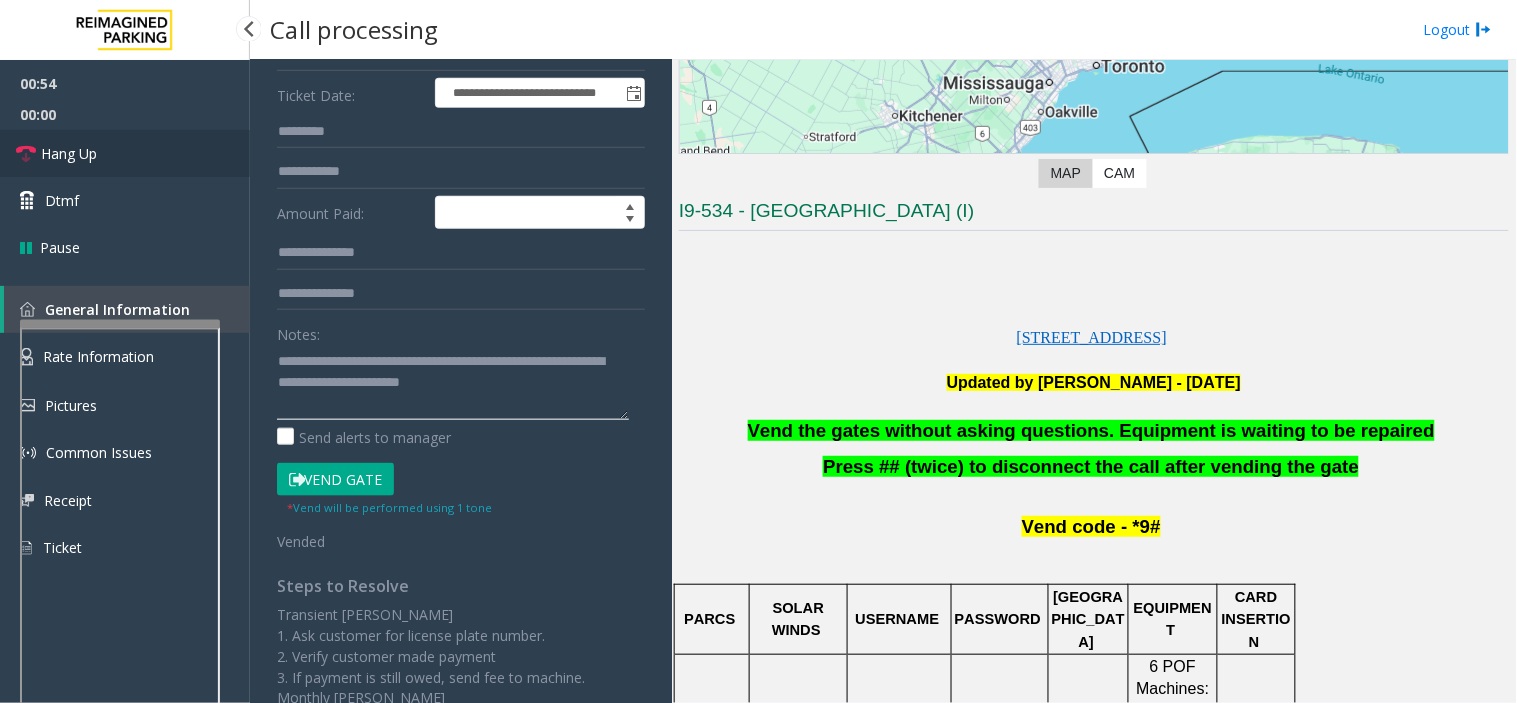 type on "**********" 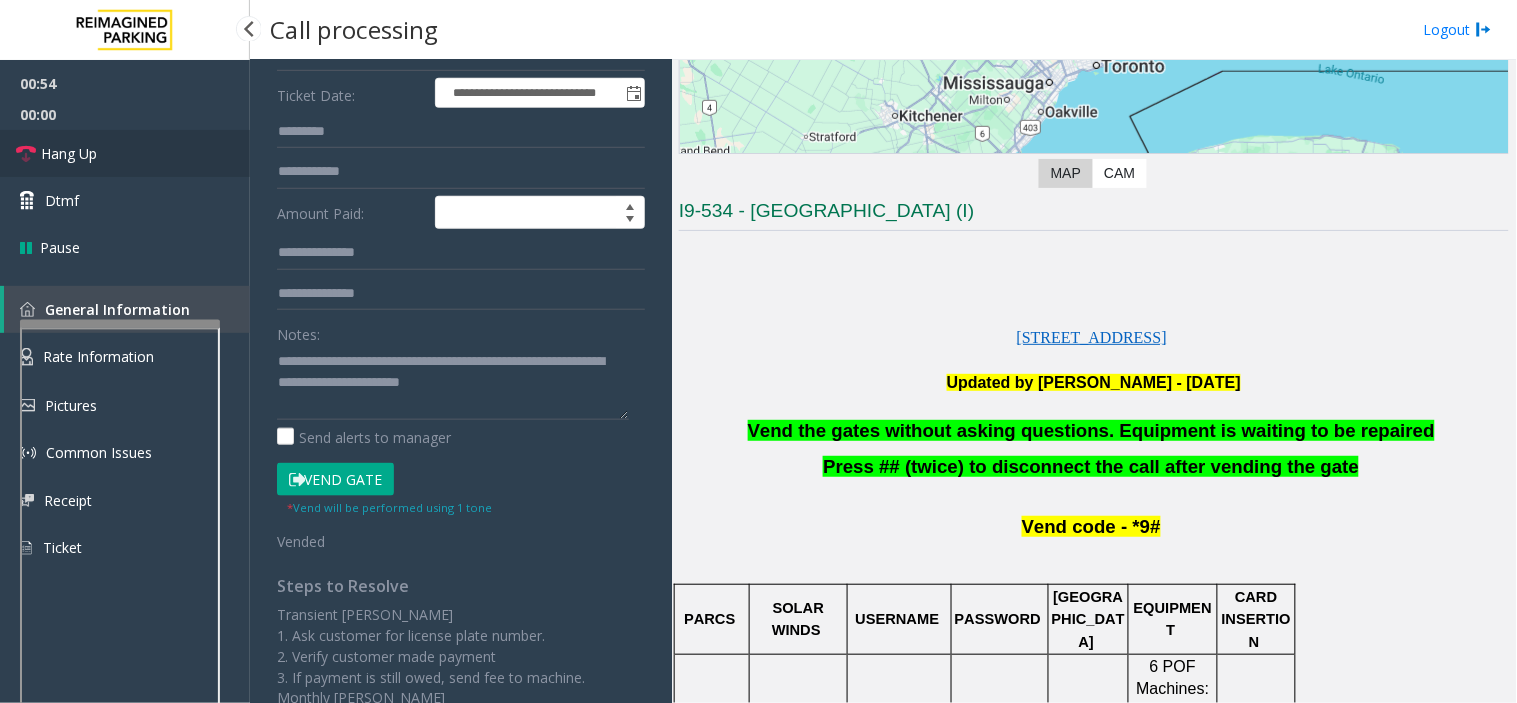 click on "Hang Up" at bounding box center [125, 153] 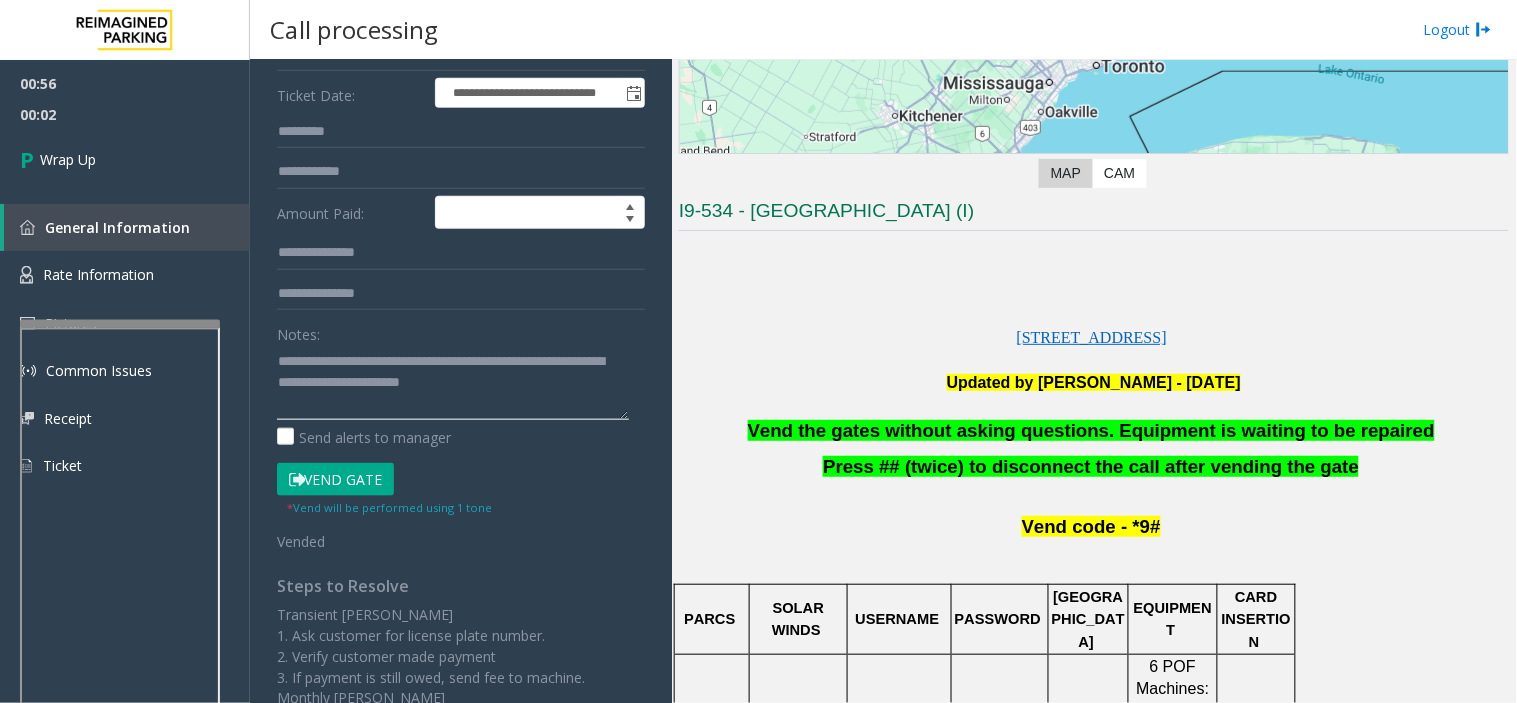 click 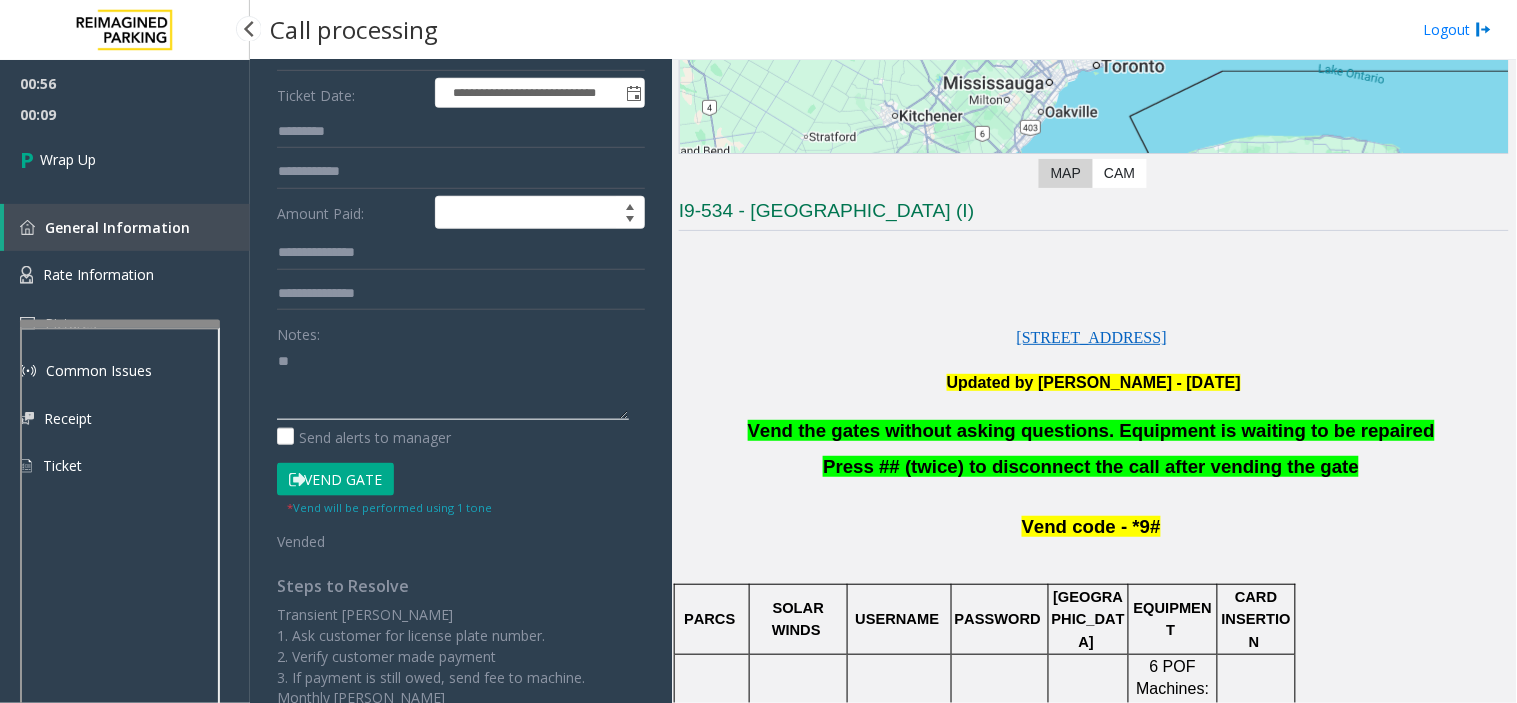 type on "*" 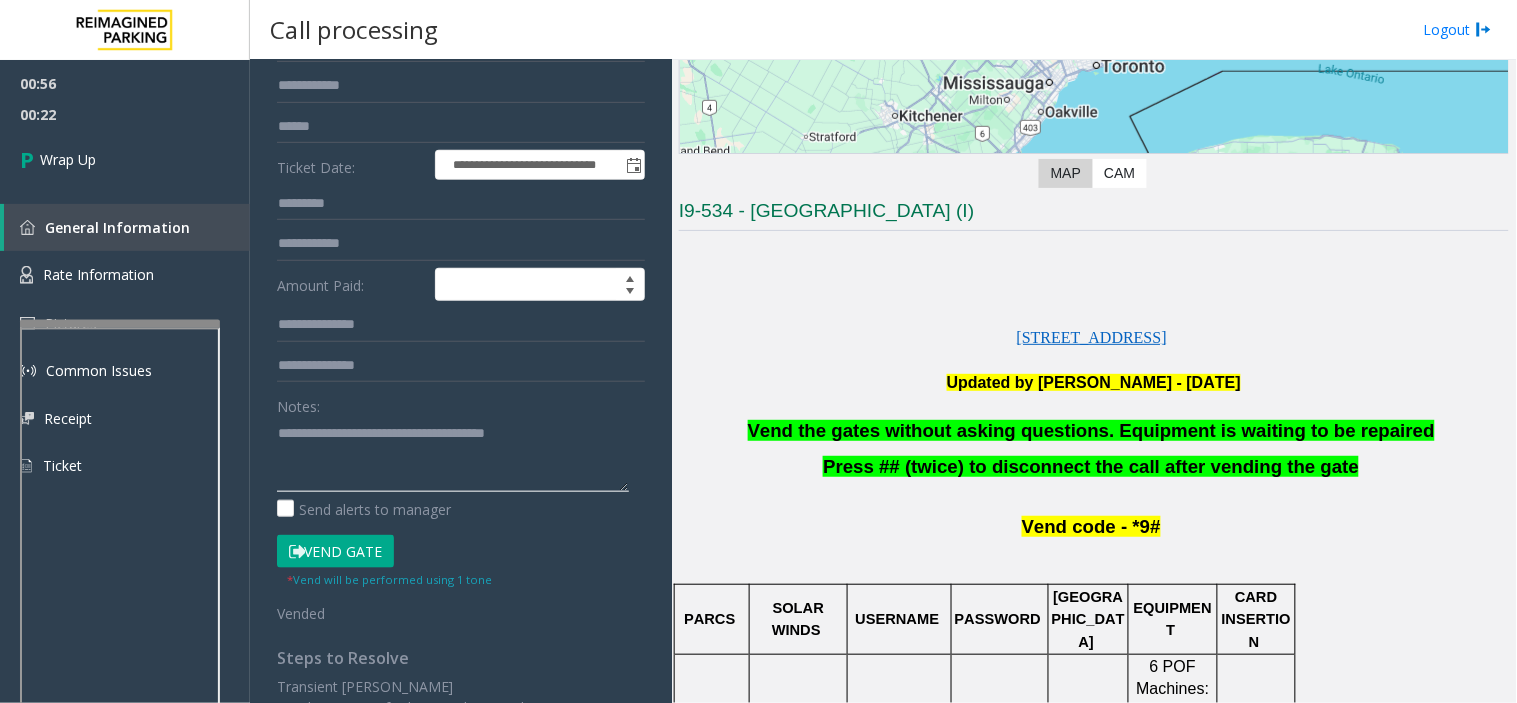 scroll, scrollTop: 222, scrollLeft: 0, axis: vertical 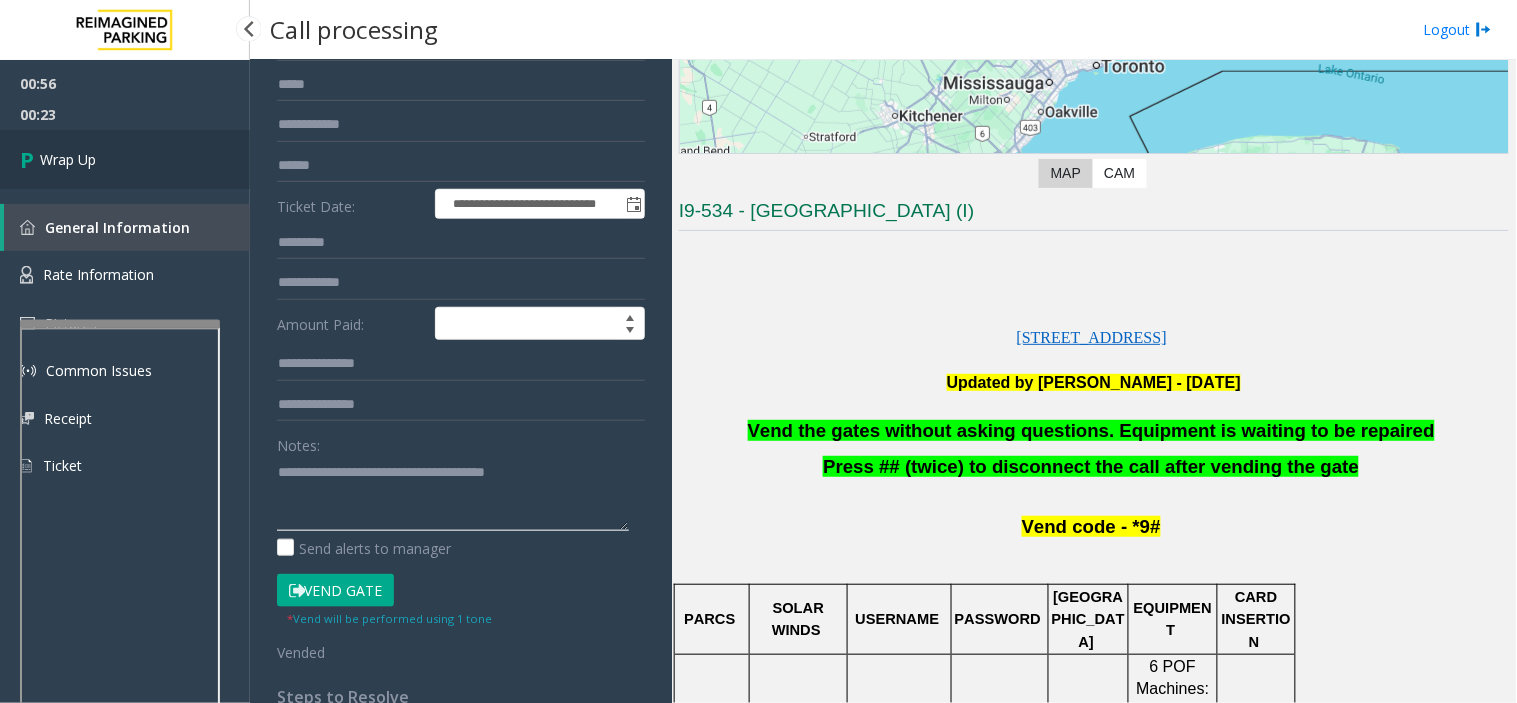 type on "**********" 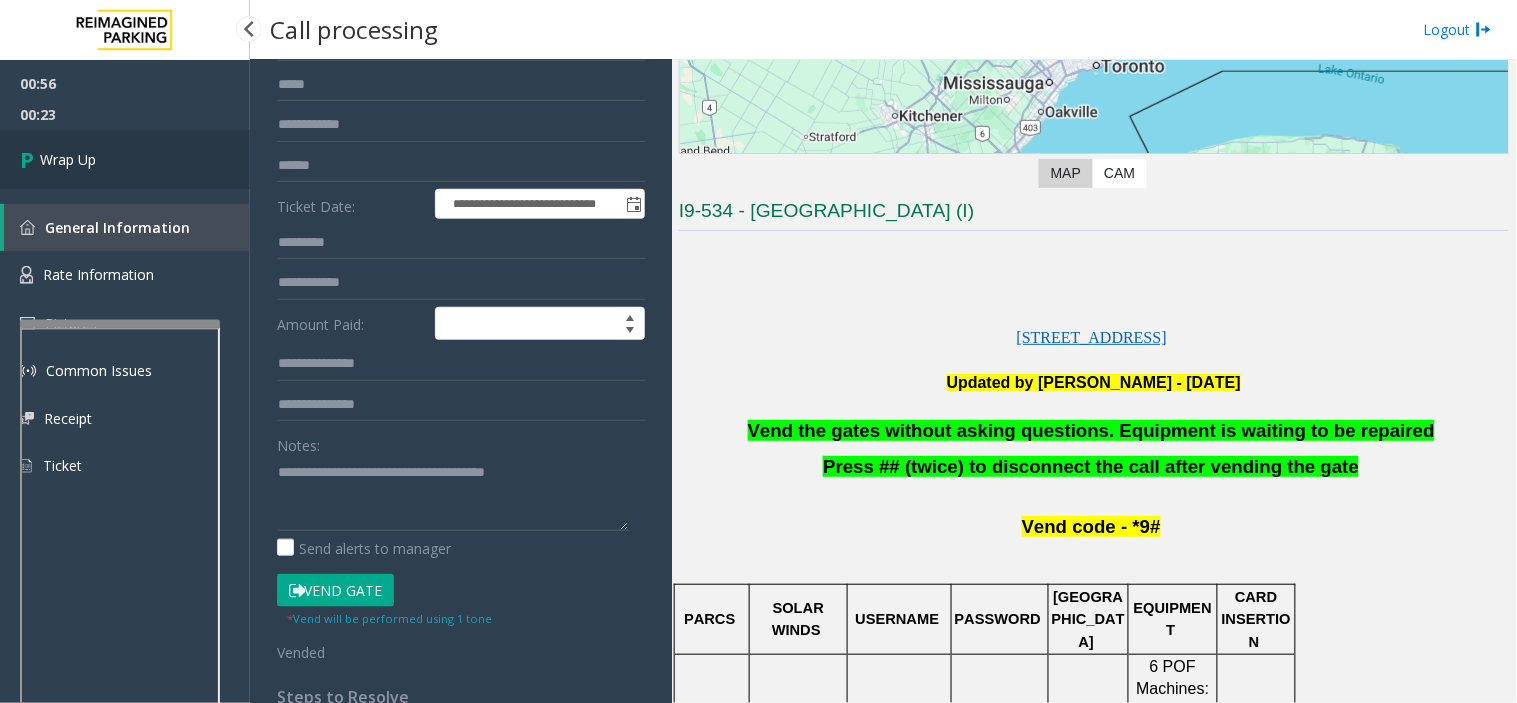 click on "Wrap Up" at bounding box center (68, 159) 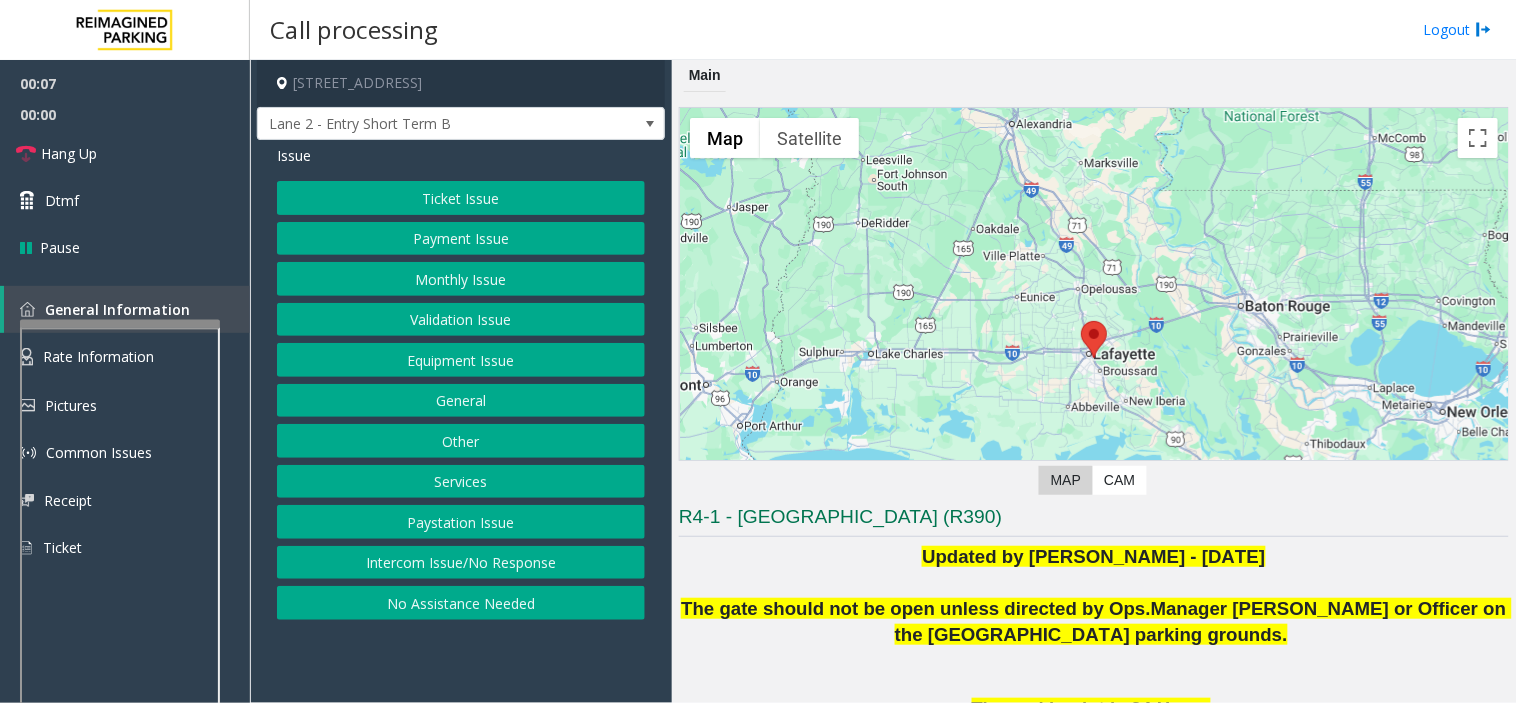 click on "Intercom Issue/No Response" 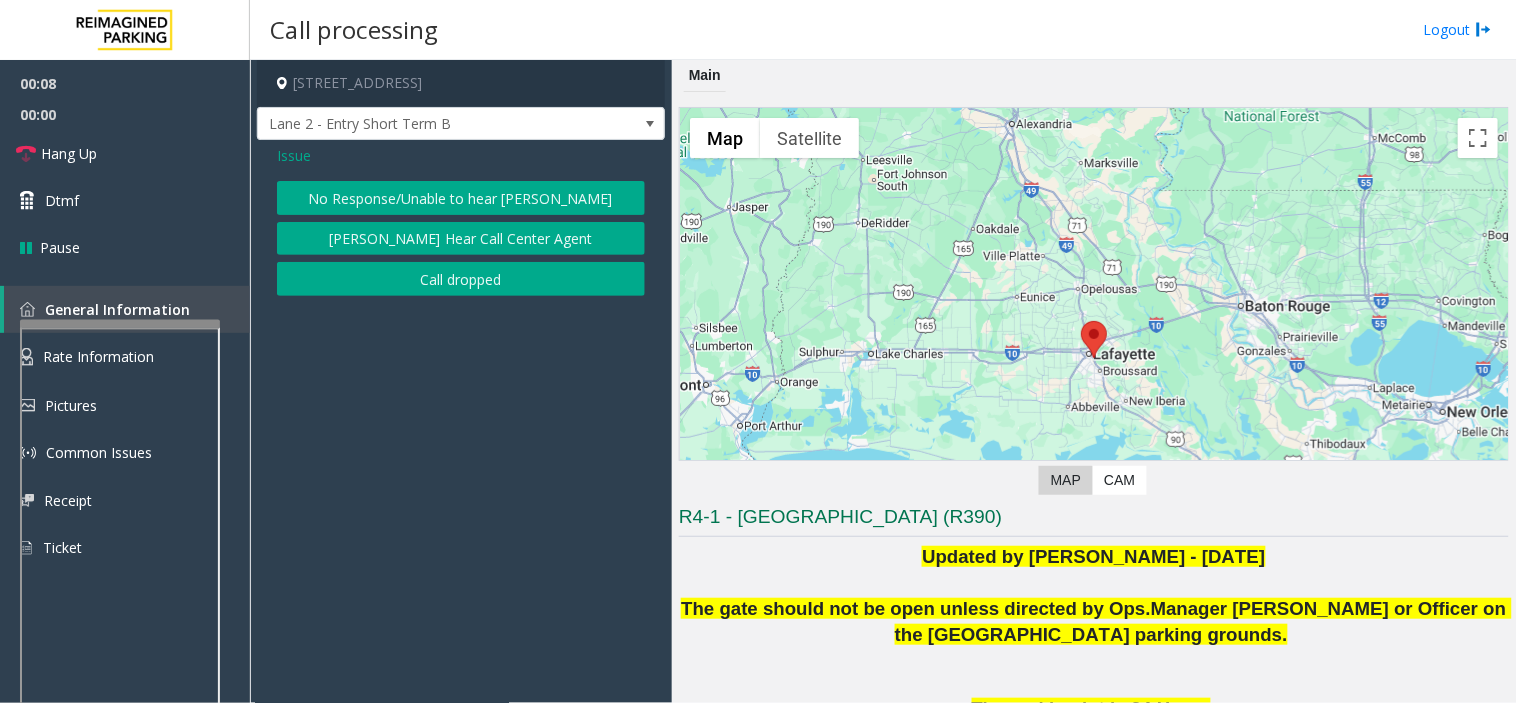 click on "No Response/Unable to hear [PERSON_NAME]" 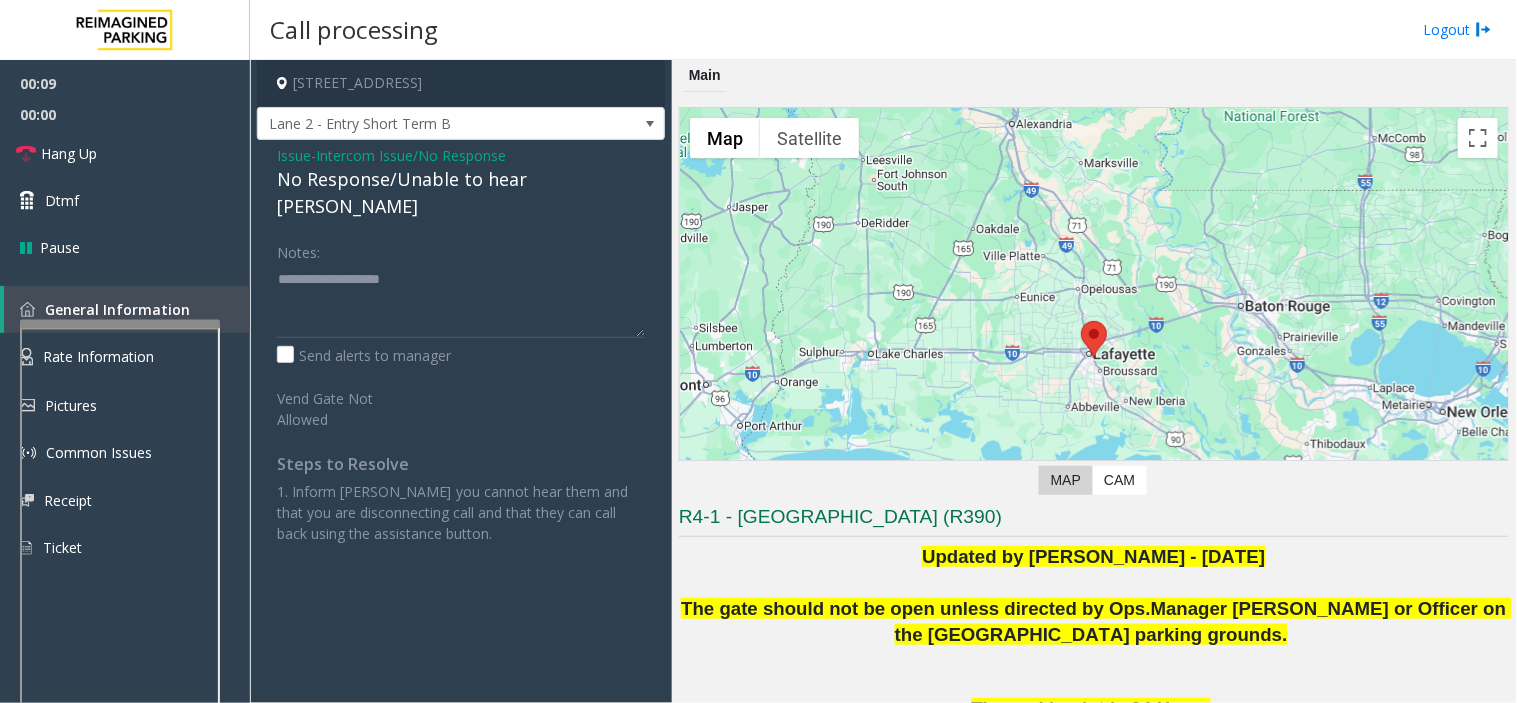 click on "No Response/Unable to hear [PERSON_NAME]" 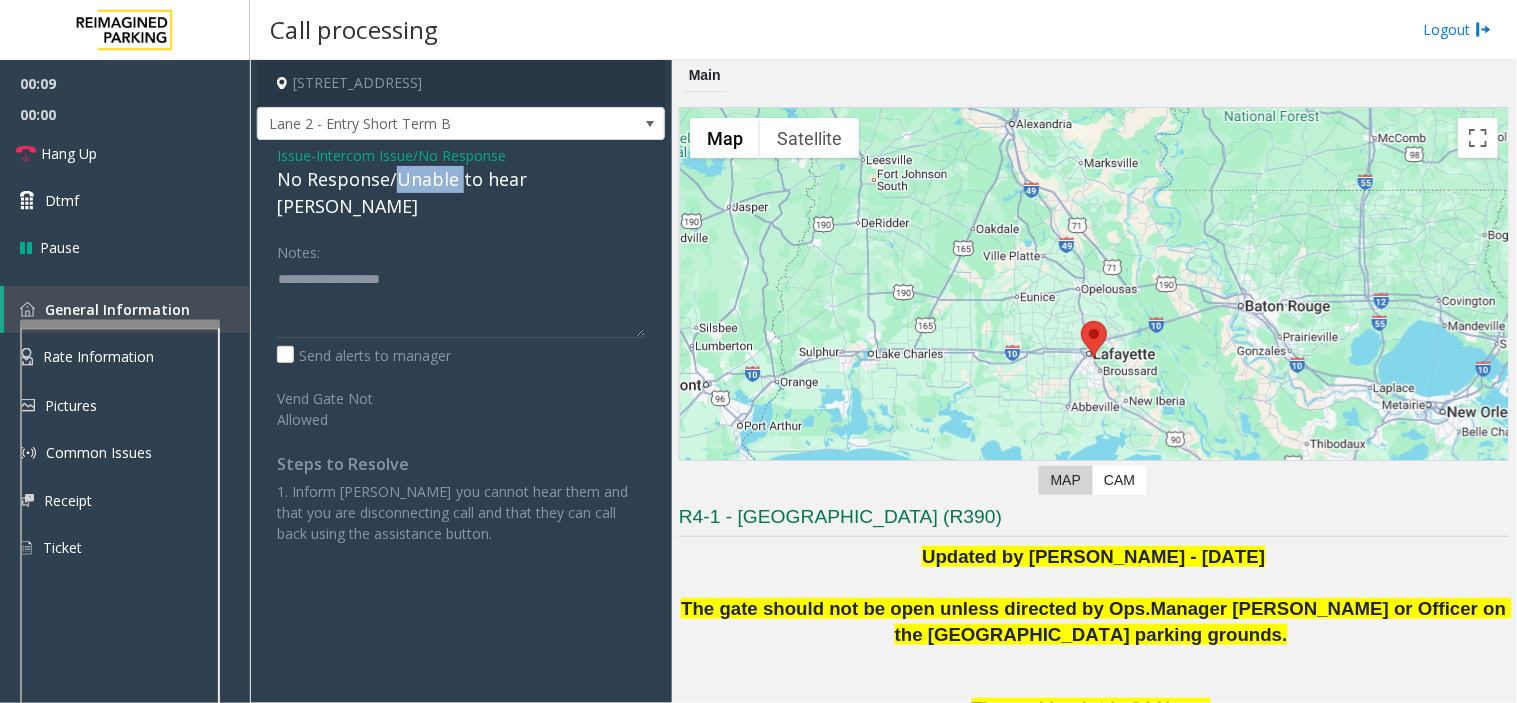 click on "No Response/Unable to hear [PERSON_NAME]" 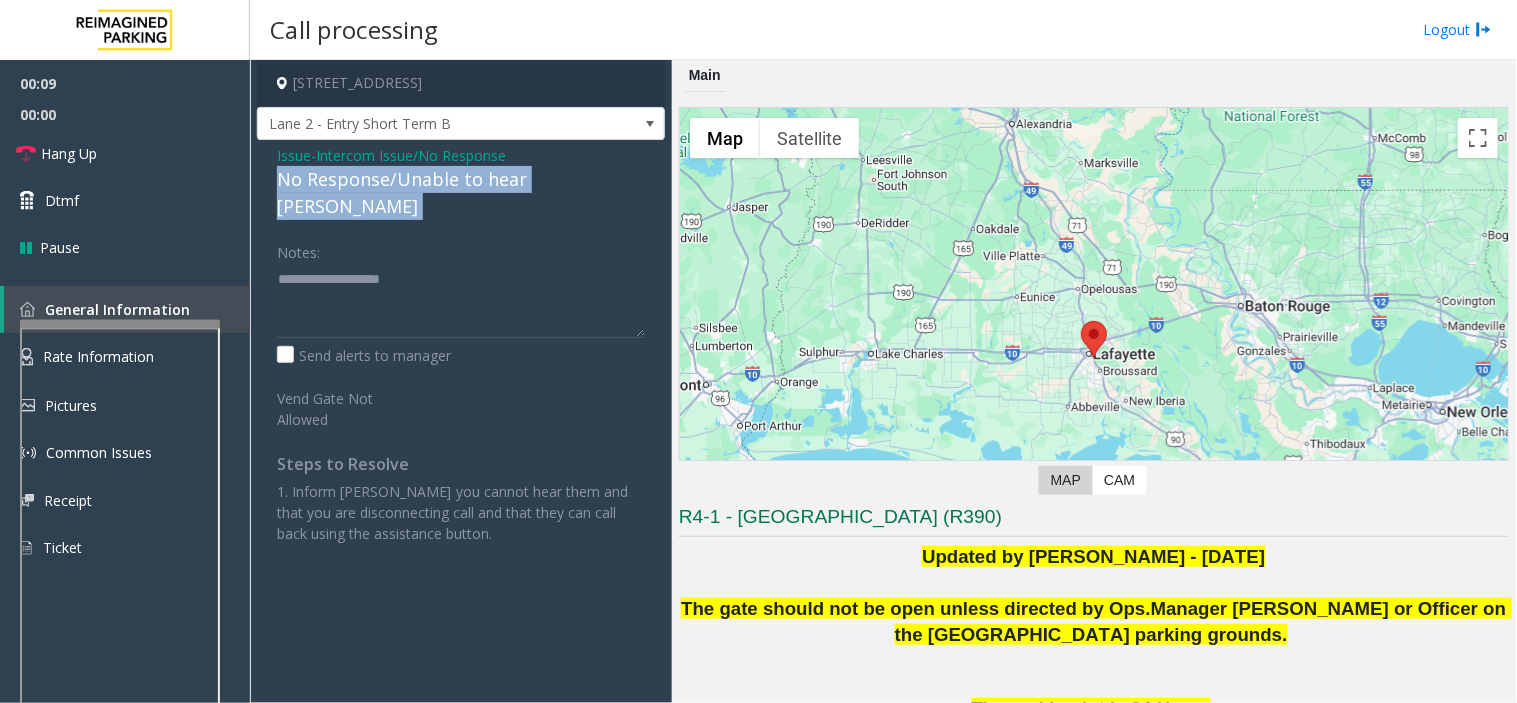 click on "No Response/Unable to hear [PERSON_NAME]" 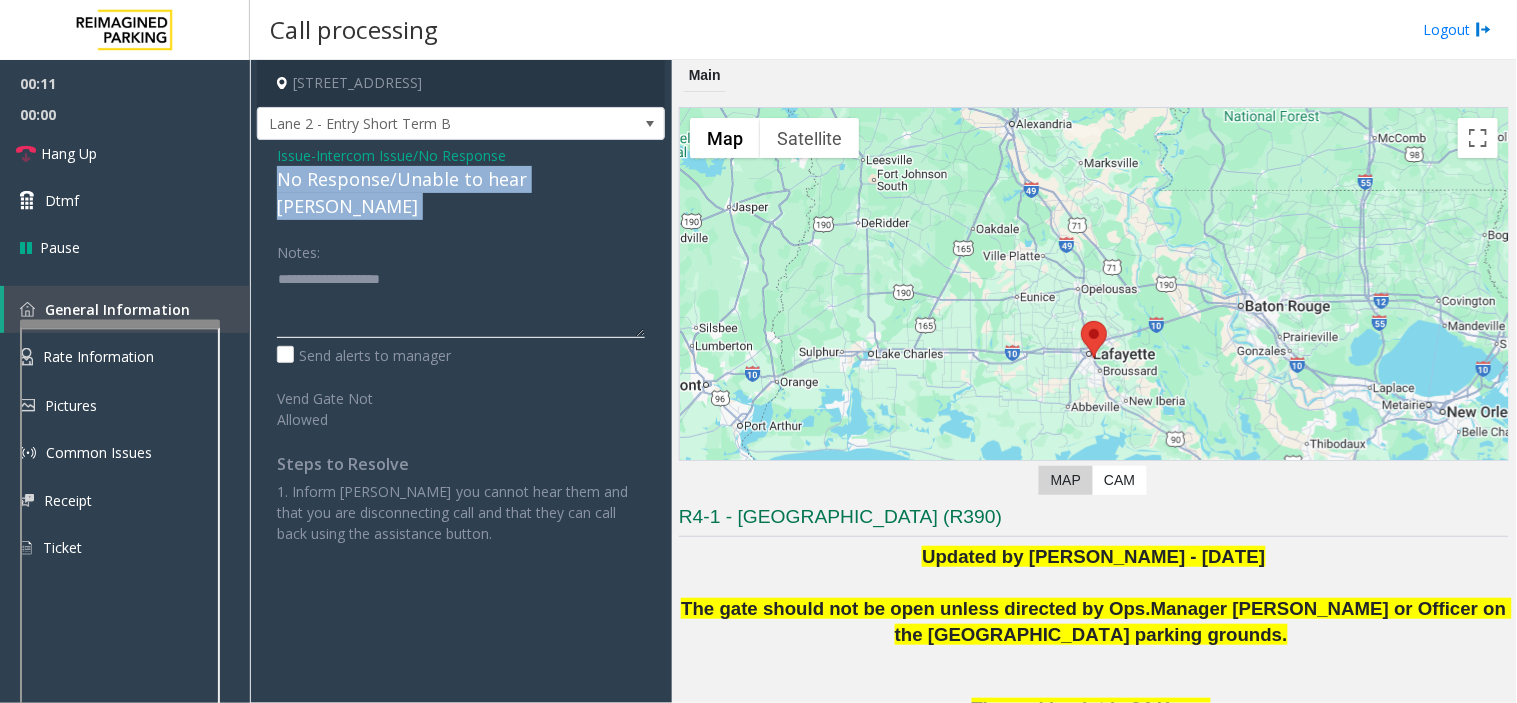 type on "**********" 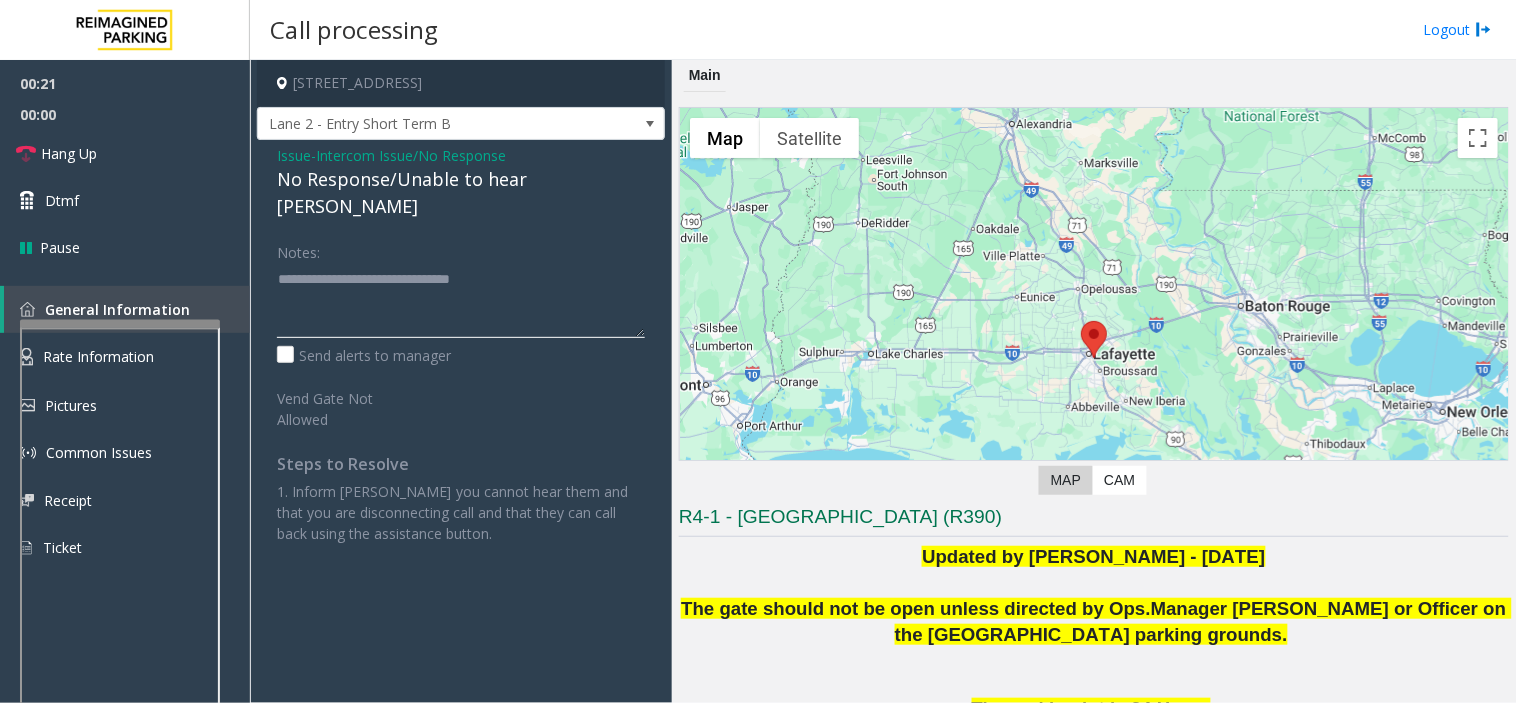 type 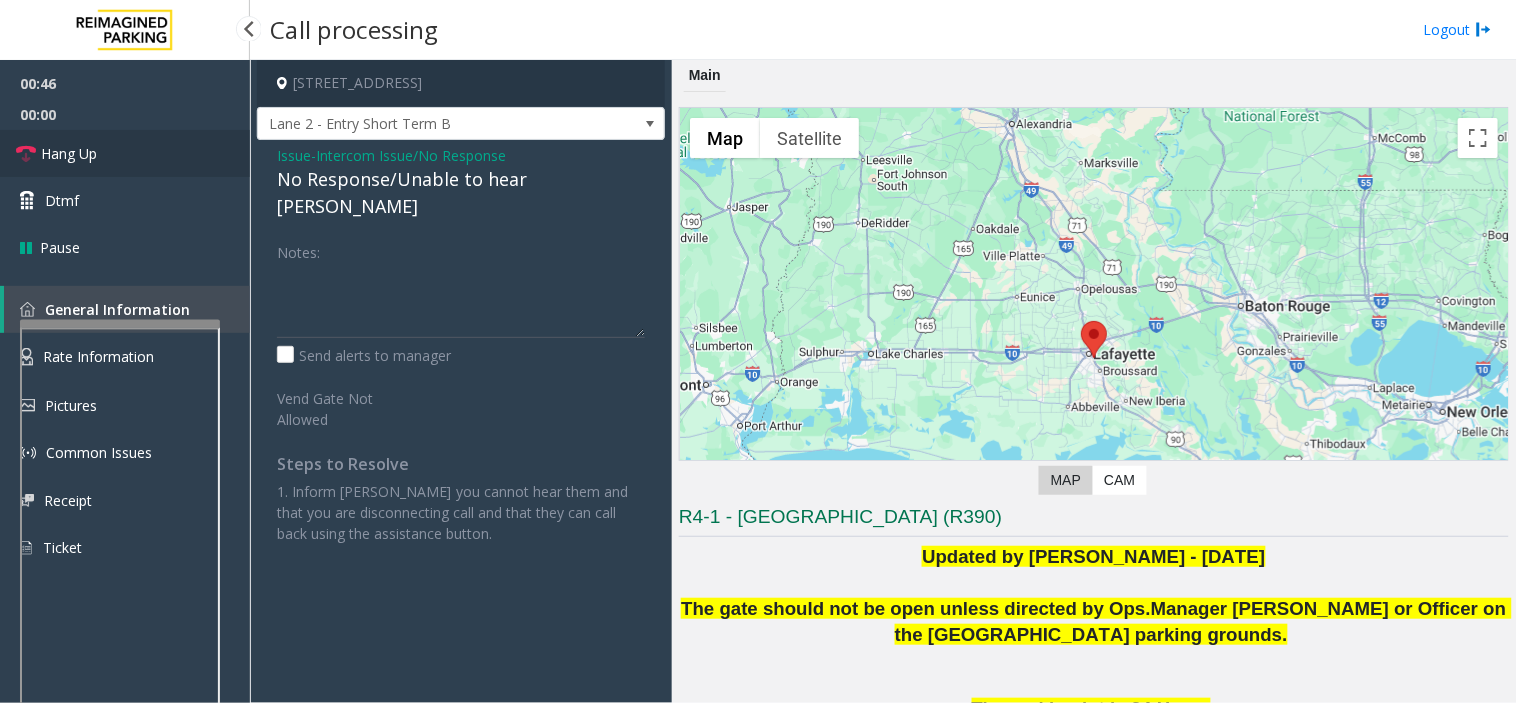 click on "Hang Up" at bounding box center (69, 153) 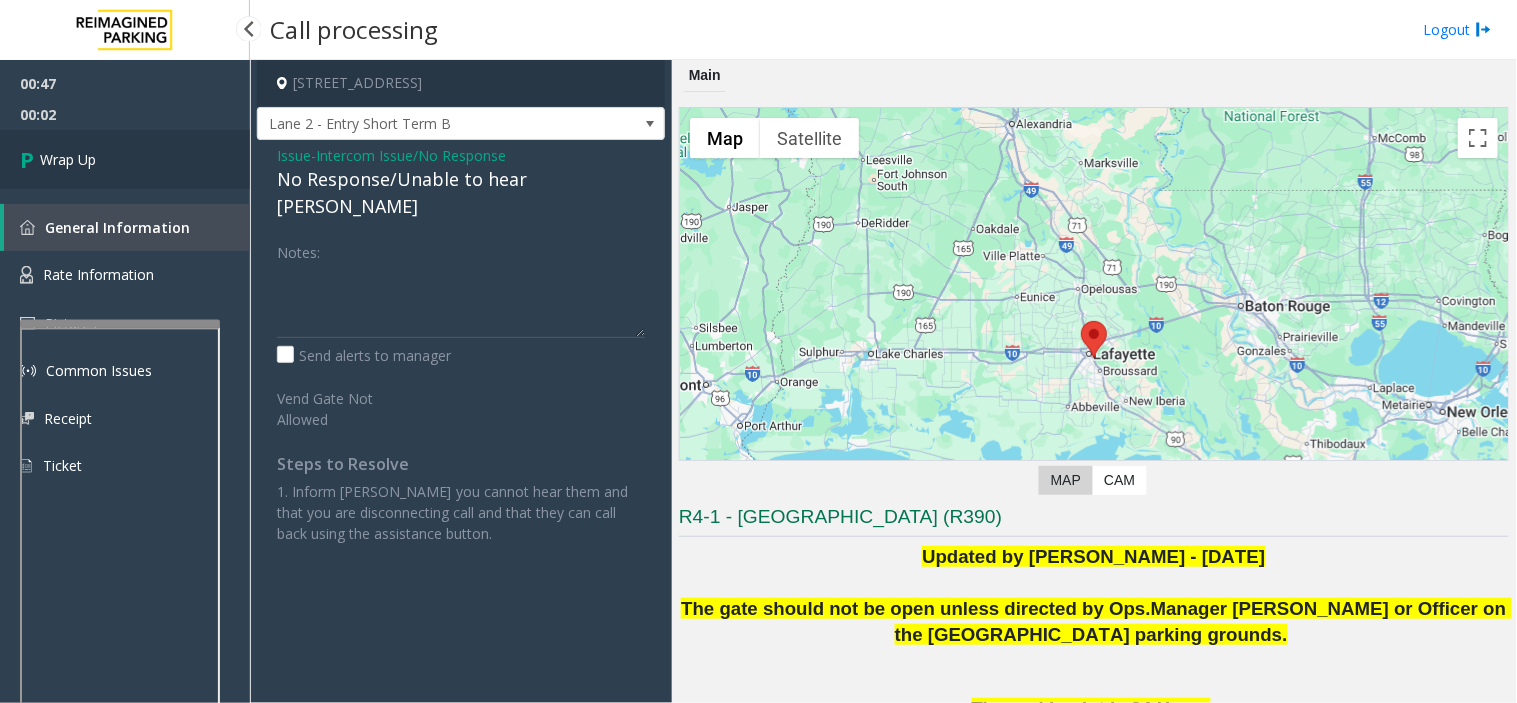 click on "Wrap Up" at bounding box center (125, 159) 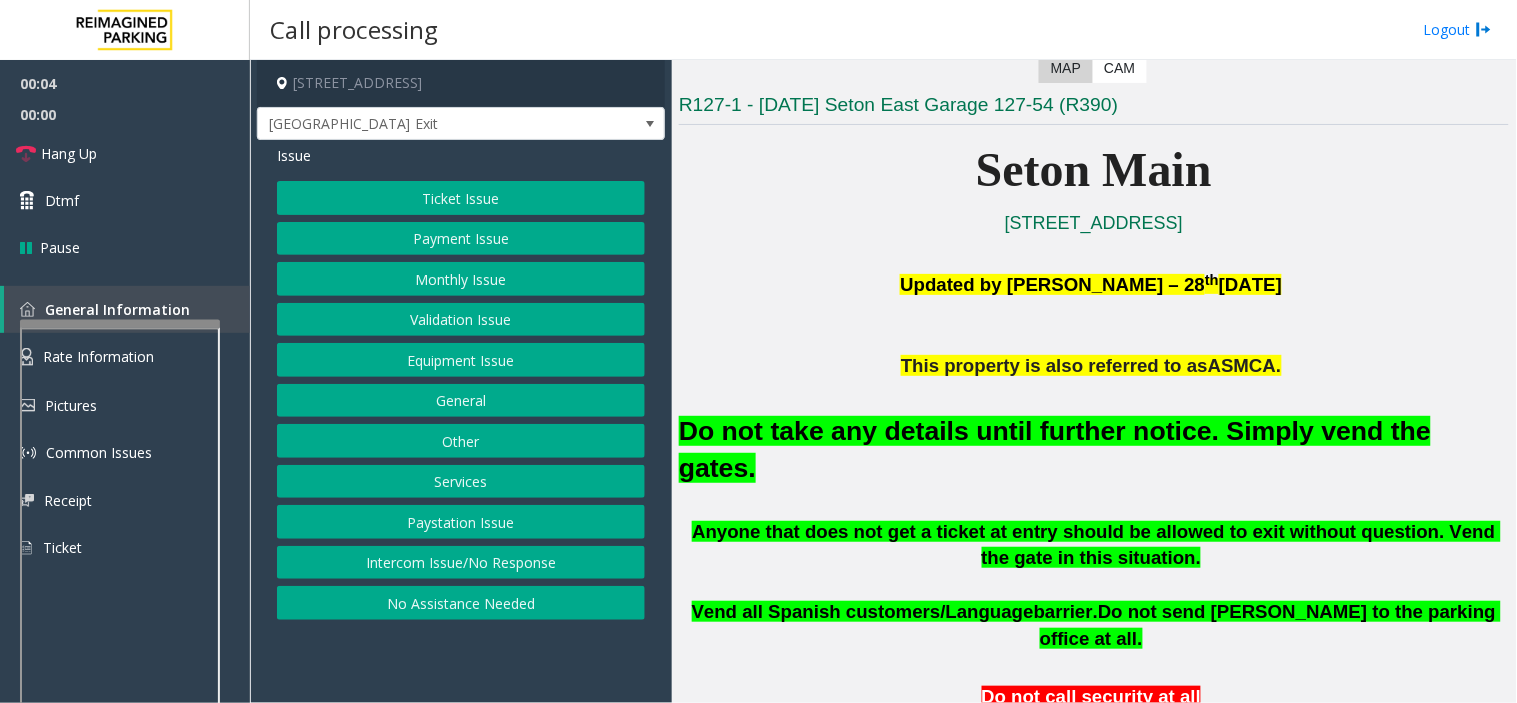 scroll, scrollTop: 444, scrollLeft: 0, axis: vertical 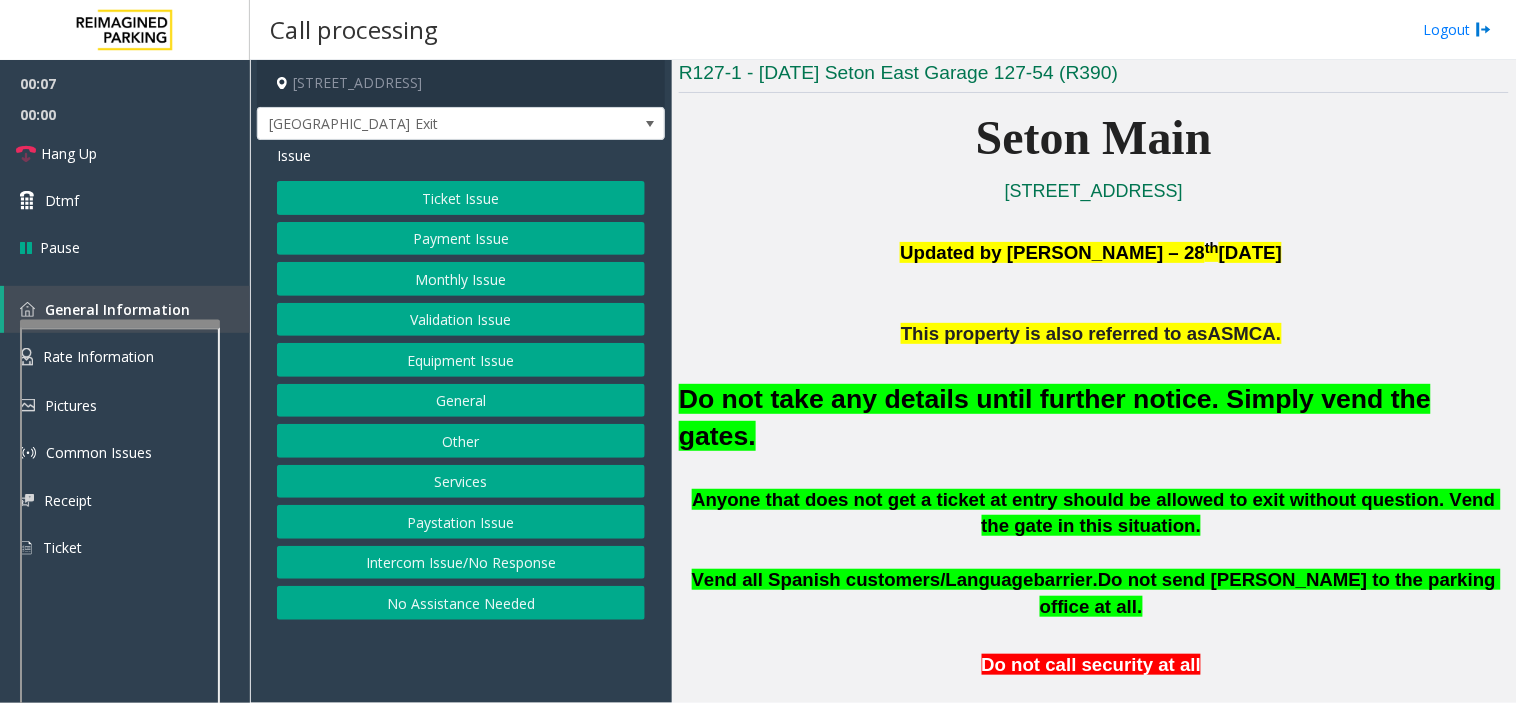 click on "Equipment Issue" 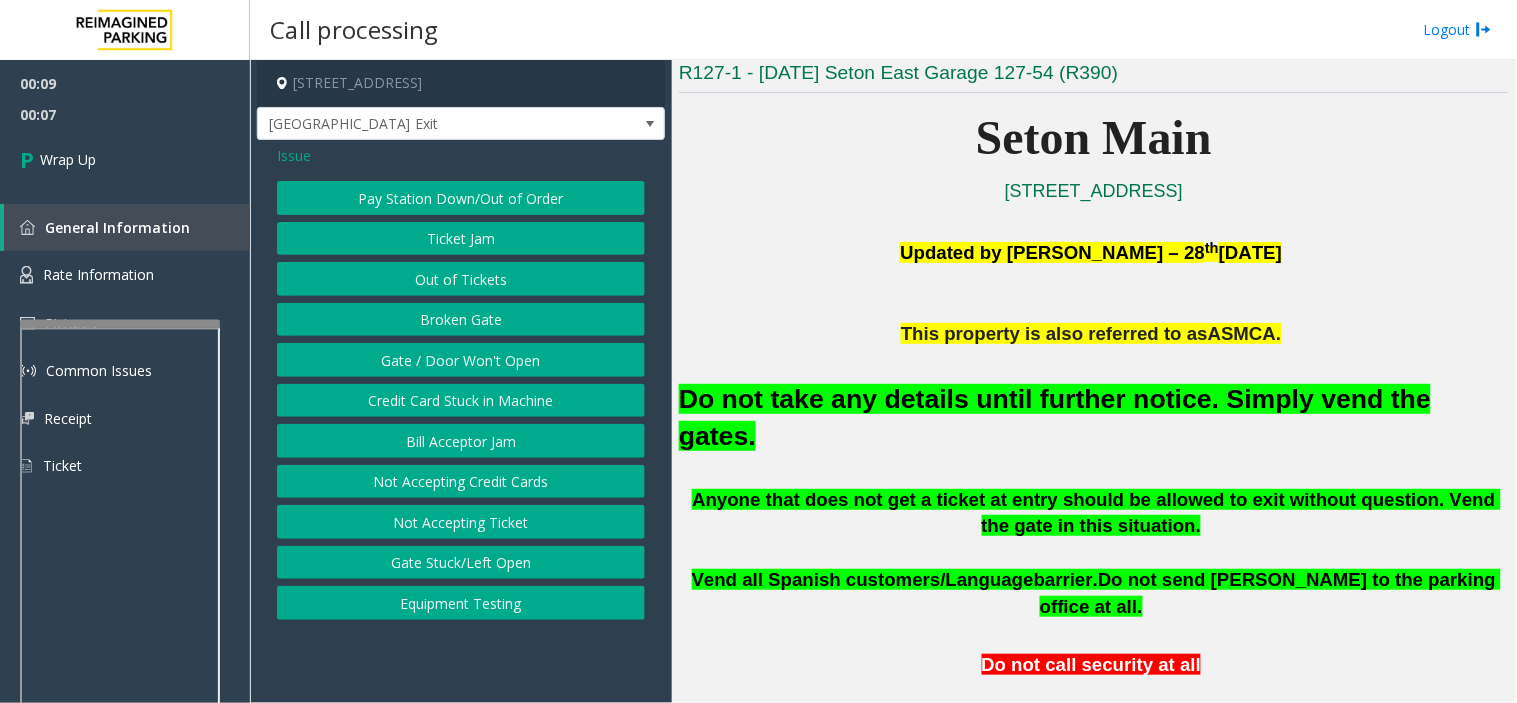 click on "Not Accepting Ticket" 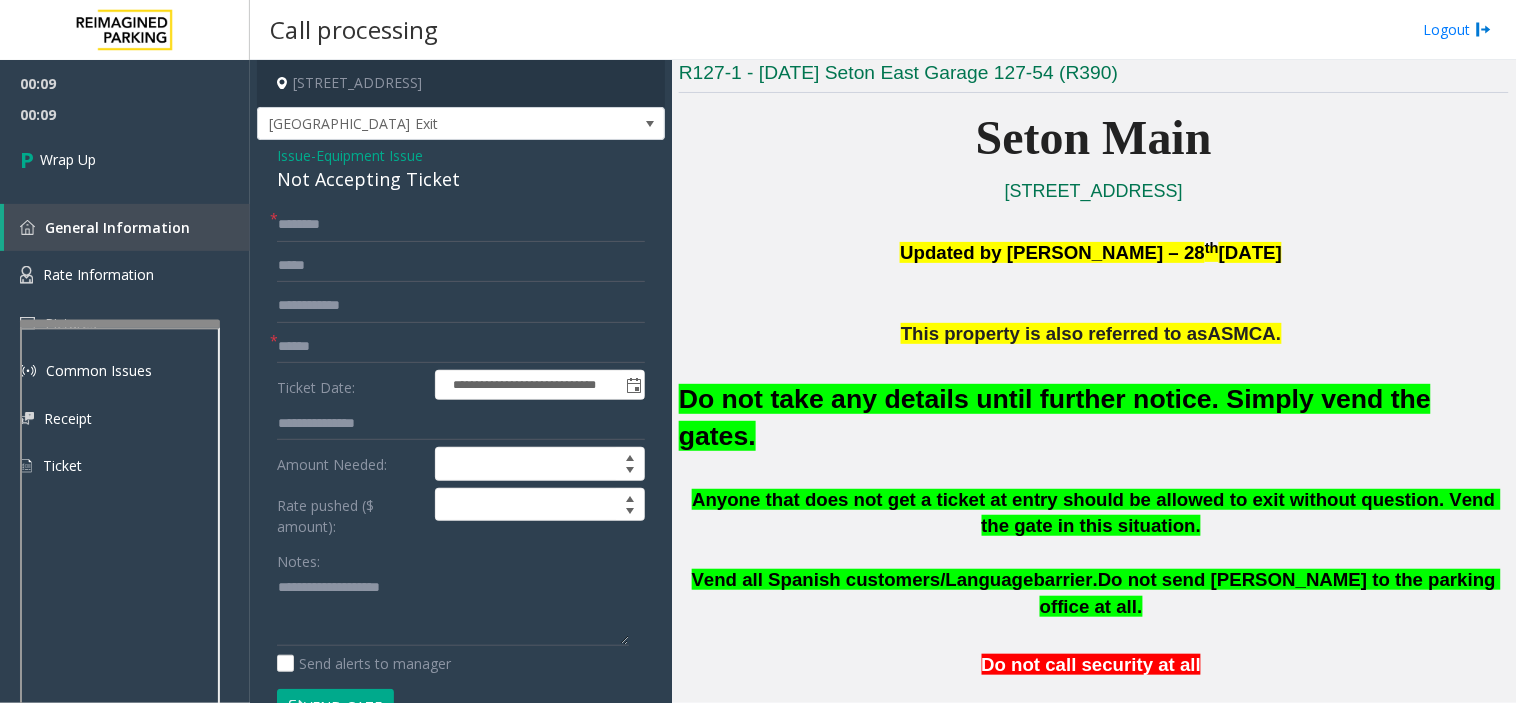click on "Not Accepting Ticket" 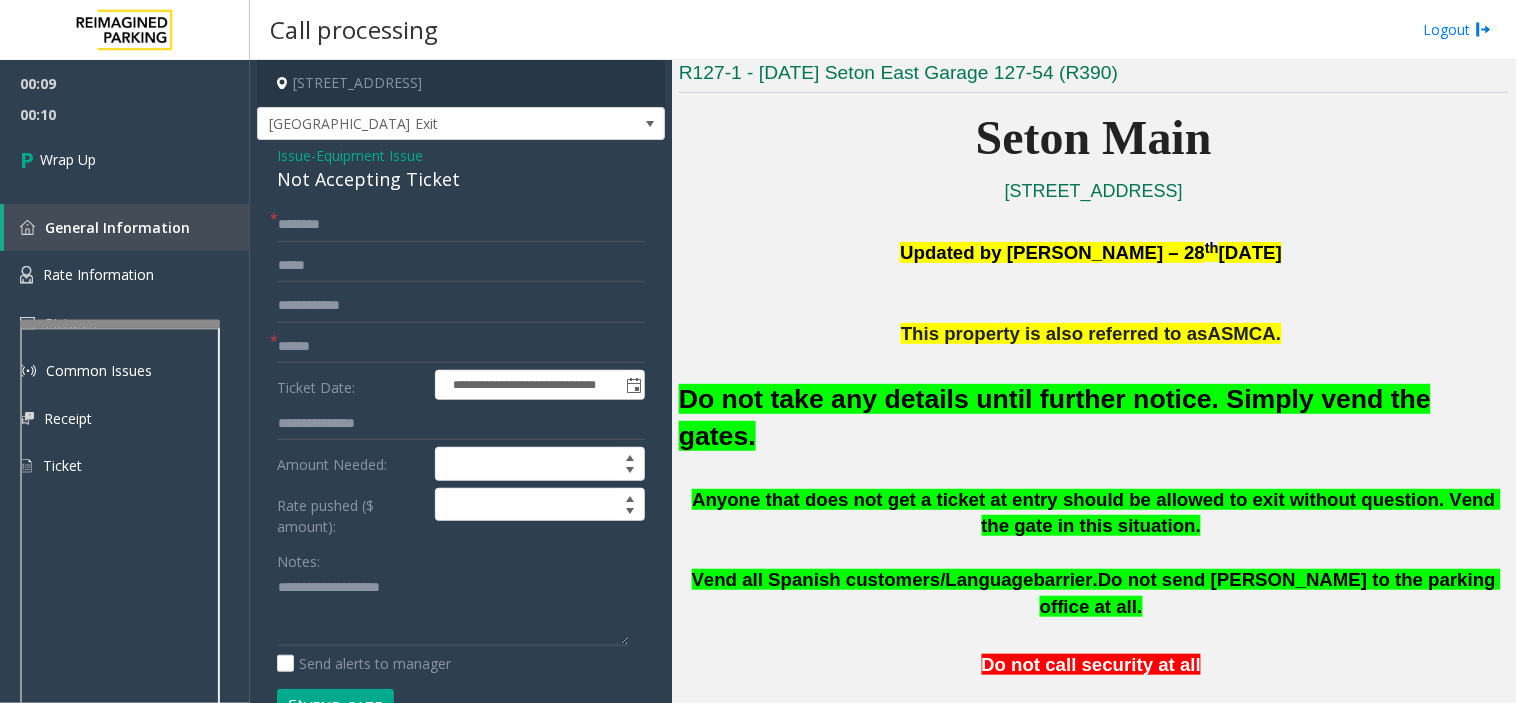 click on "Equipment Issue" 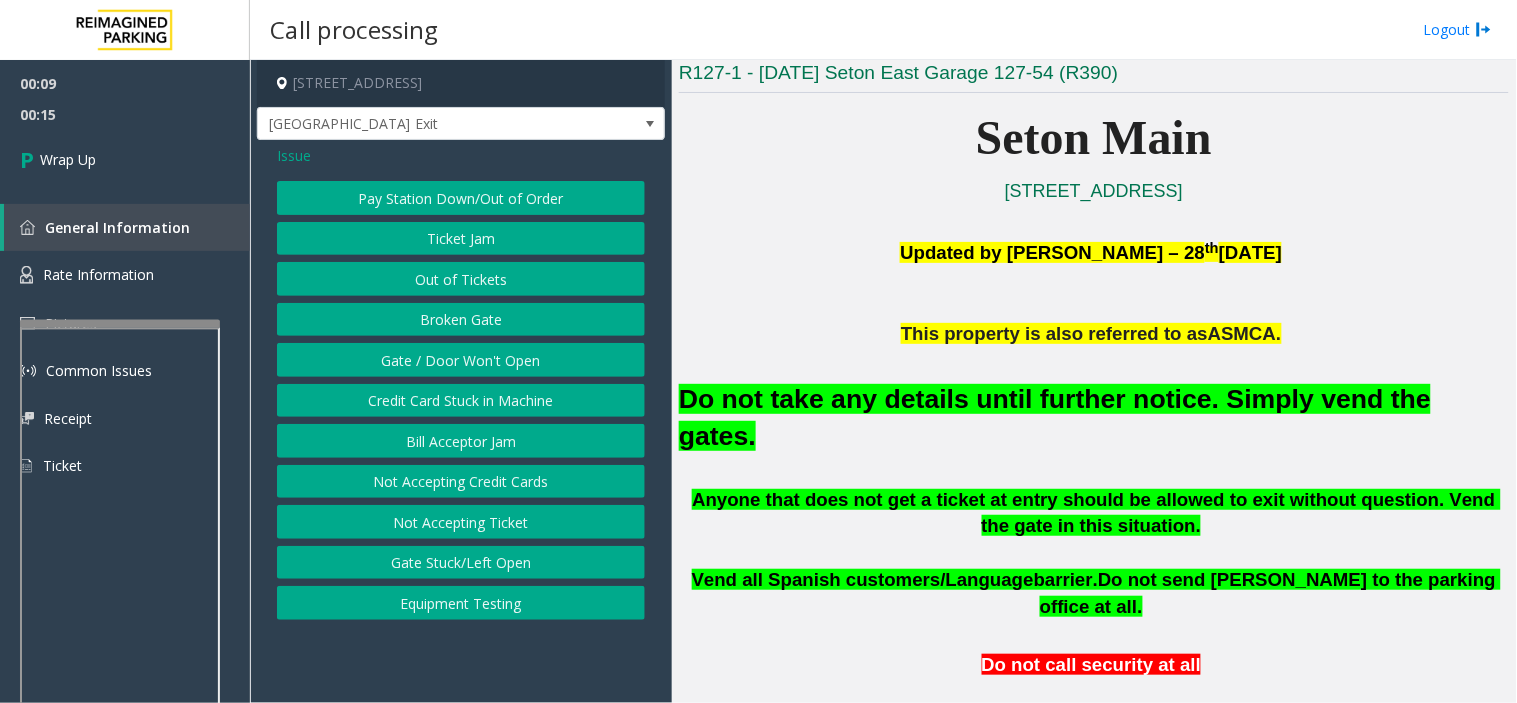 click on "Issue" 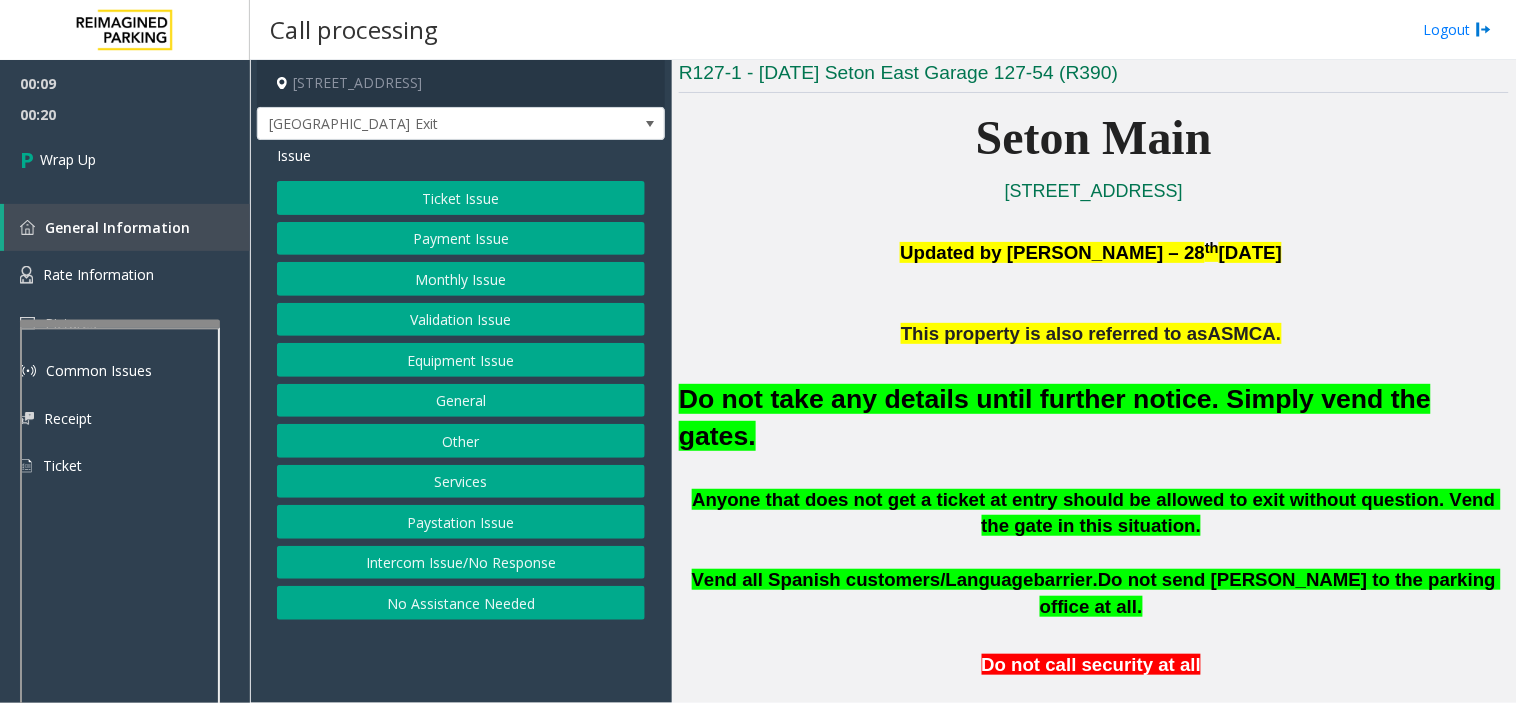 click on "Ticket Issue   Payment Issue   Monthly Issue   Validation Issue   Equipment Issue   General   Other   Services   Paystation Issue   Intercom Issue/No Response   No Assistance Needed" 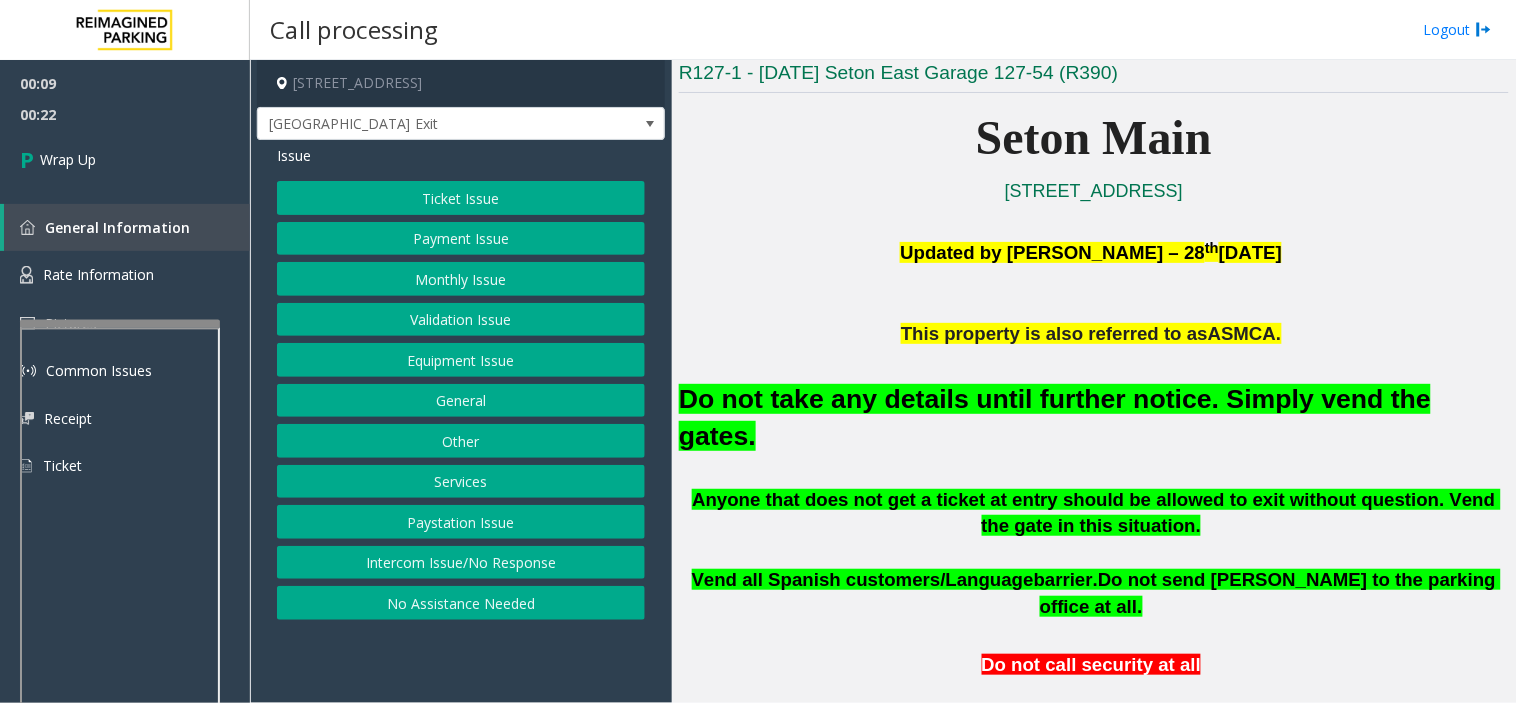 click on "Intercom Issue/No Response" 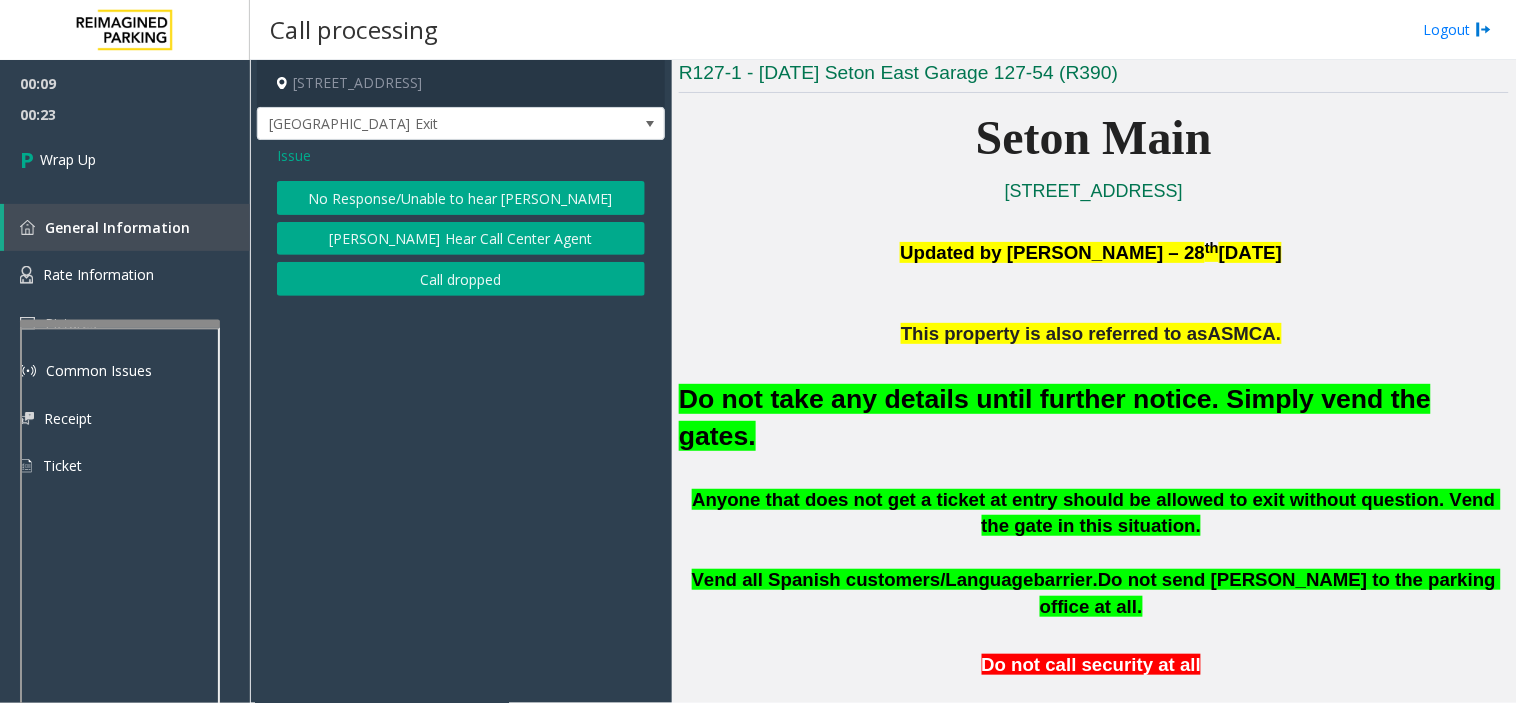 click on "Call dropped" 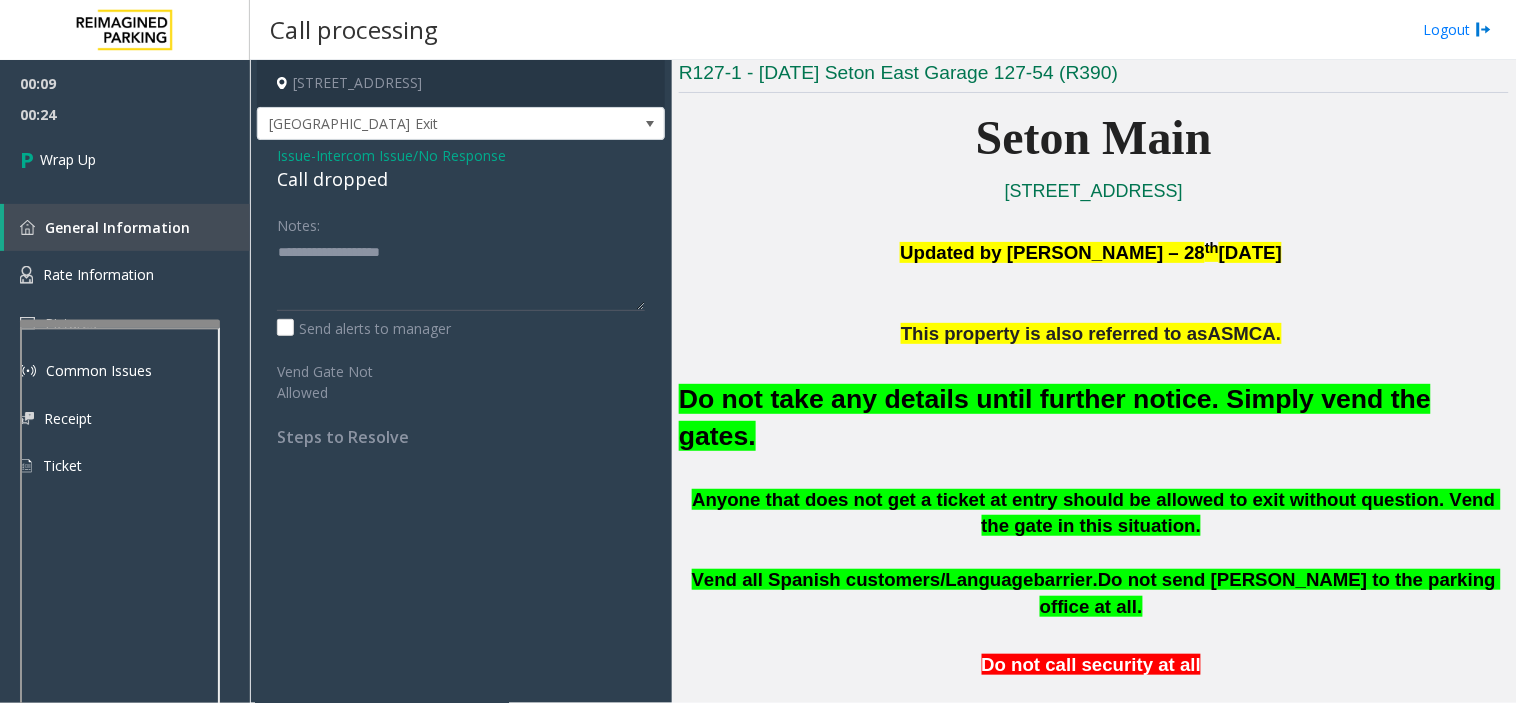 click on "Call dropped" 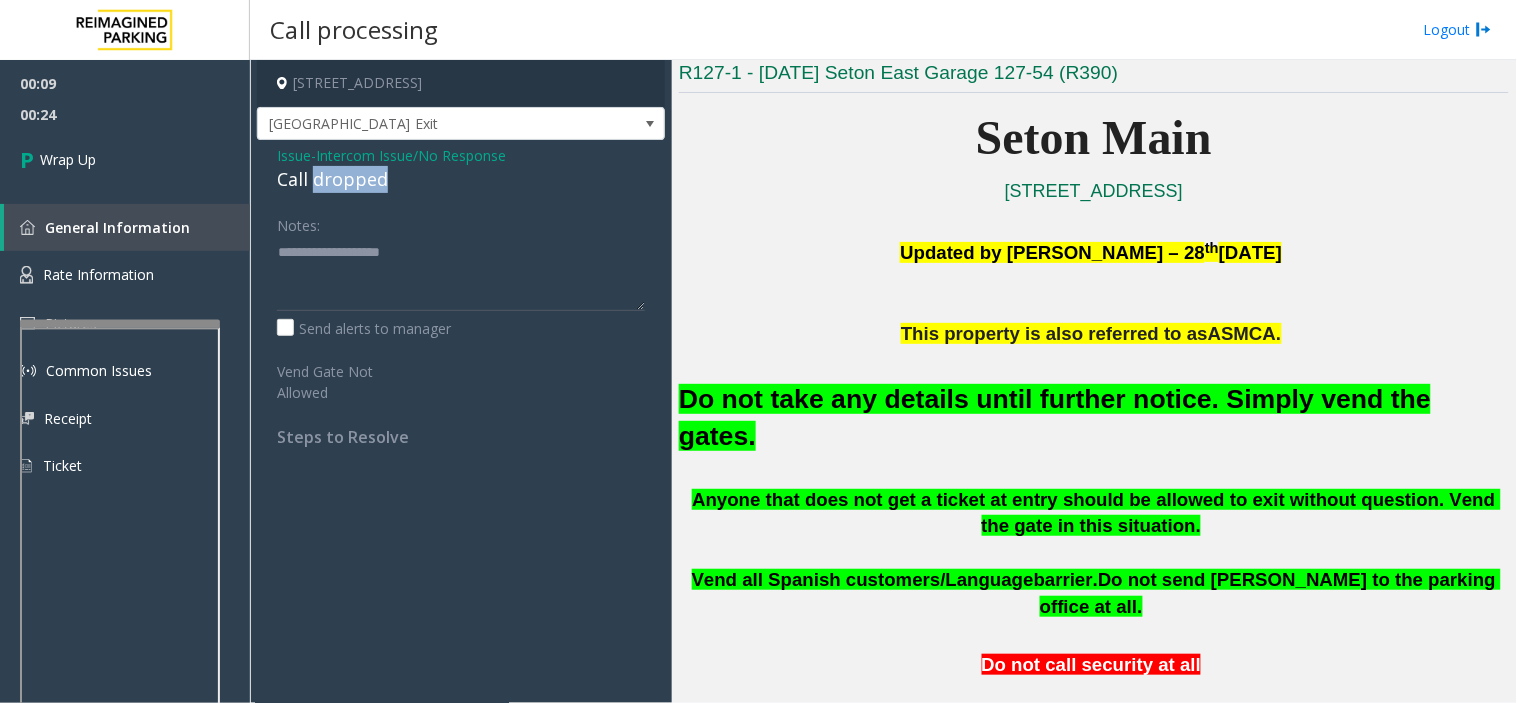 click on "Call dropped" 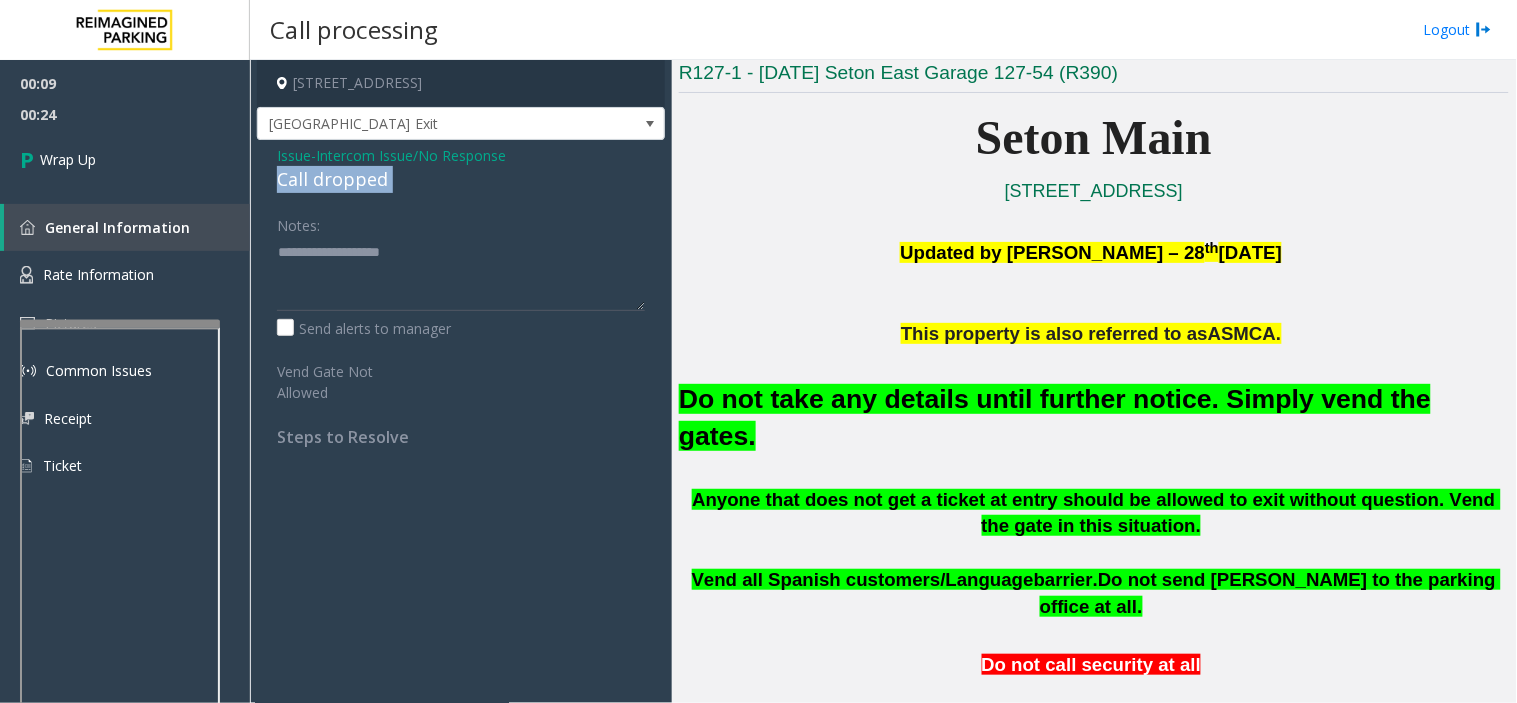 click on "Call dropped" 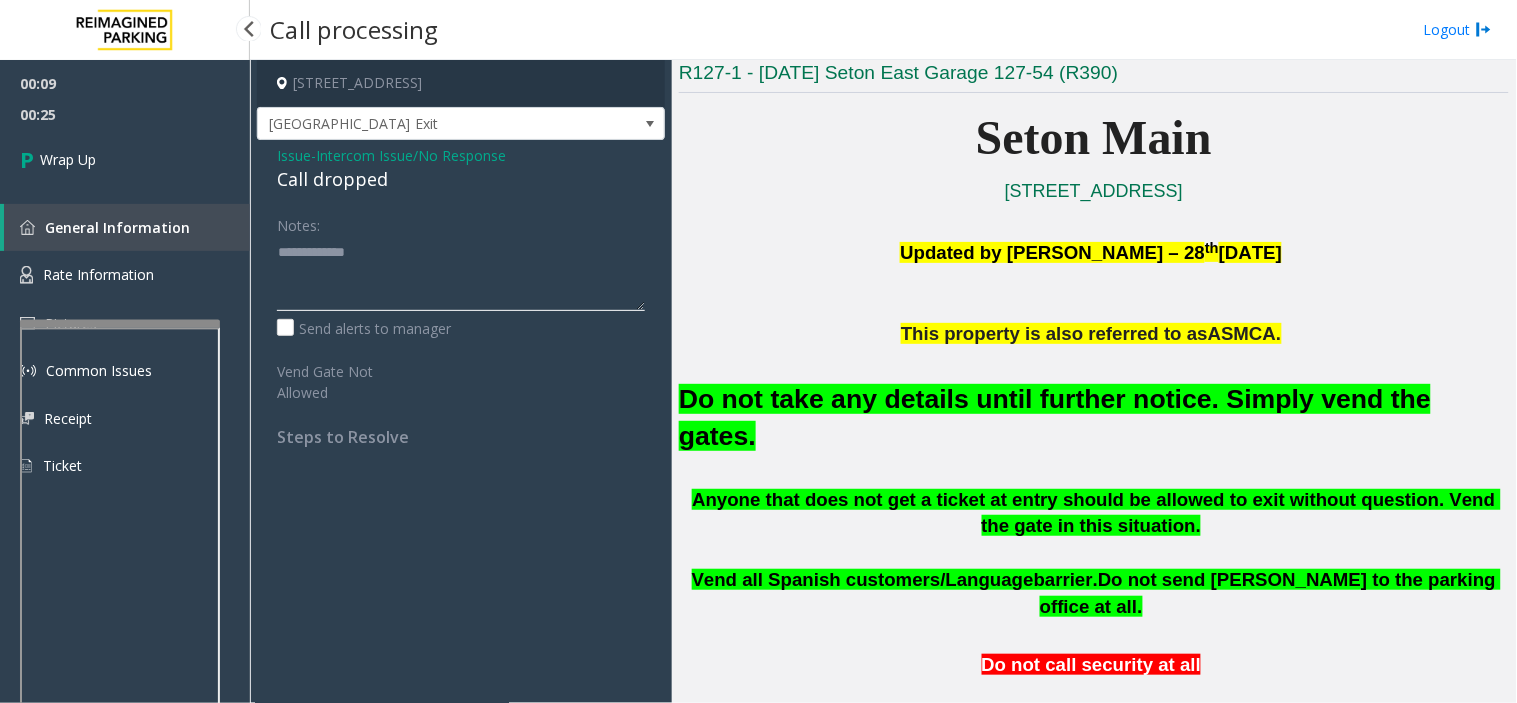type on "**********" 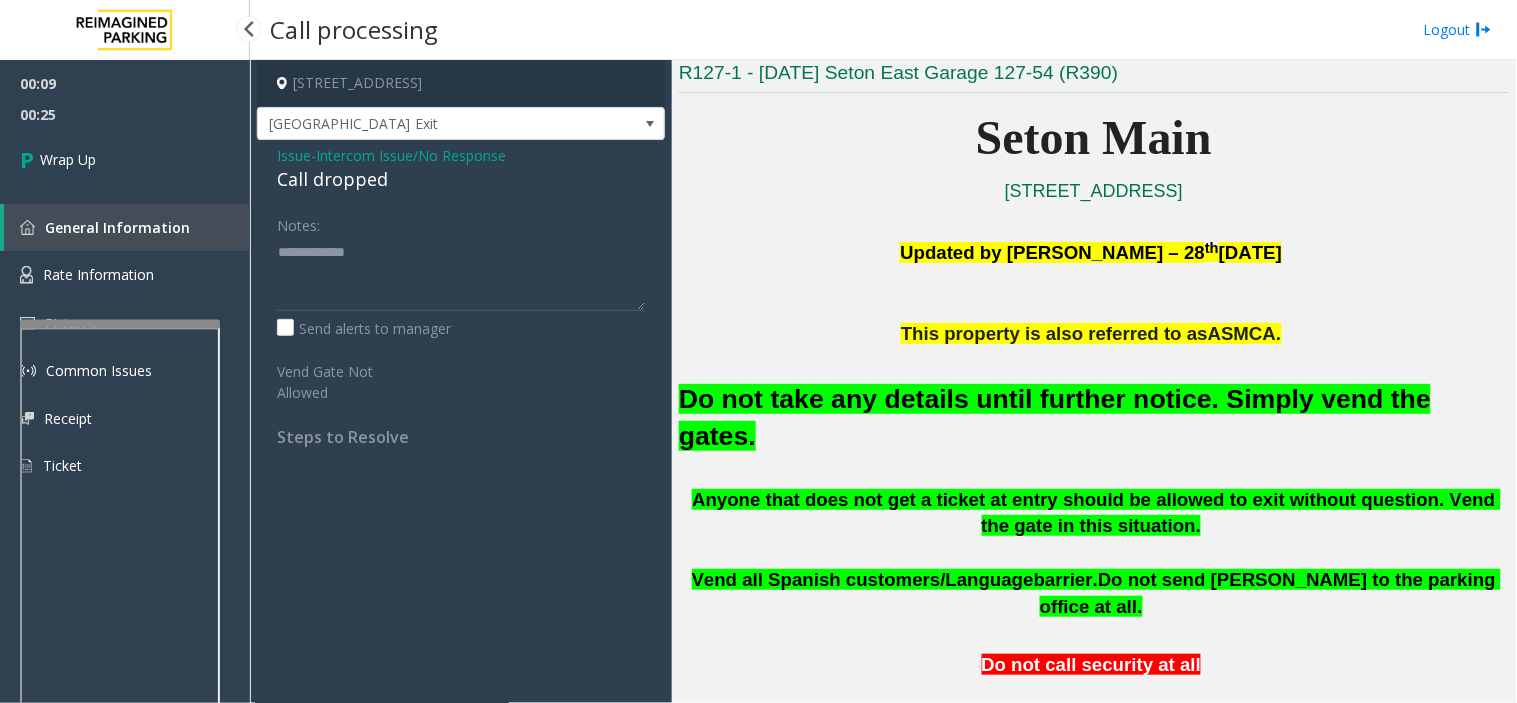 click on "00:25" at bounding box center (125, 114) 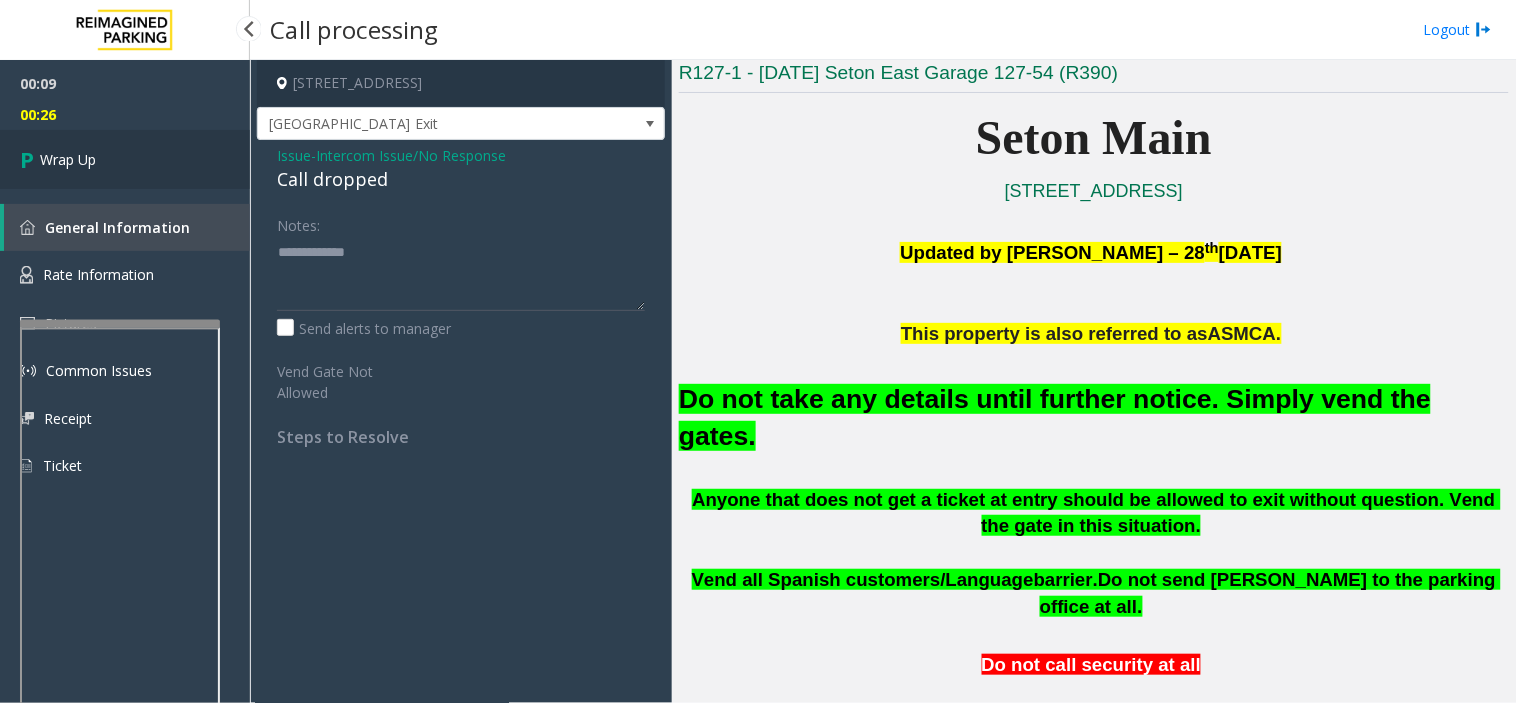 click on "Wrap Up" at bounding box center [125, 159] 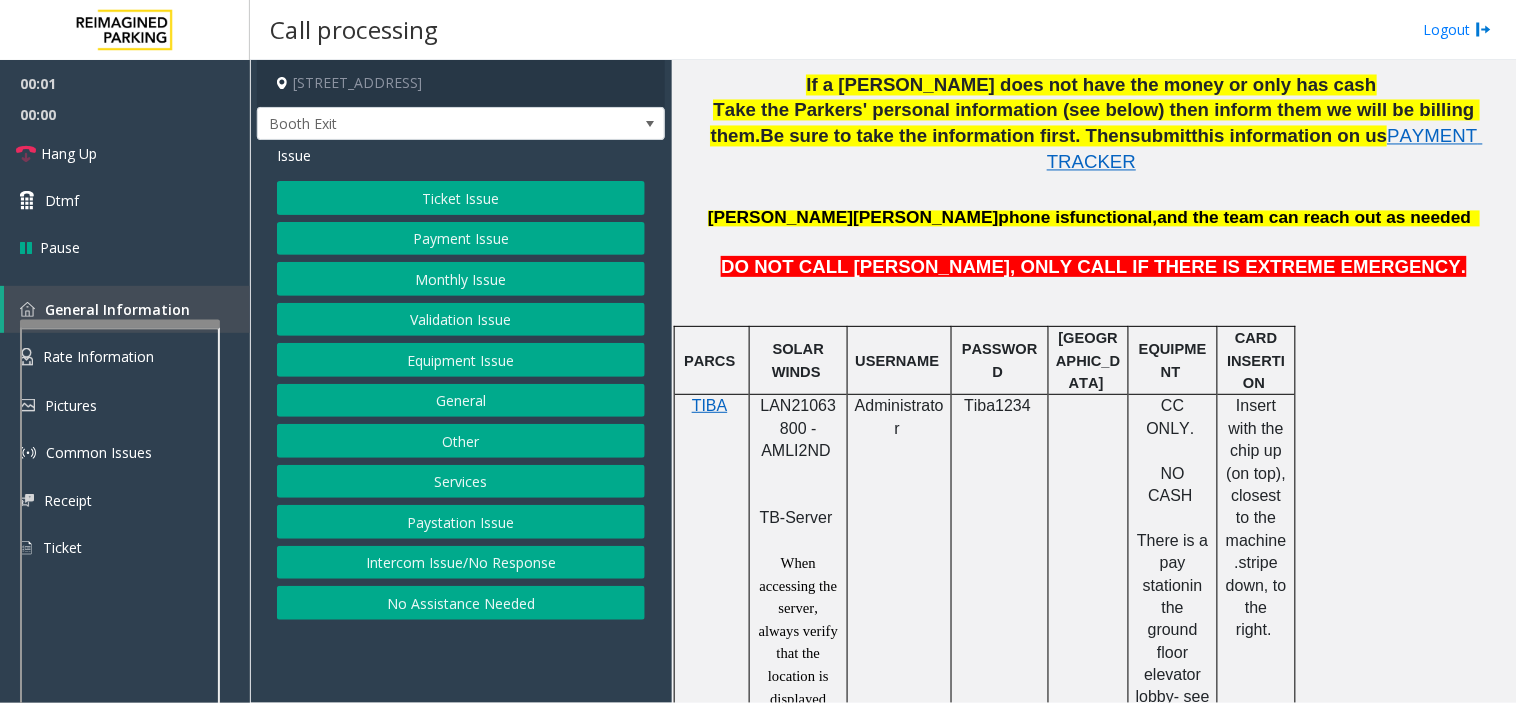scroll, scrollTop: 1000, scrollLeft: 0, axis: vertical 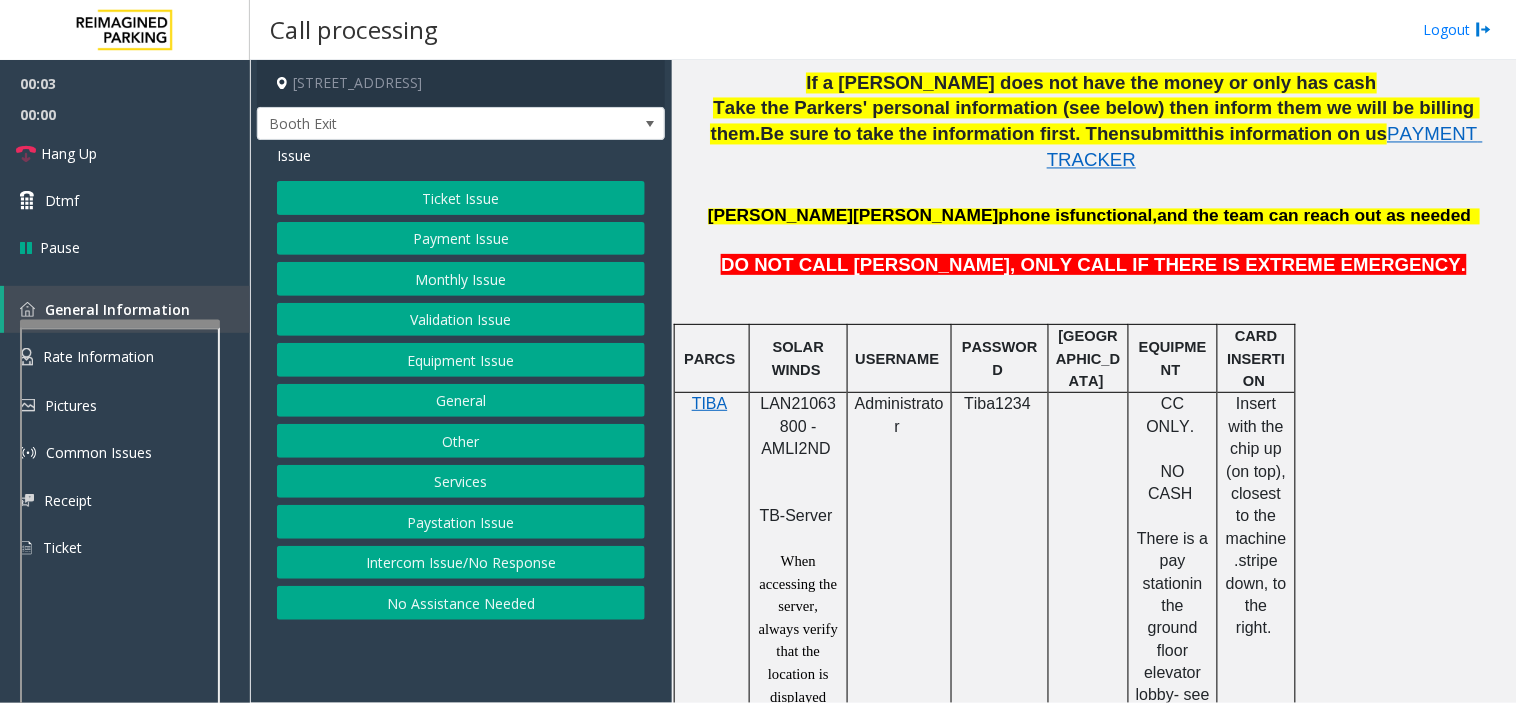 click on "LAN21063800 - AMLI2ND" 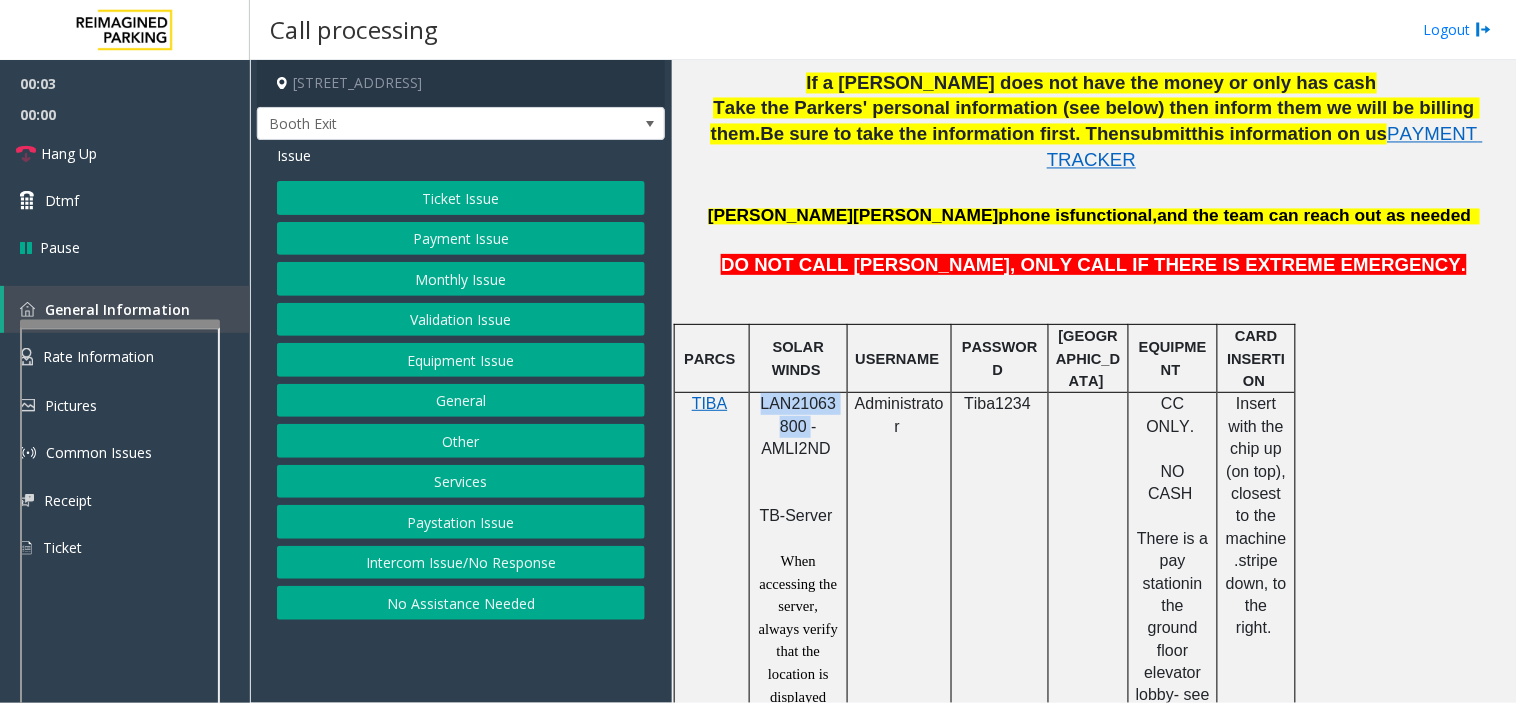 click on "LAN21063800 - AMLI2ND" 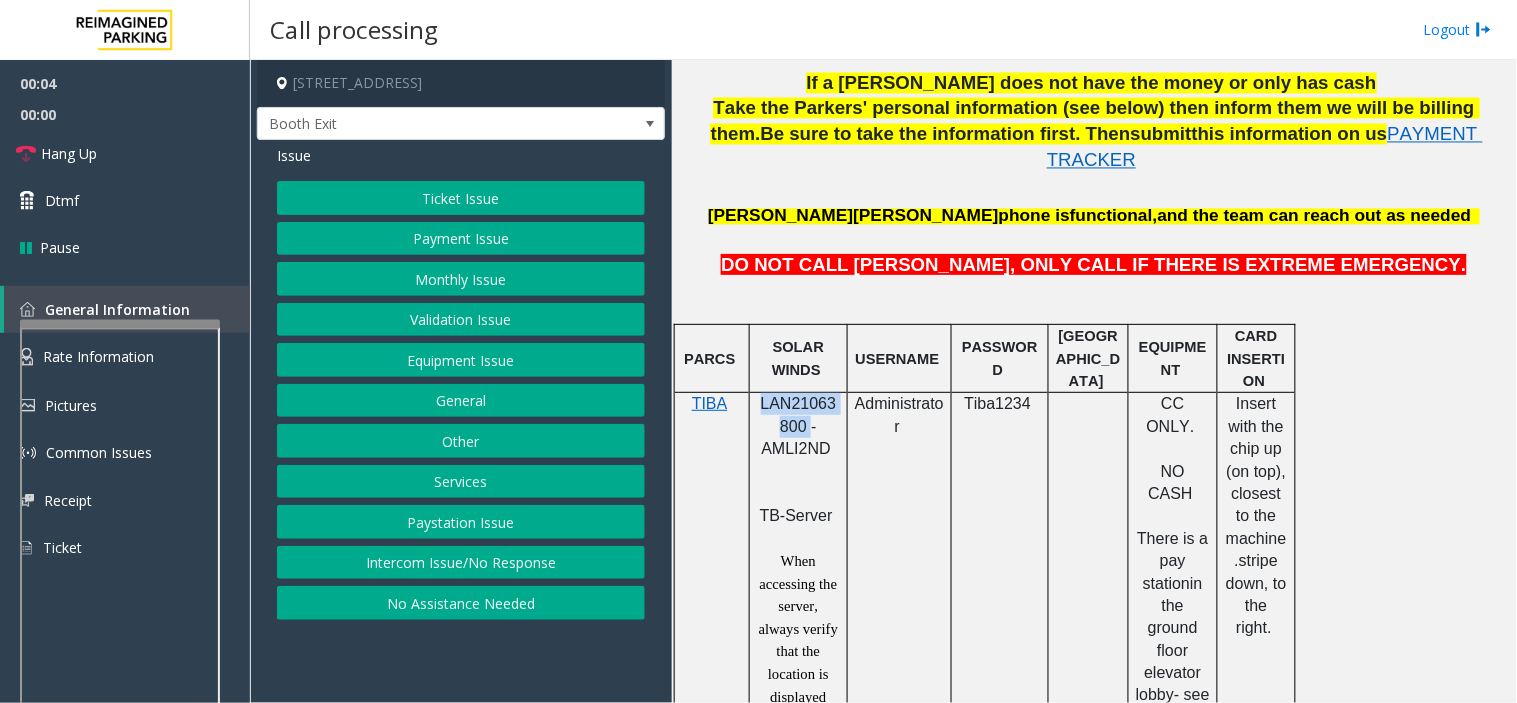 copy on "LAN21063800" 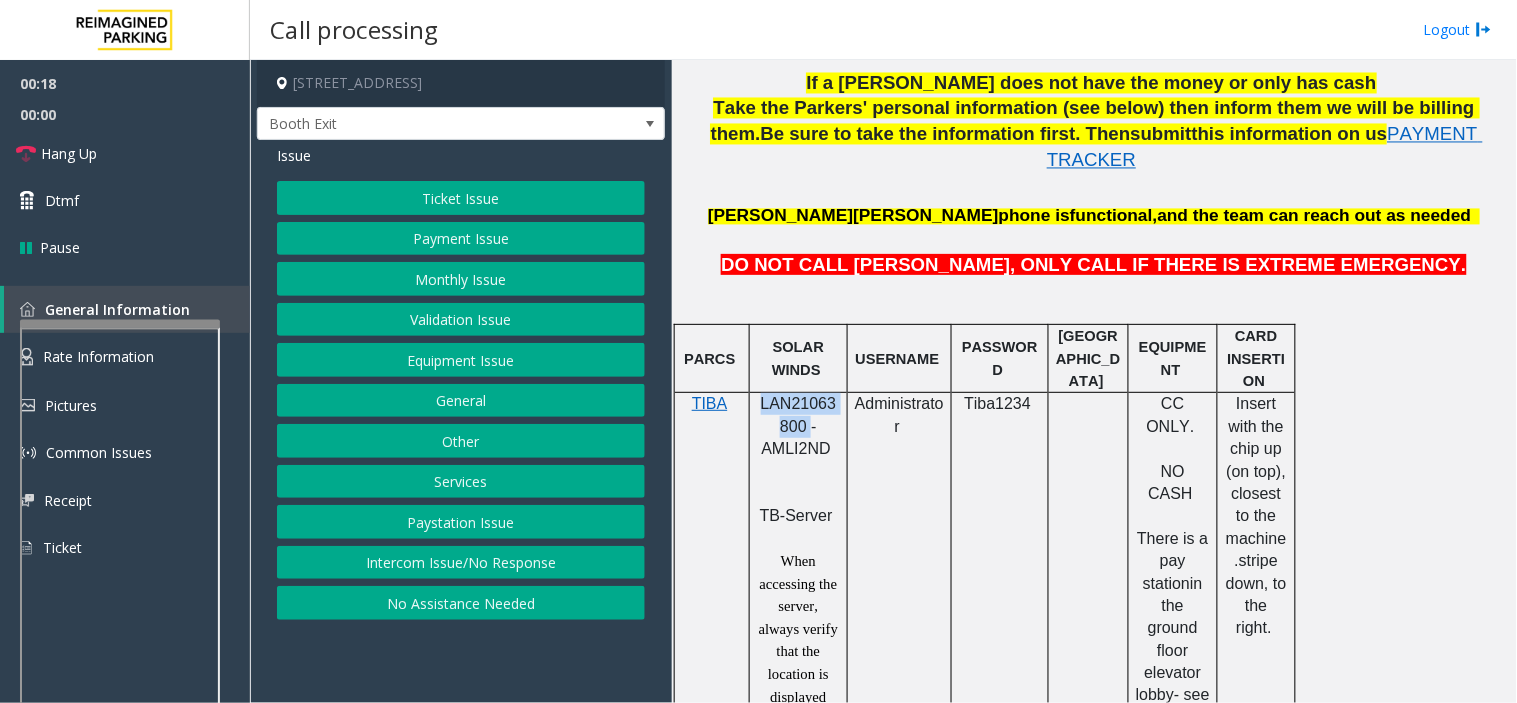 click on "Ticket Issue" 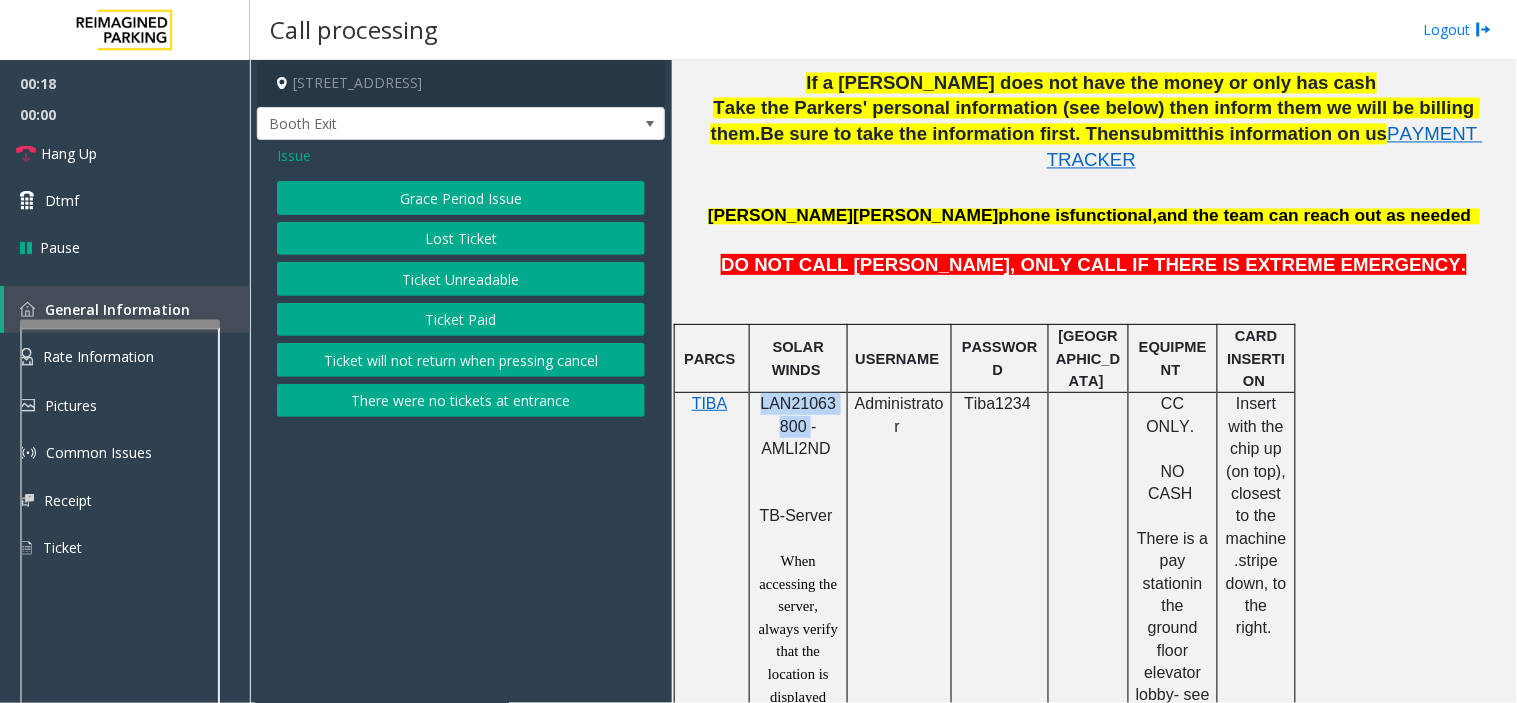 click on "Ticket Unreadable" 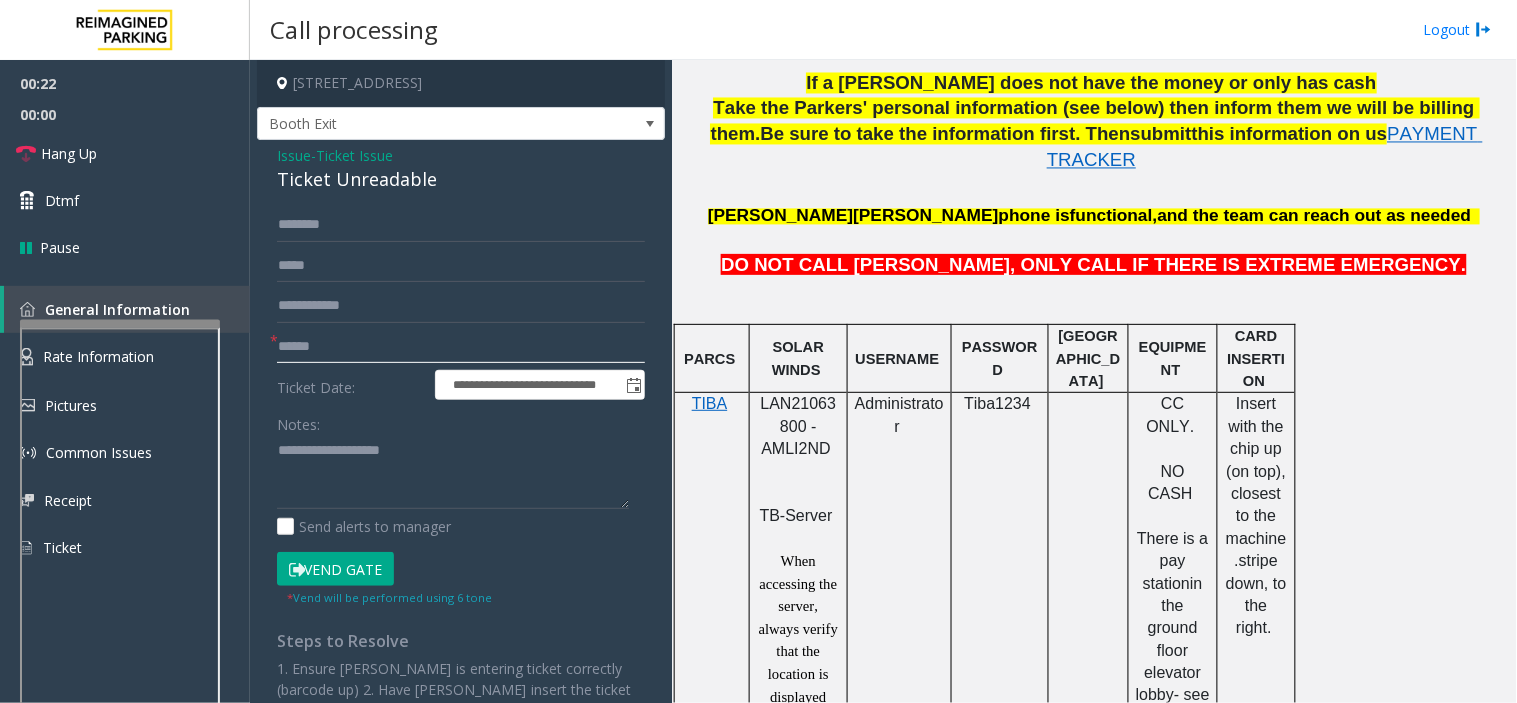 click 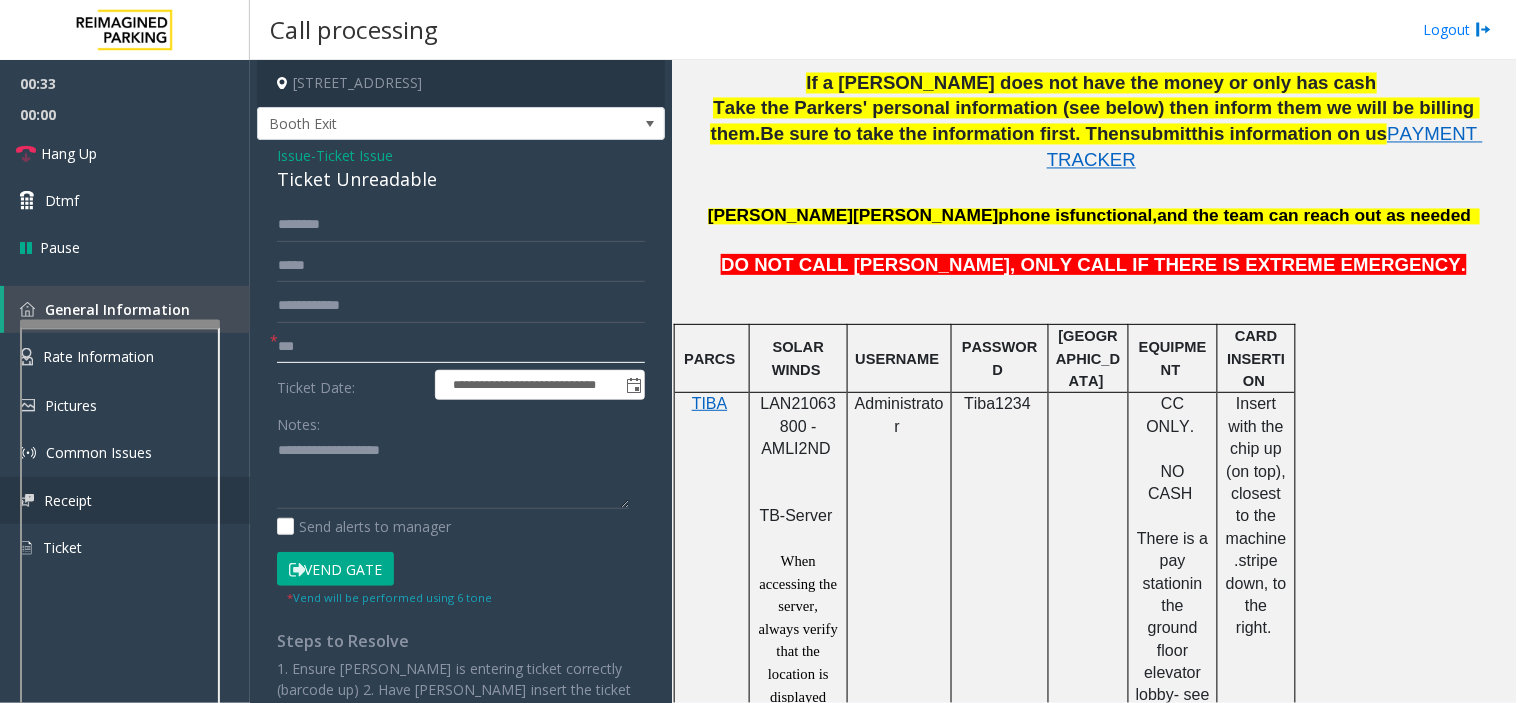 type on "***" 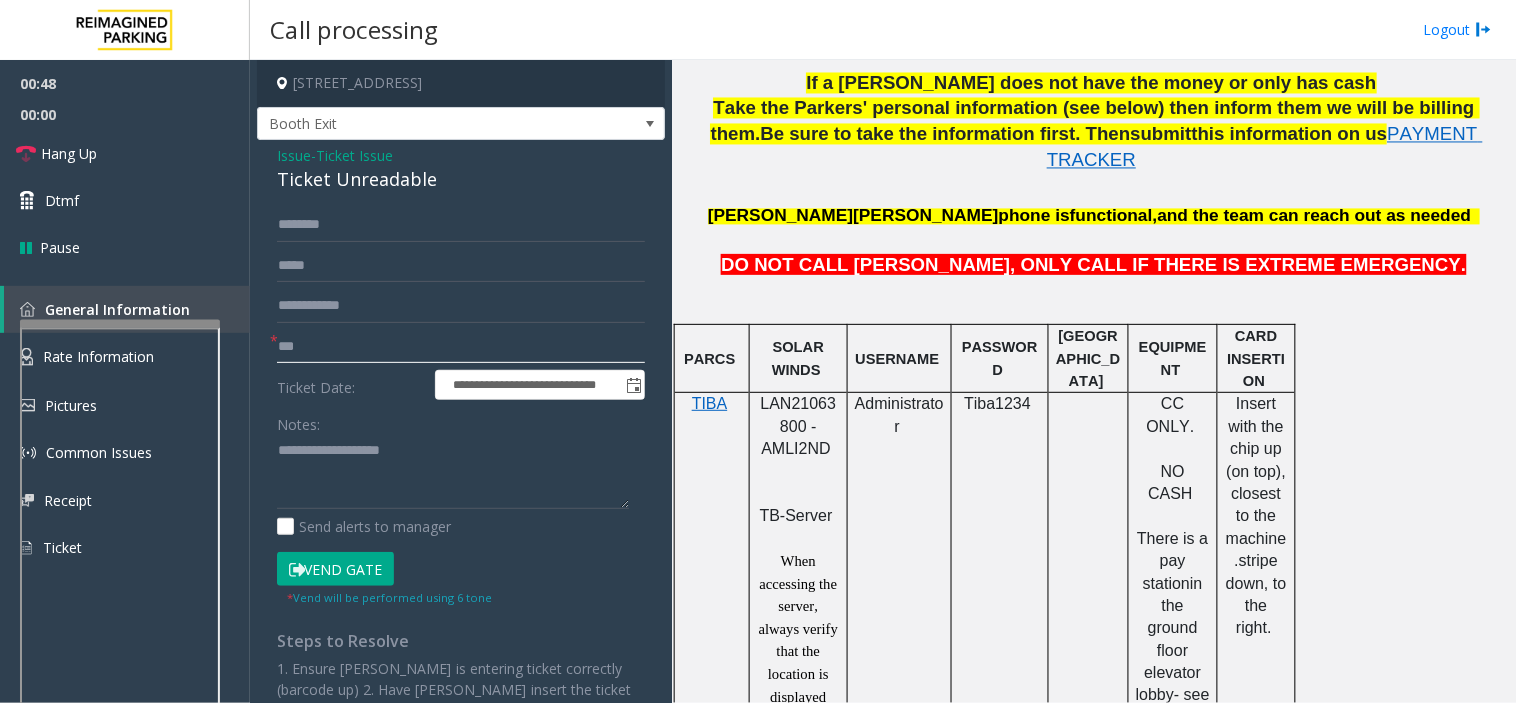 click on "***" 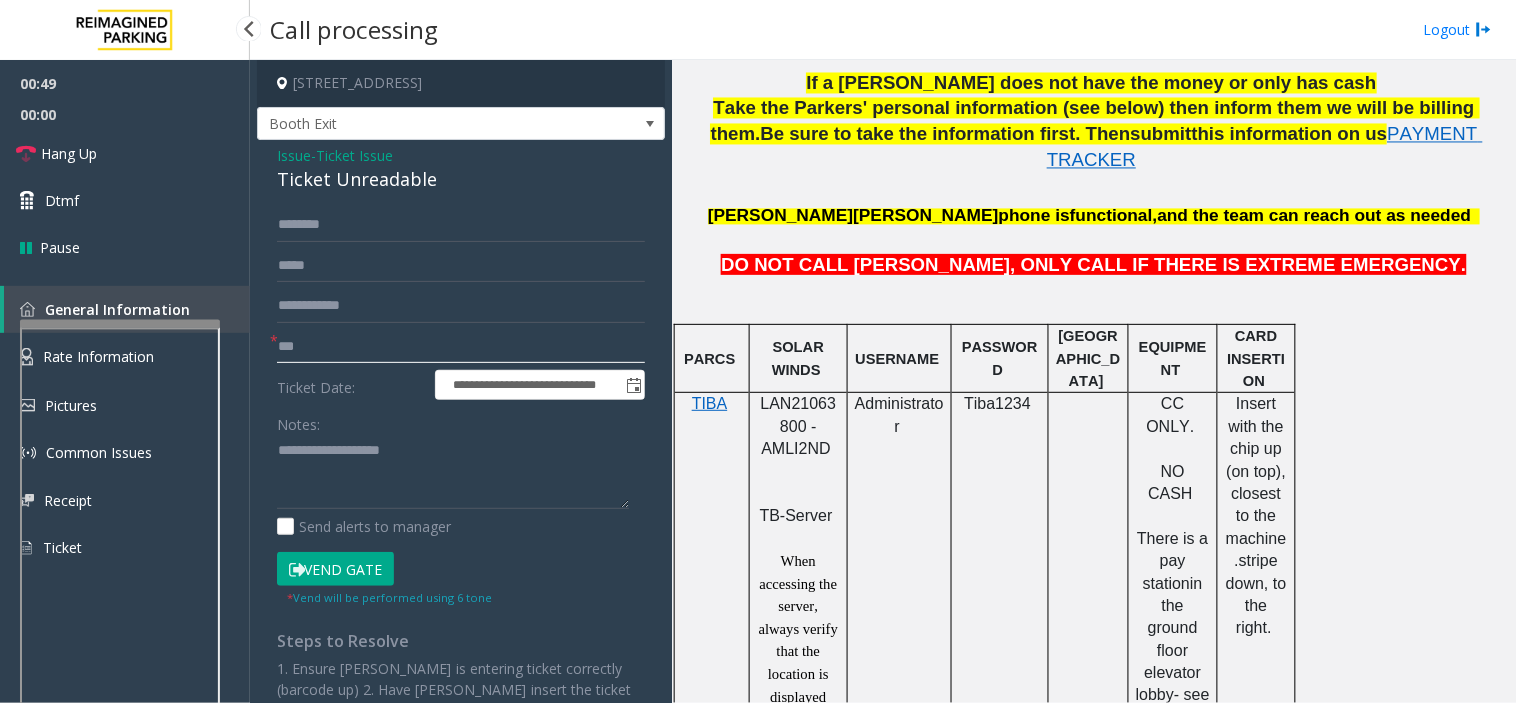 drag, startPoint x: 354, startPoint y: 356, endPoint x: 216, endPoint y: 347, distance: 138.29317 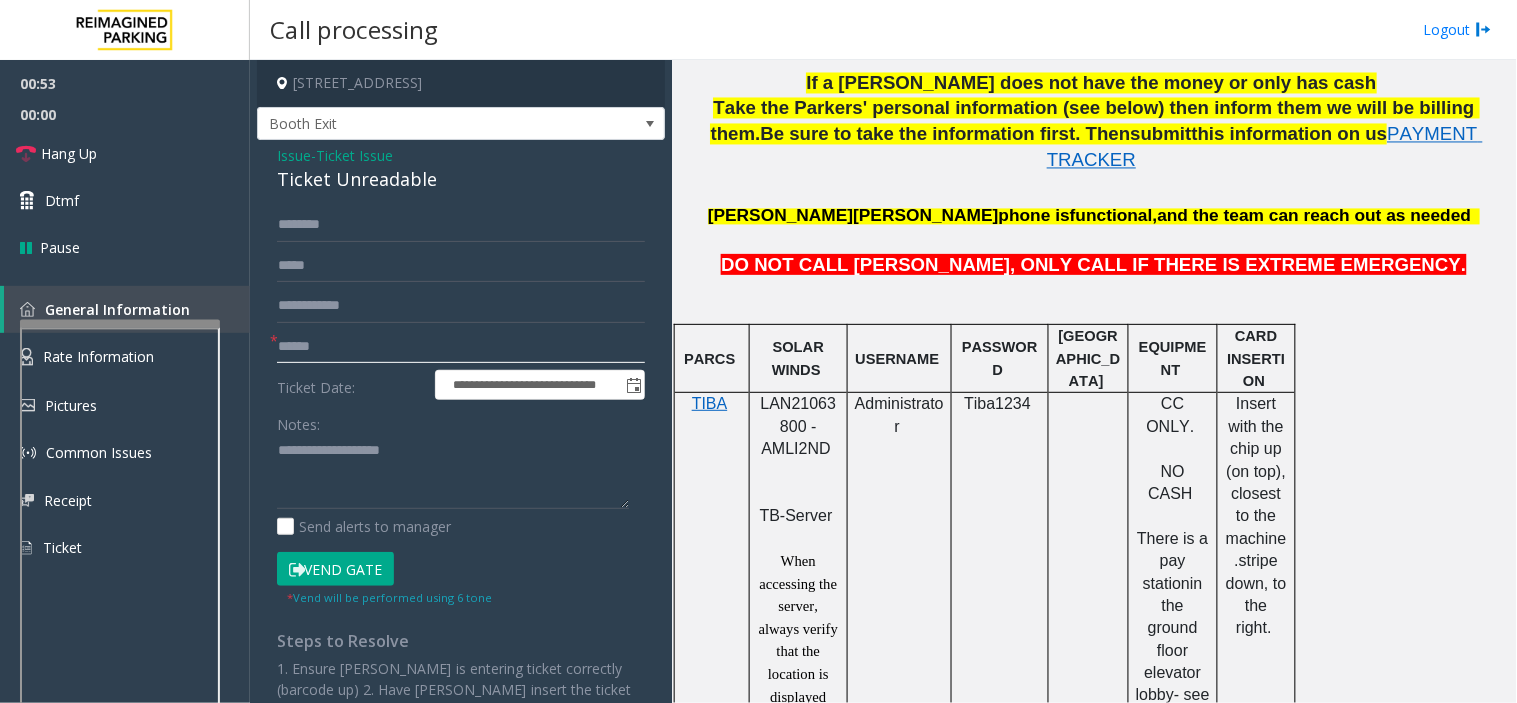 type 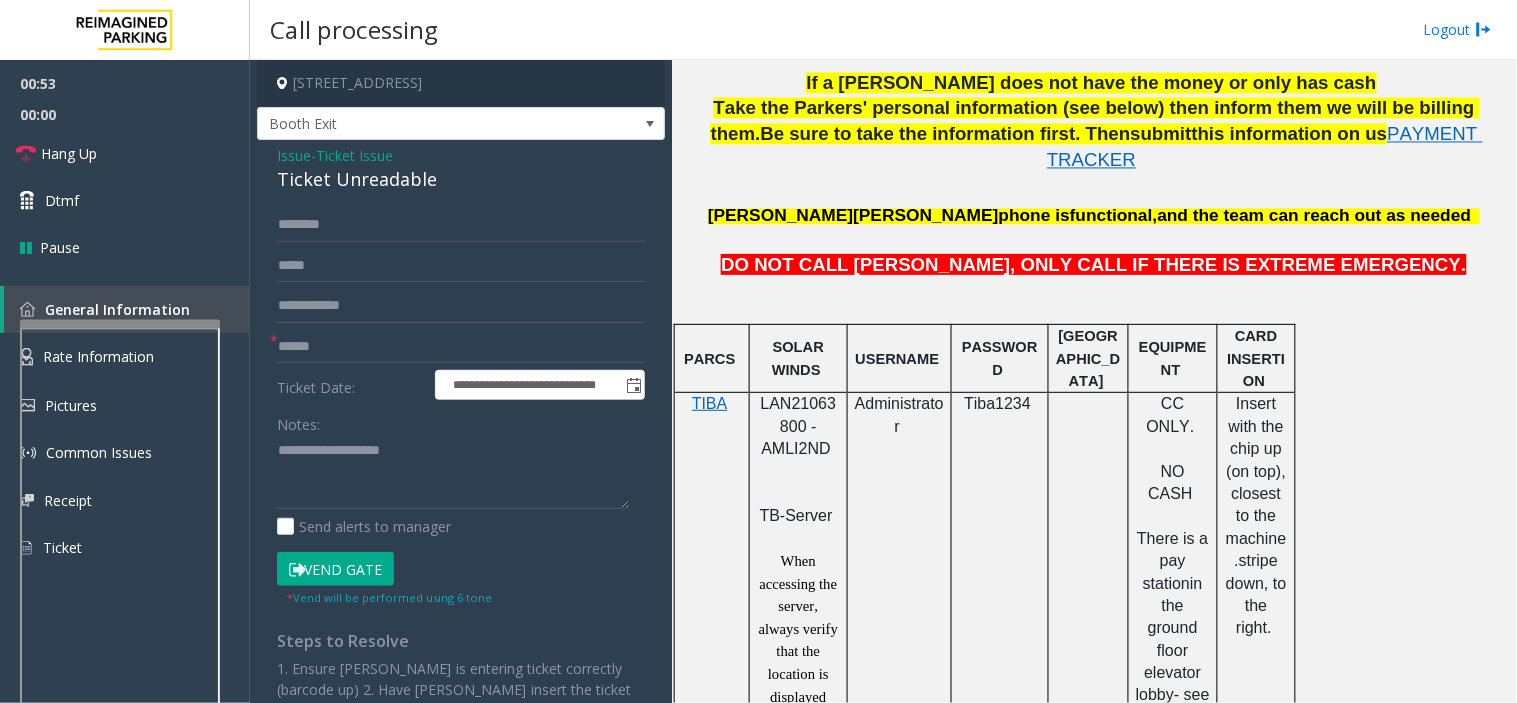 click on "Ticket Issue" 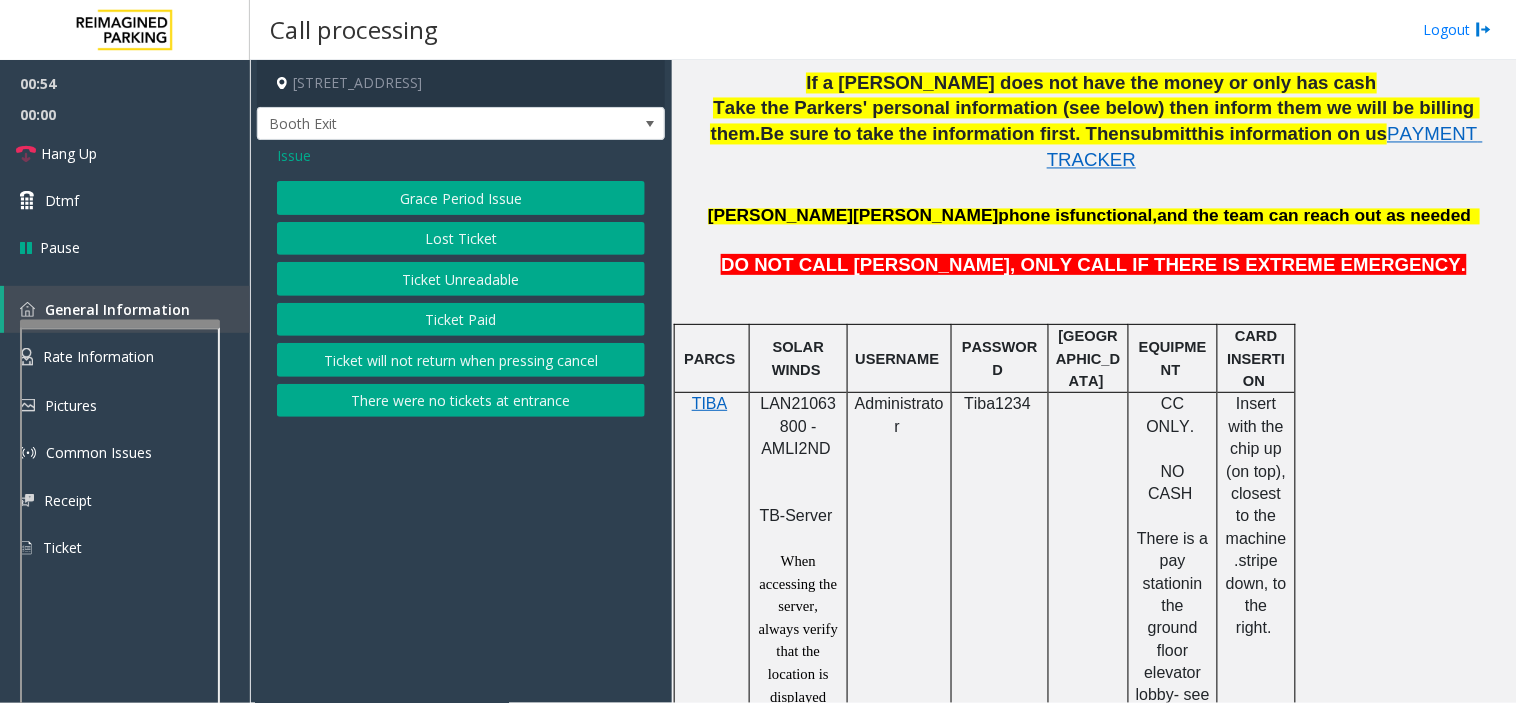 click on "Issue" 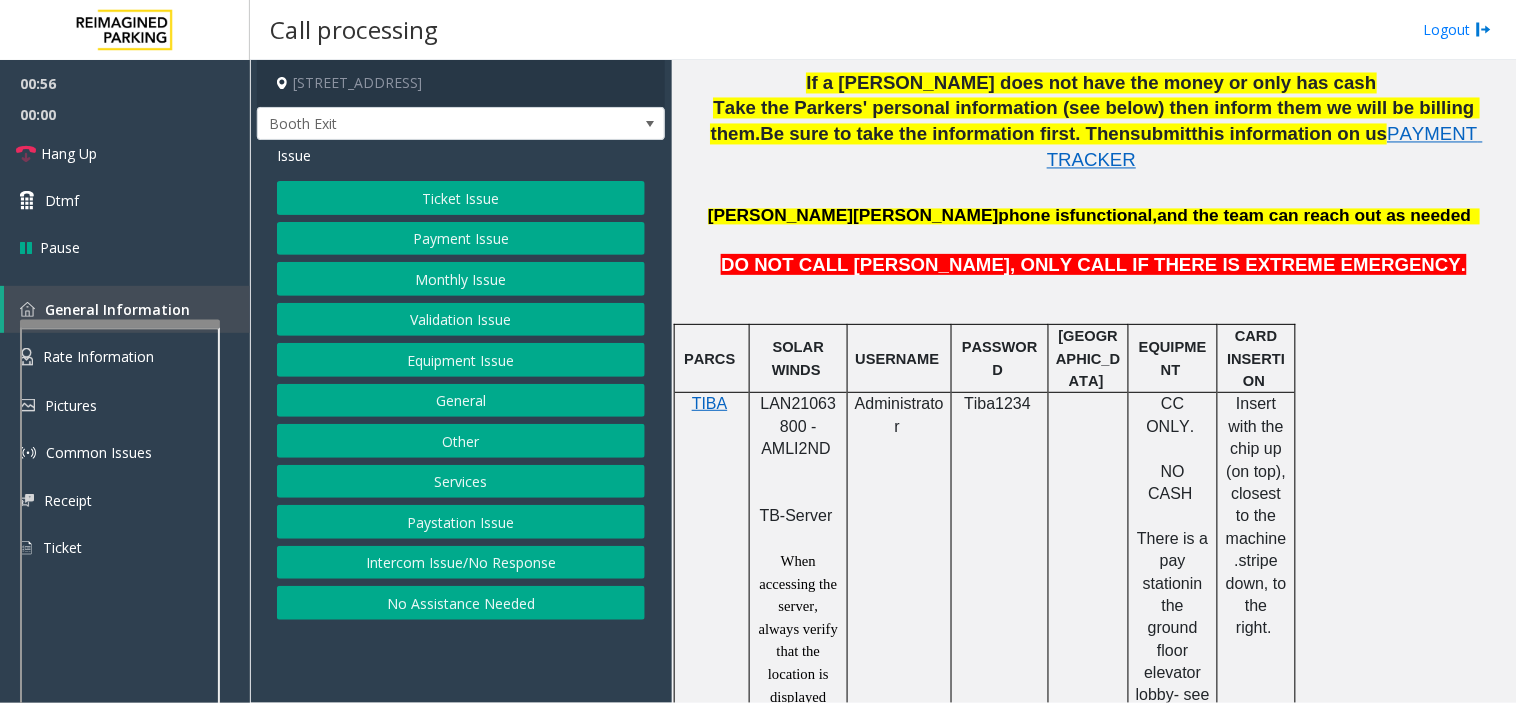 click on "Equipment Issue" 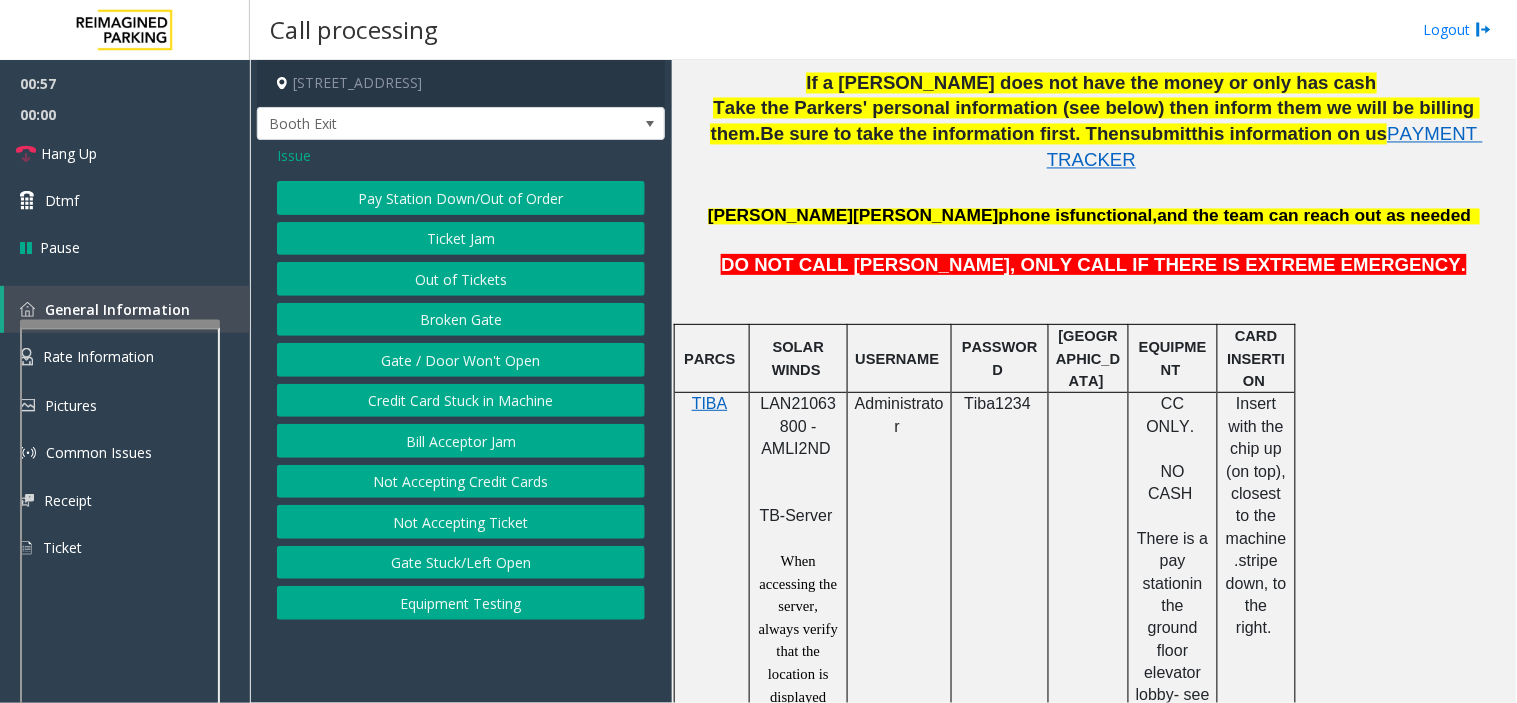 click on "Gate / Door Won't Open" 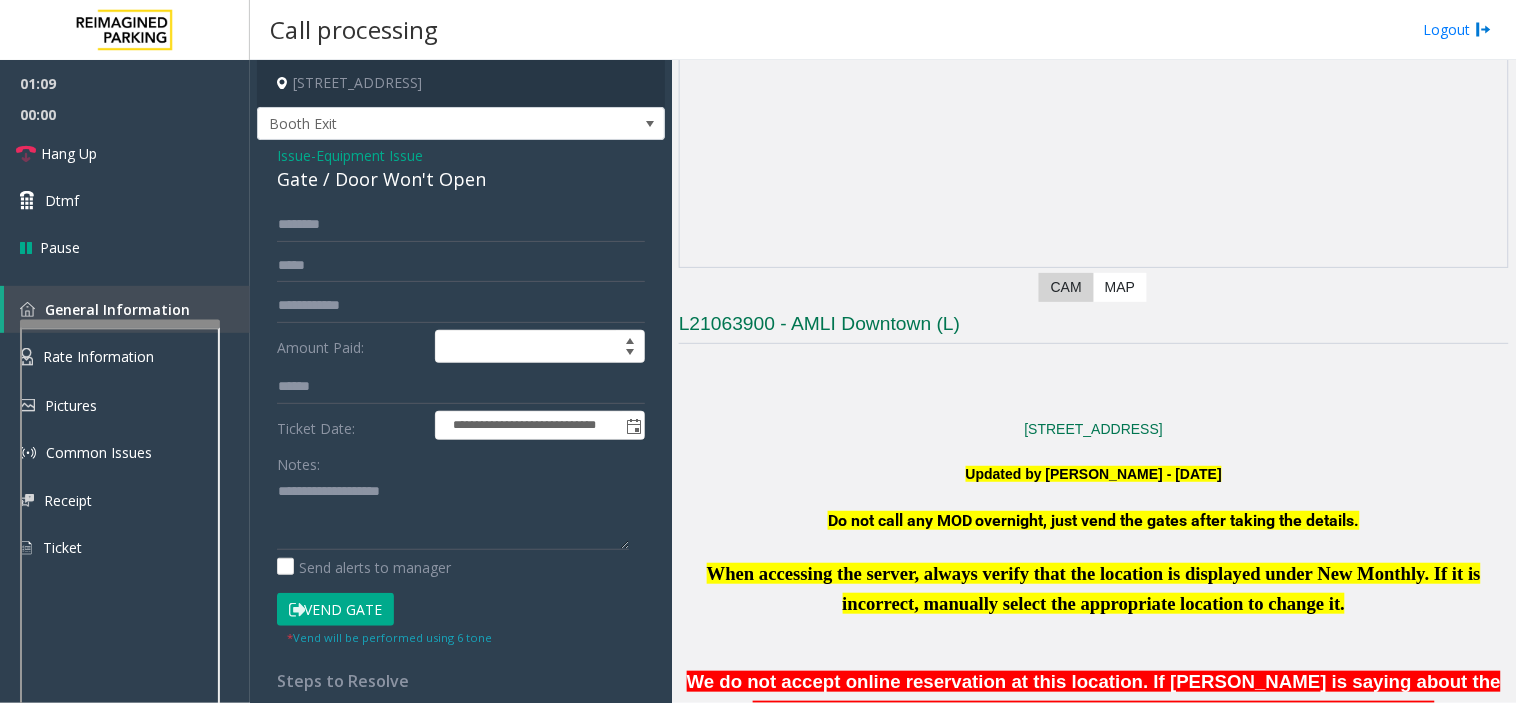 scroll, scrollTop: 222, scrollLeft: 0, axis: vertical 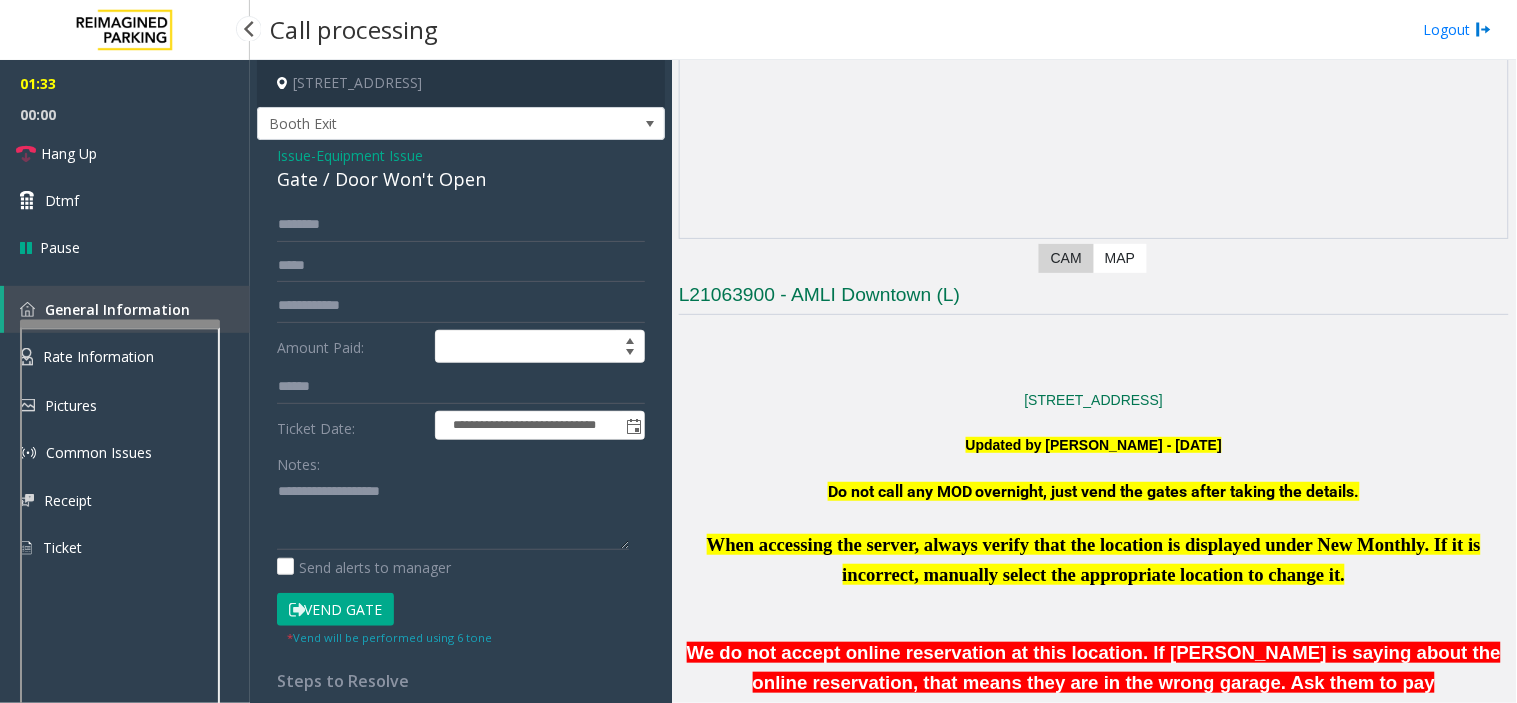 click on "00:00" at bounding box center (125, 114) 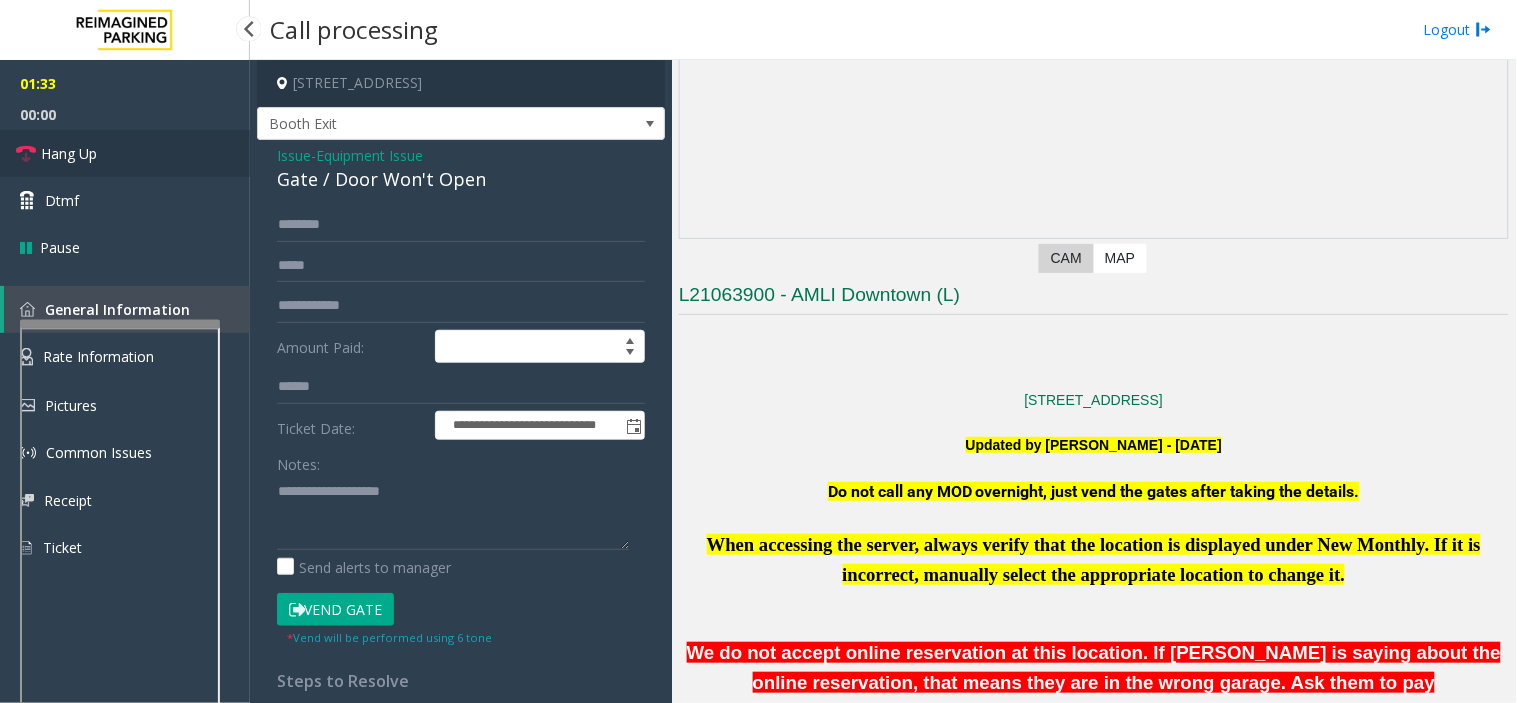 click on "Hang Up" at bounding box center (125, 153) 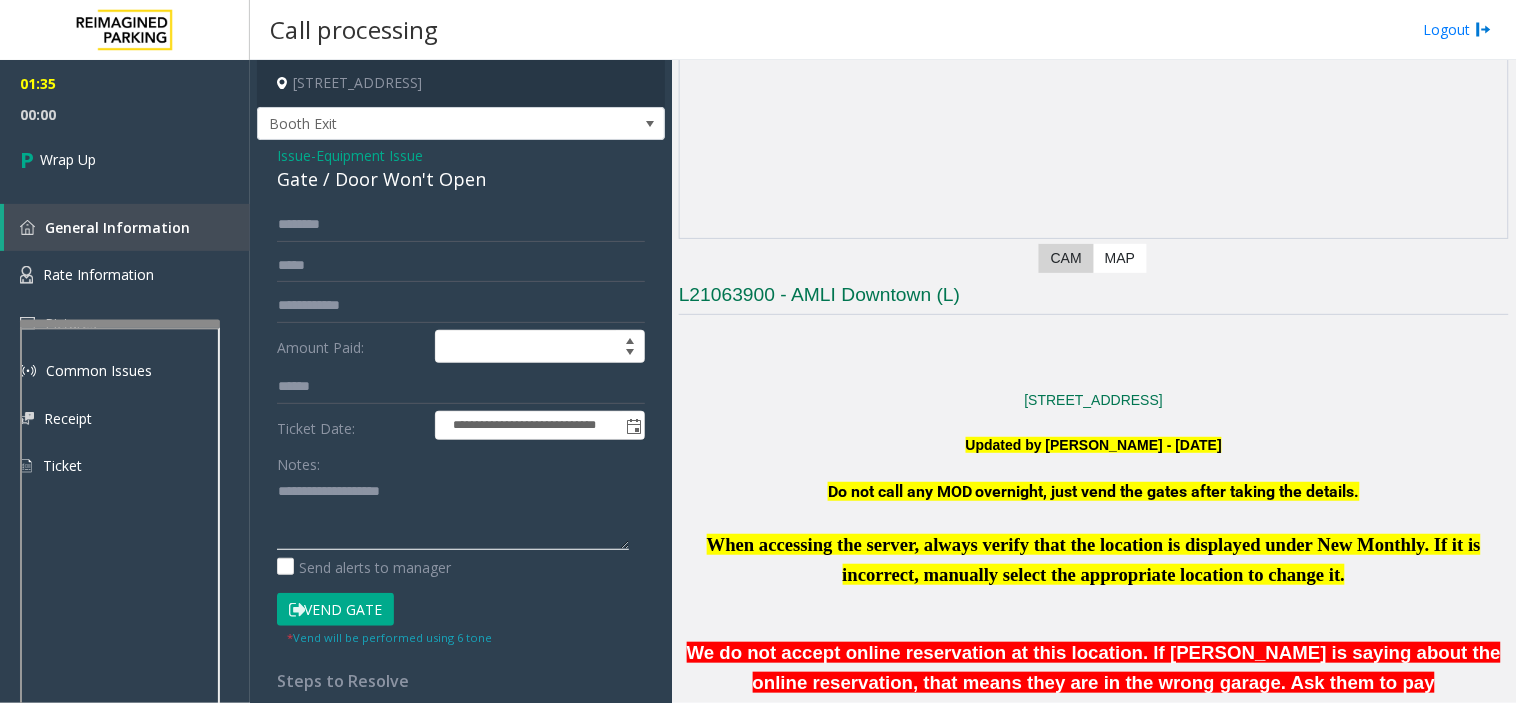 click 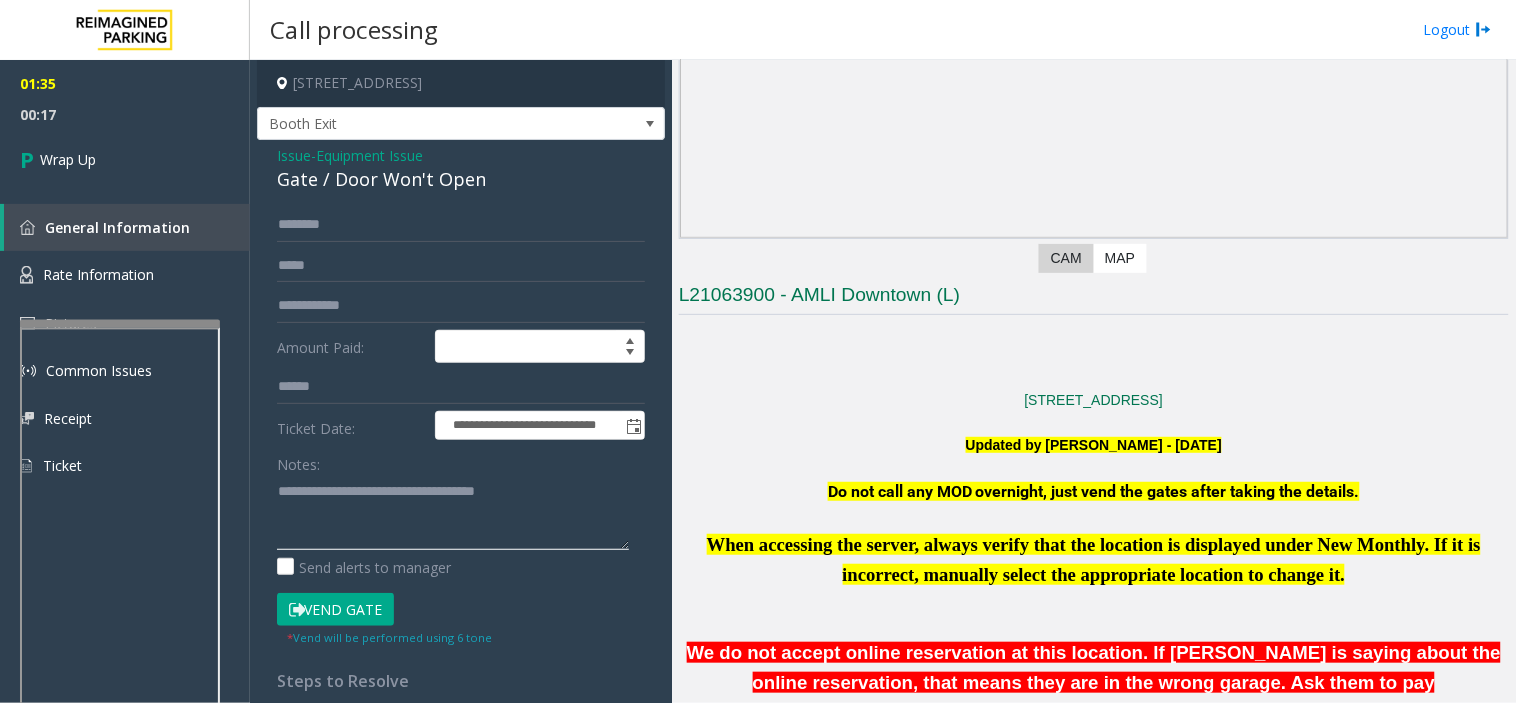 type on "**********" 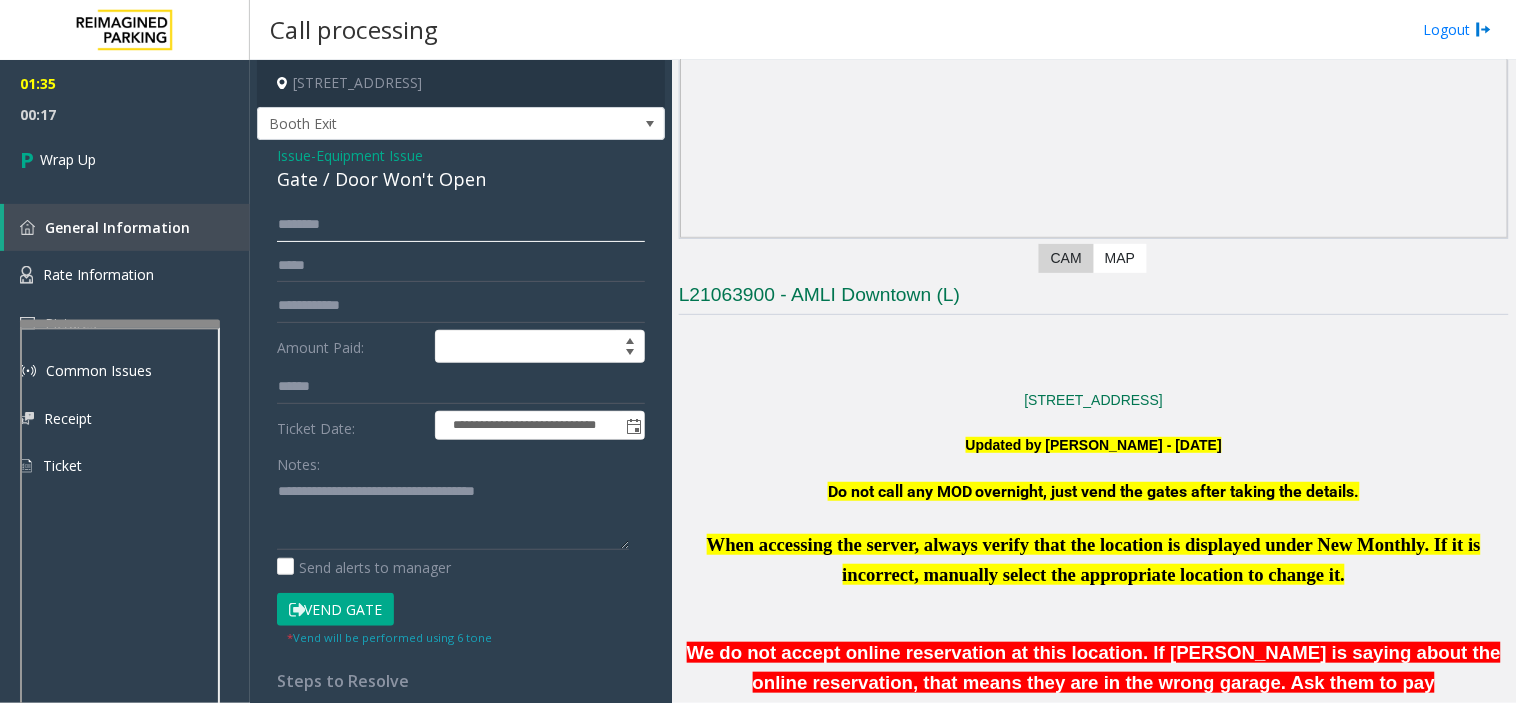 click 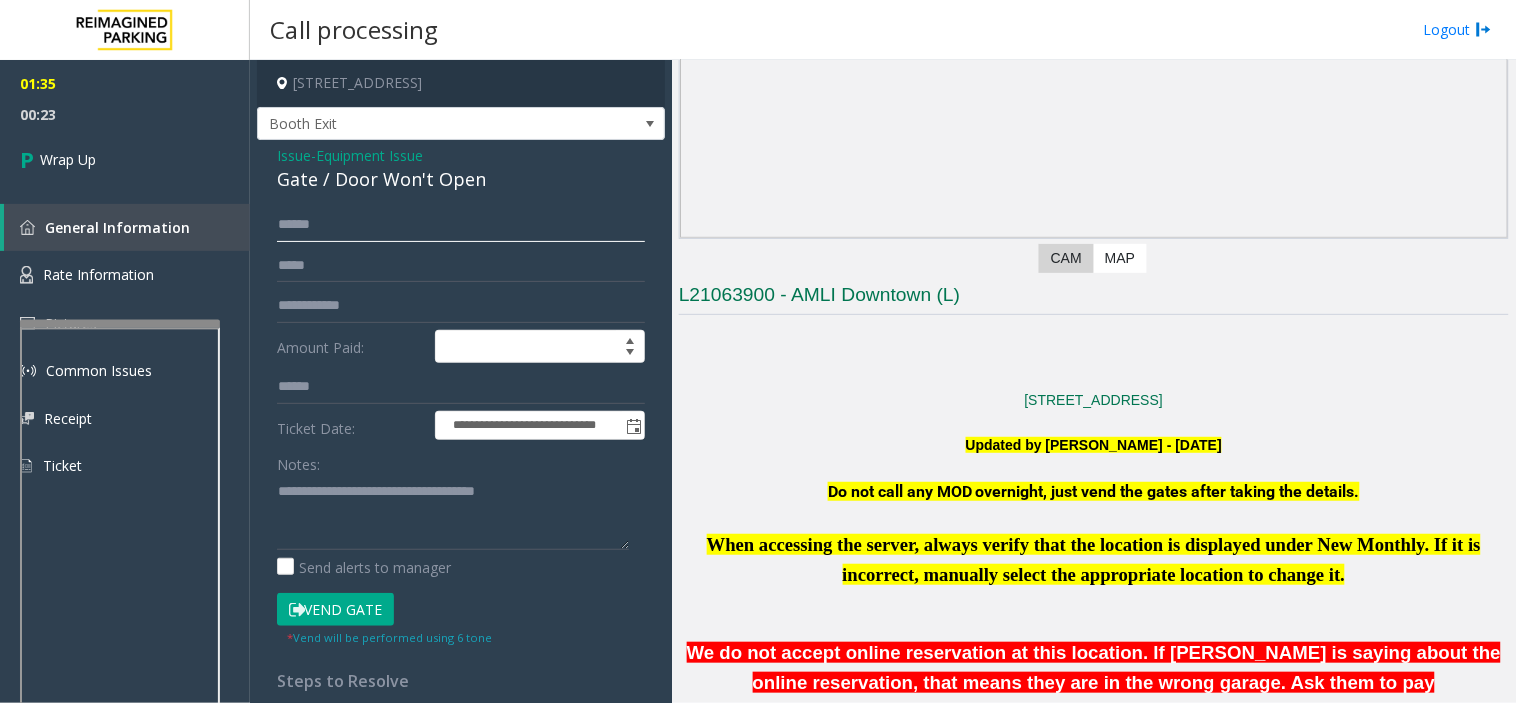 type on "*****" 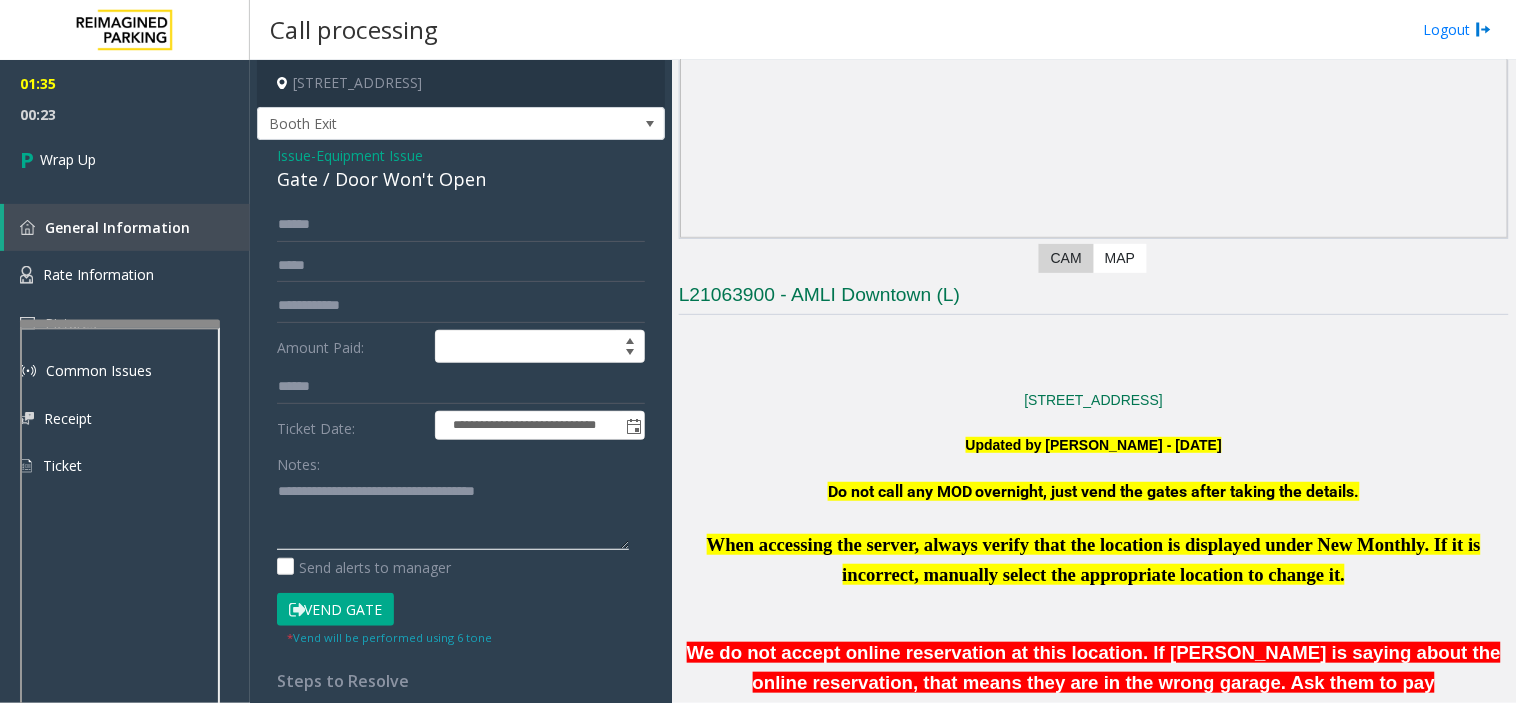 click 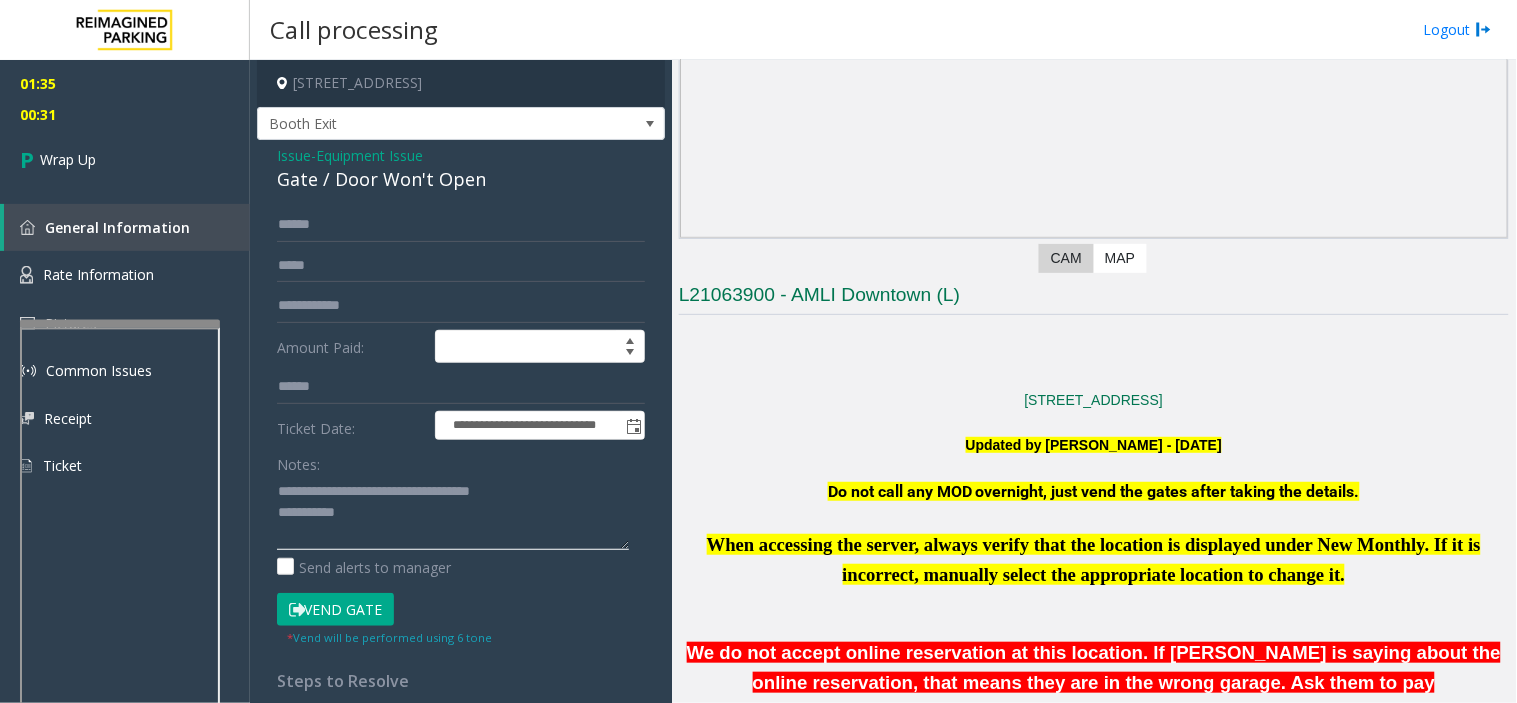 drag, startPoint x: 314, startPoint y: 530, endPoint x: 336, endPoint y: 520, distance: 24.166092 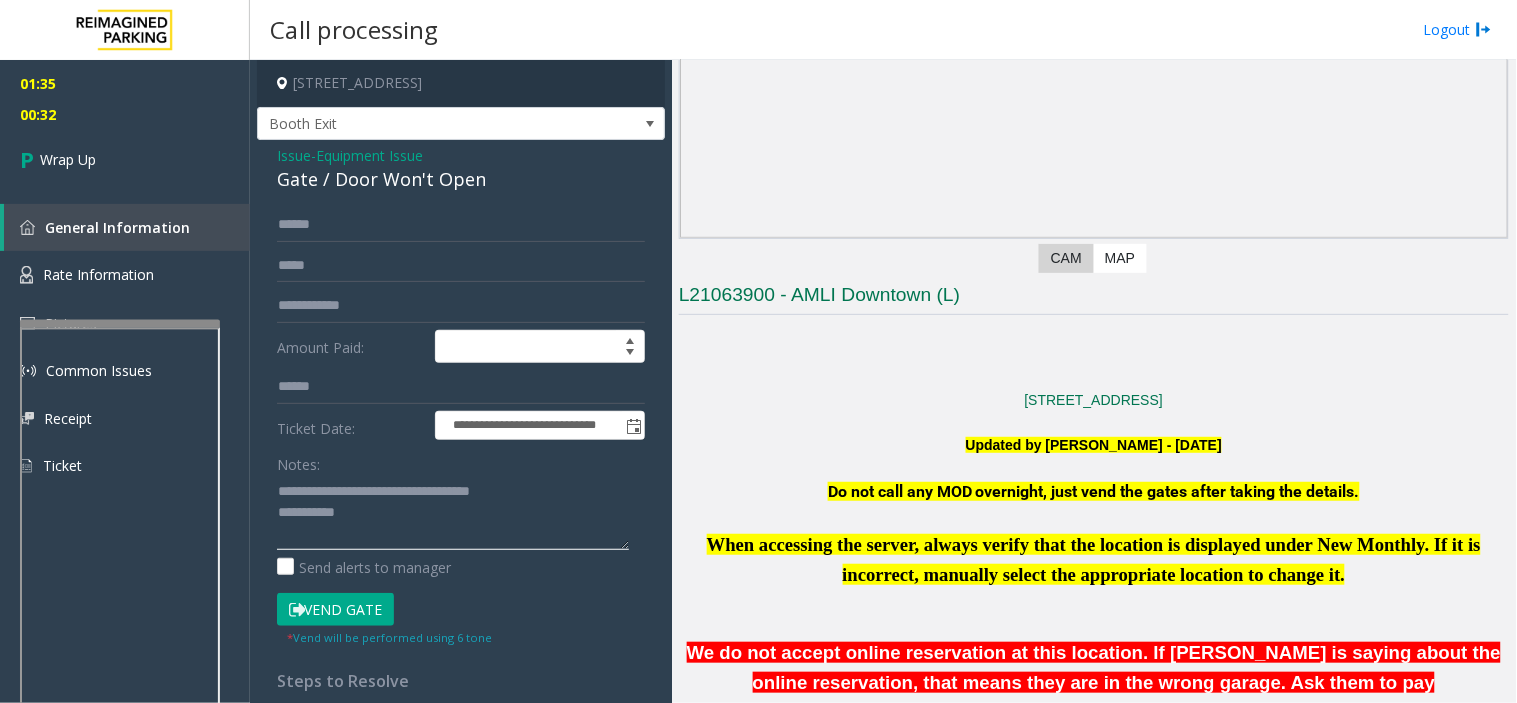 click 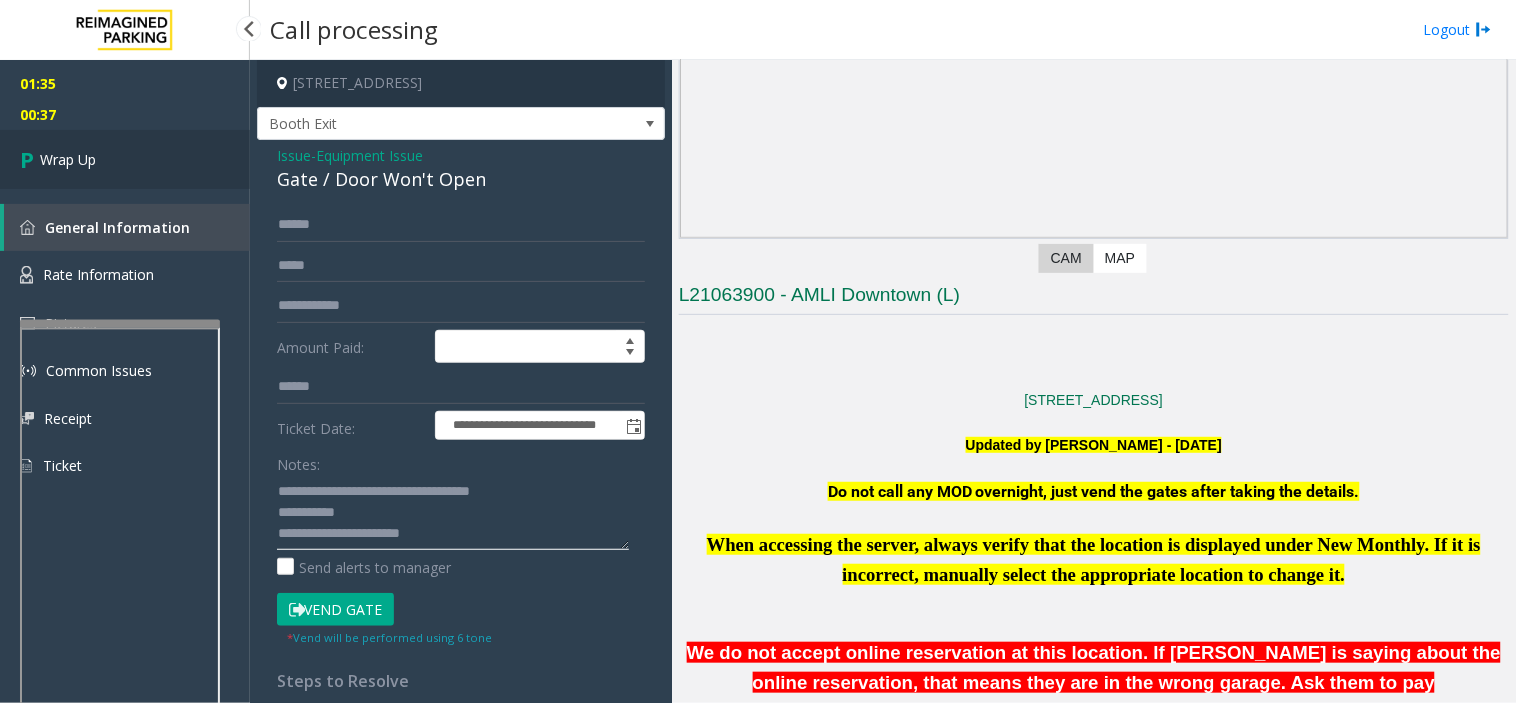 type on "**********" 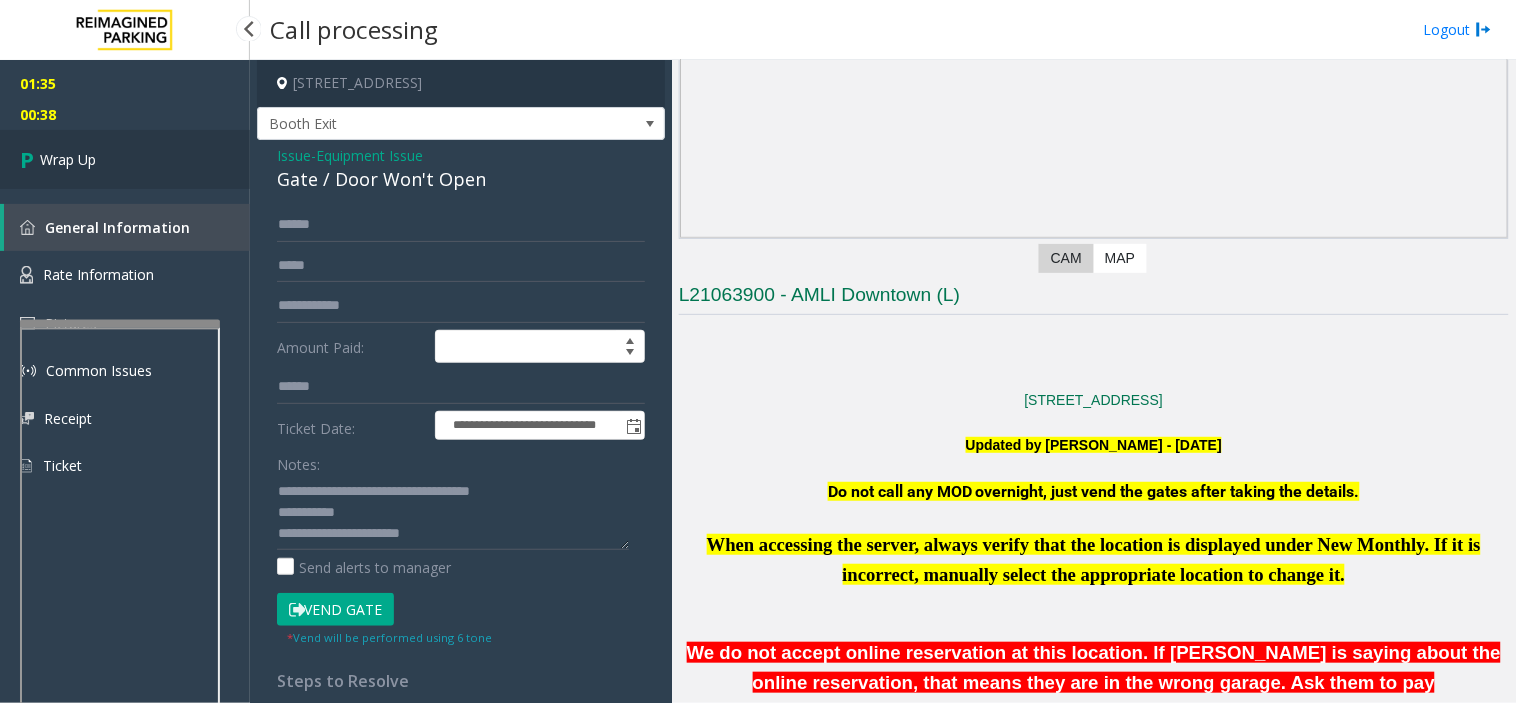 click on "Wrap Up" at bounding box center [125, 159] 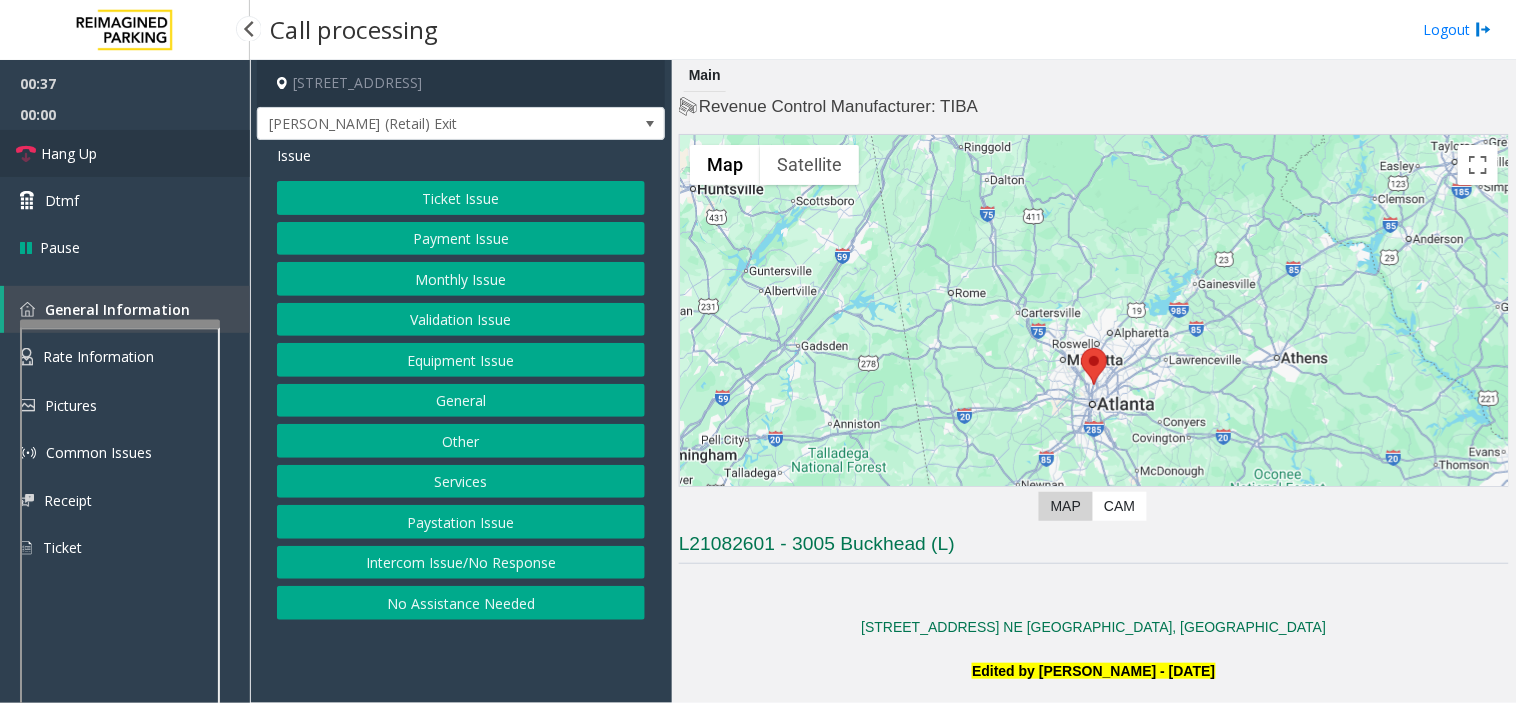 click at bounding box center (26, 154) 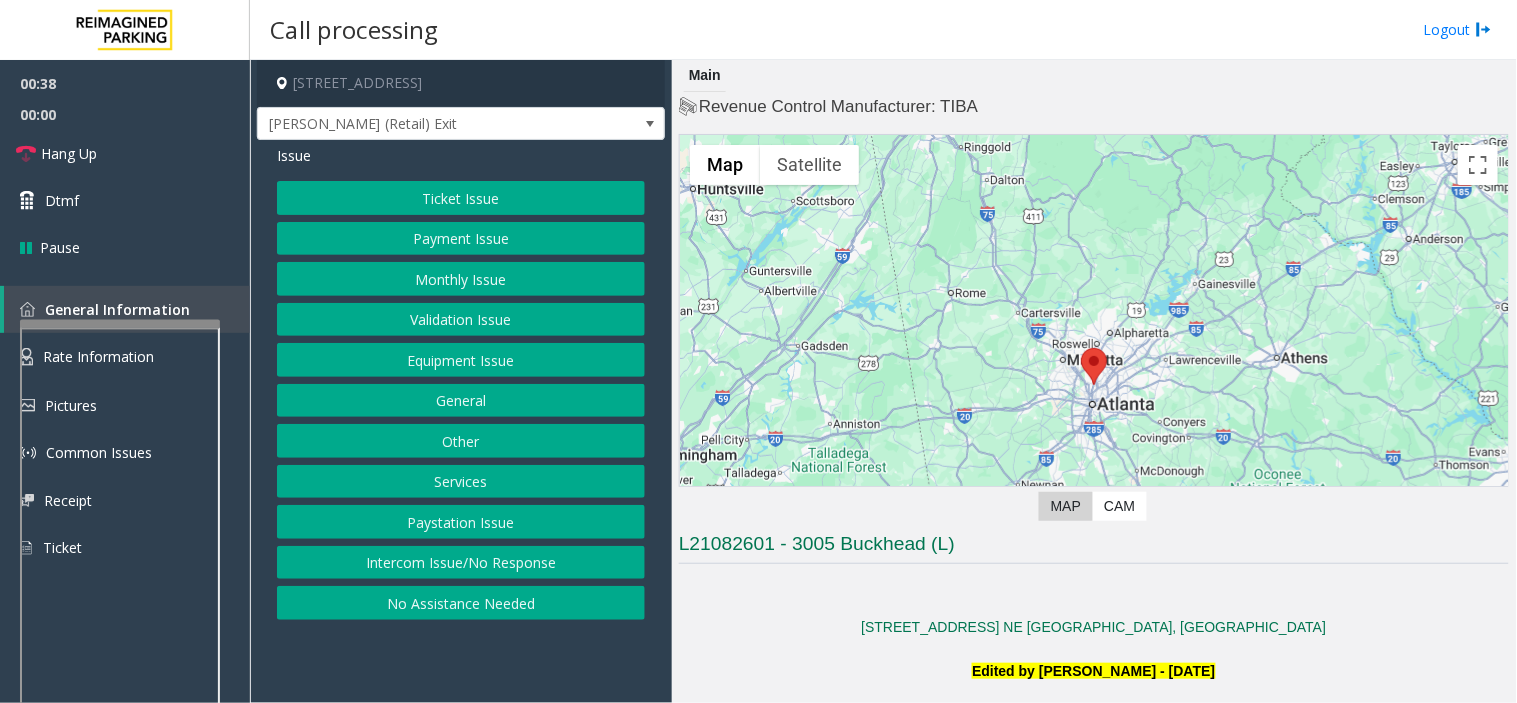 click on "Services" 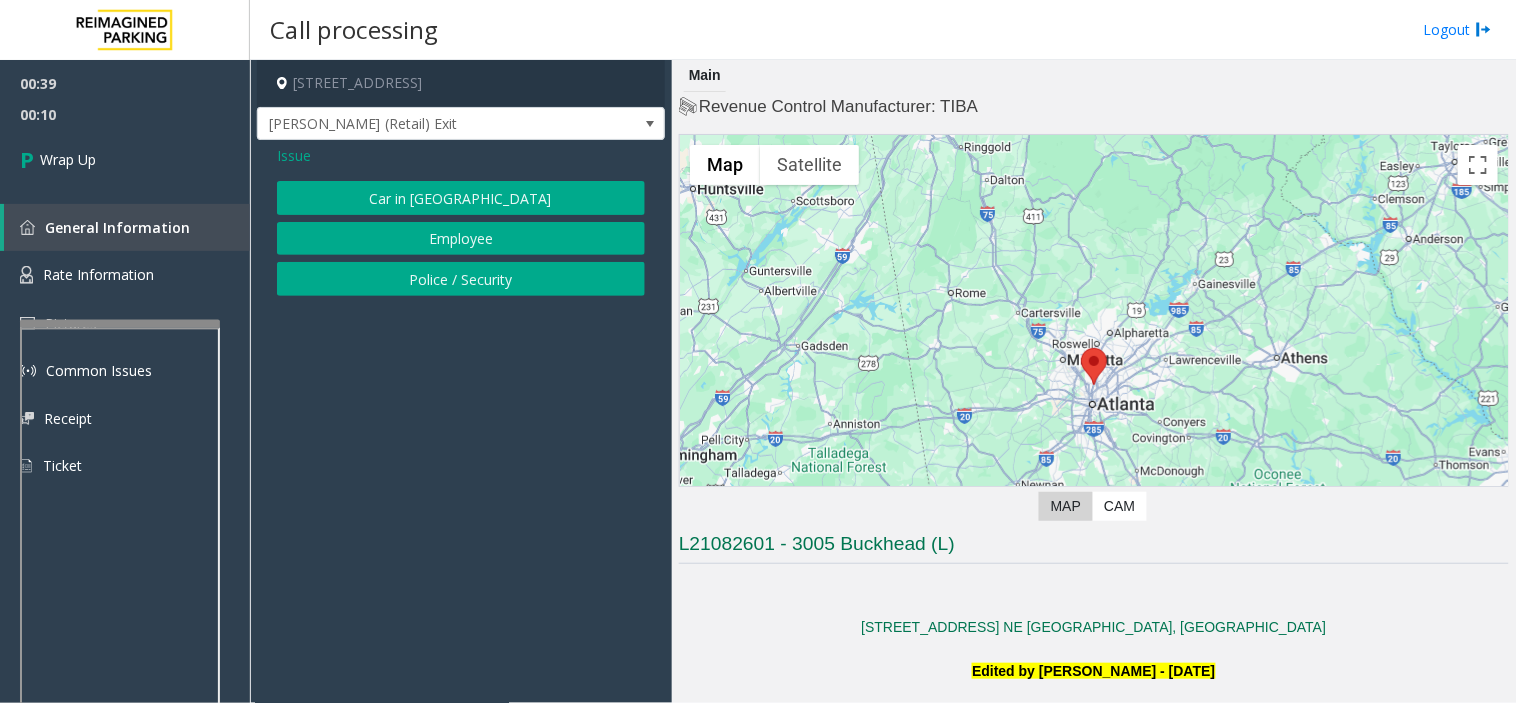 click on "Issue" 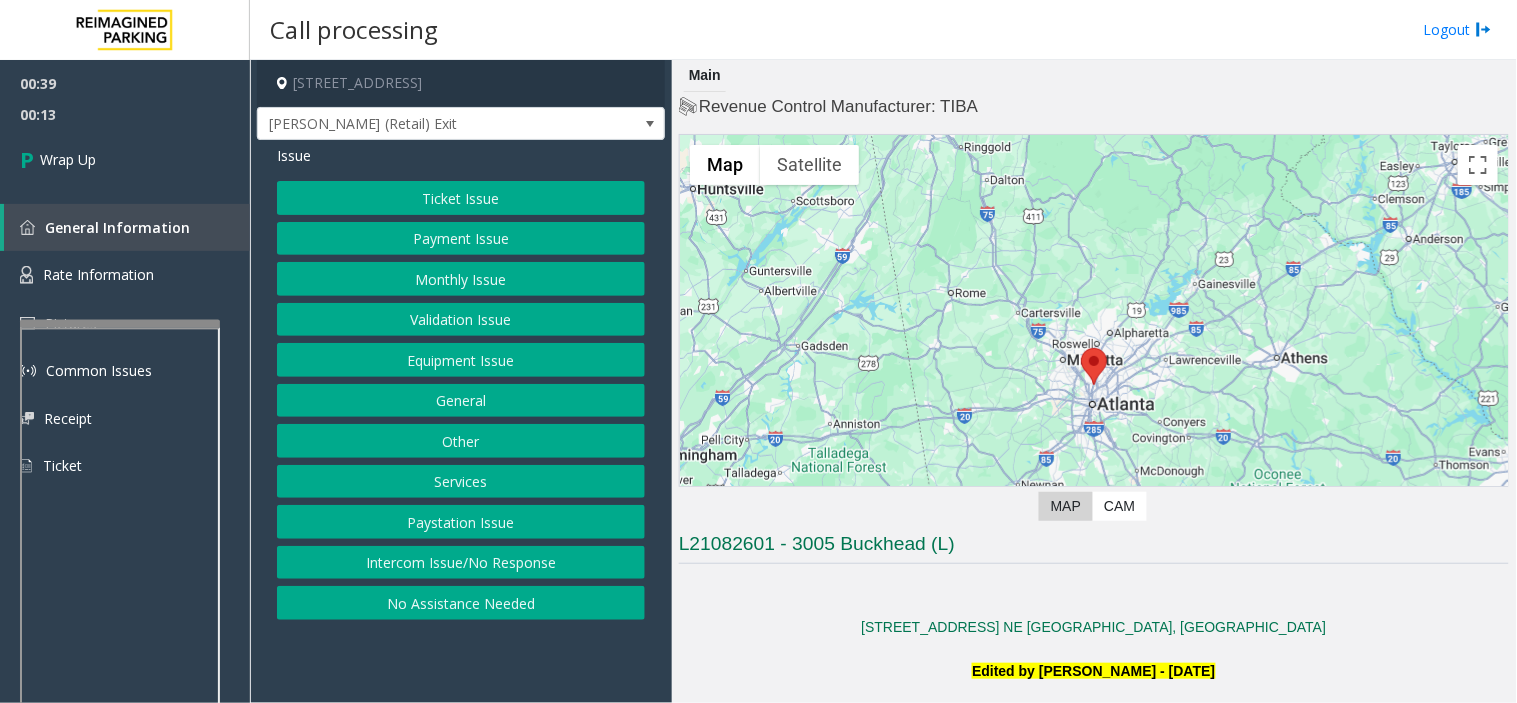 click on "Intercom Issue/No Response" 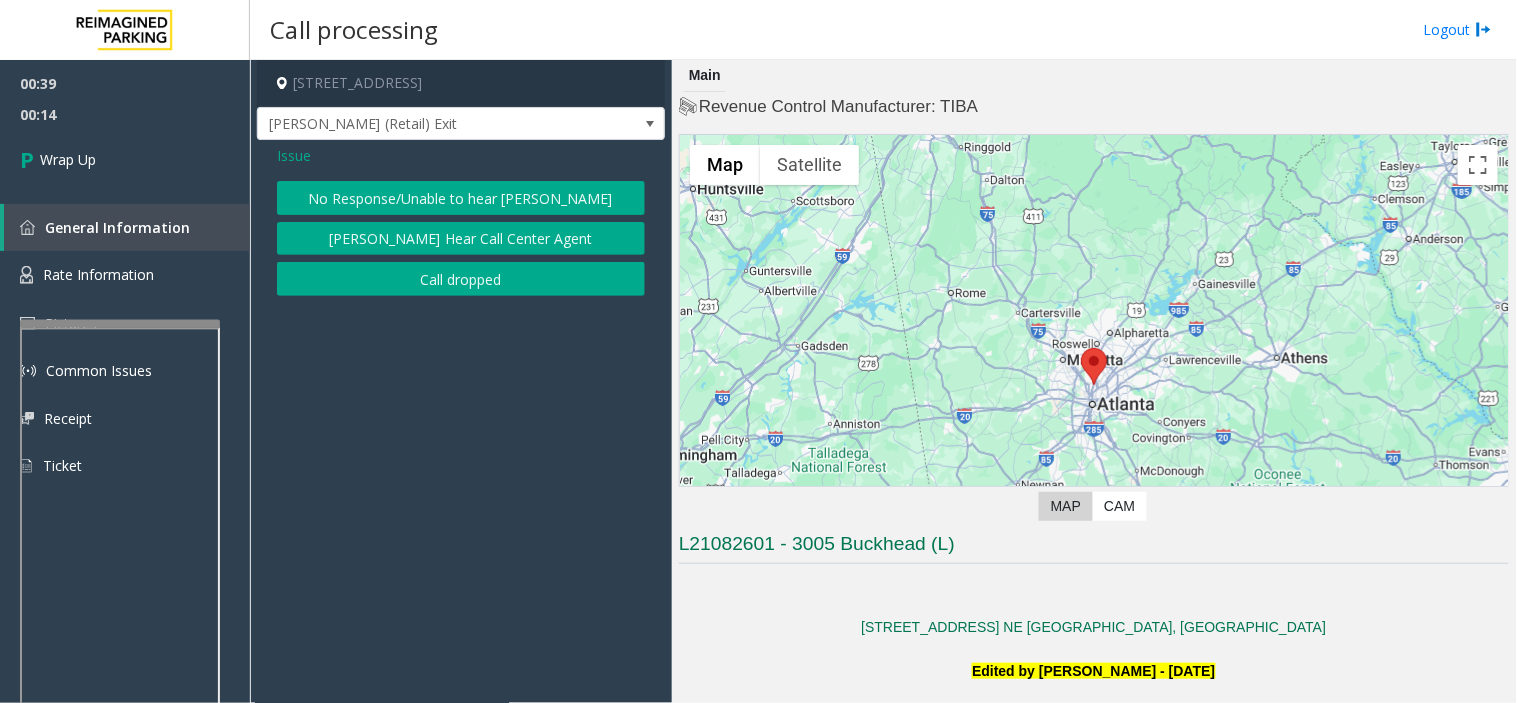 click on "[PERSON_NAME] Hear Call Center Agent" 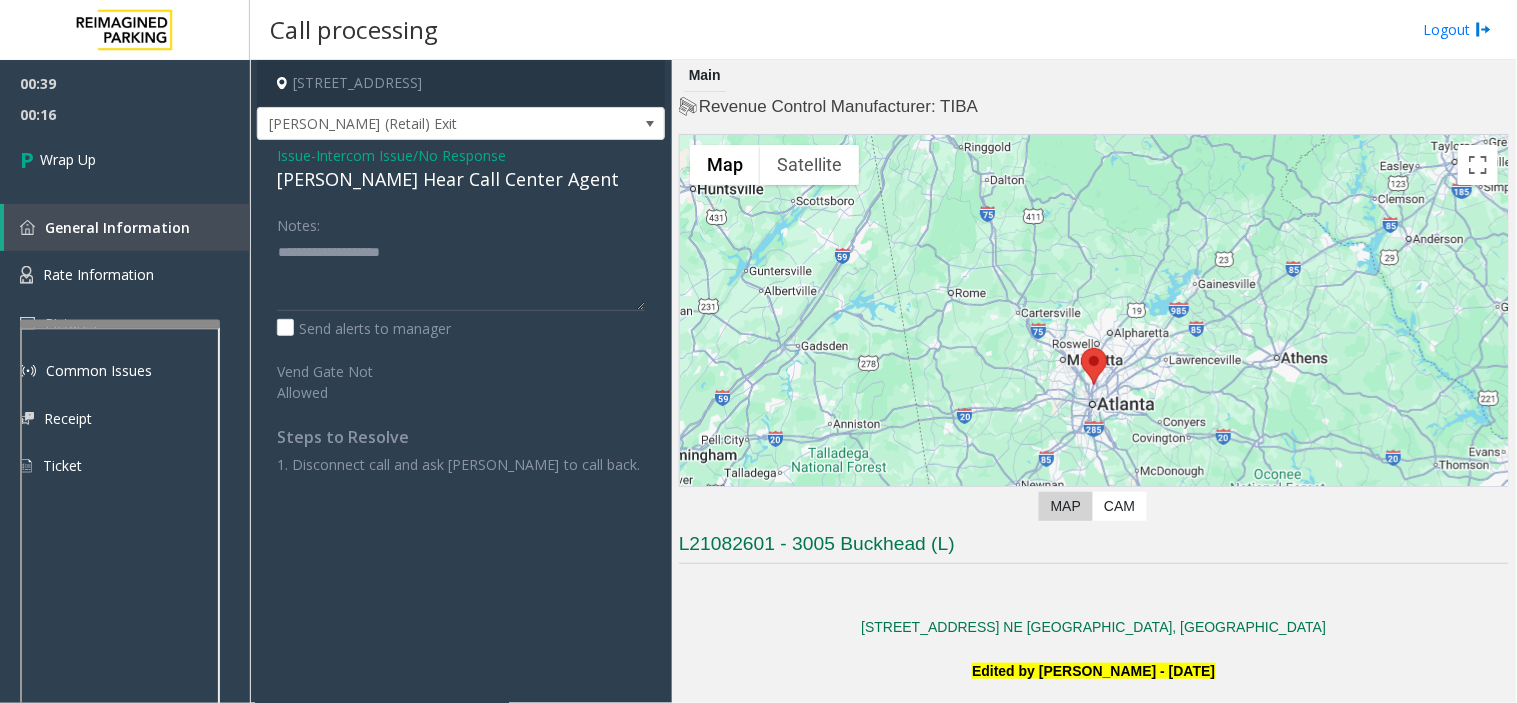 click on "[PERSON_NAME] Hear Call Center Agent" 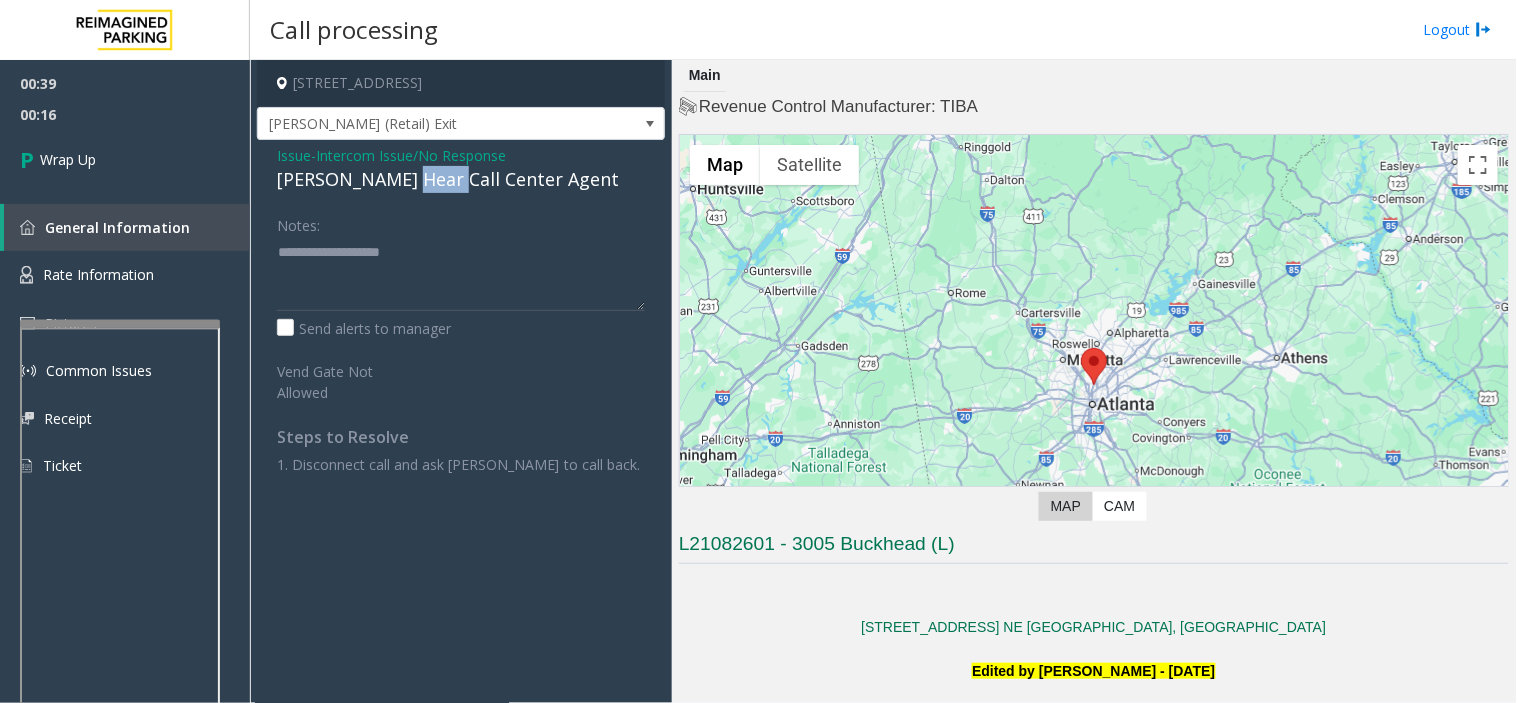 click on "[PERSON_NAME] Hear Call Center Agent" 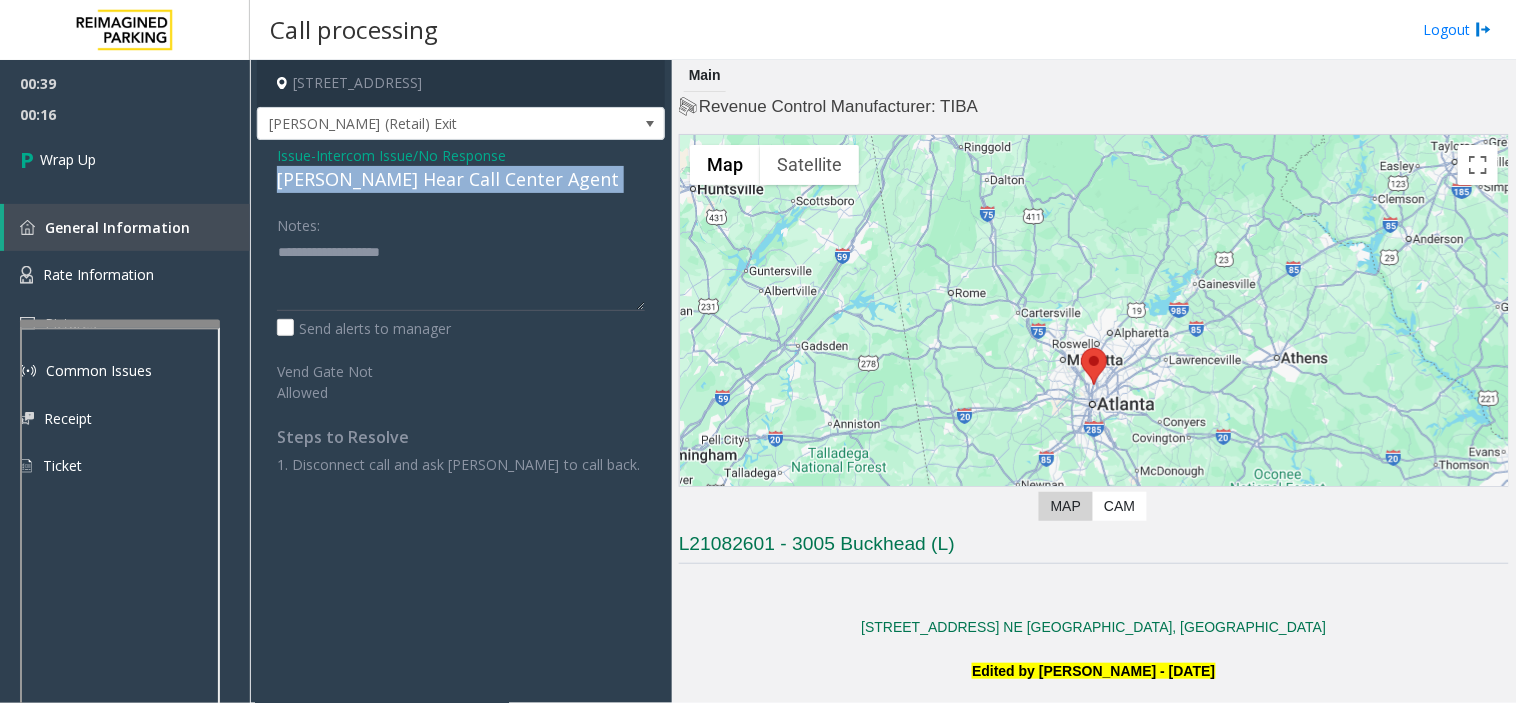click on "[PERSON_NAME] Hear Call Center Agent" 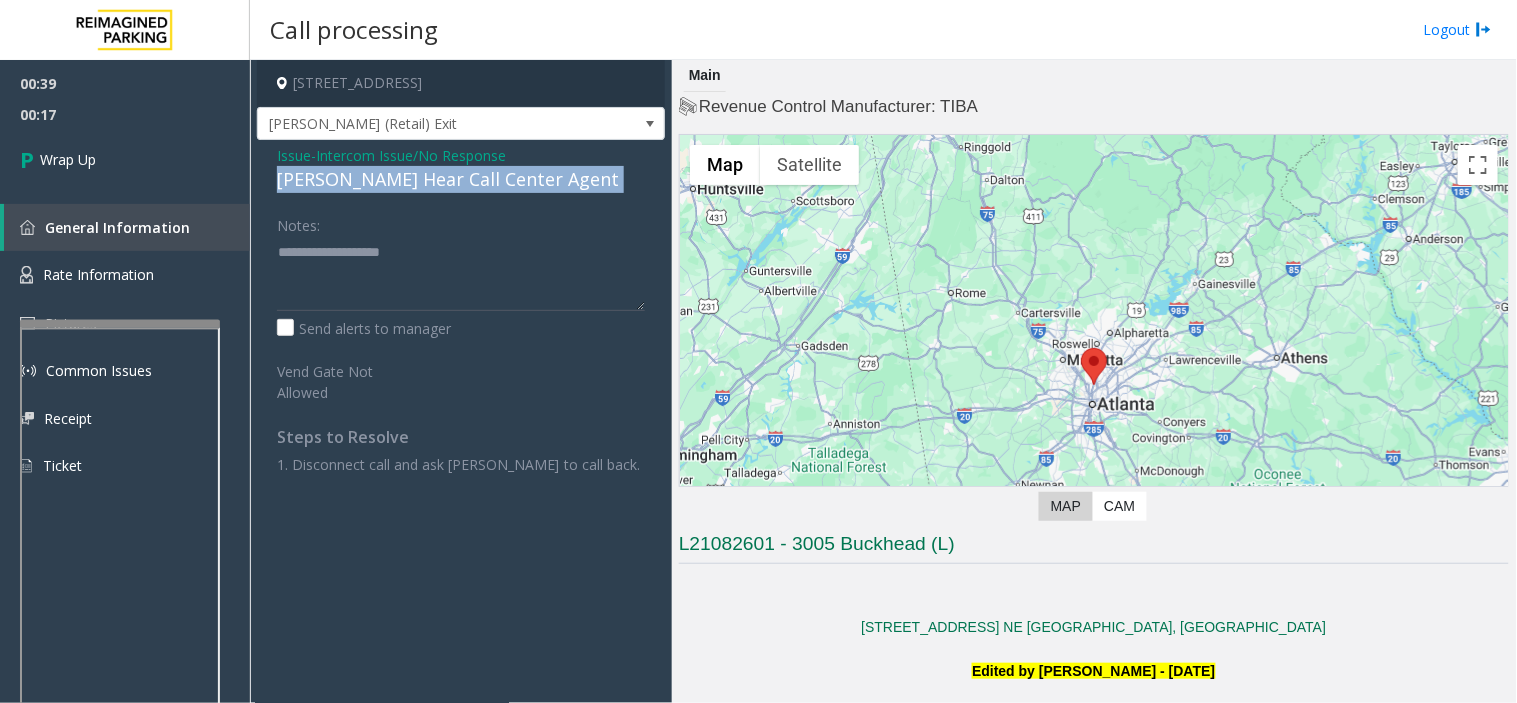 click on "[PERSON_NAME] Hear Call Center Agent" 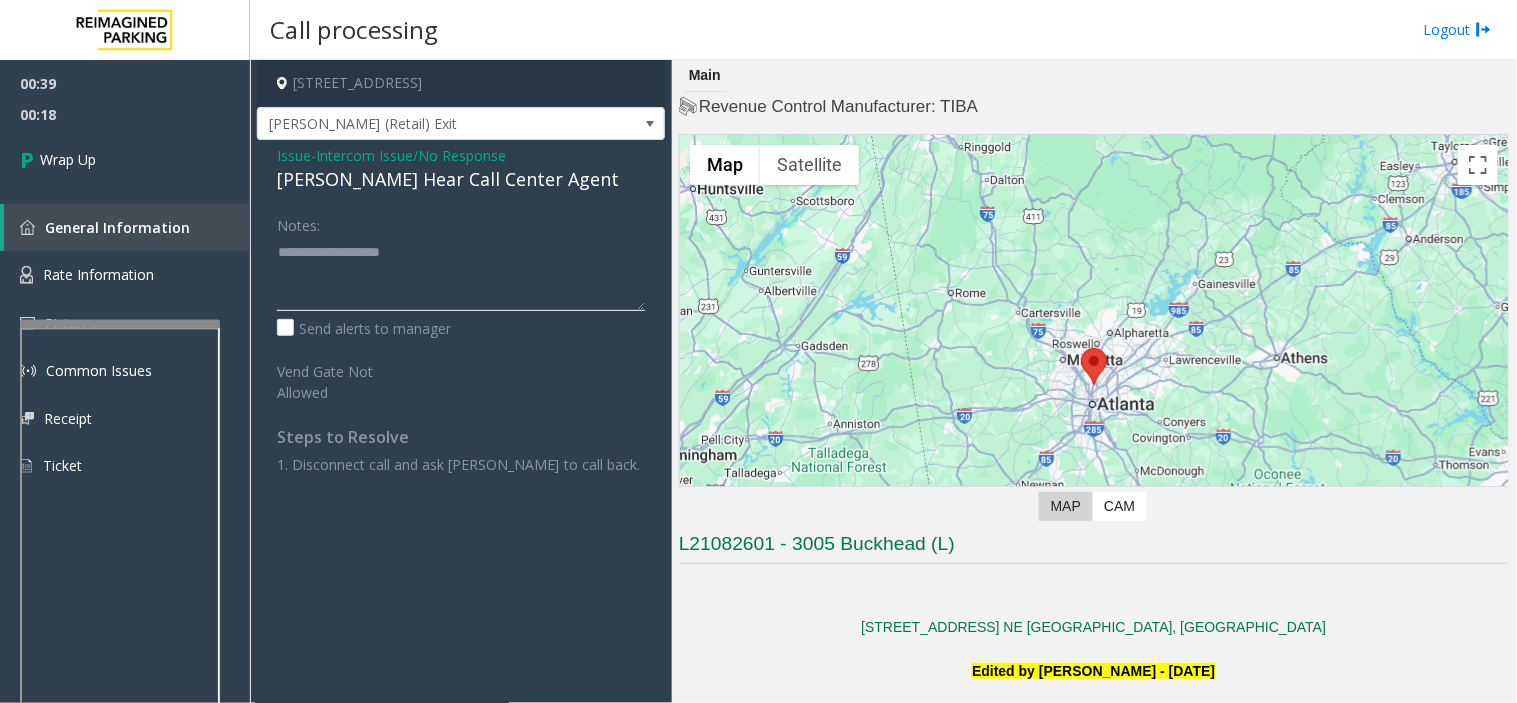 click 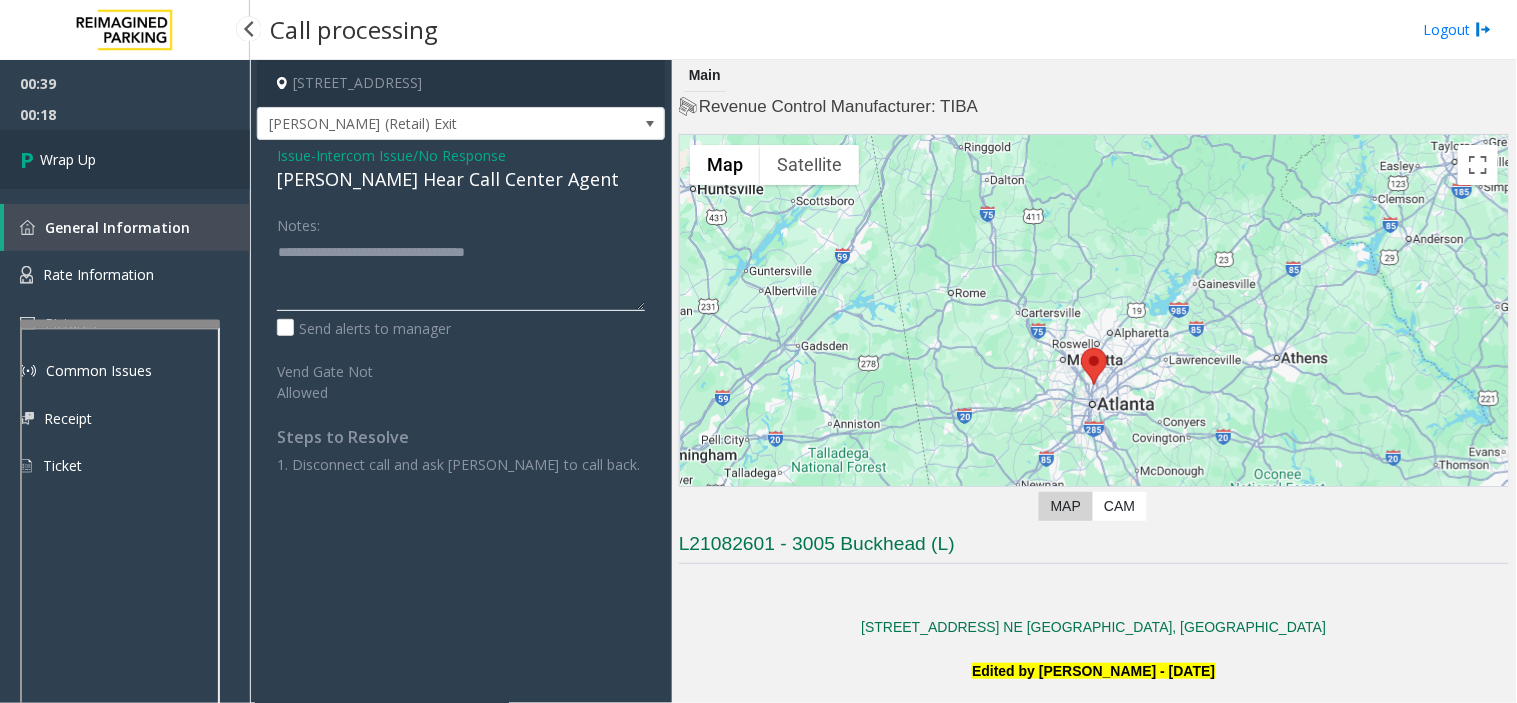 type on "**********" 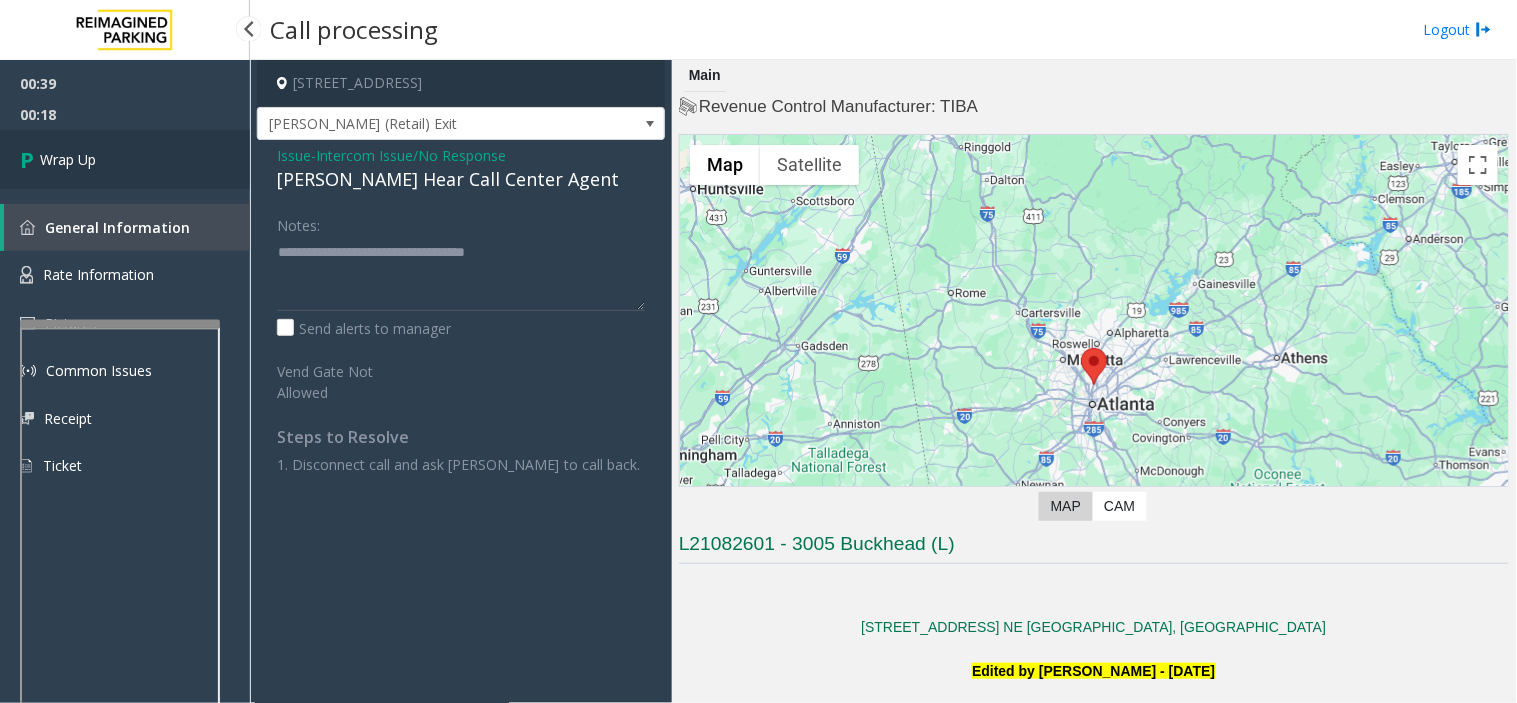 click on "Wrap Up" at bounding box center [125, 159] 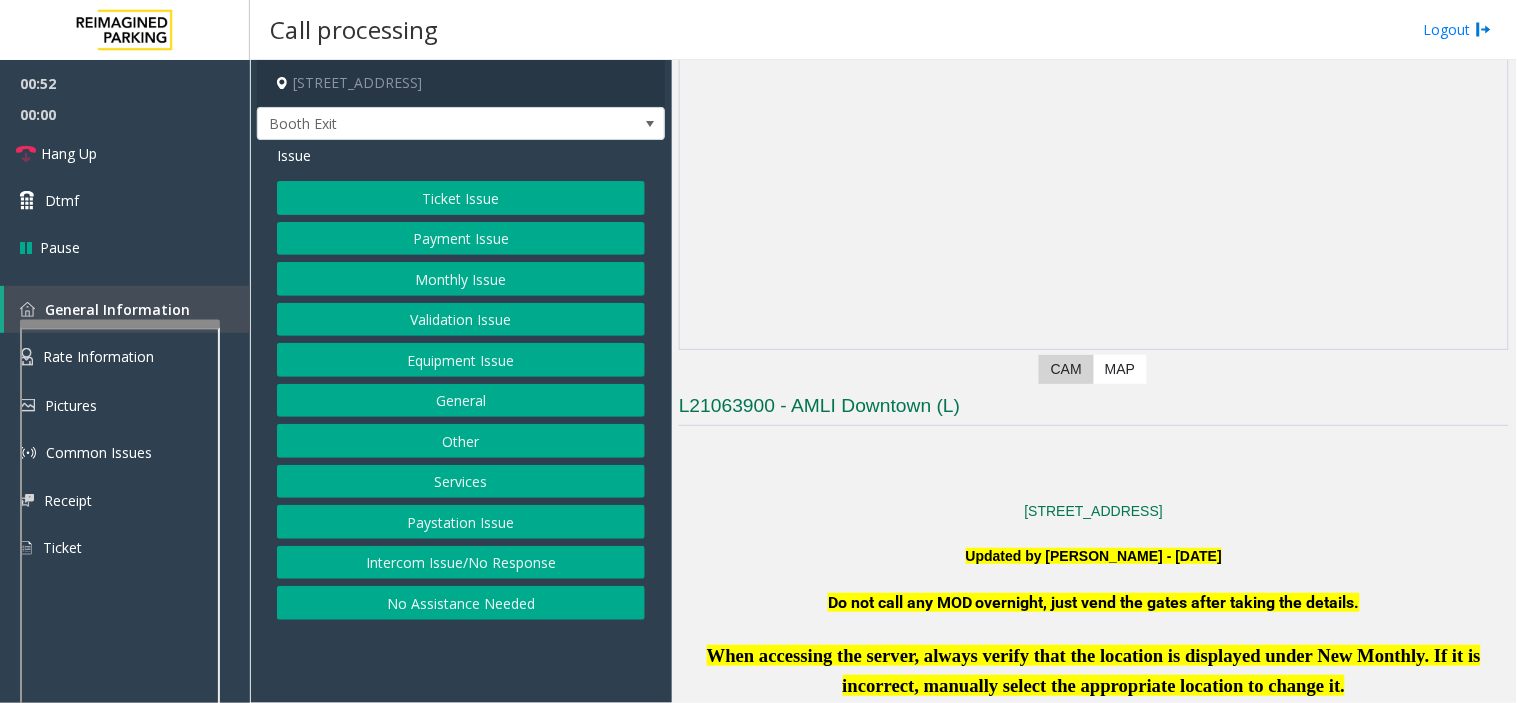 scroll, scrollTop: 0, scrollLeft: 0, axis: both 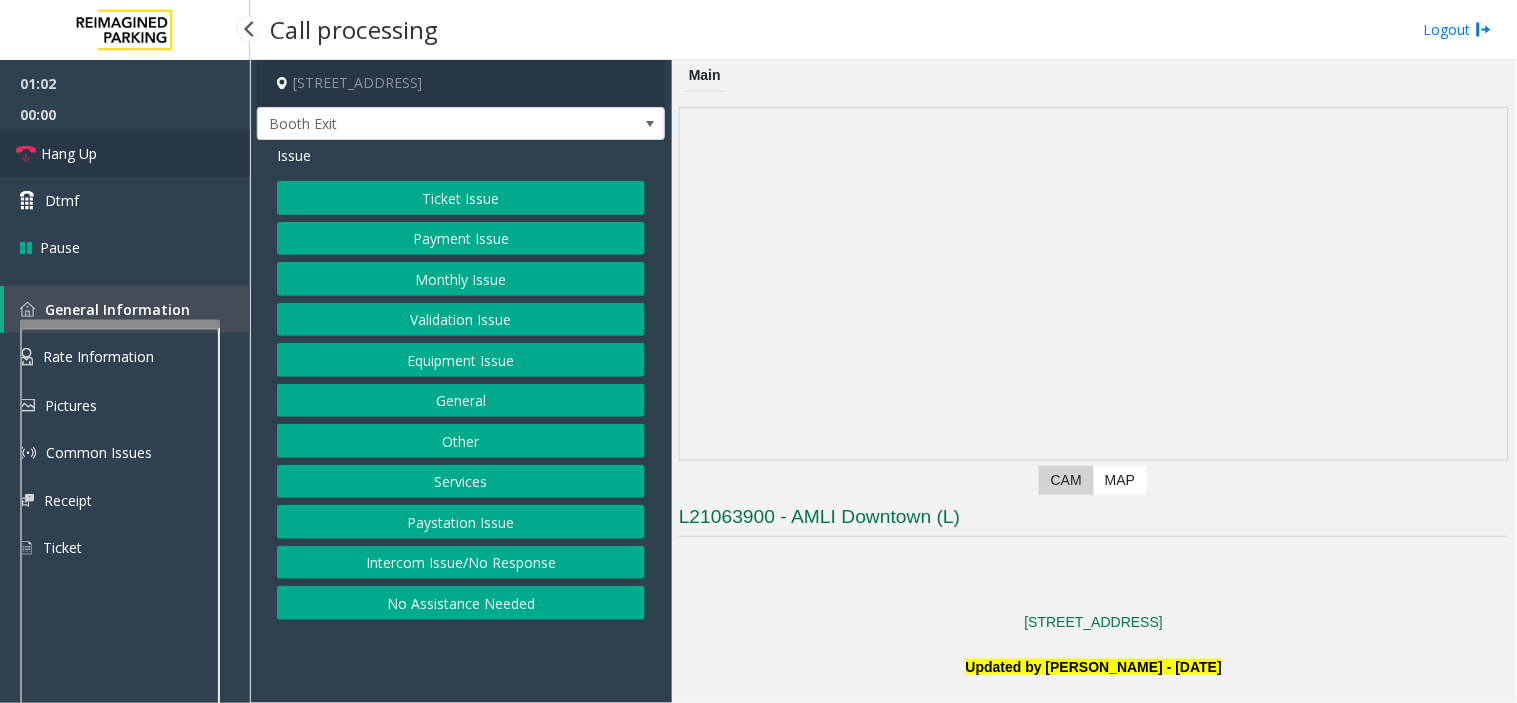 click on "Hang Up" at bounding box center (125, 153) 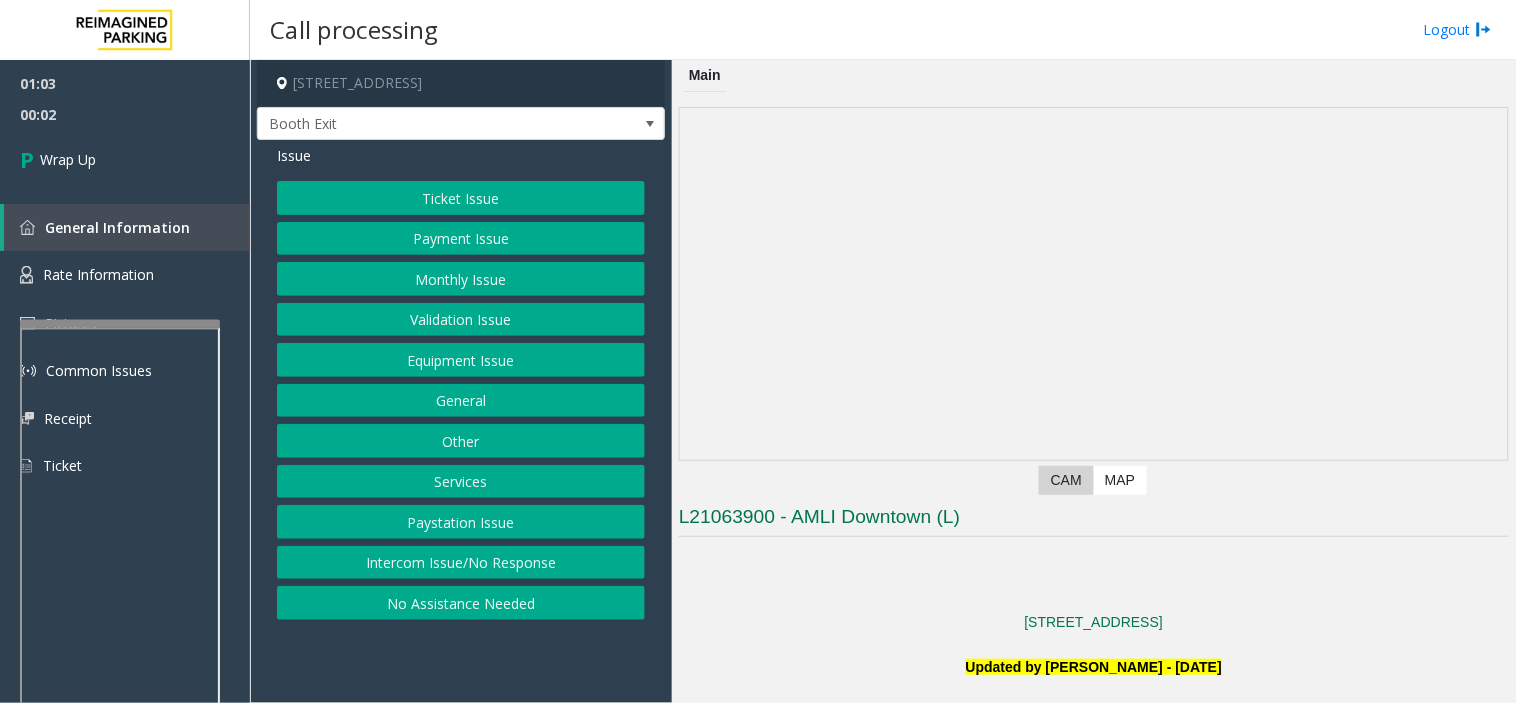 click on "Intercom Issue/No Response" 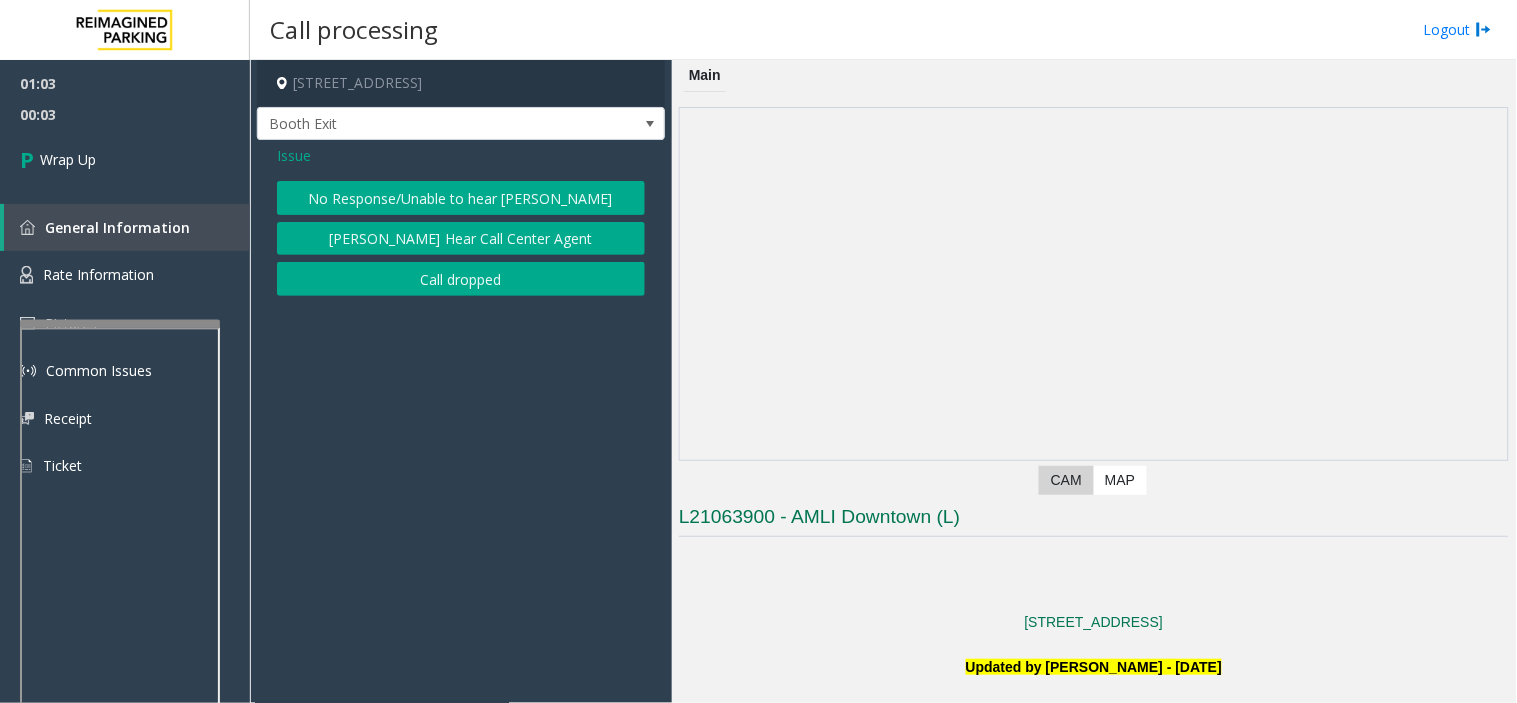 drag, startPoint x: 537, startPoint y: 236, endPoint x: 526, endPoint y: 160, distance: 76.79192 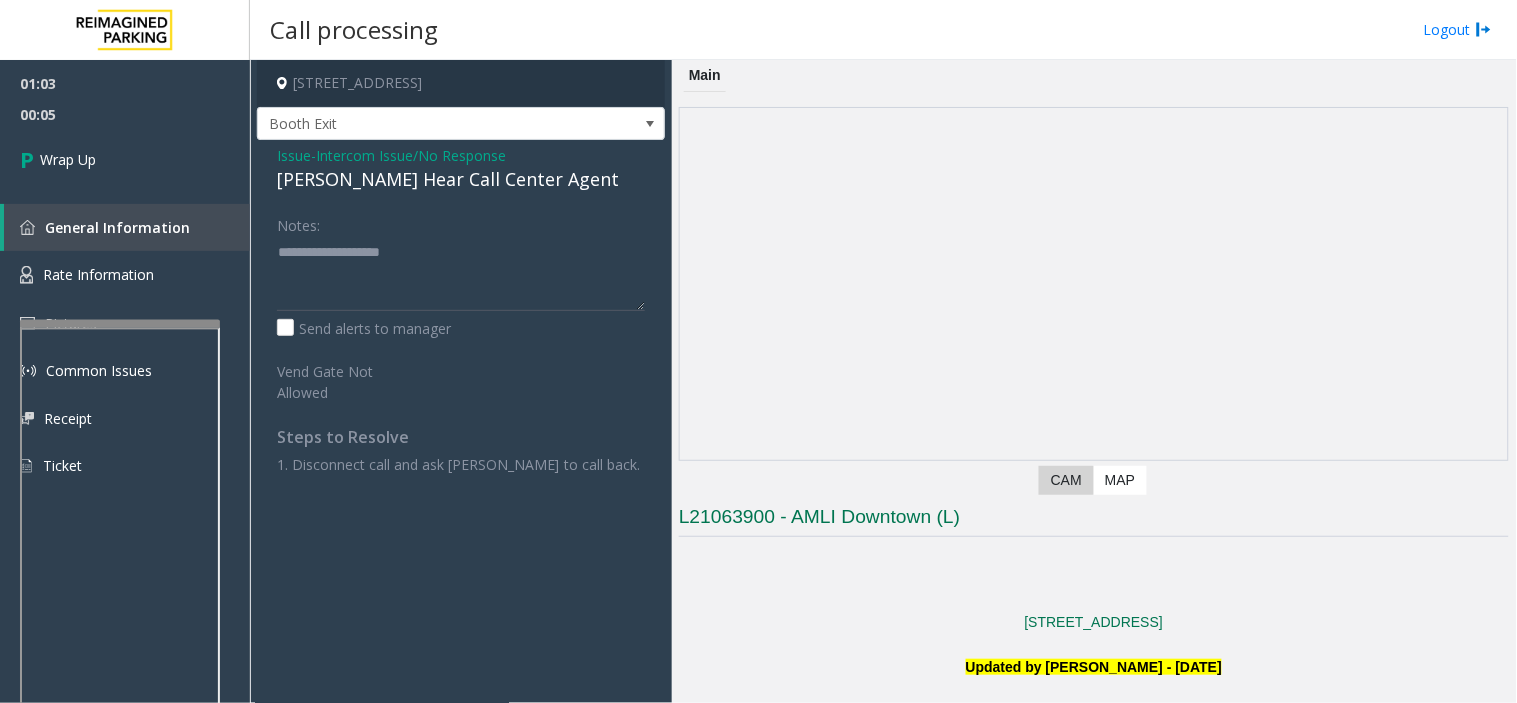 click on "[PERSON_NAME] Hear Call Center Agent" 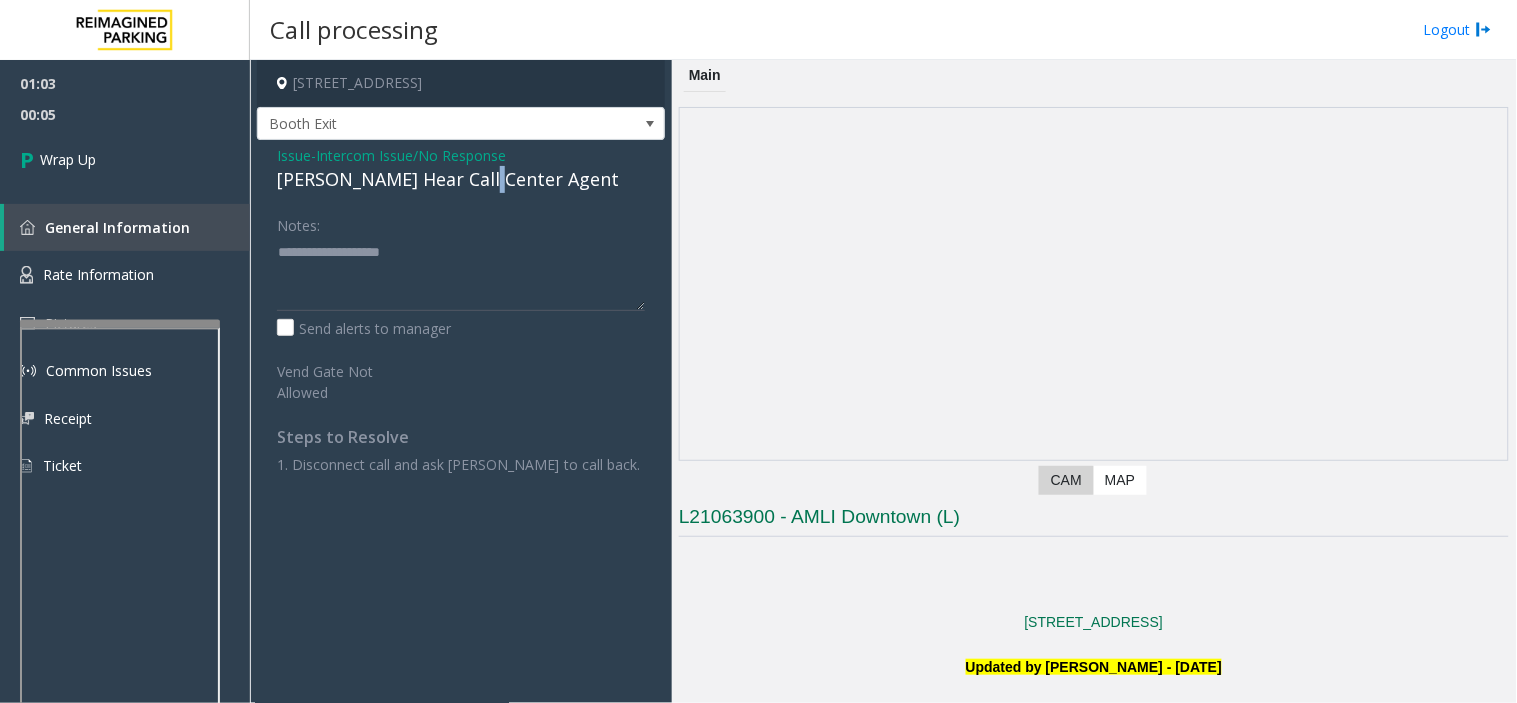 click on "[PERSON_NAME] Hear Call Center Agent" 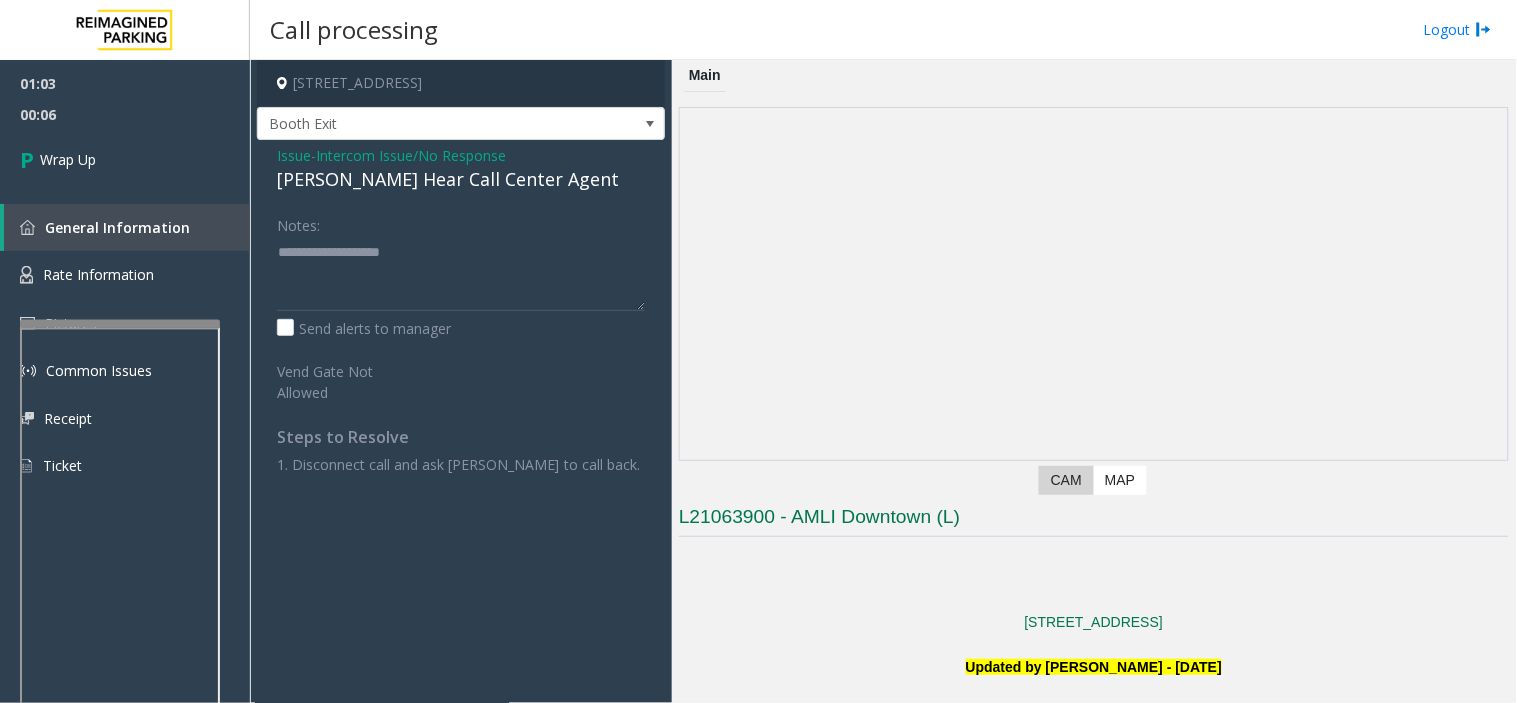 click on "[PERSON_NAME] Hear Call Center Agent" 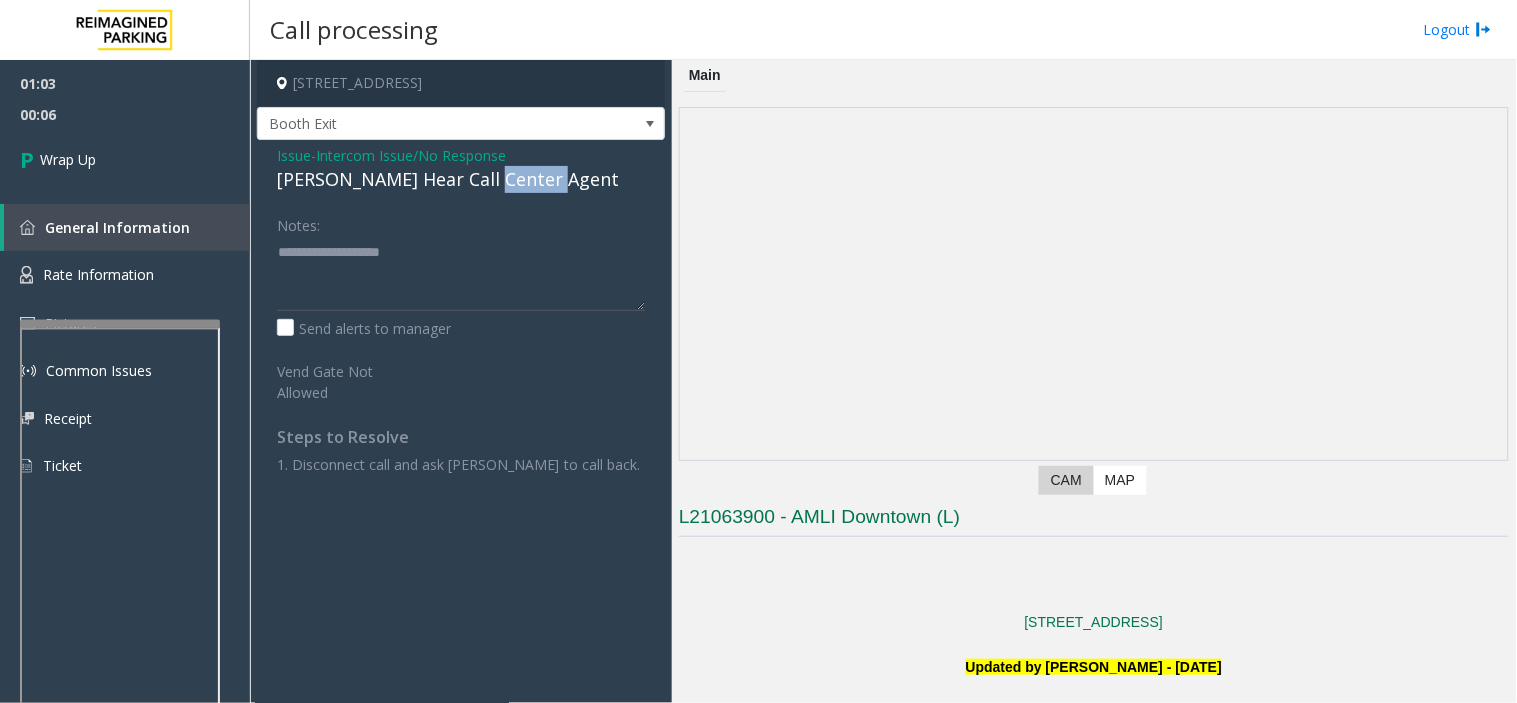 click on "[PERSON_NAME] Hear Call Center Agent" 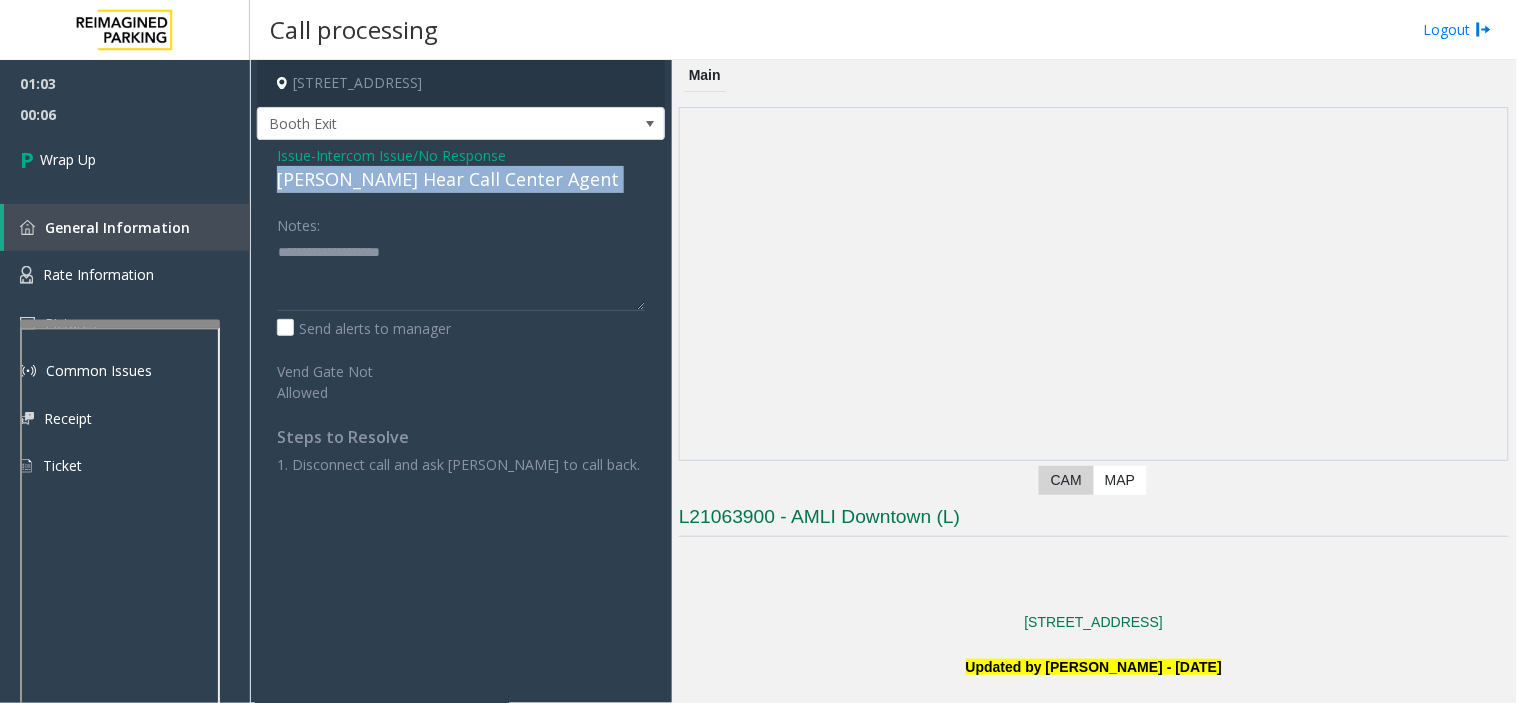 click on "[PERSON_NAME] Hear Call Center Agent" 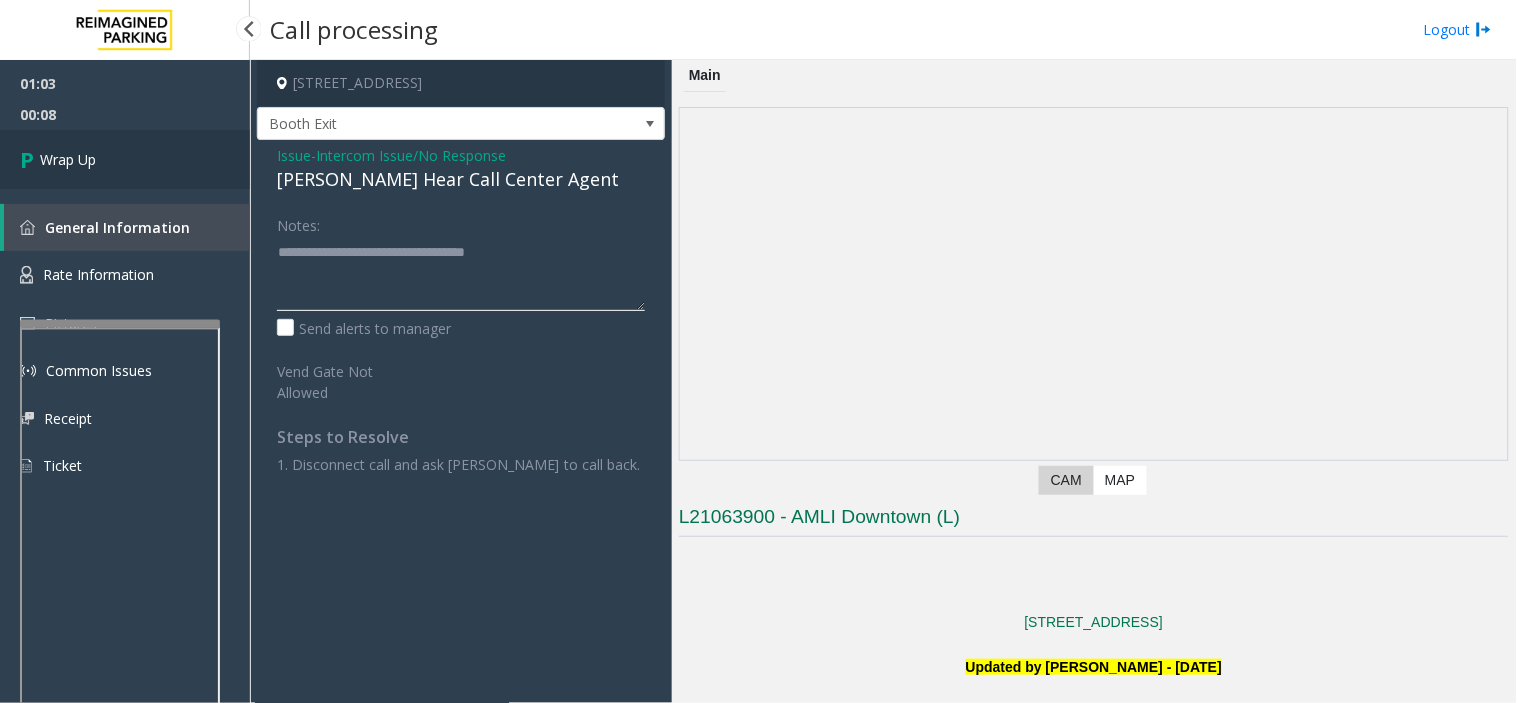 type on "**********" 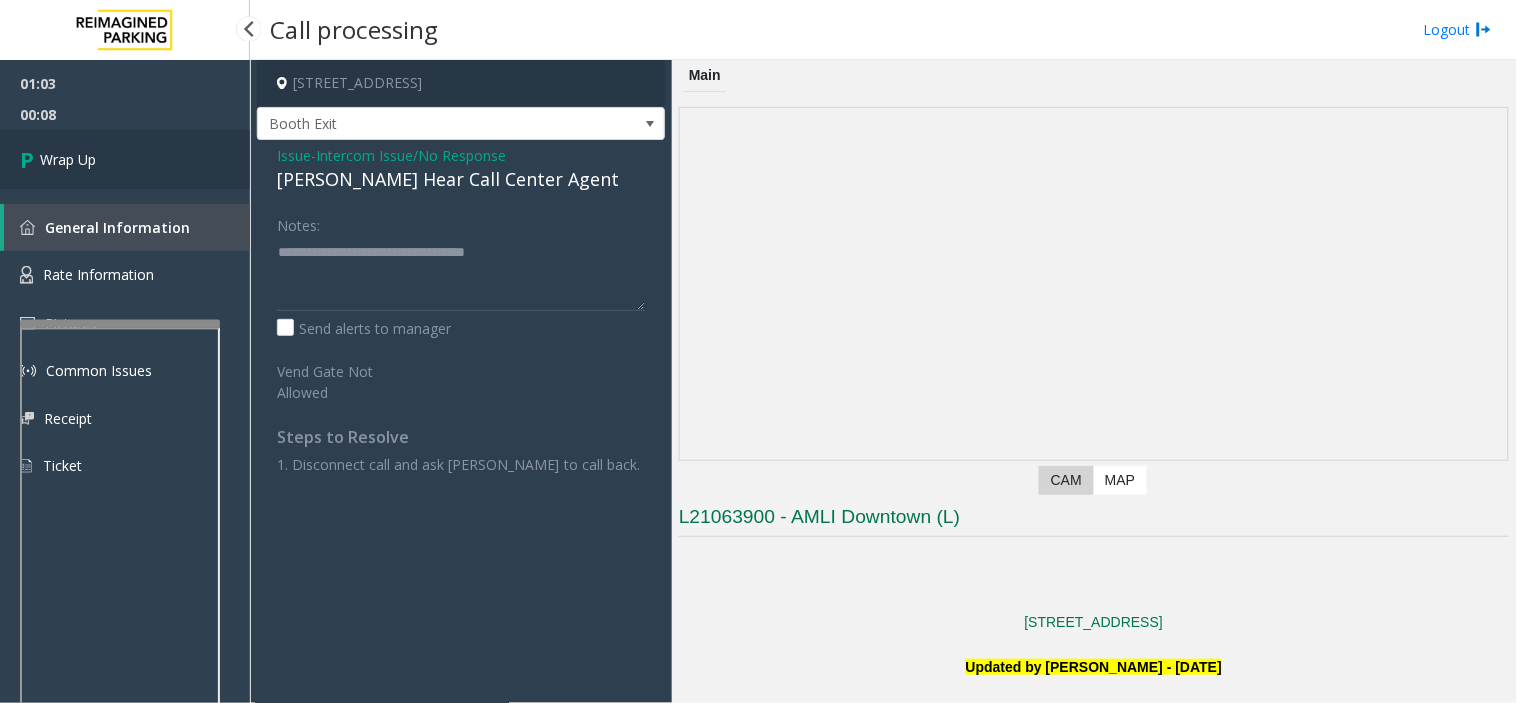 click on "Wrap Up" at bounding box center [125, 159] 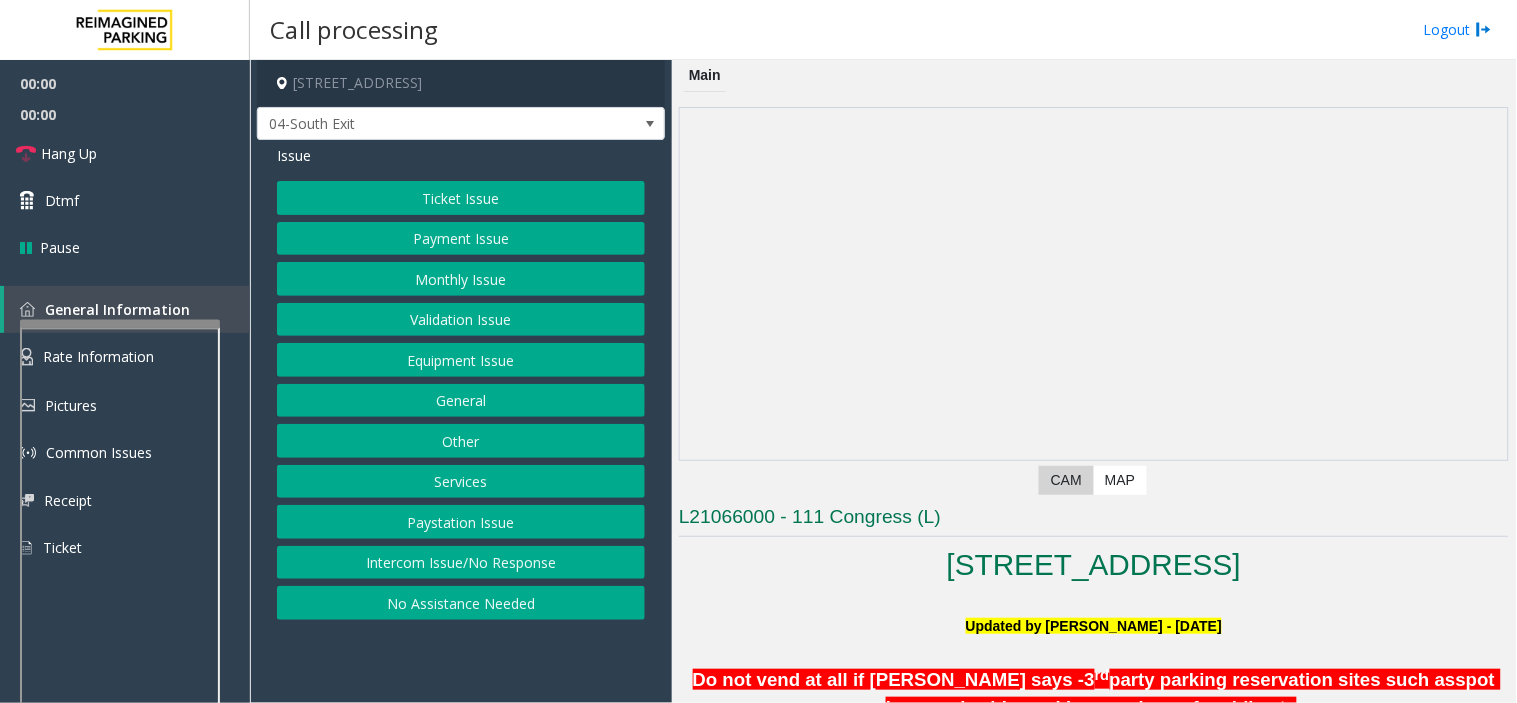 scroll, scrollTop: 555, scrollLeft: 0, axis: vertical 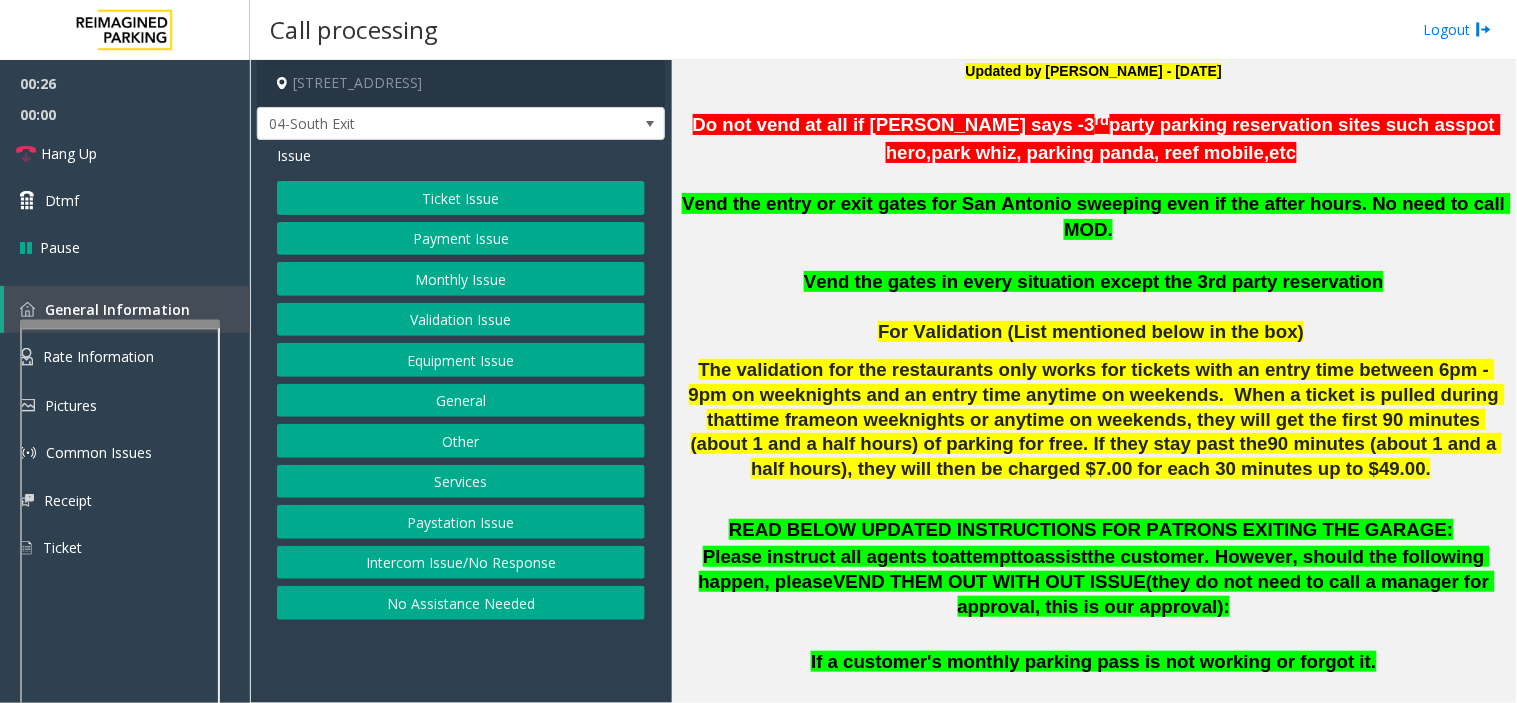 click on "Ticket Issue" 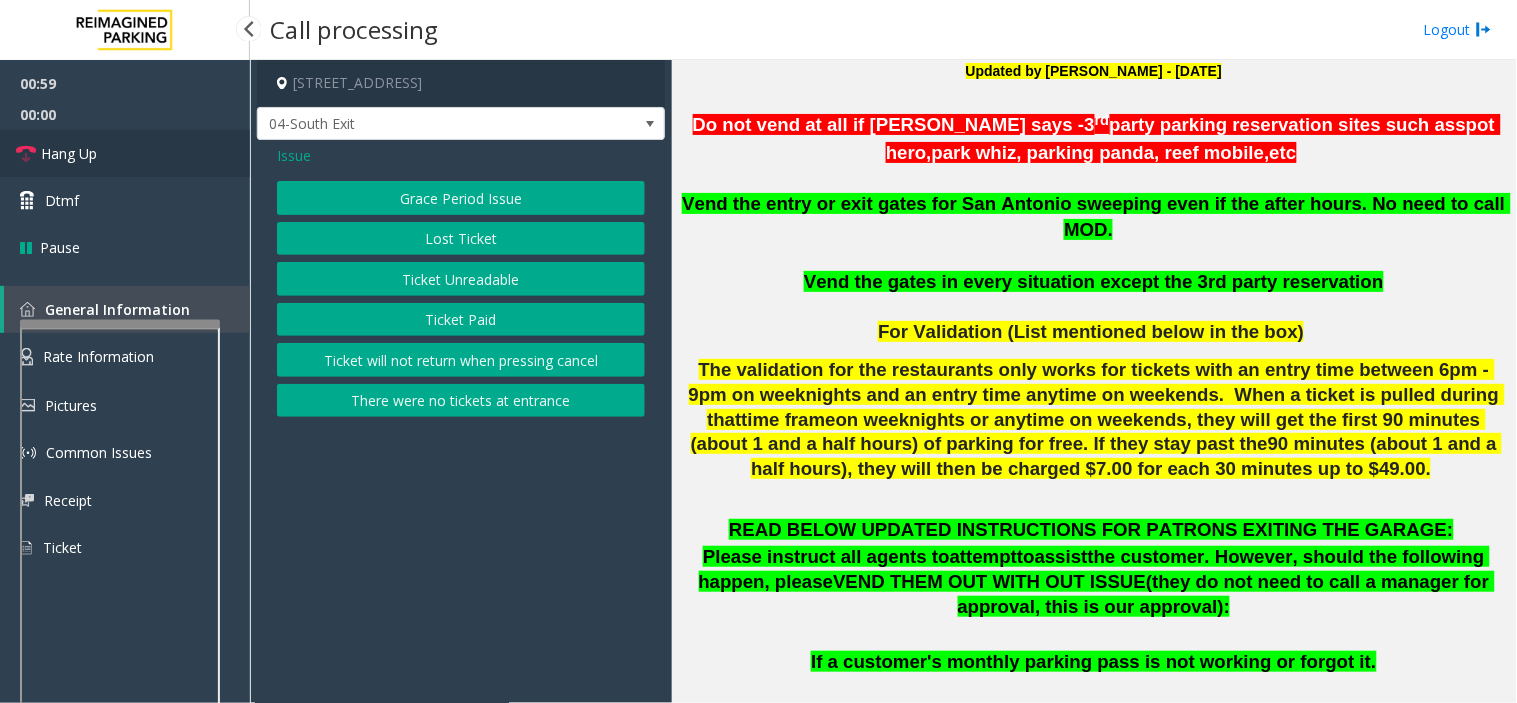 click on "Hang Up" at bounding box center (125, 153) 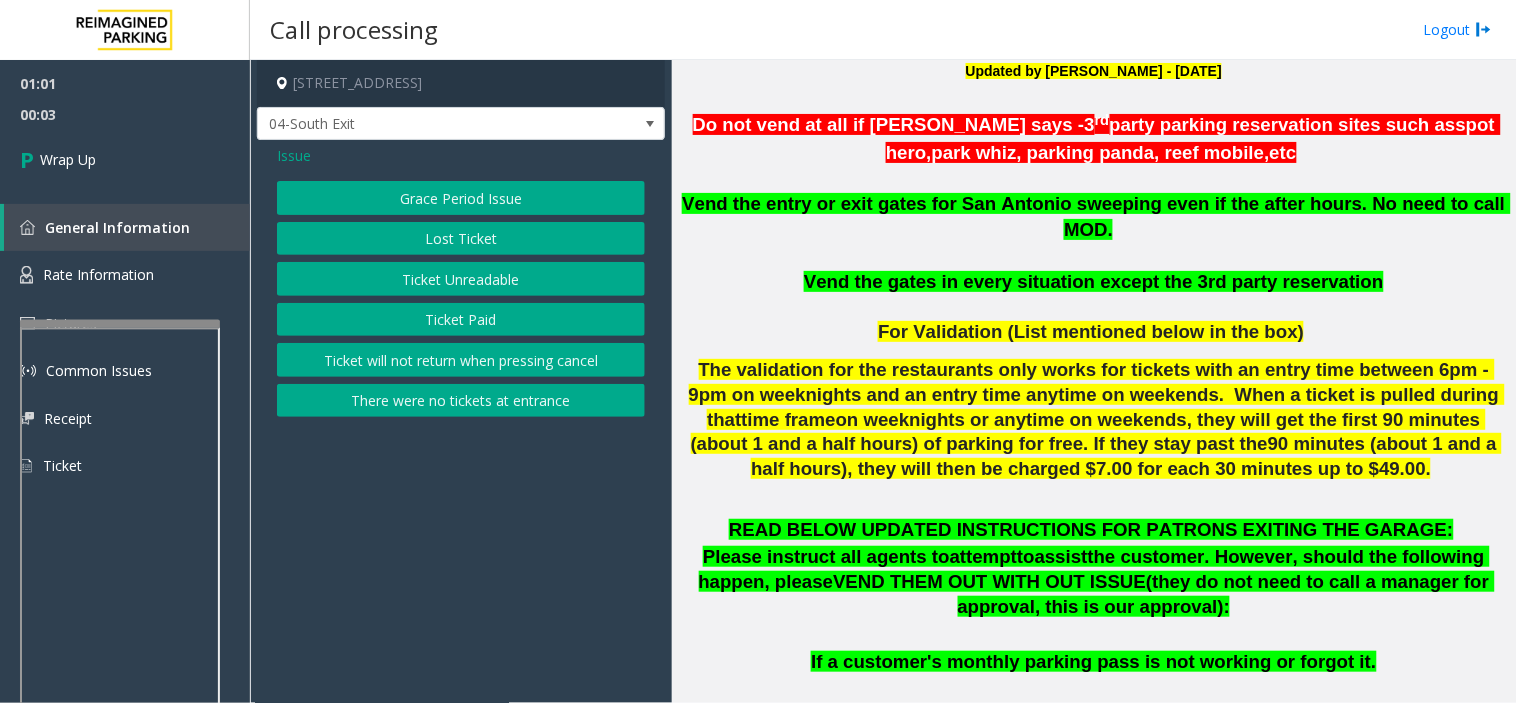 click on "Issue" 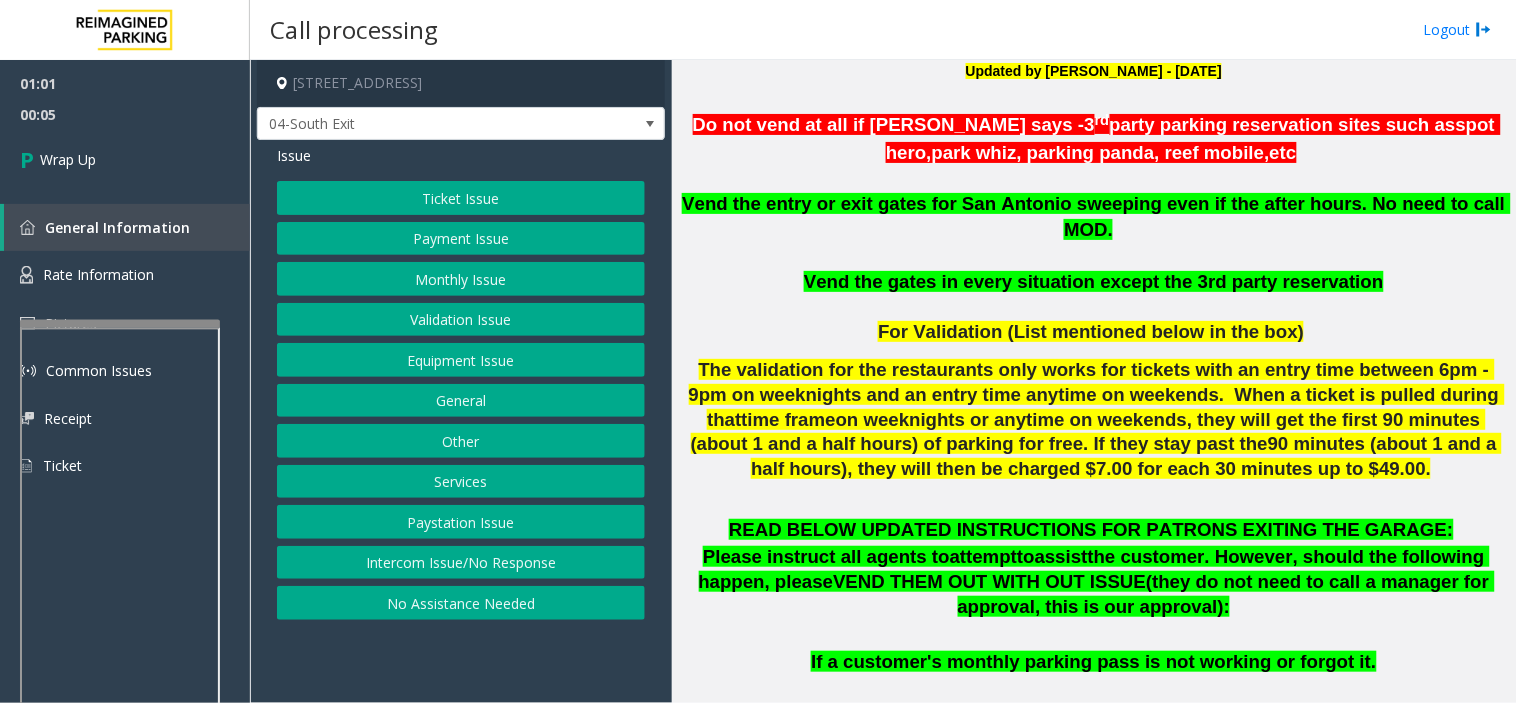 click on "Intercom Issue/No Response" 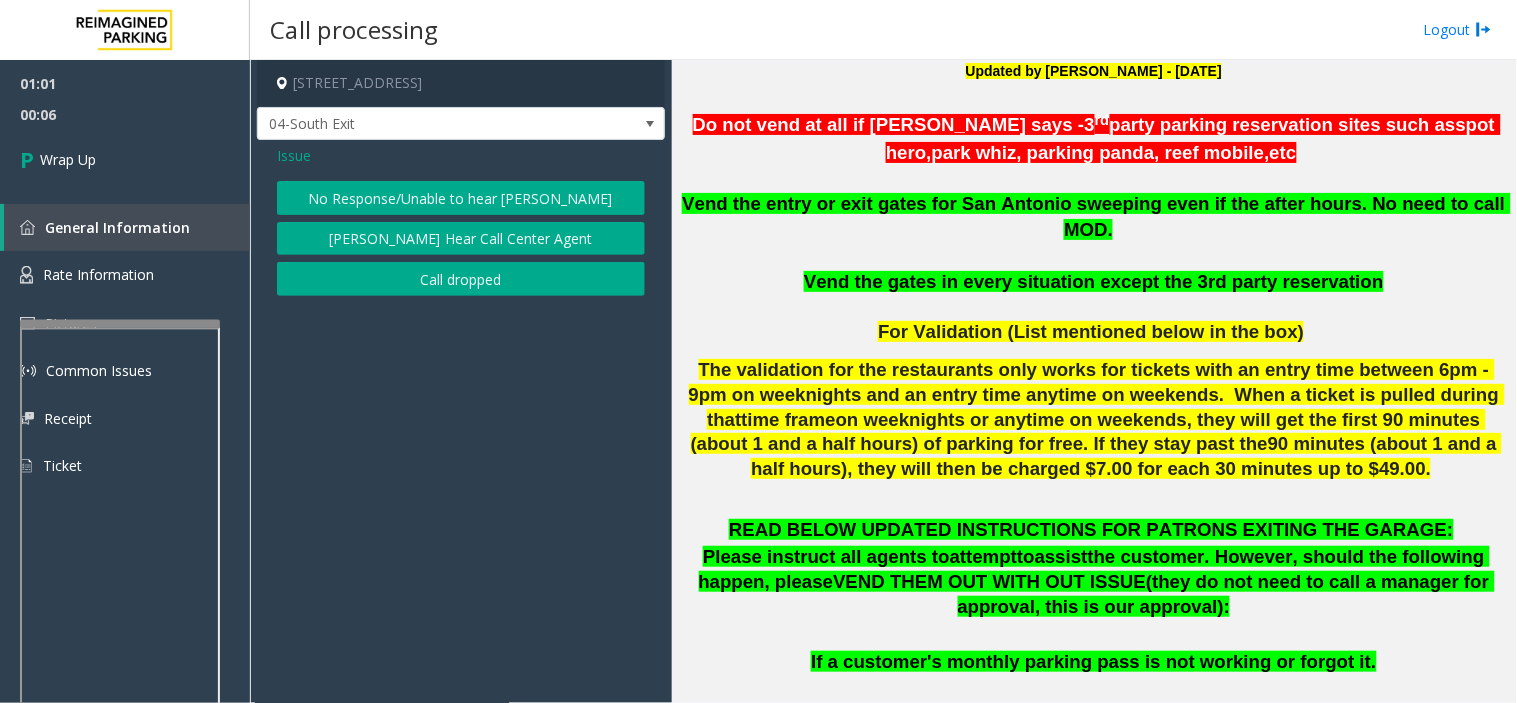 click on "[PERSON_NAME] Hear Call Center Agent" 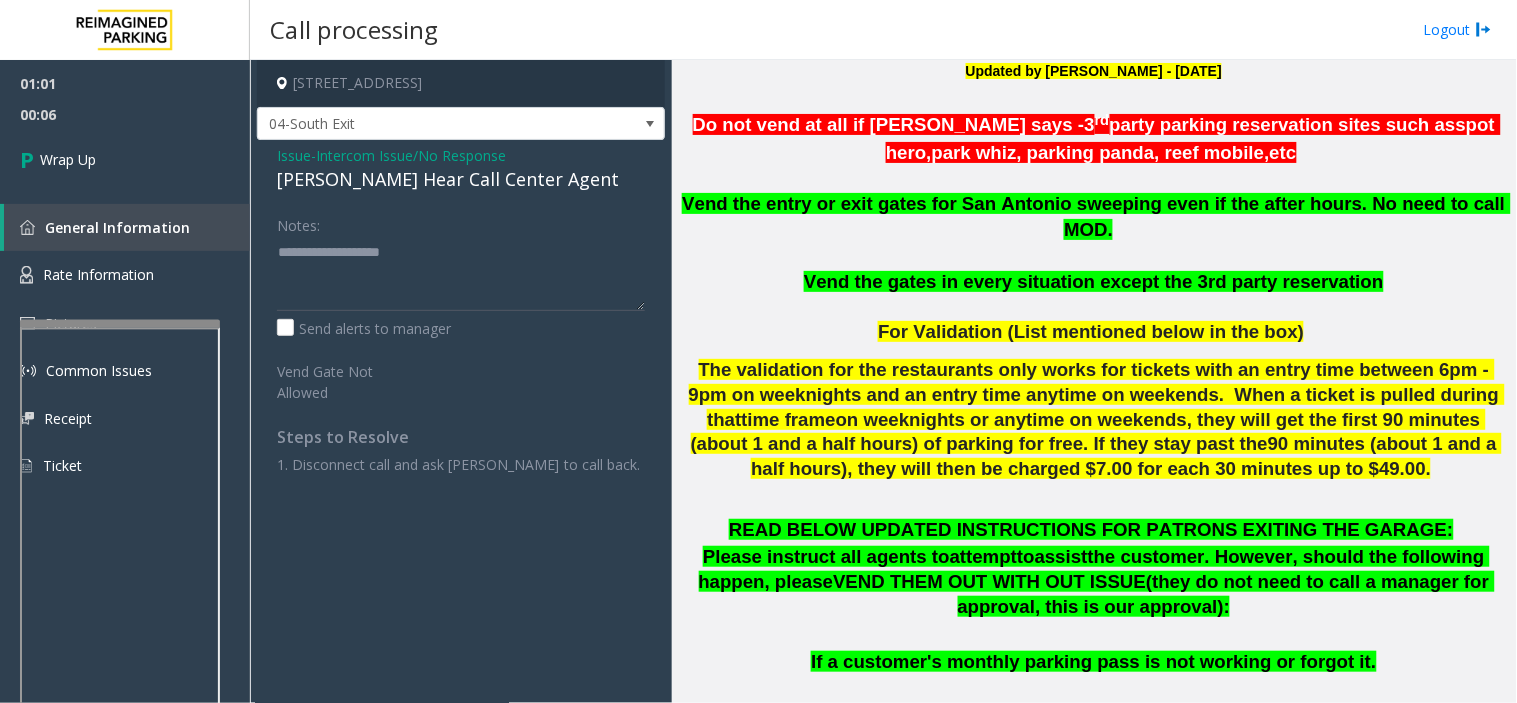 click on "[PERSON_NAME] Hear Call Center Agent" 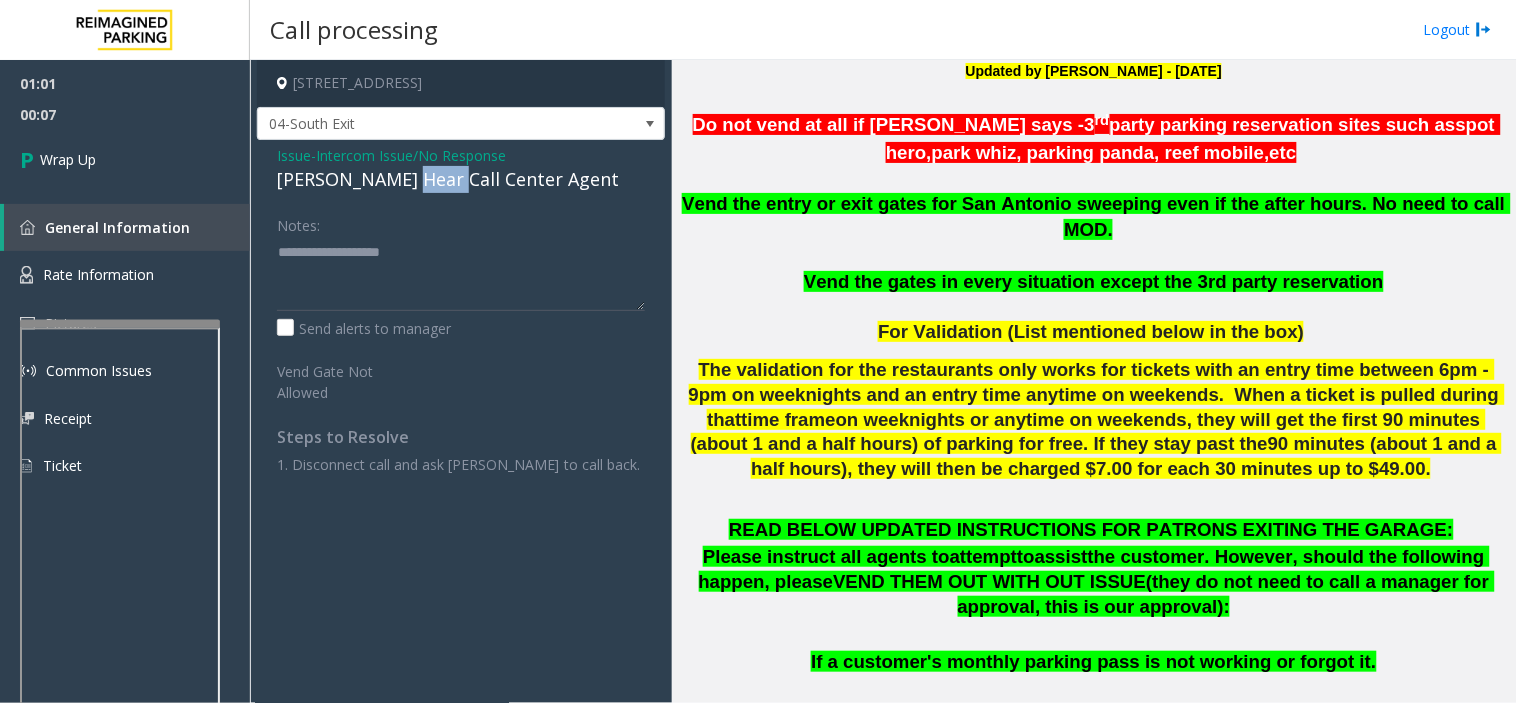 click on "[PERSON_NAME] Hear Call Center Agent" 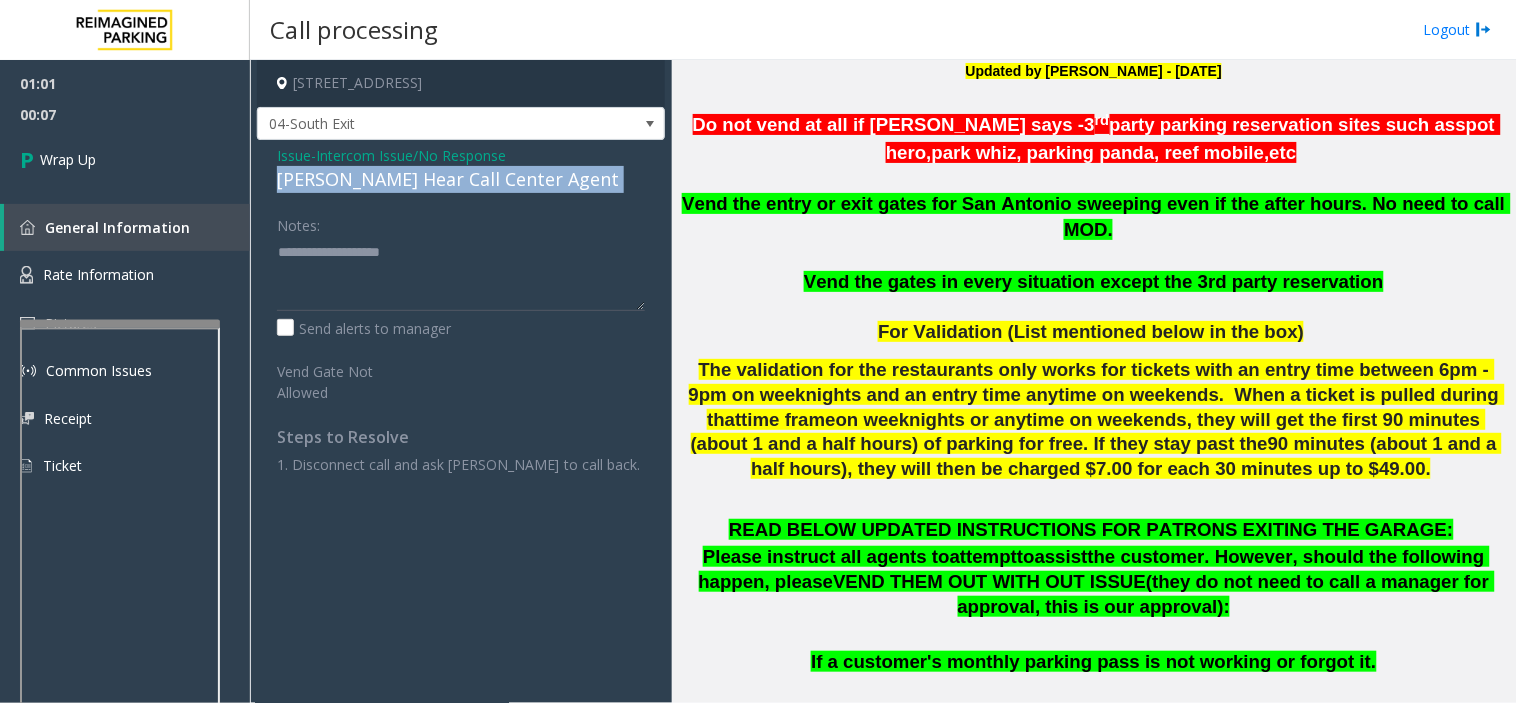 click on "[PERSON_NAME] Hear Call Center Agent" 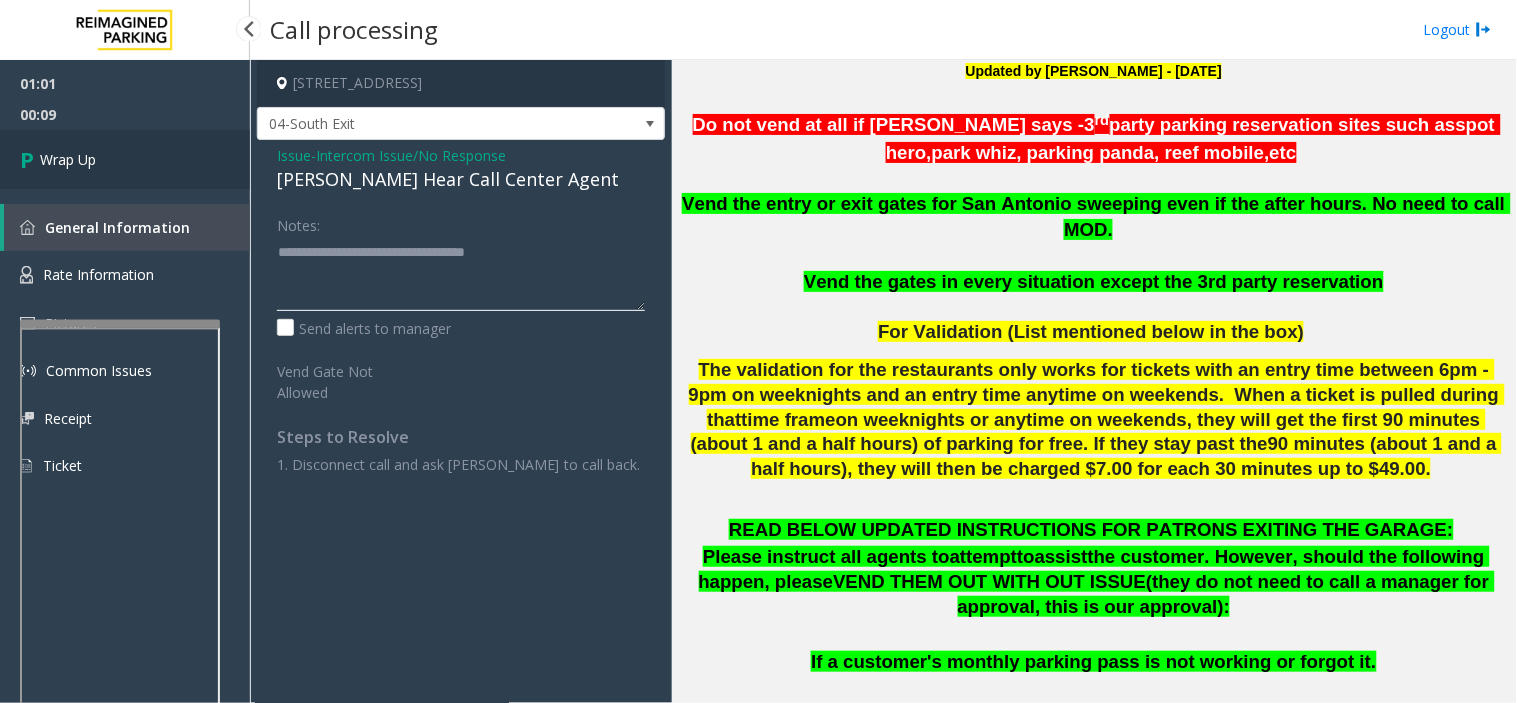 type on "**********" 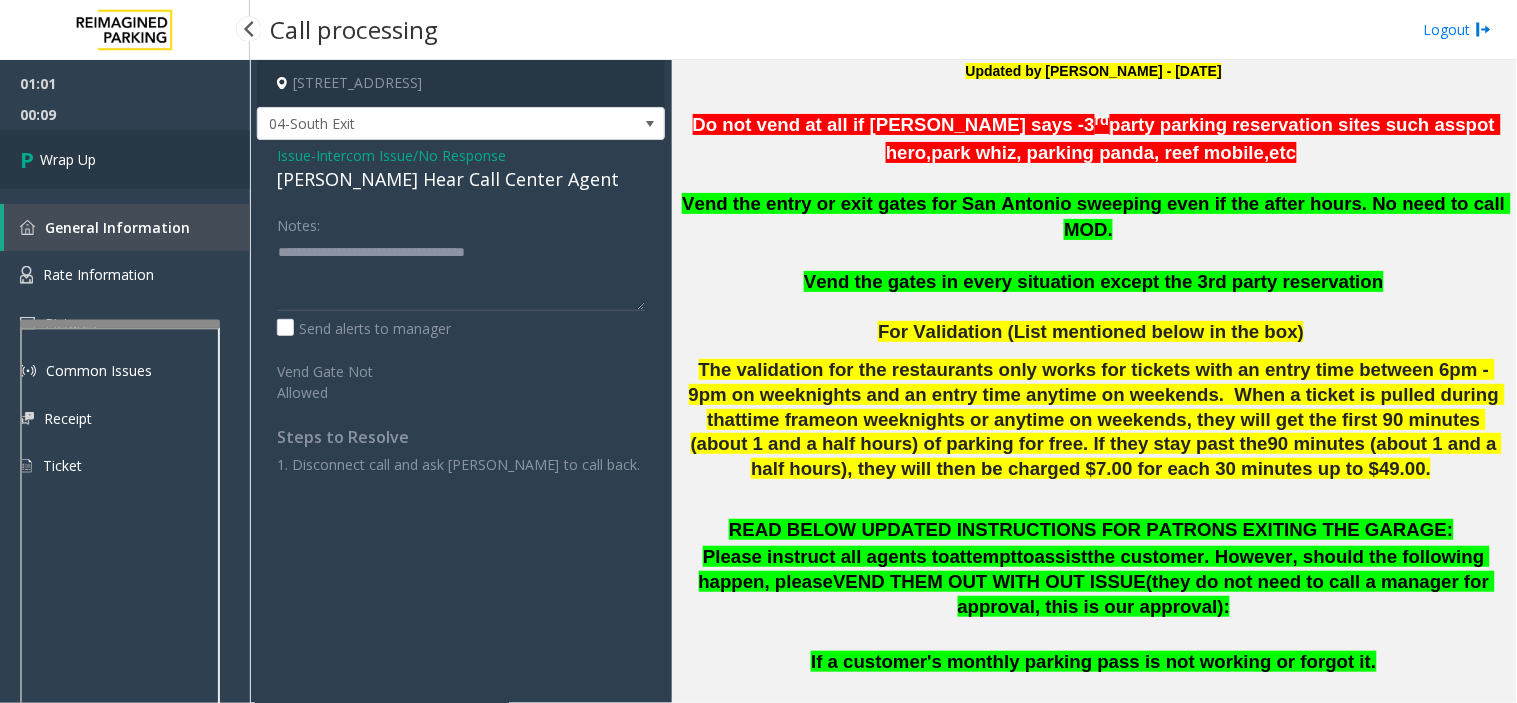 click on "Wrap Up" at bounding box center [125, 159] 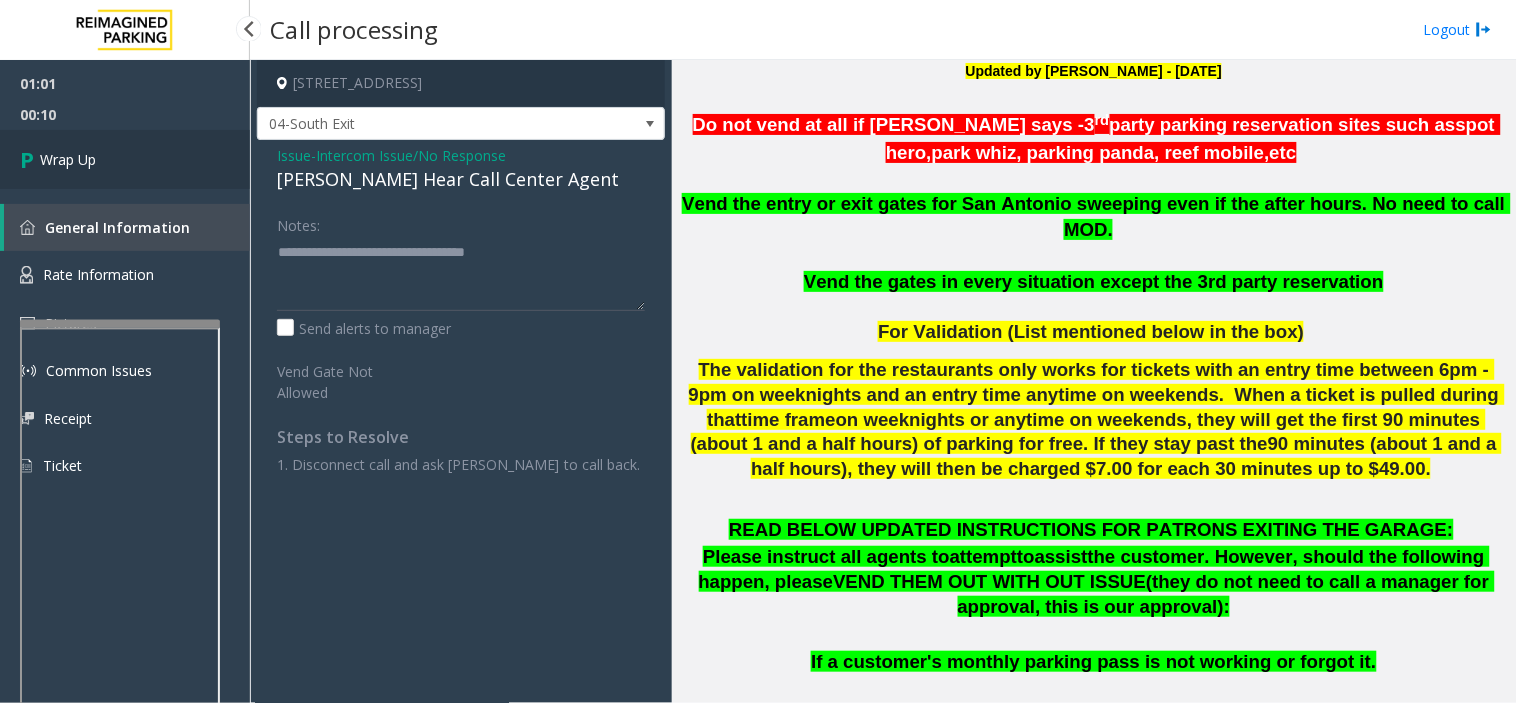 click on "Wrap Up" at bounding box center [125, 159] 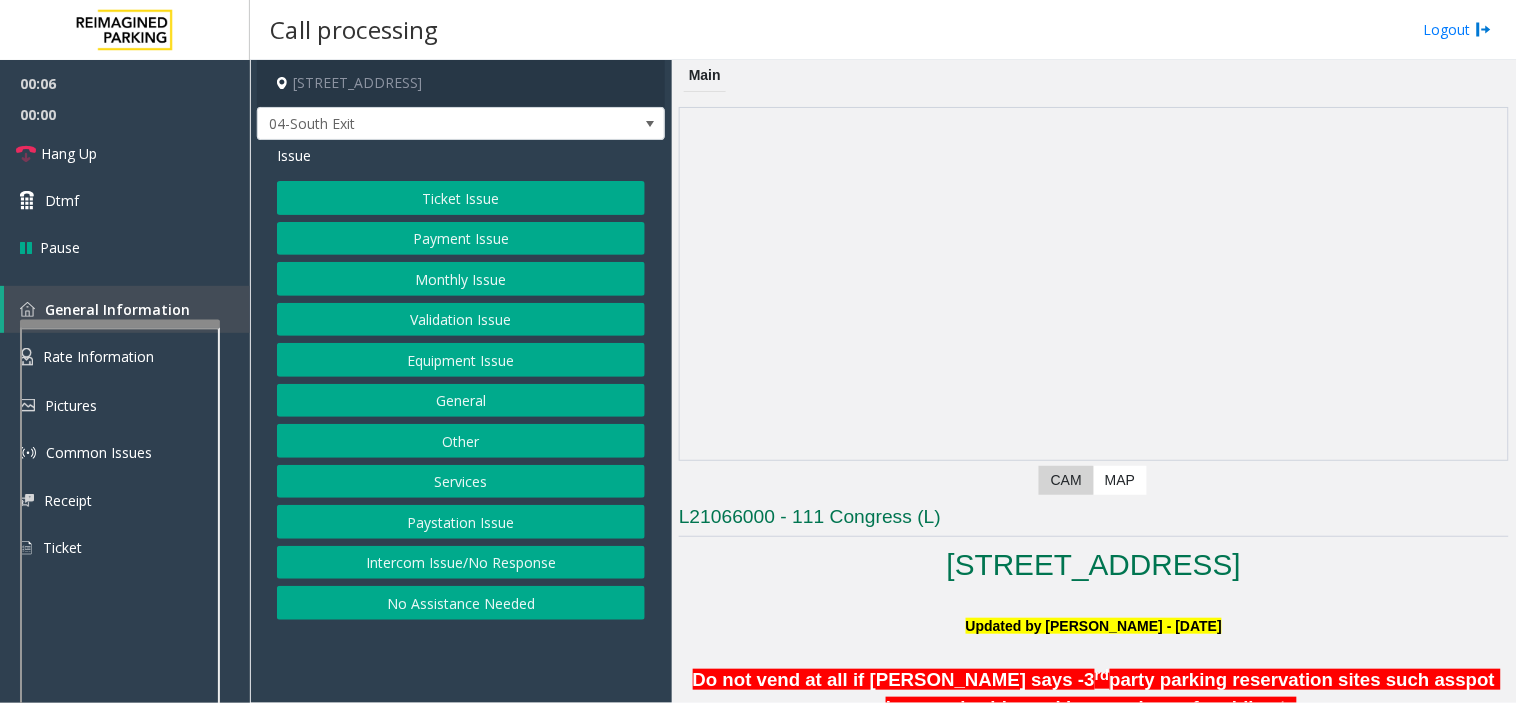 click on "Ticket Issue" 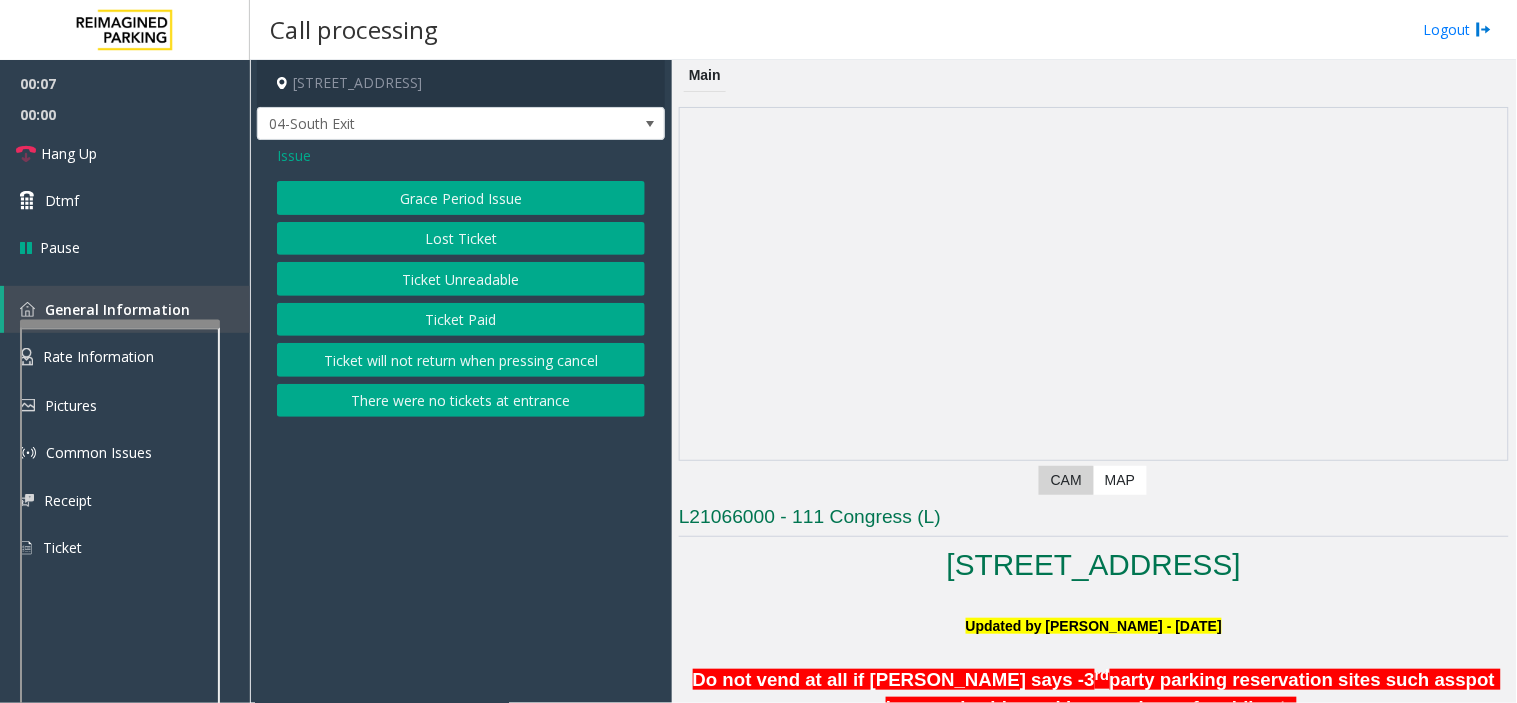 click on "Ticket Unreadable" 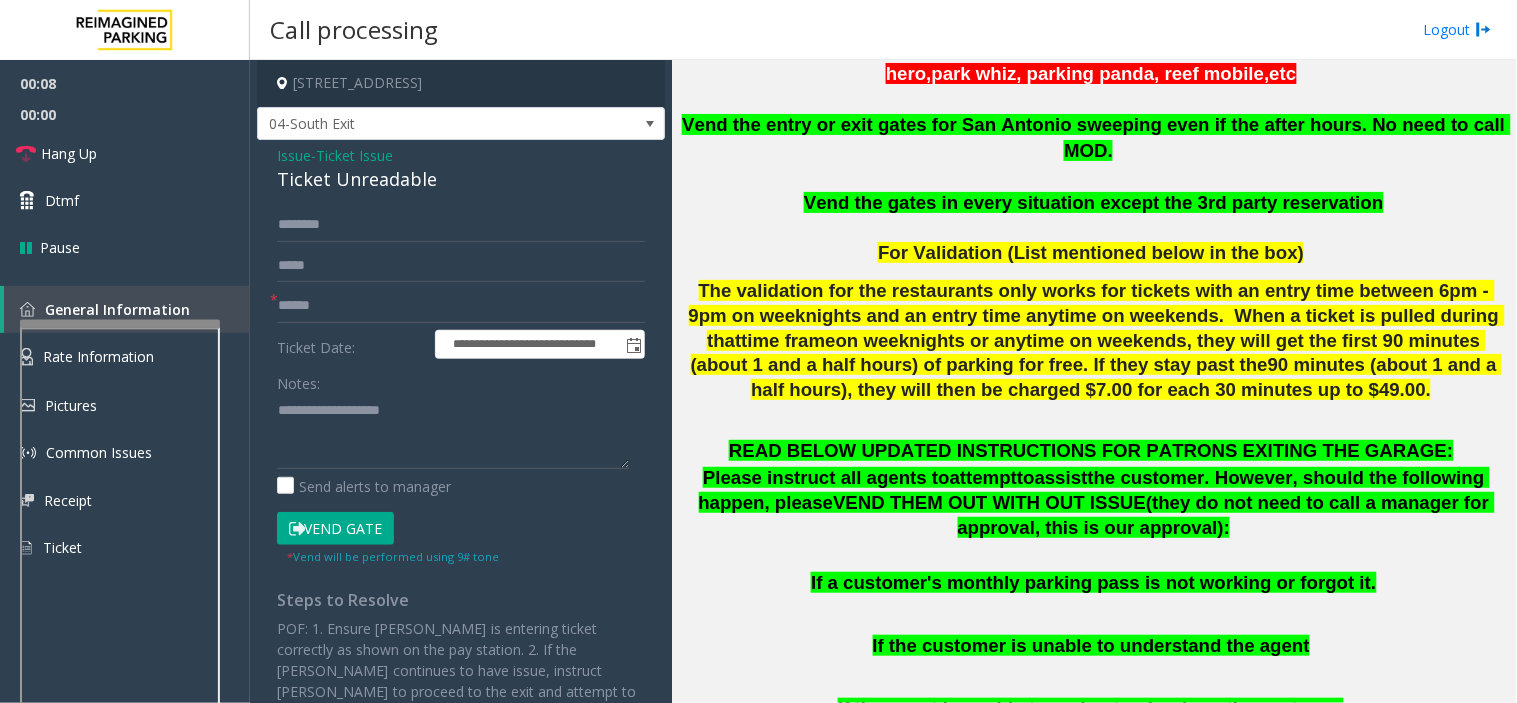 scroll, scrollTop: 666, scrollLeft: 0, axis: vertical 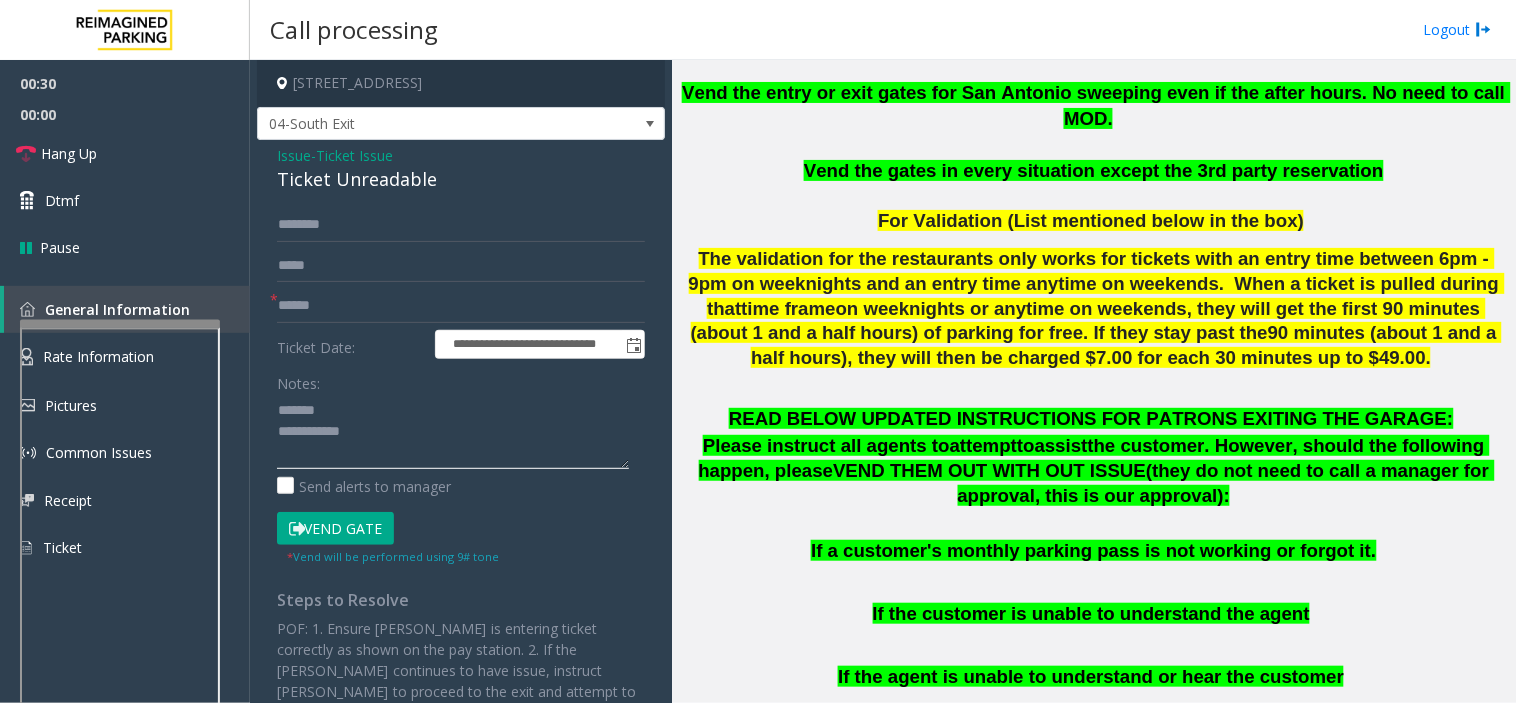 type on "**********" 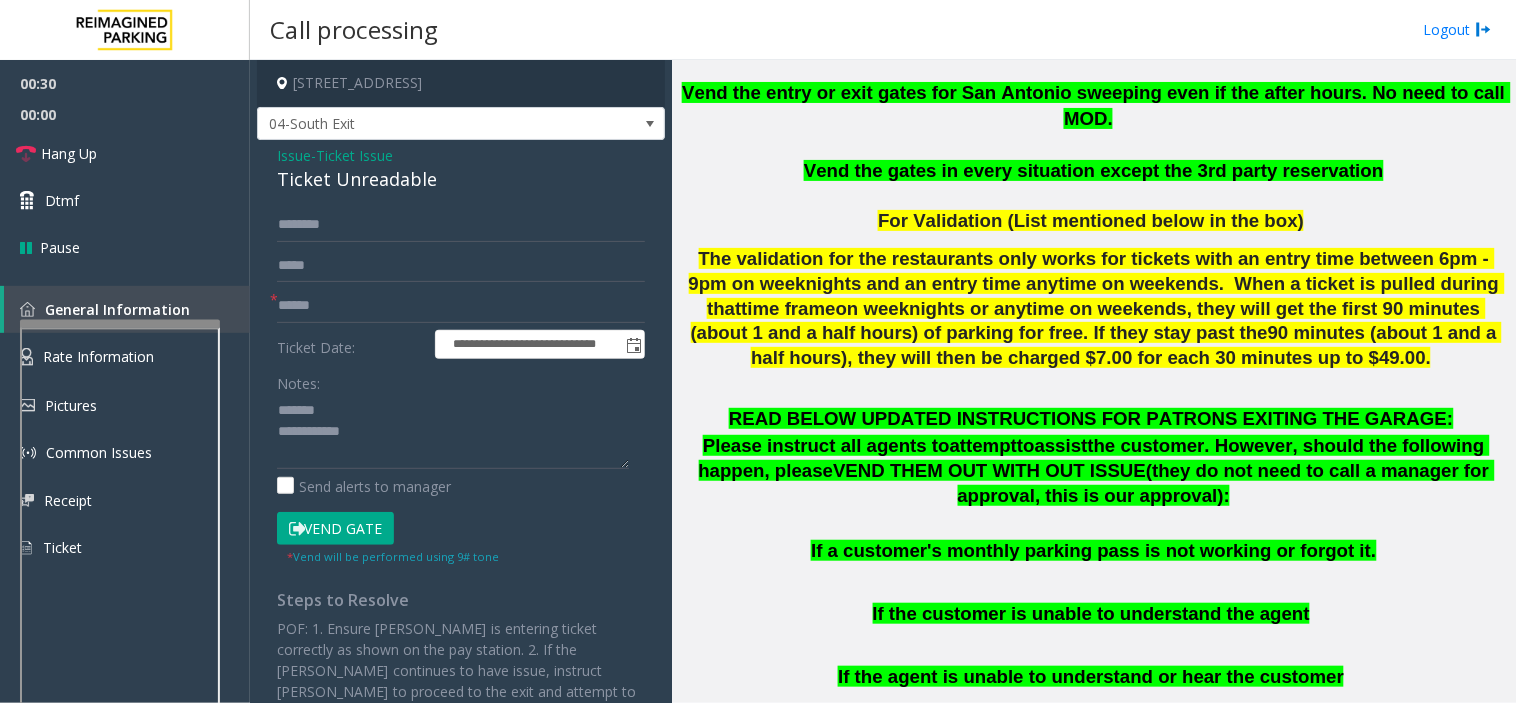 click on "**********" 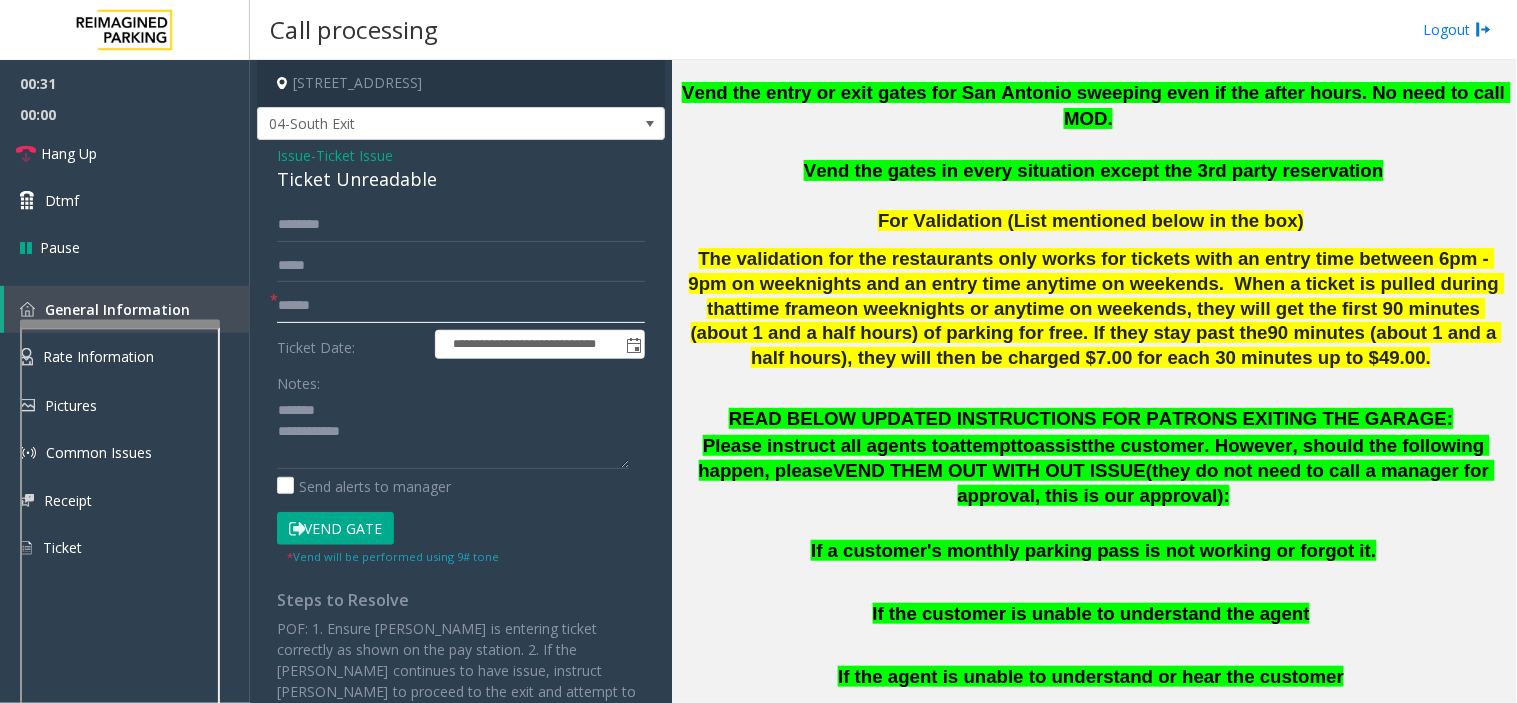 click 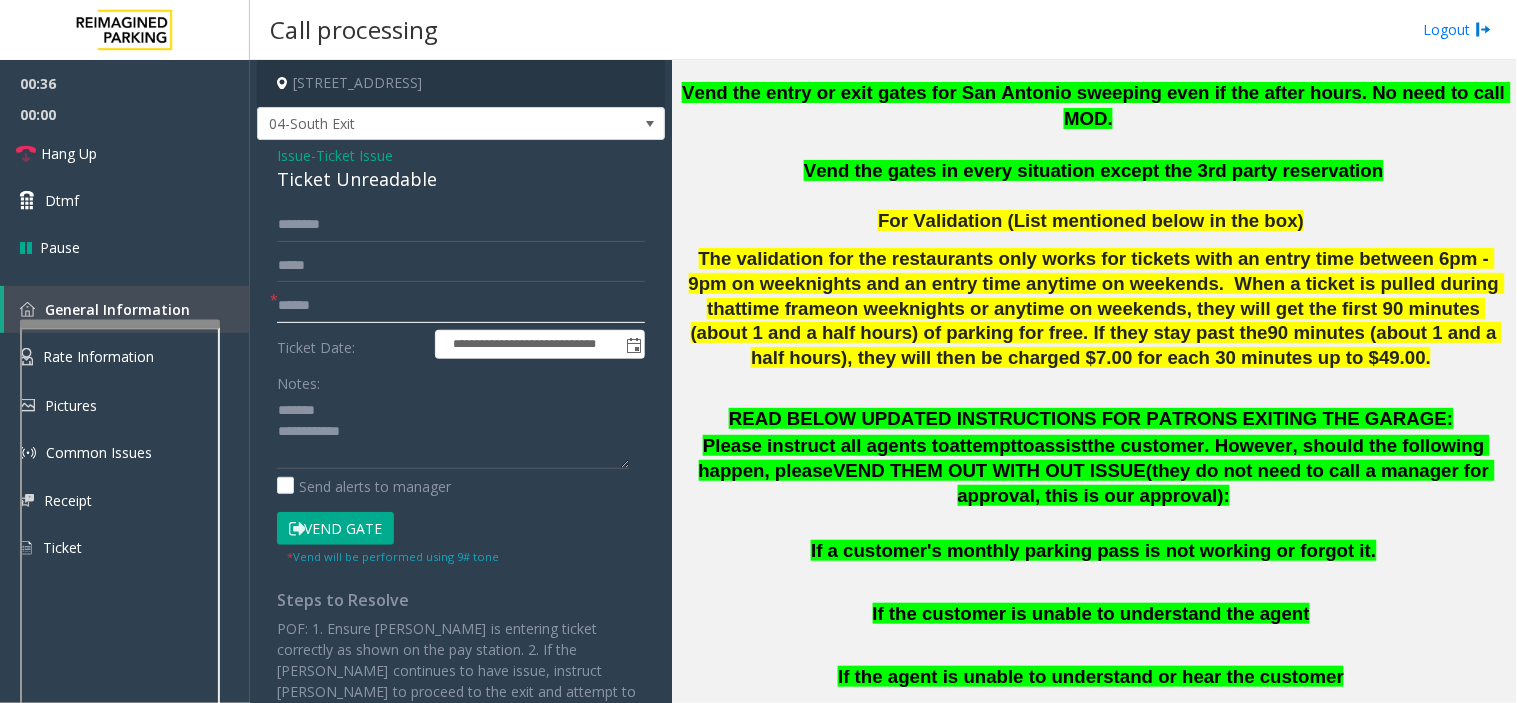 type on "******" 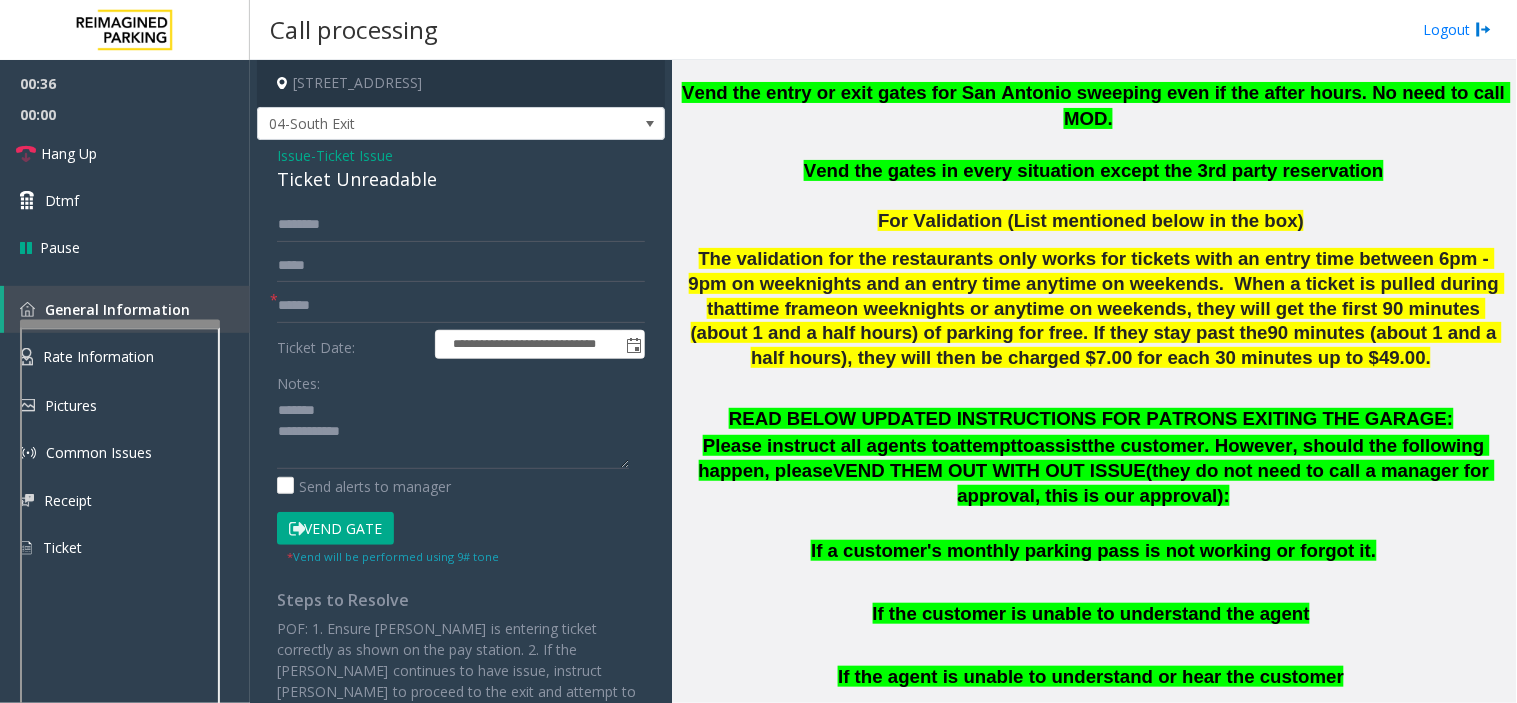 click on "Vend Gate" 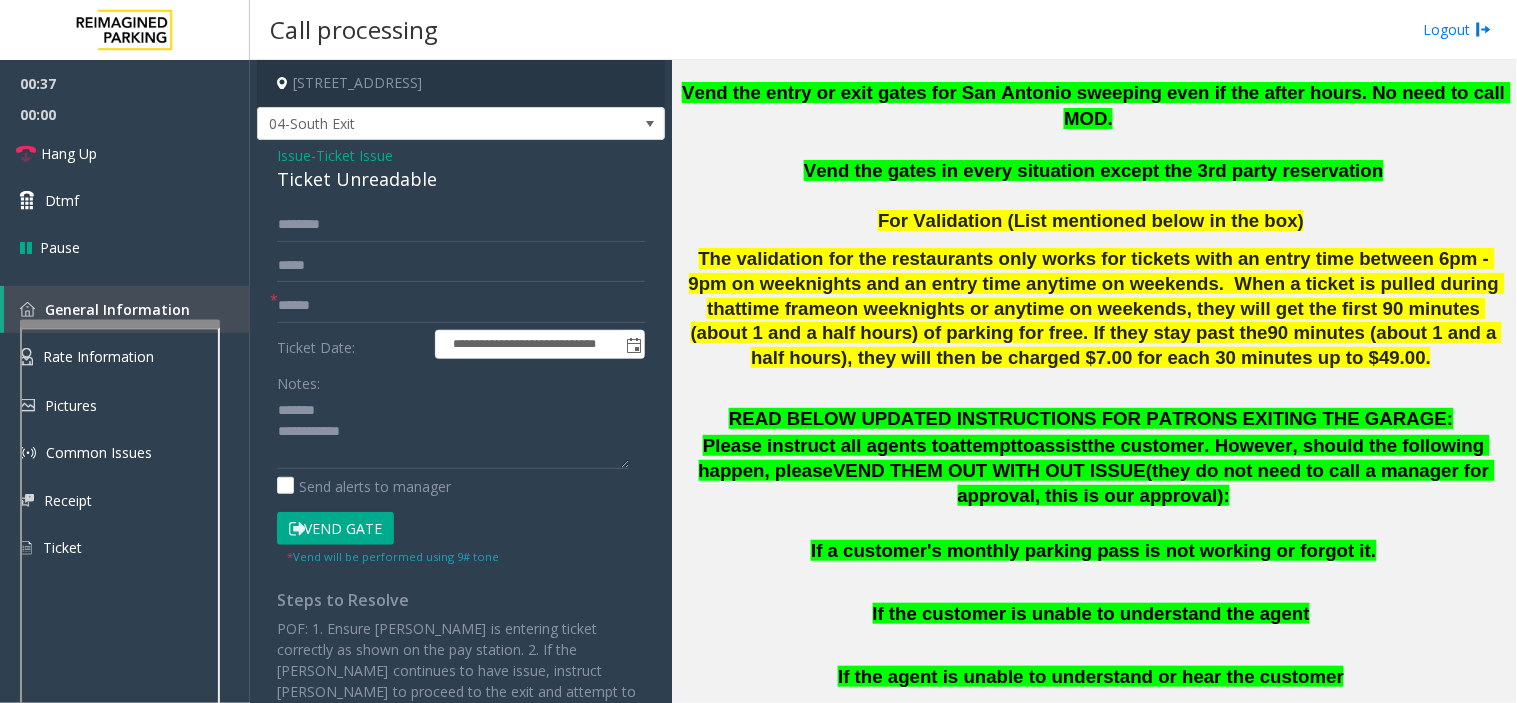 click on "Ticket Unreadable" 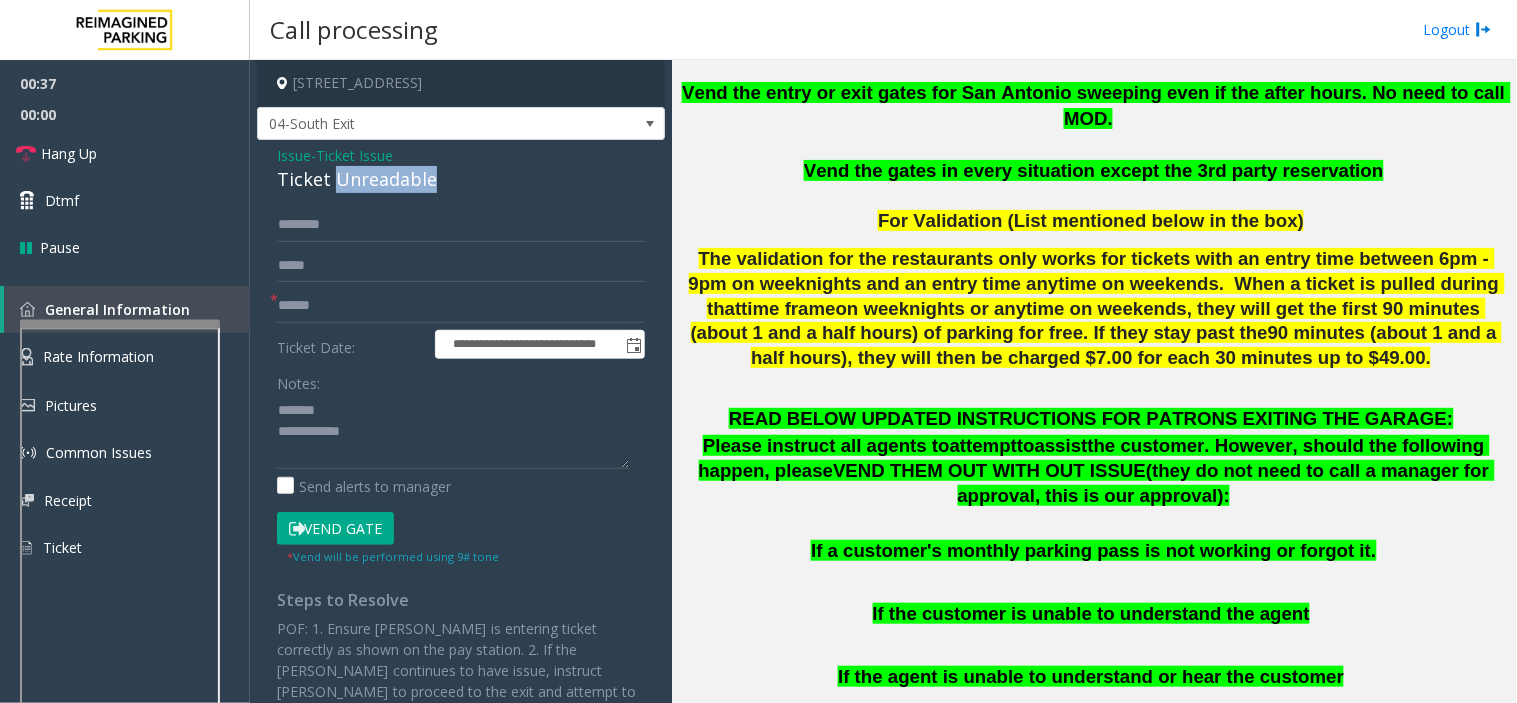 click on "Ticket Unreadable" 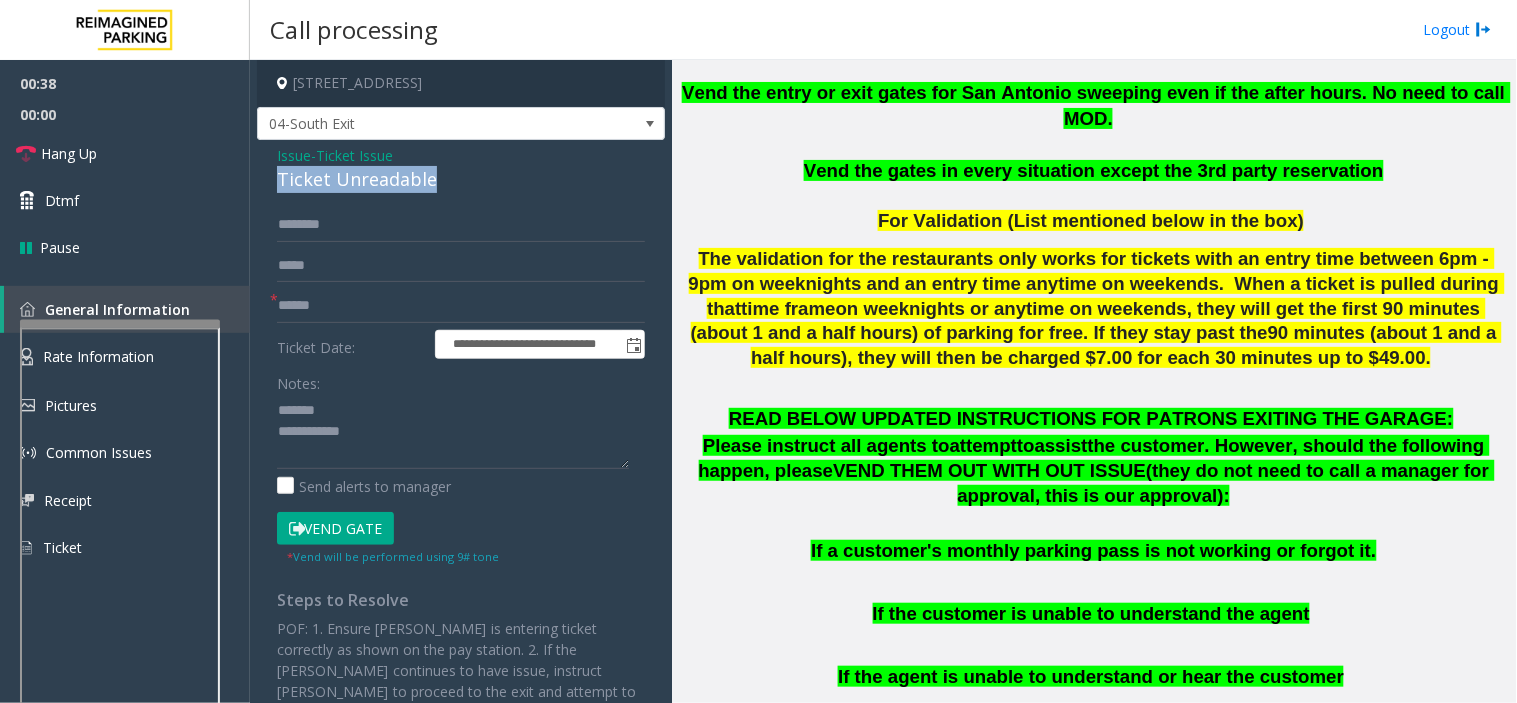 click on "Ticket Unreadable" 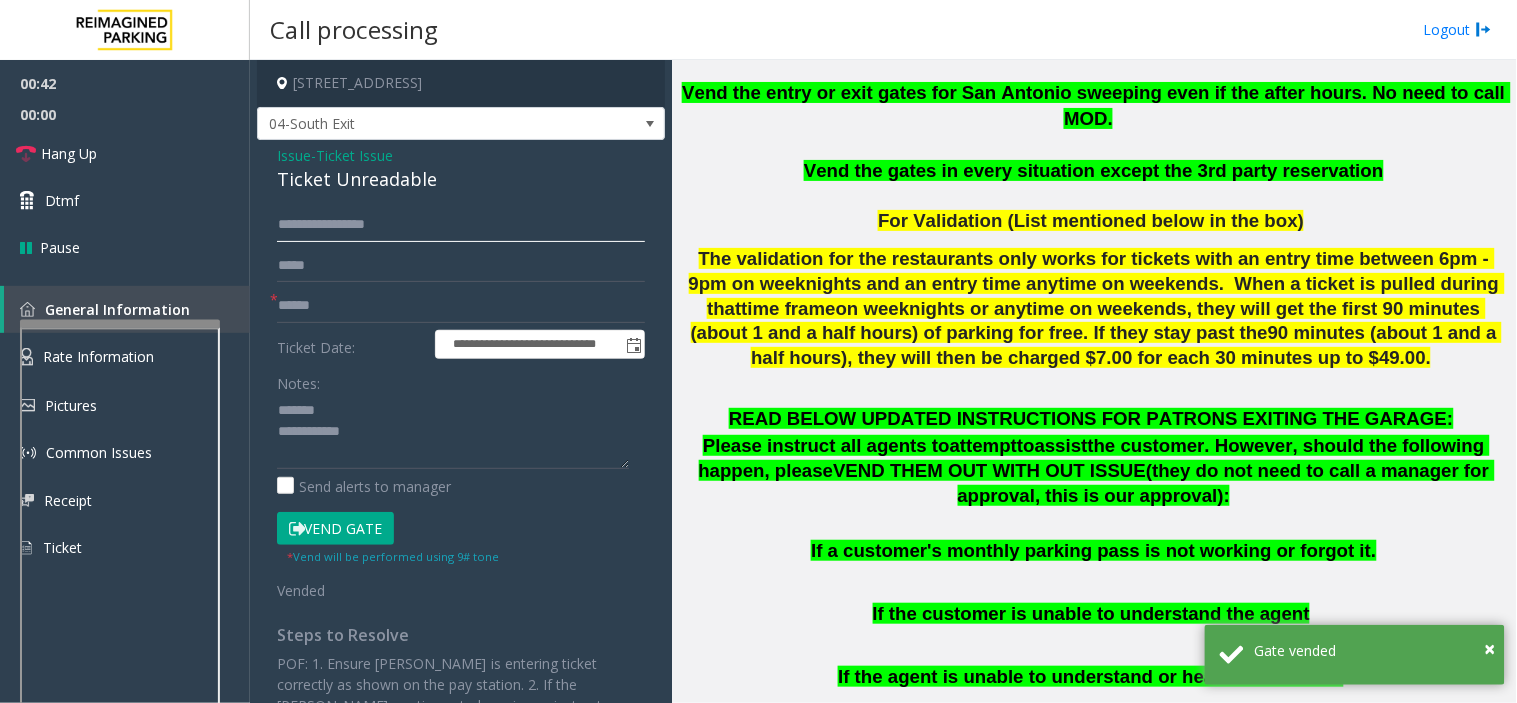 type on "**********" 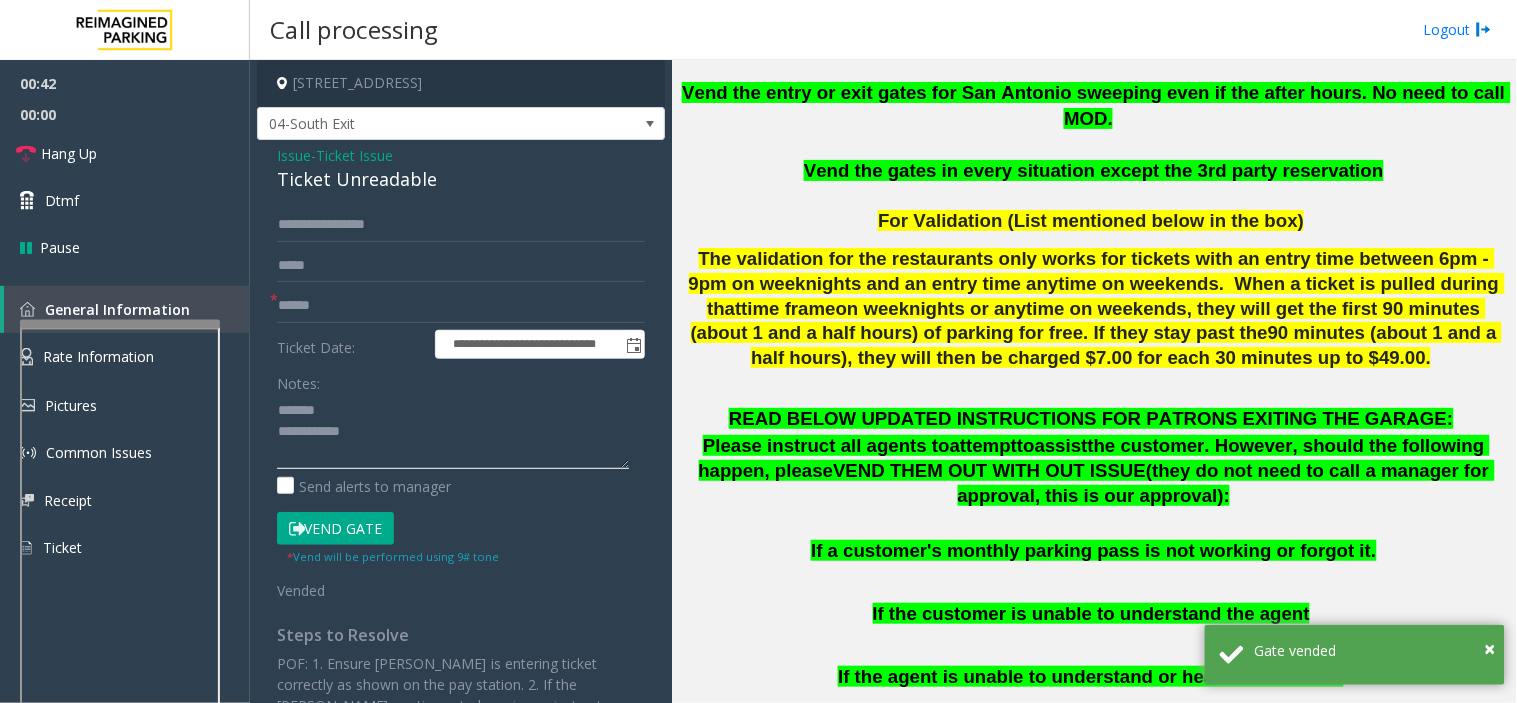 click 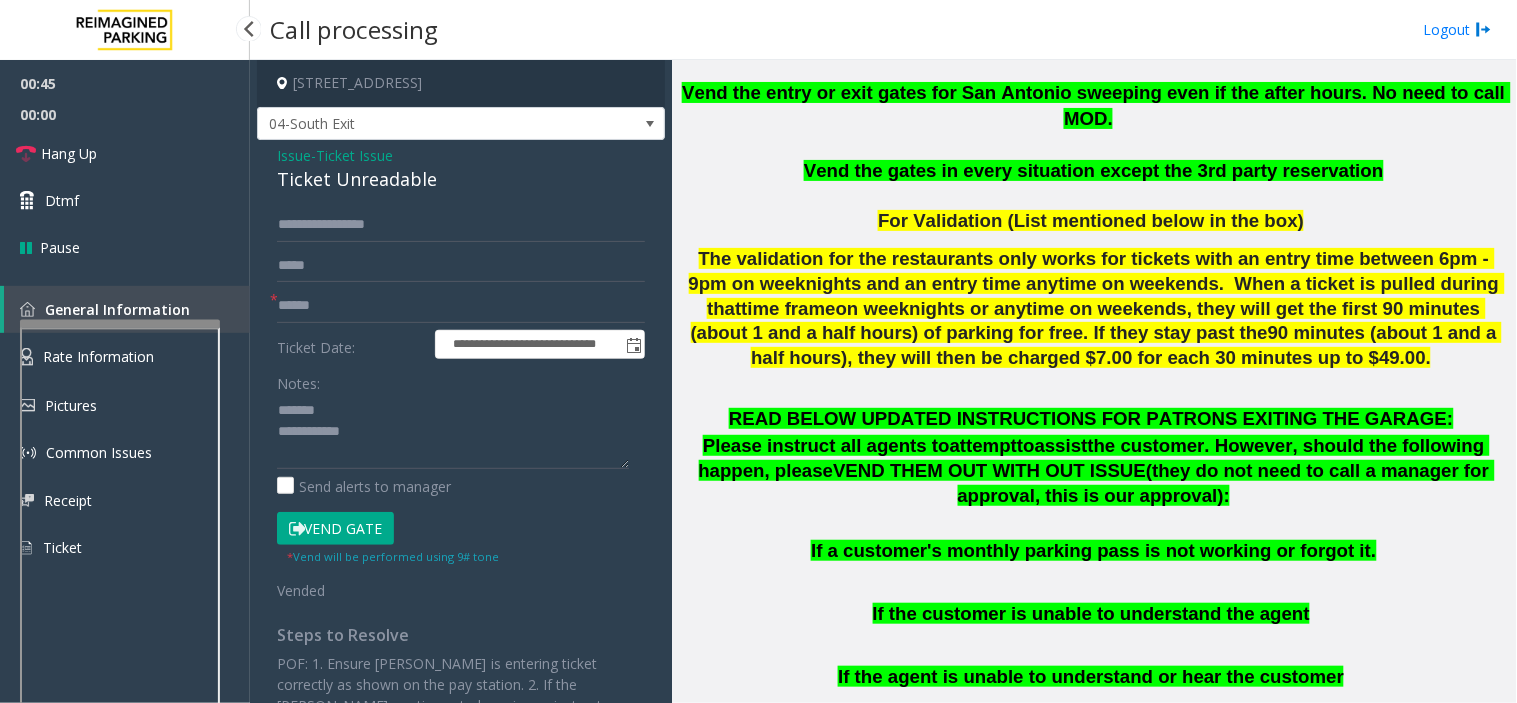 click on "00:00" at bounding box center (125, 114) 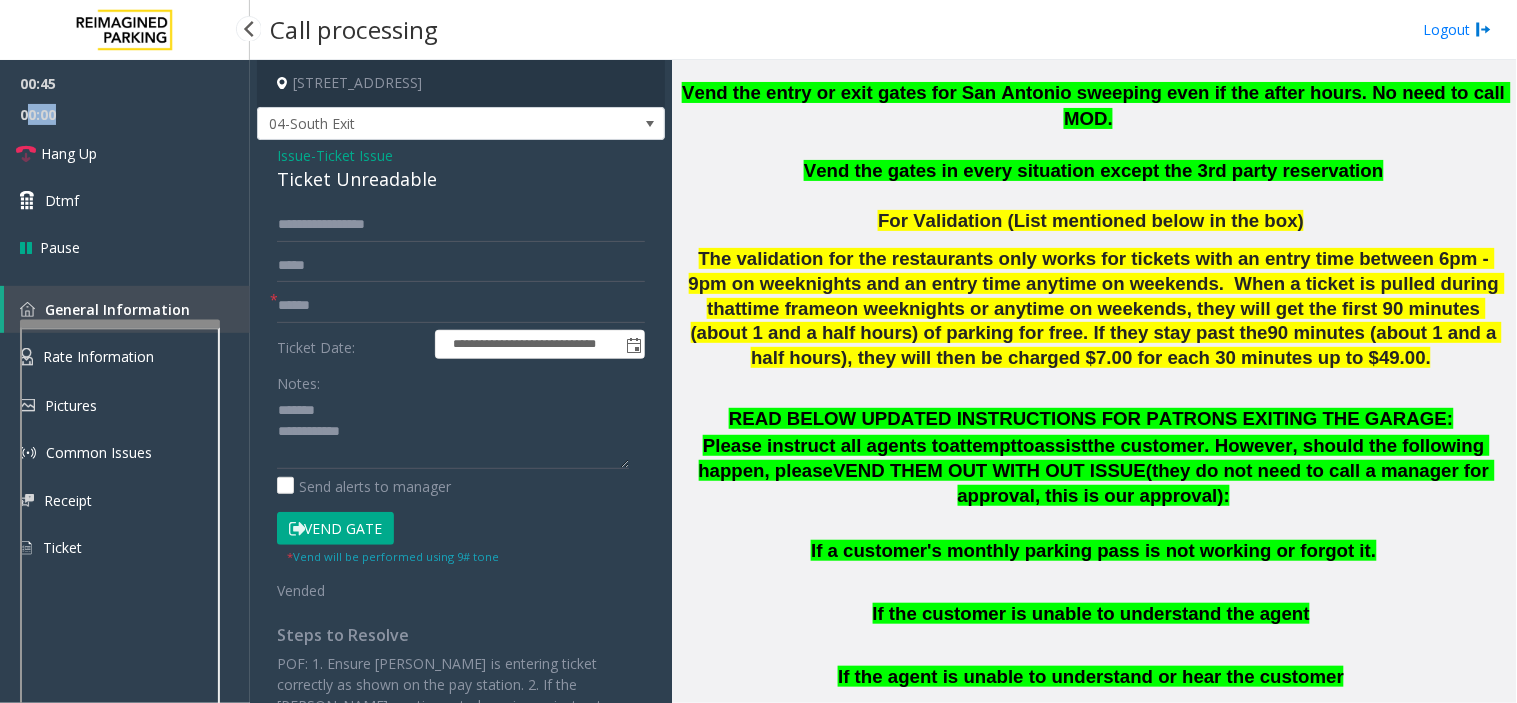 click on "00:00" at bounding box center [125, 114] 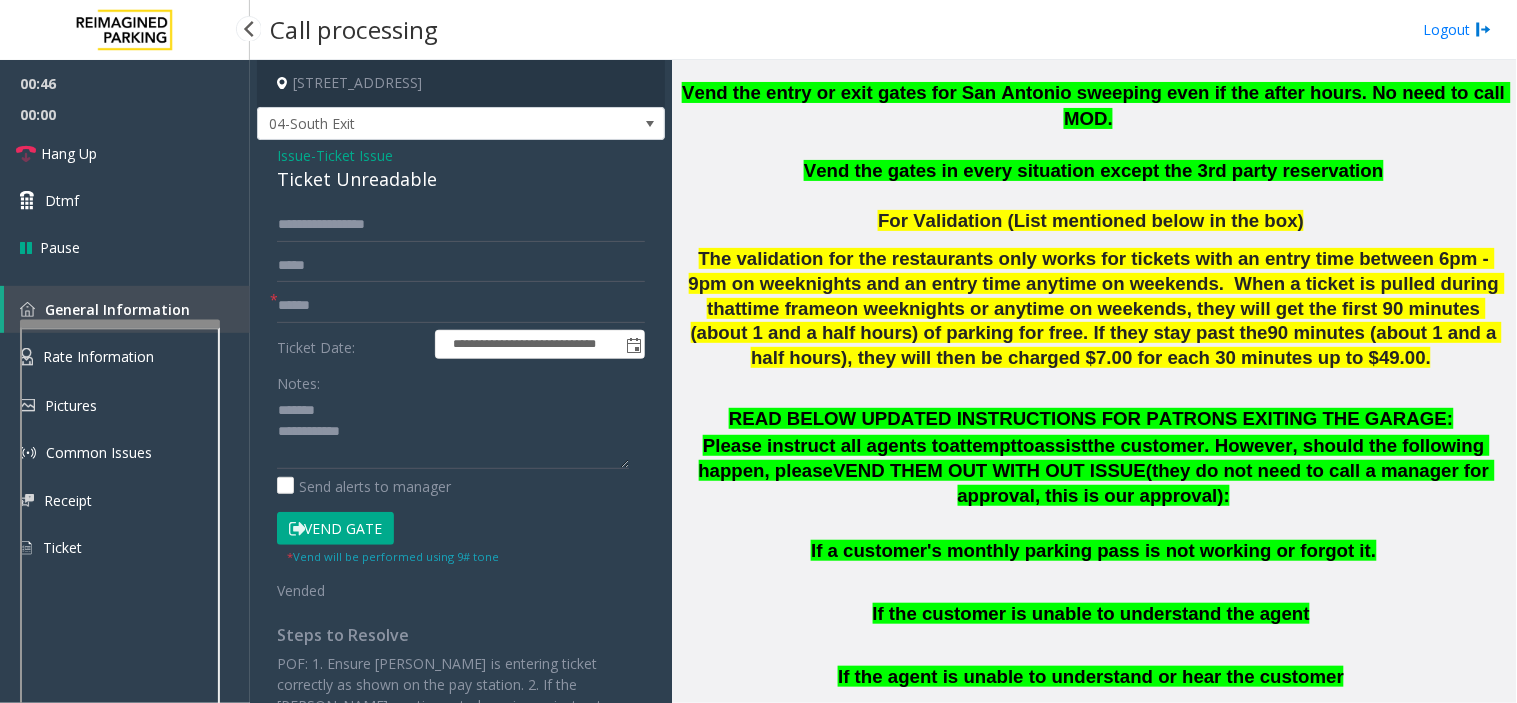 click on "00:00" at bounding box center [125, 114] 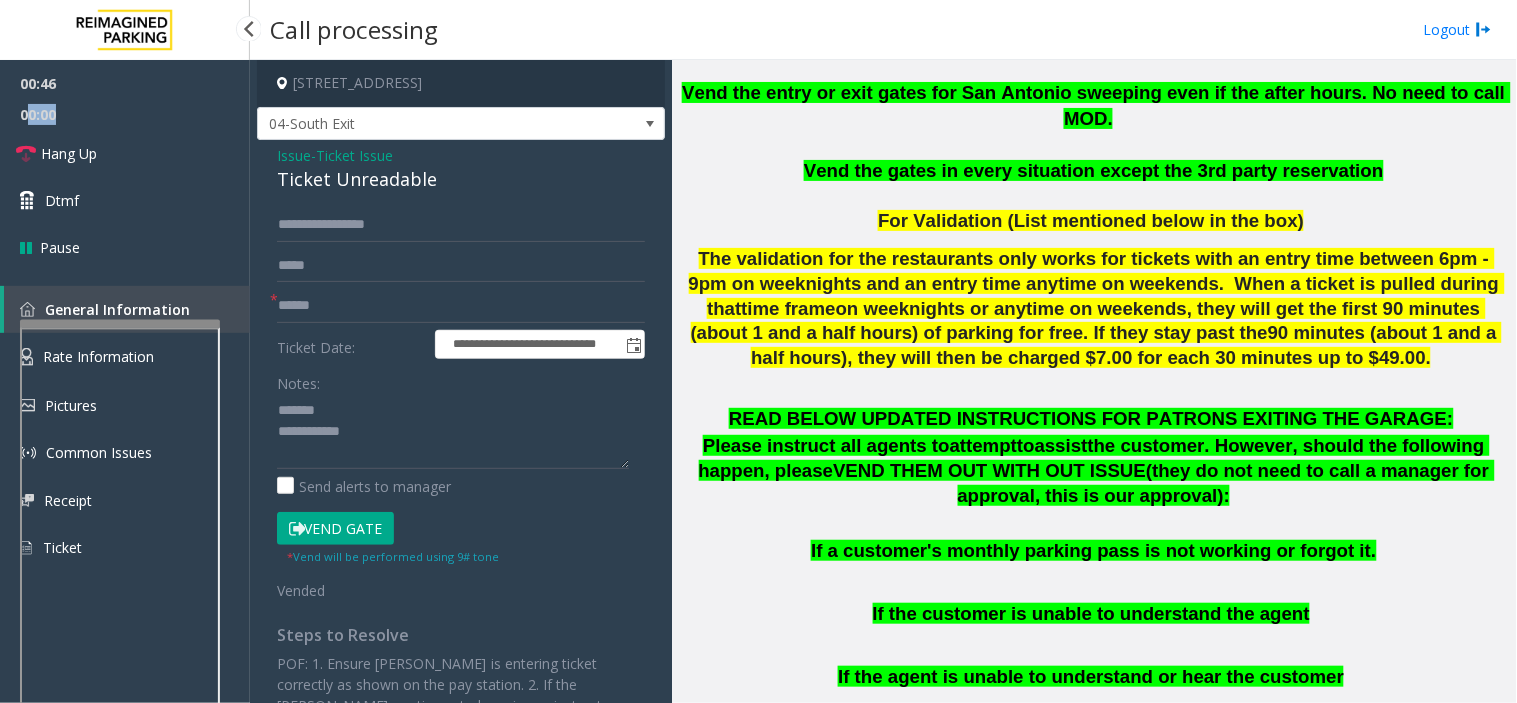 click on "00:00" at bounding box center [125, 114] 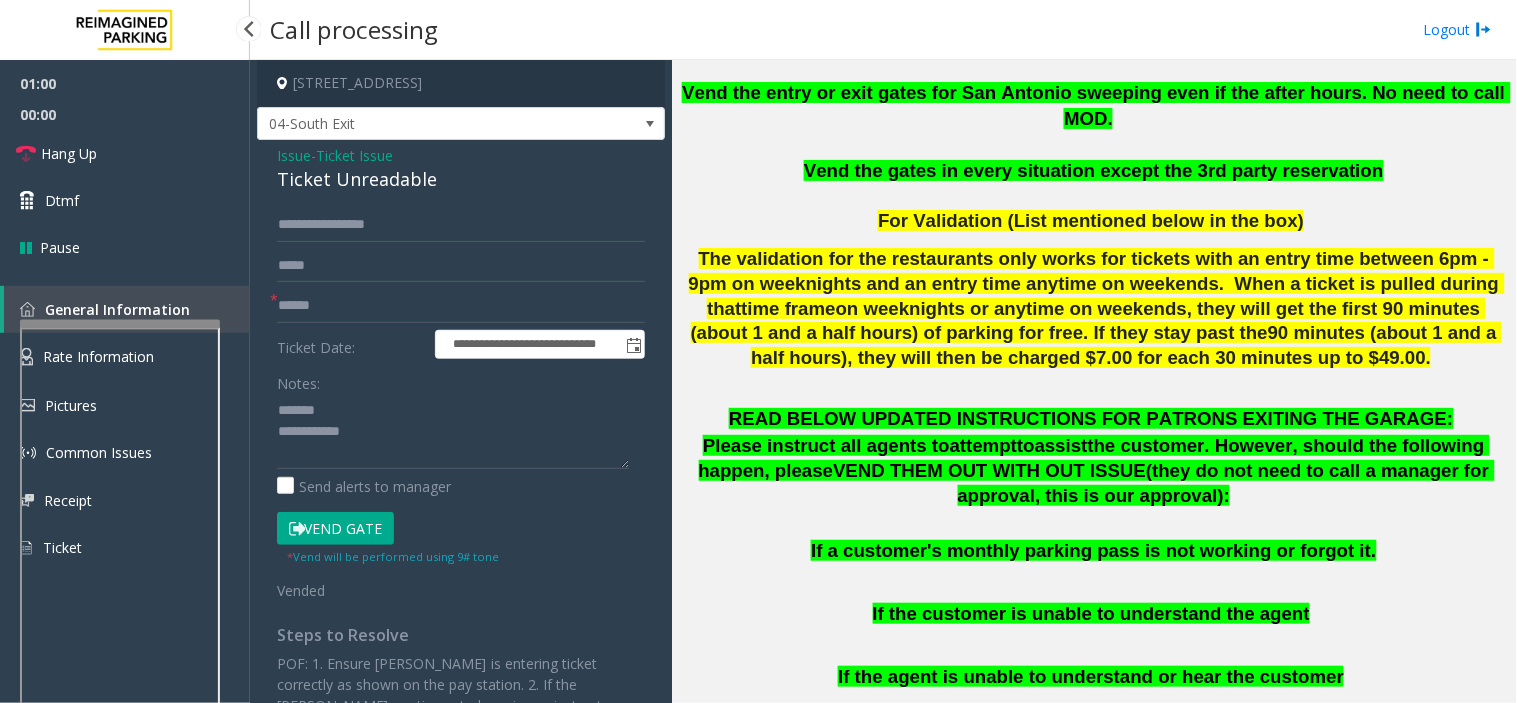 click on "01:00" at bounding box center [125, 83] 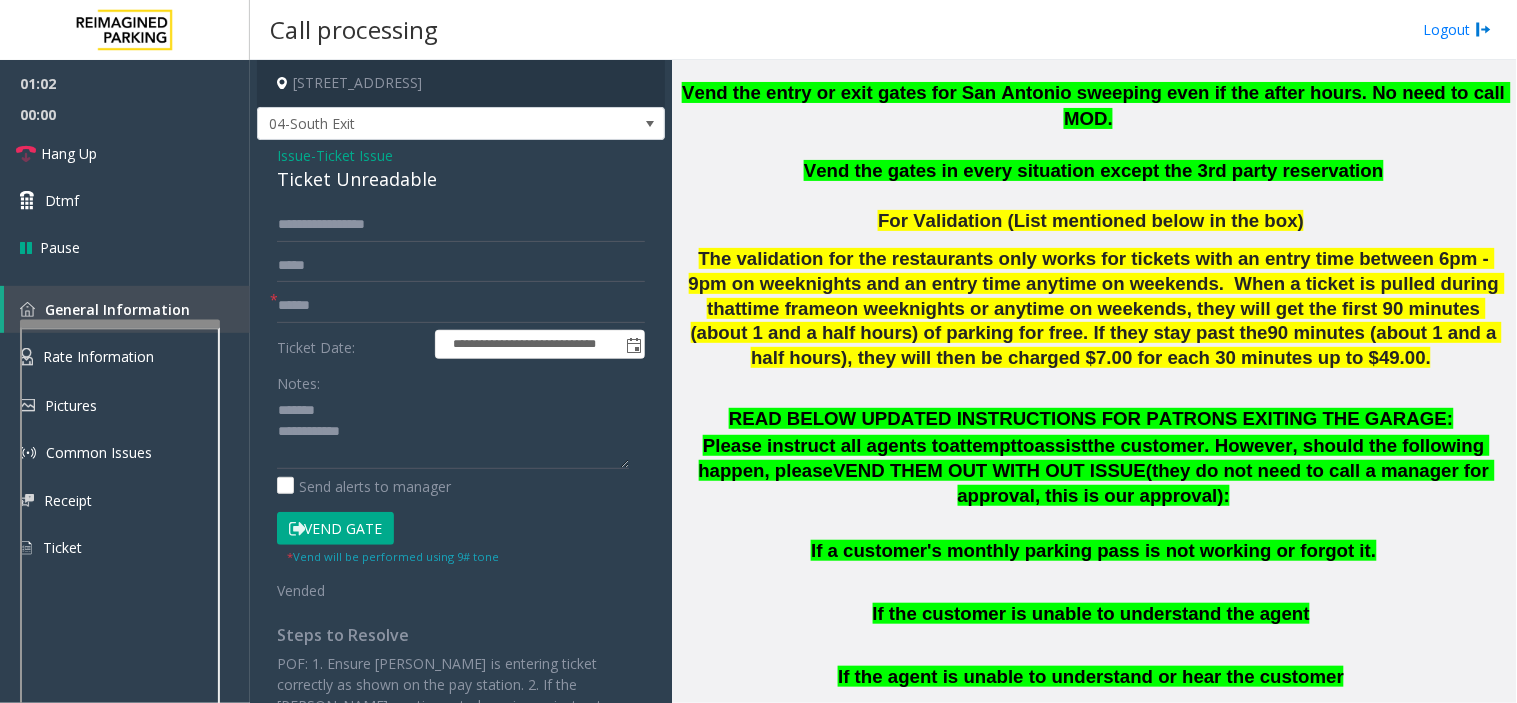click on "Ticket Unreadable" 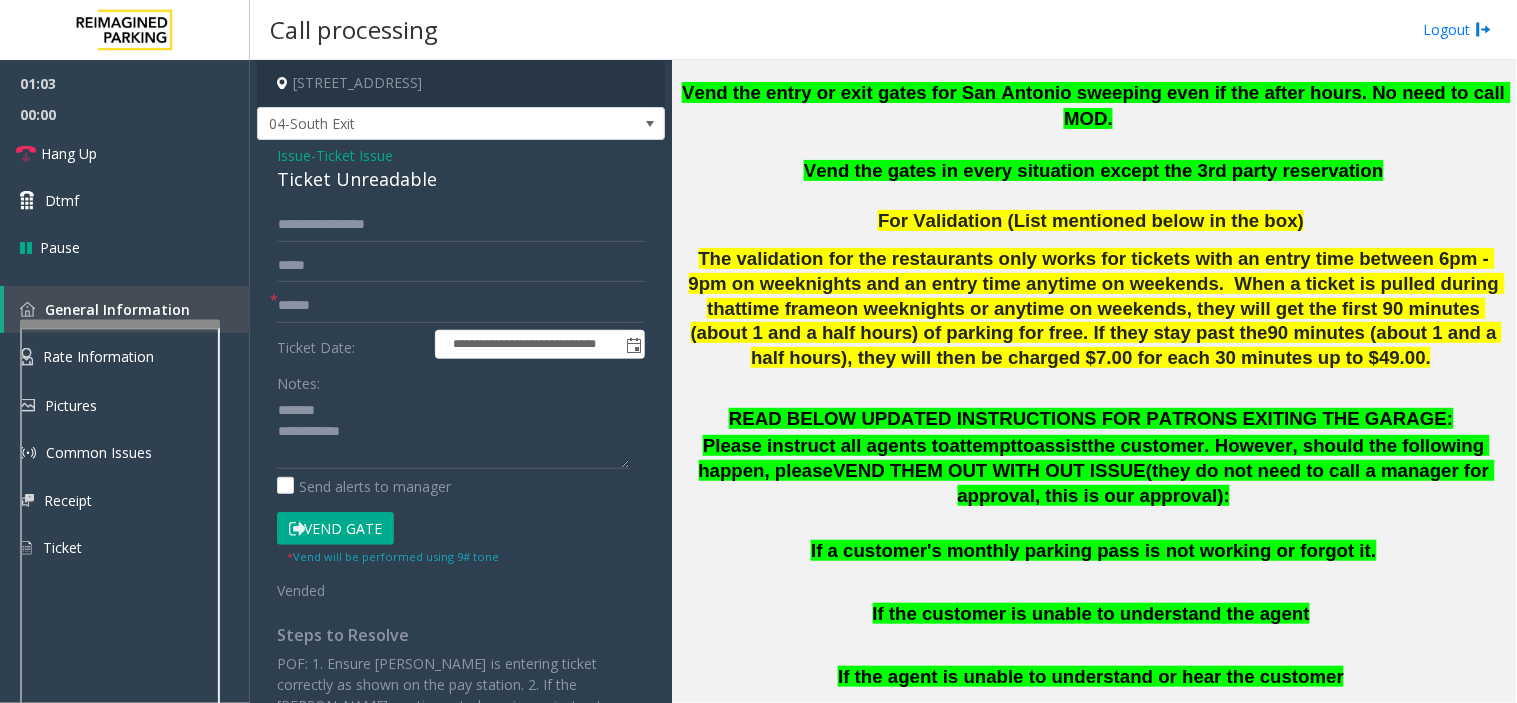 click on "Ticket Unreadable" 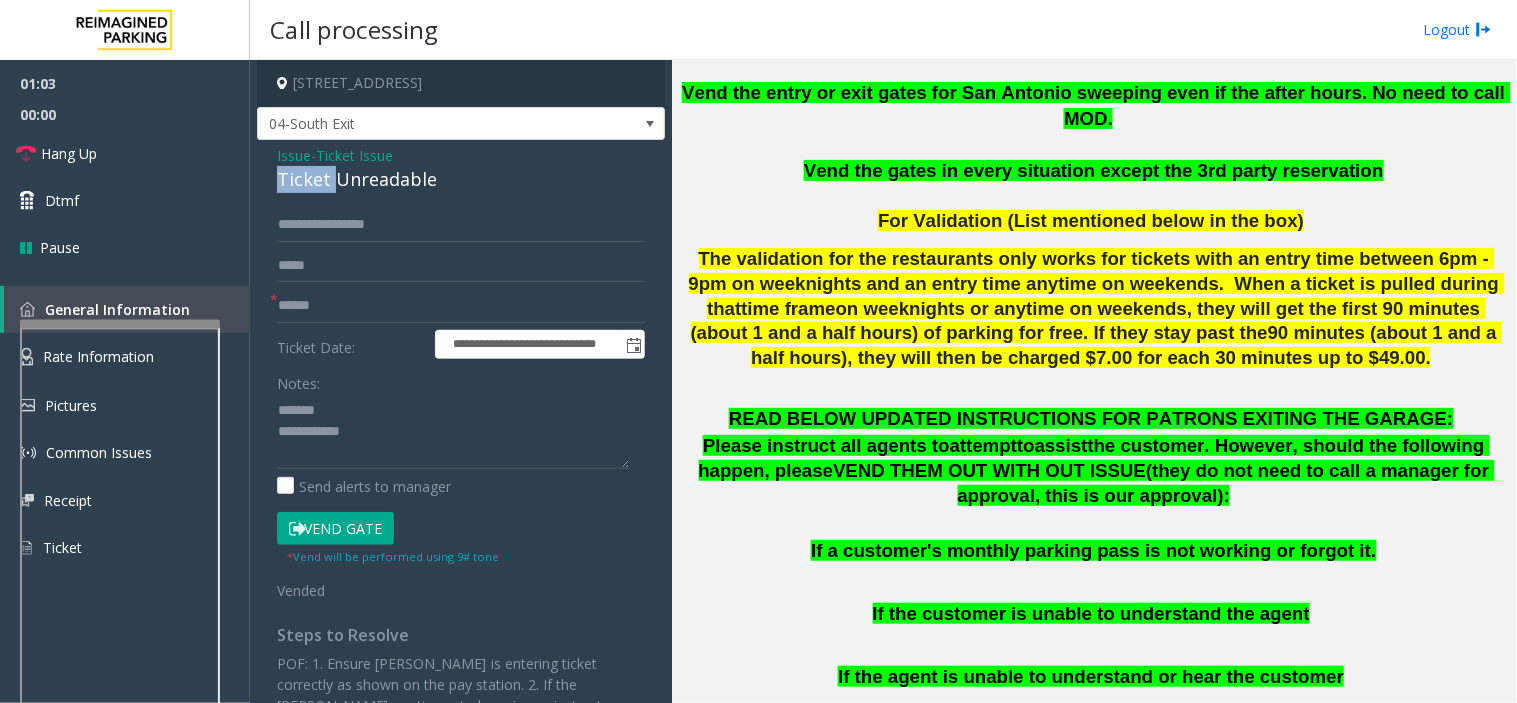click on "Ticket Unreadable" 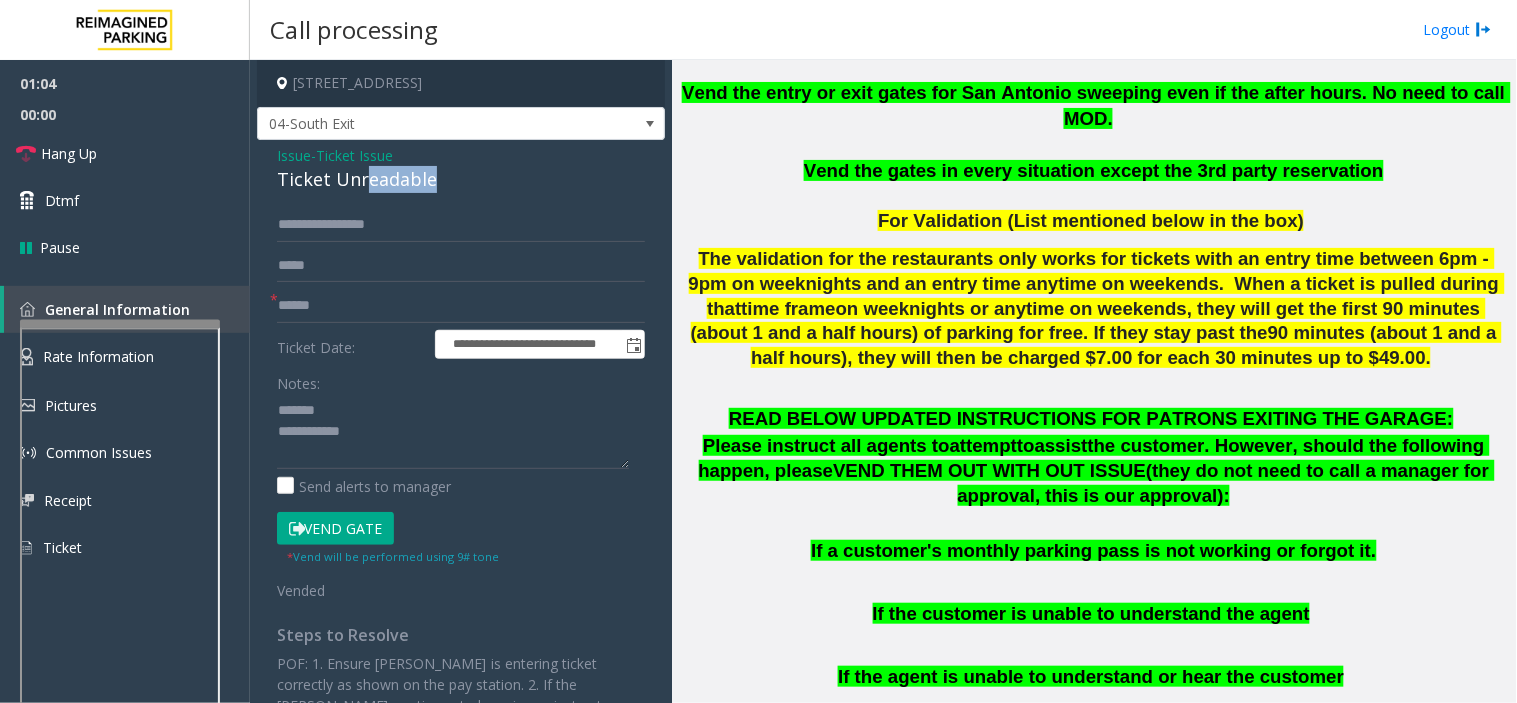 drag, startPoint x: 364, startPoint y: 172, endPoint x: 371, endPoint y: 226, distance: 54.451813 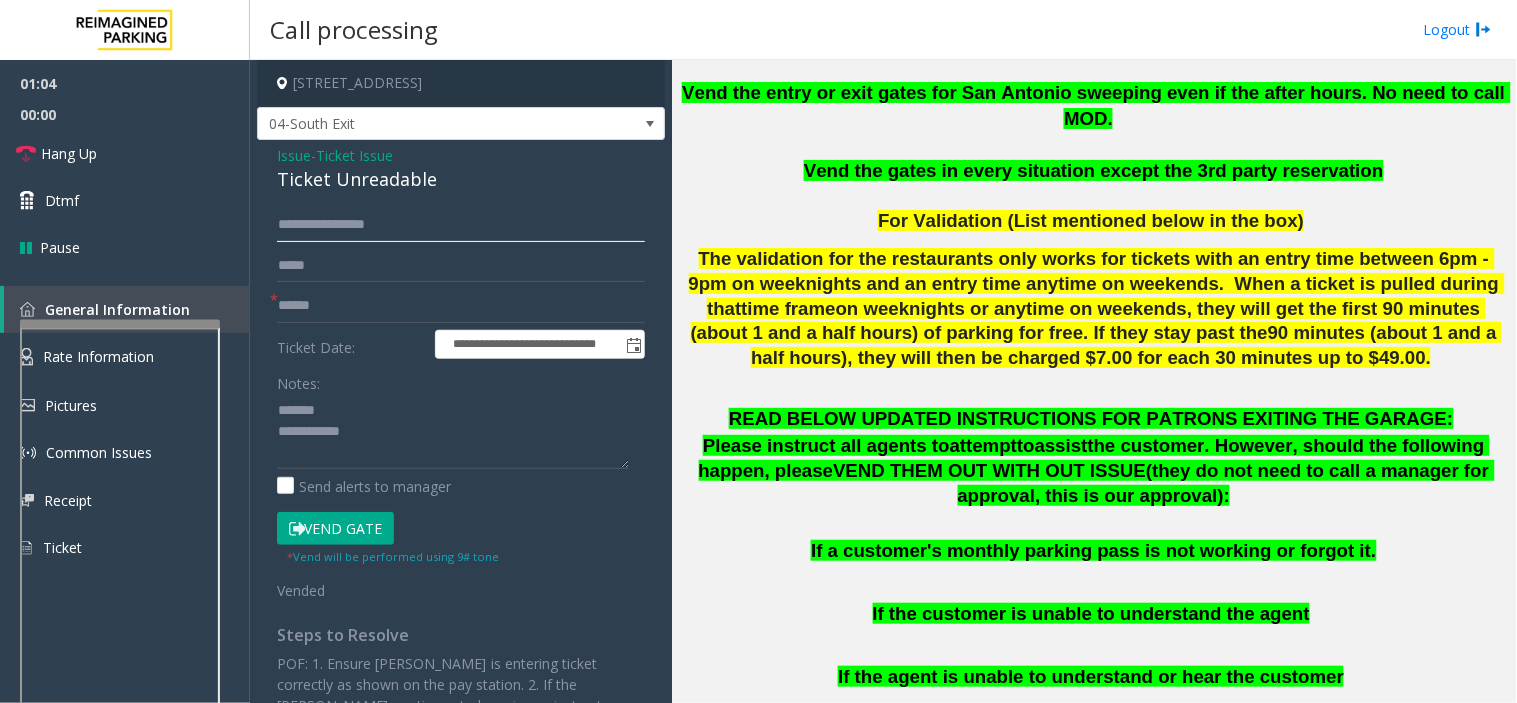 click on "**********" 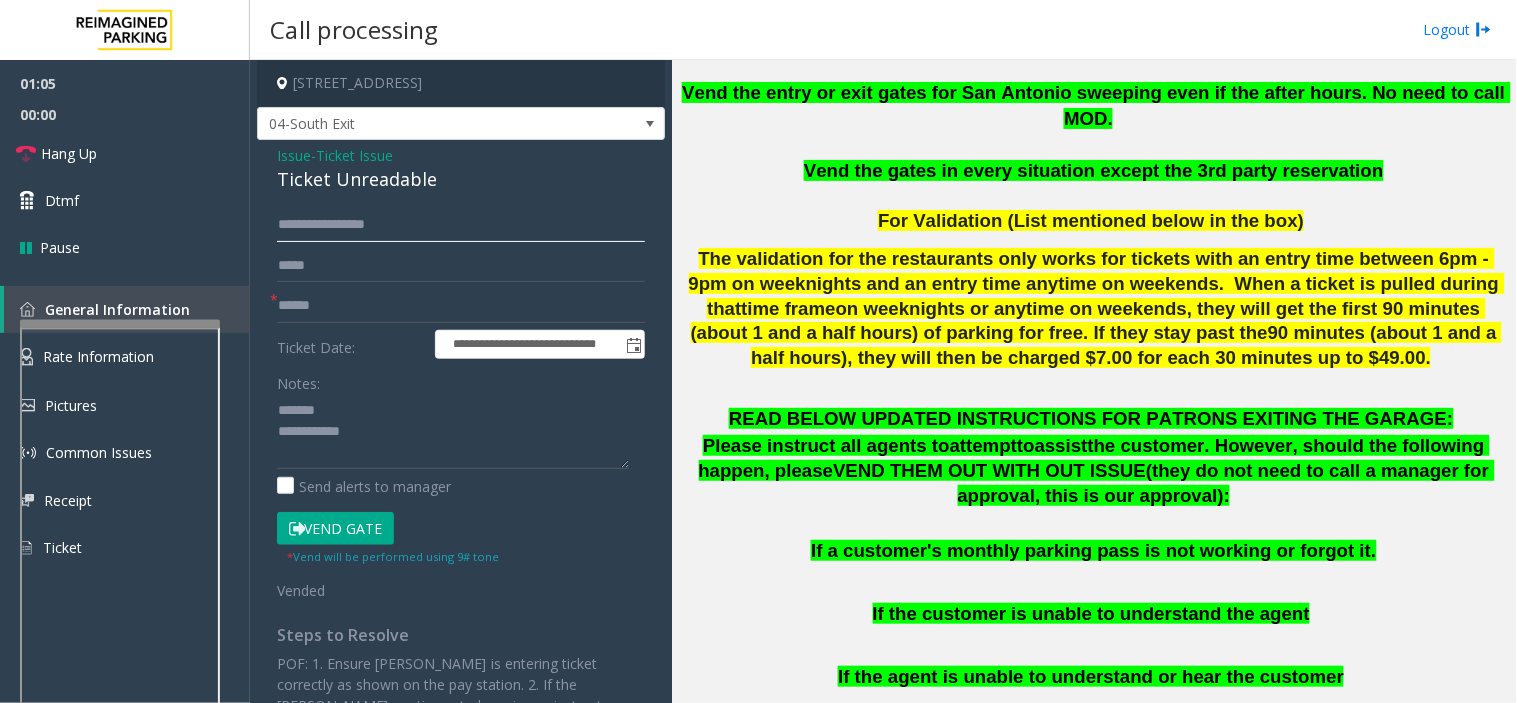 click on "**********" 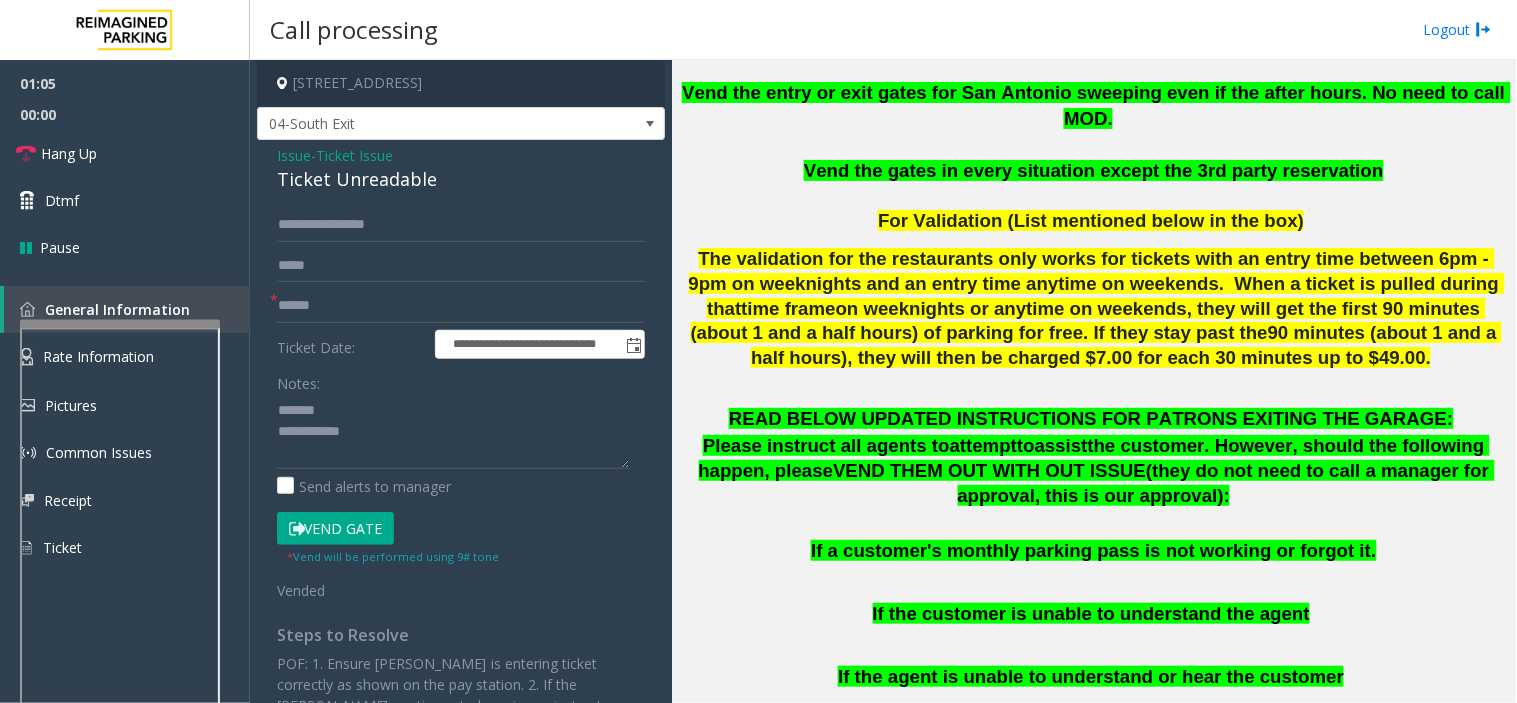 click on "Ticket Unreadable" 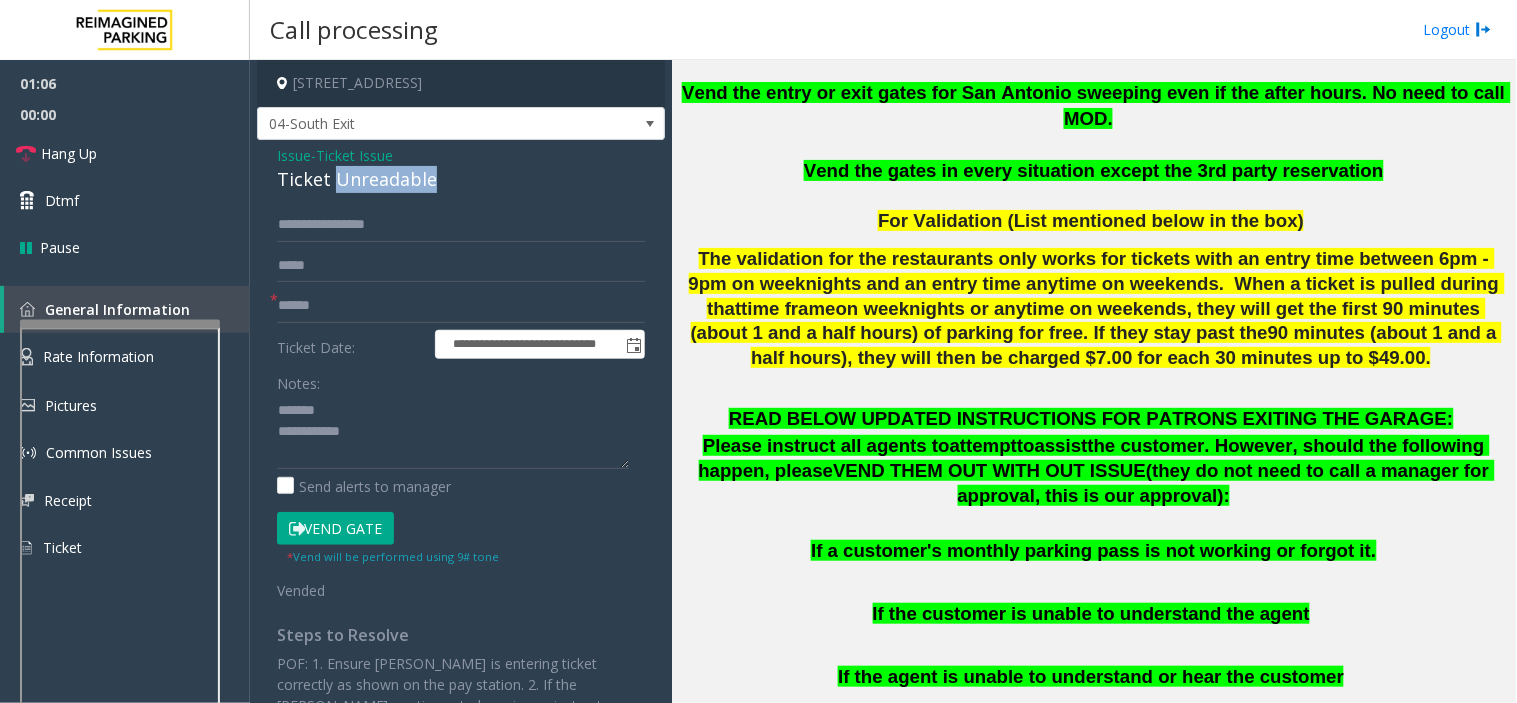 click on "Ticket Unreadable" 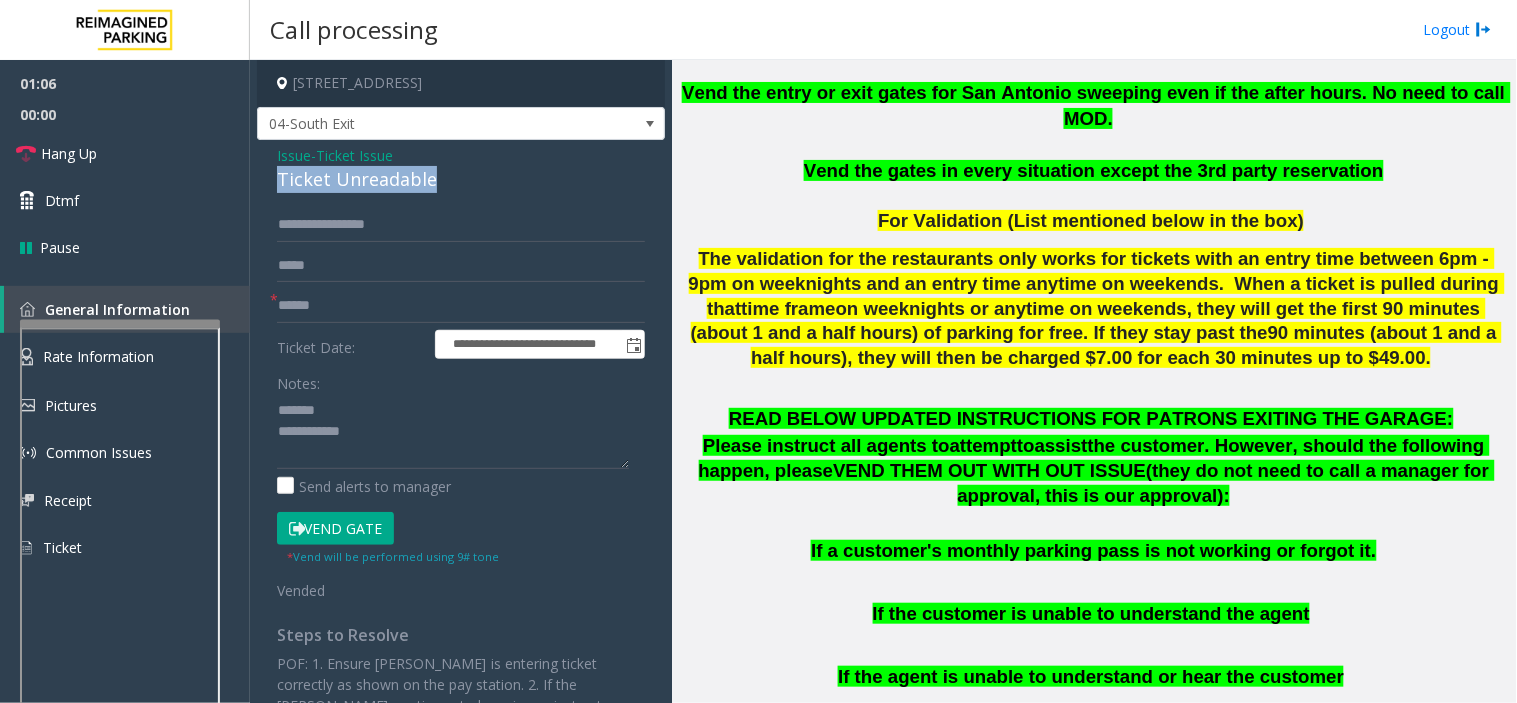 click on "Ticket Unreadable" 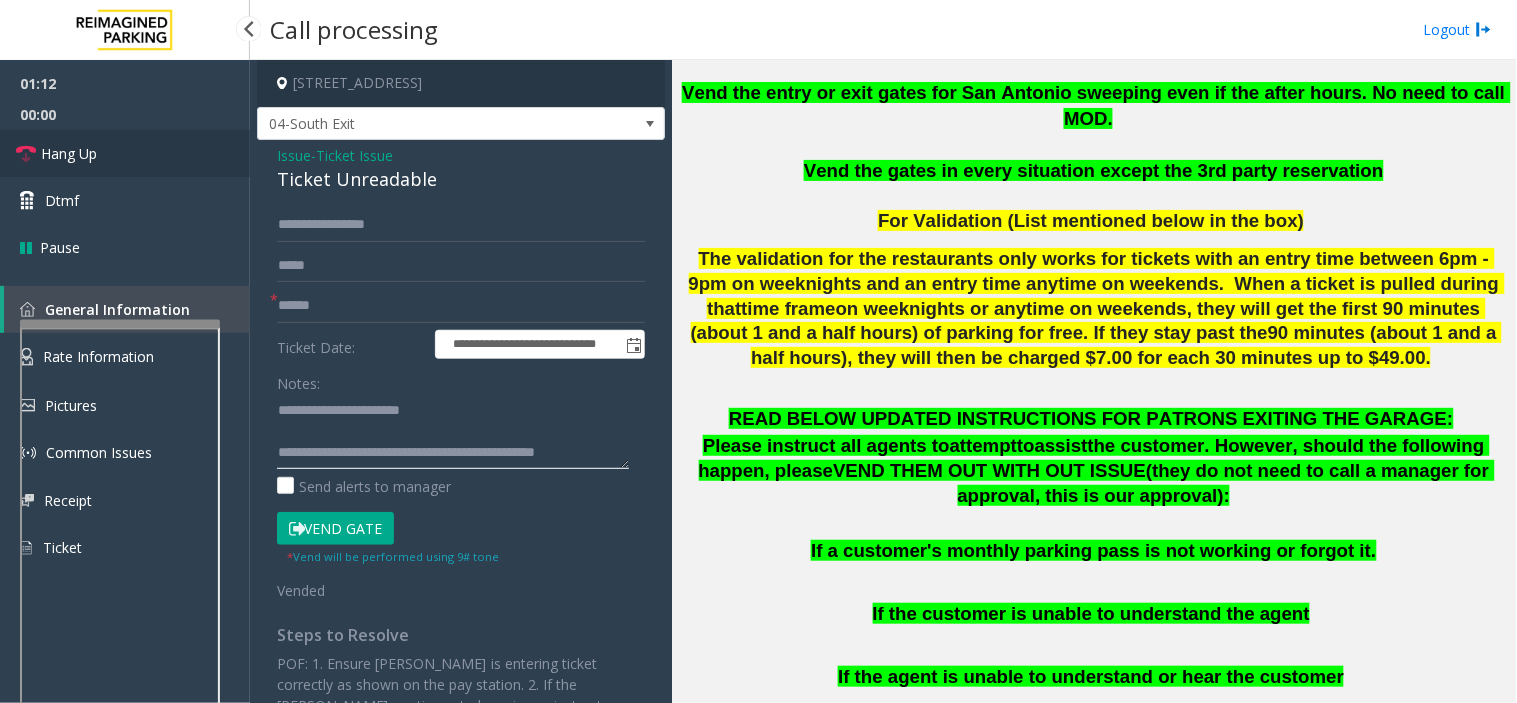 type on "**********" 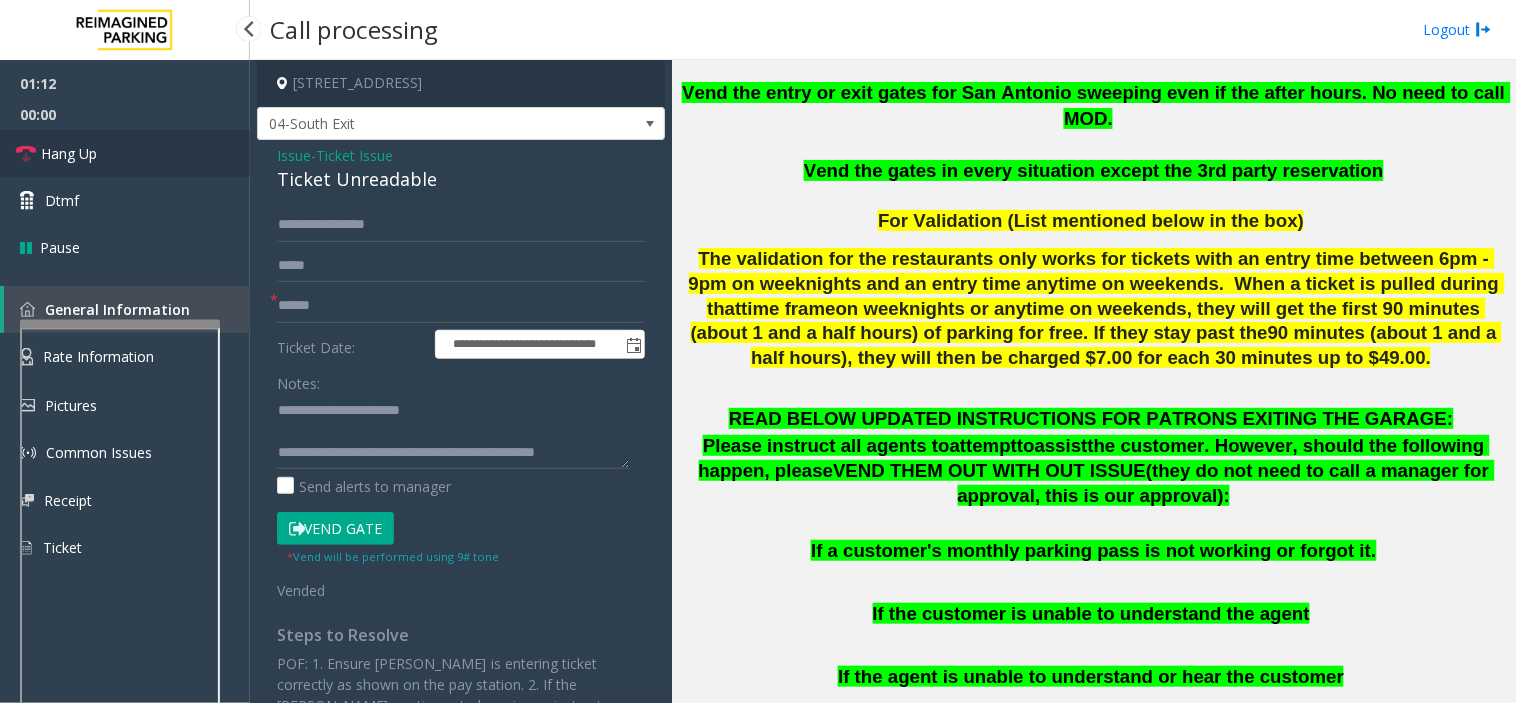 click on "Hang Up" at bounding box center [125, 153] 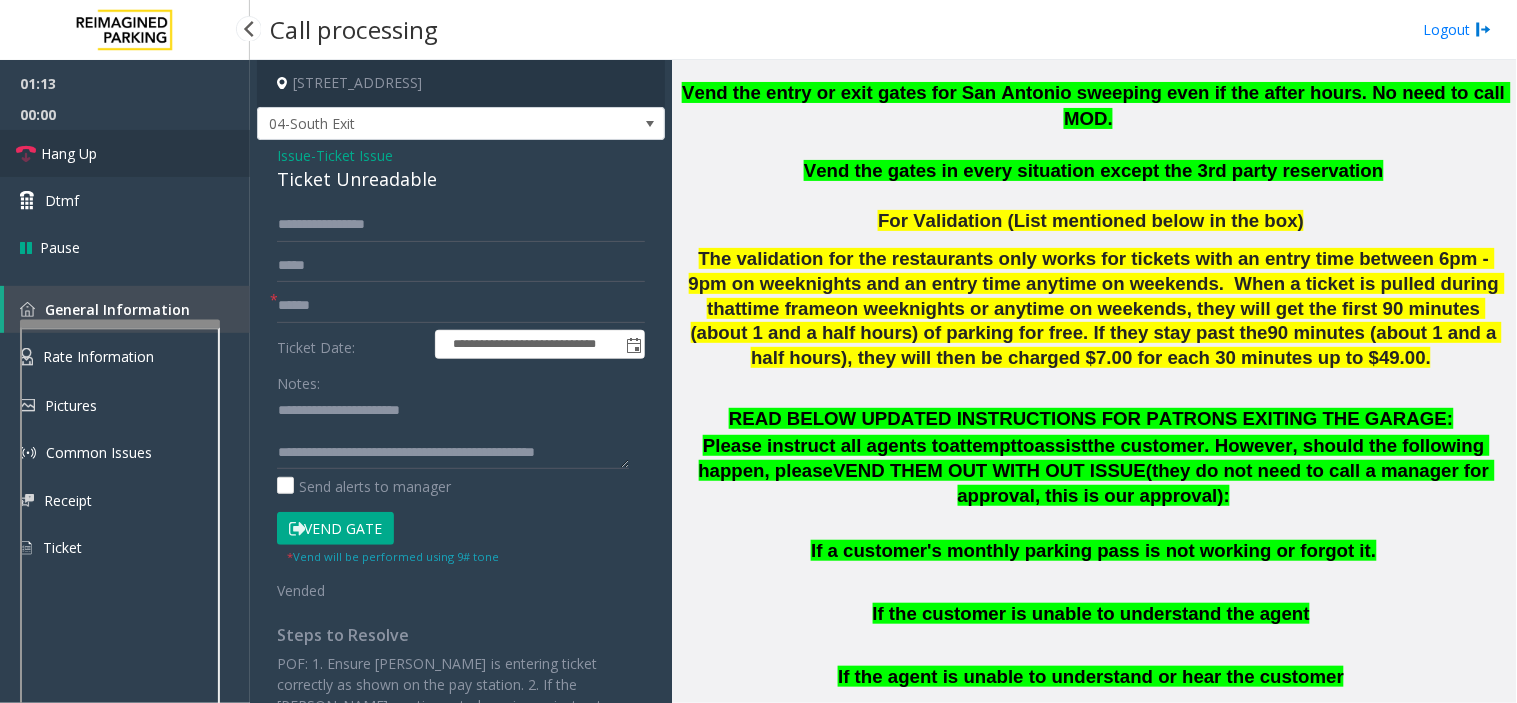 click on "Hang Up" at bounding box center [125, 153] 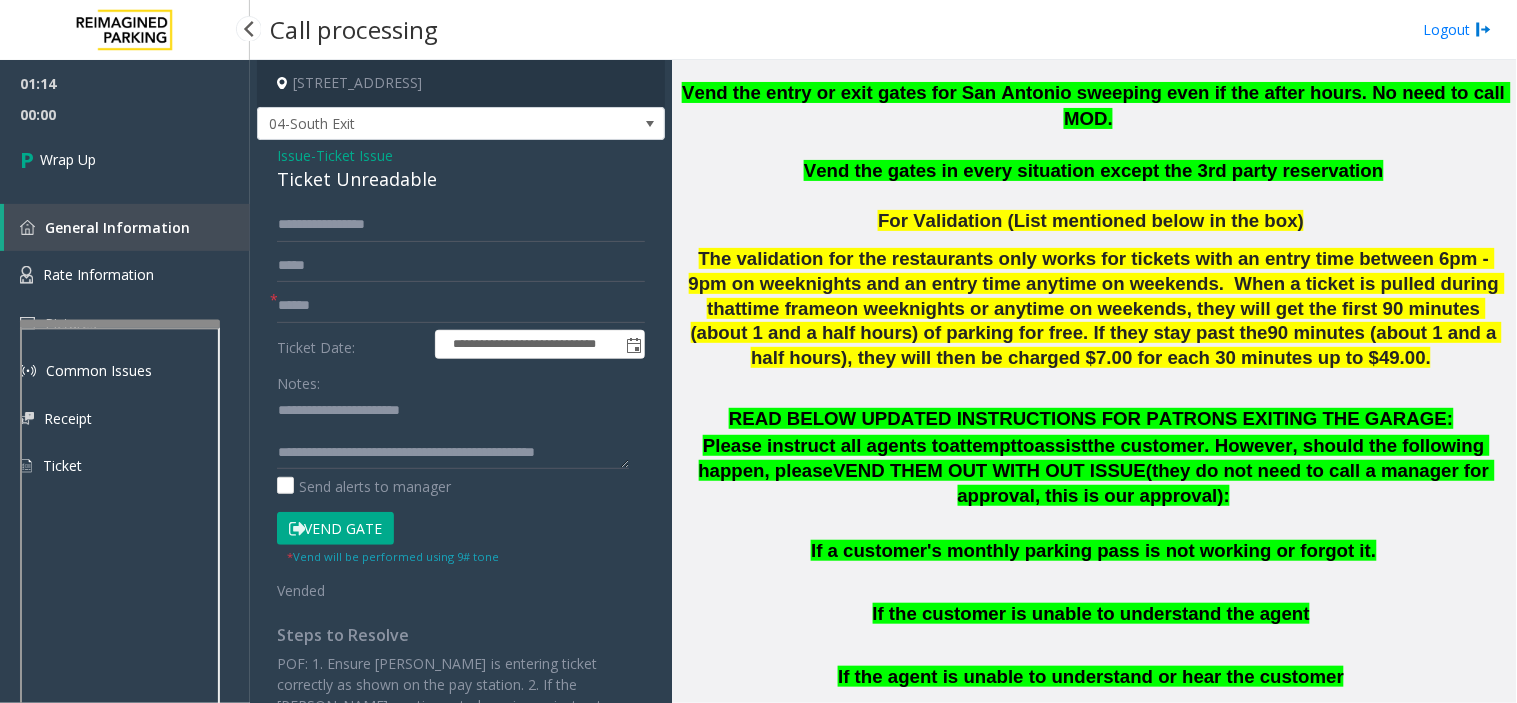 click on "Wrap Up" at bounding box center [125, 159] 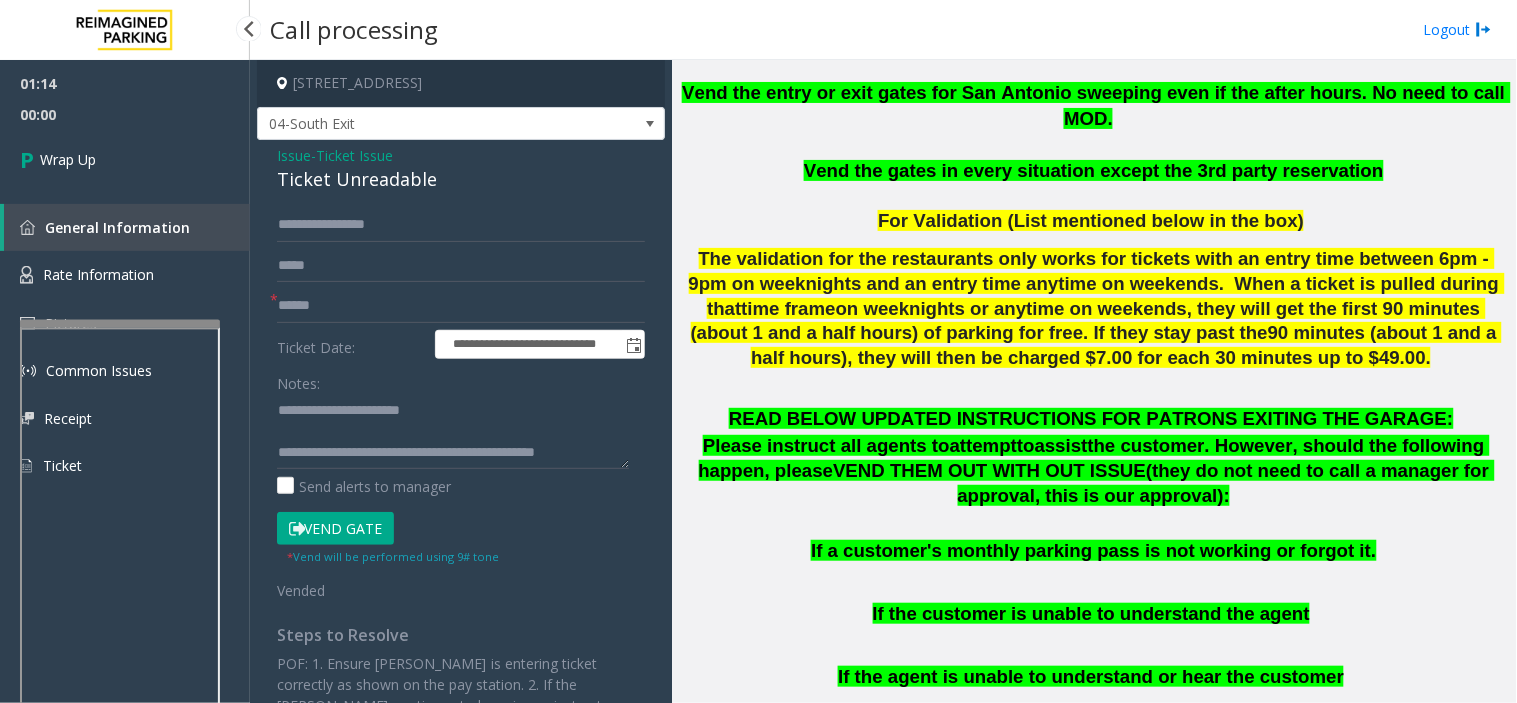 click on "Wrap Up" at bounding box center (125, 159) 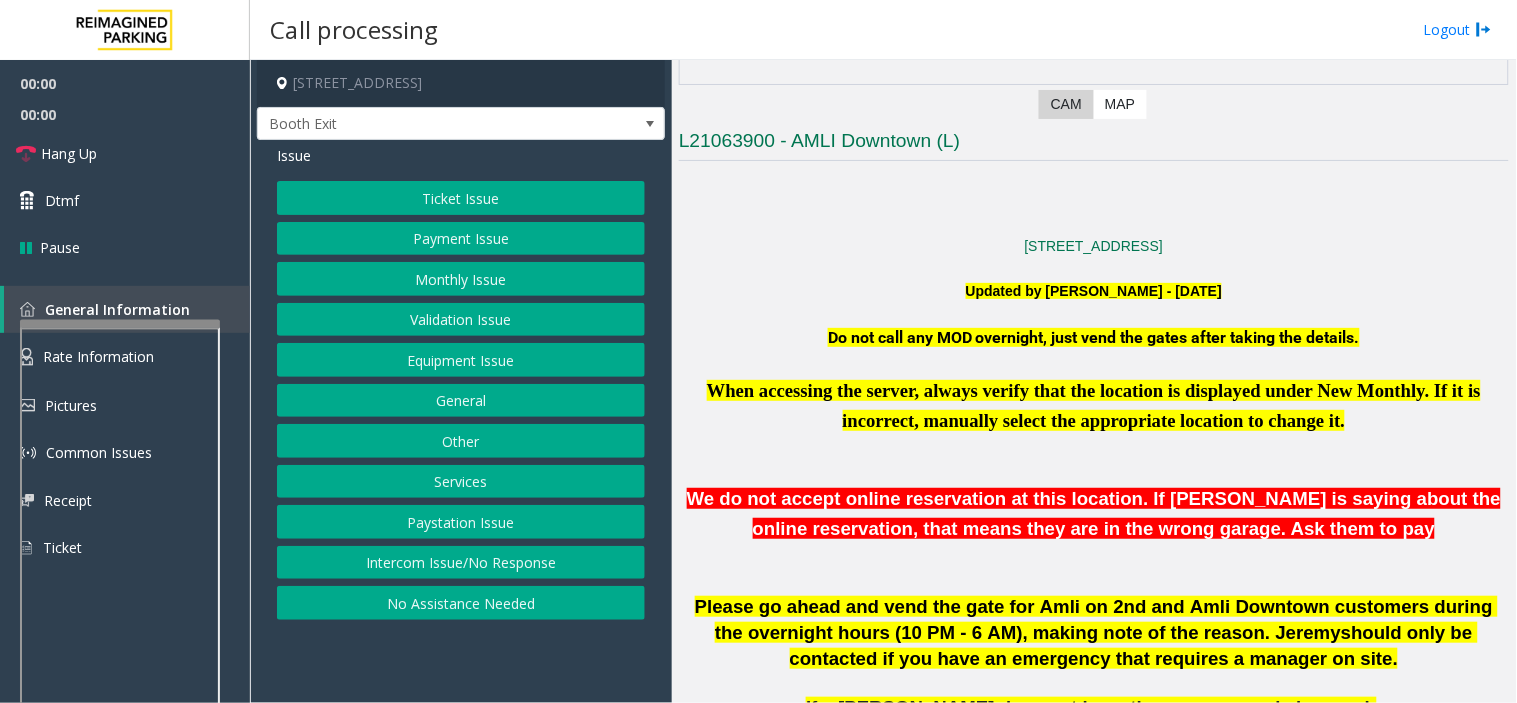 scroll, scrollTop: 444, scrollLeft: 0, axis: vertical 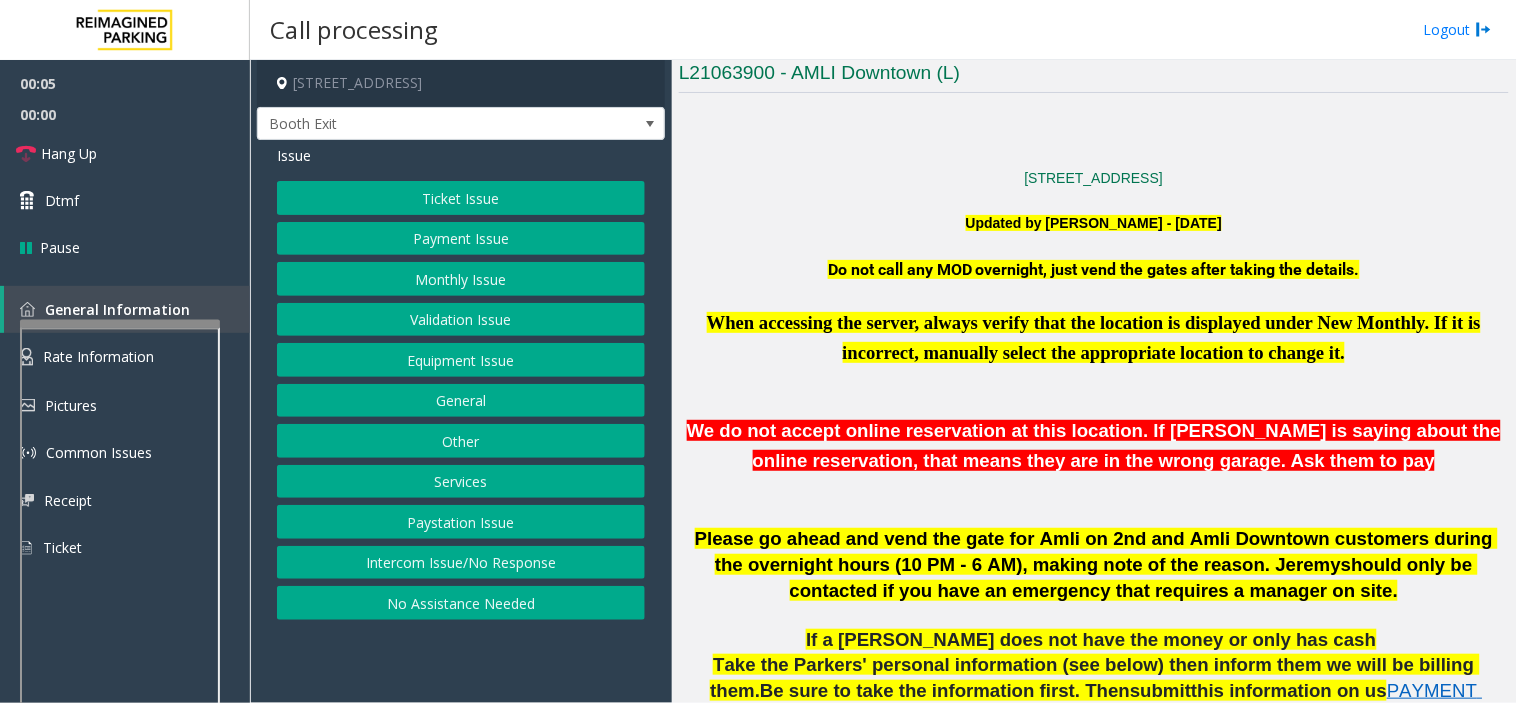 click on "Validation Issue" 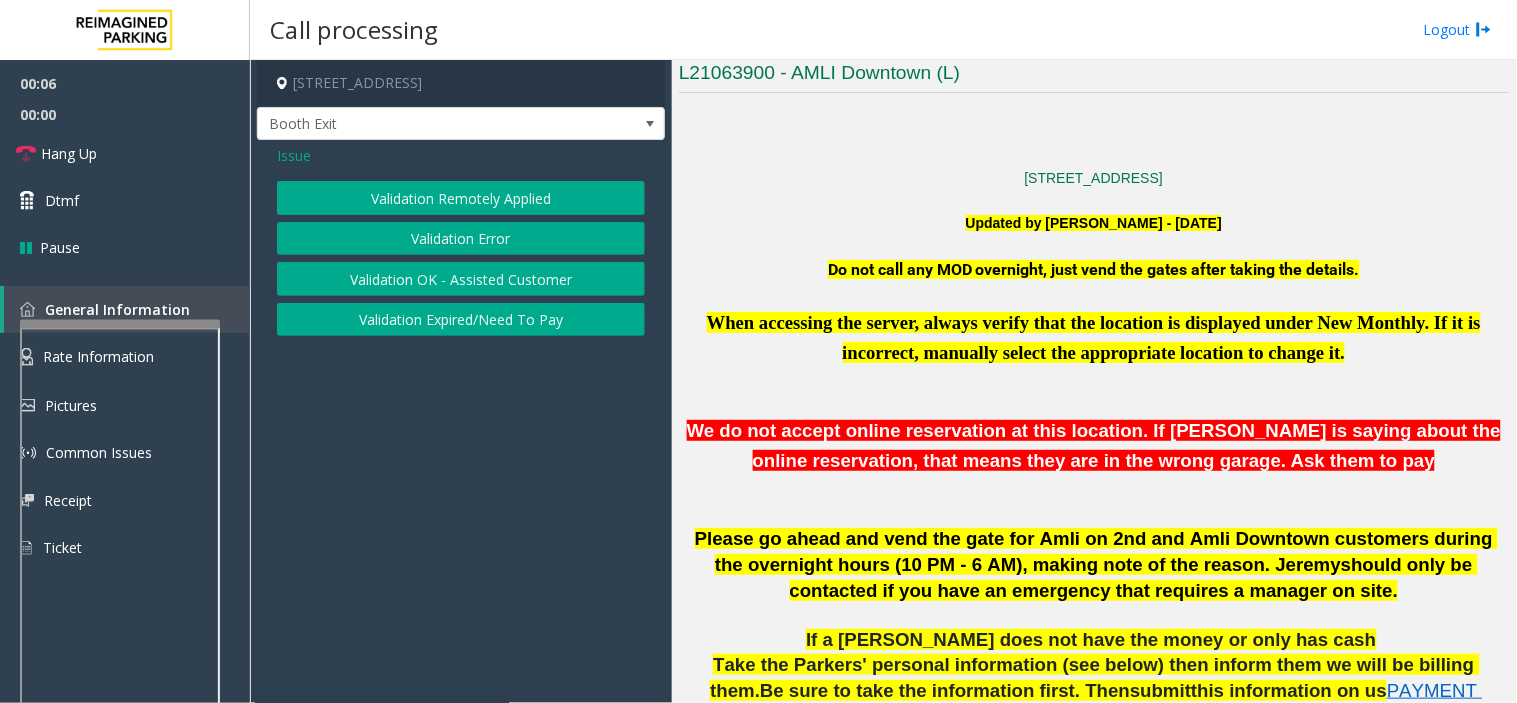 click on "Validation Error" 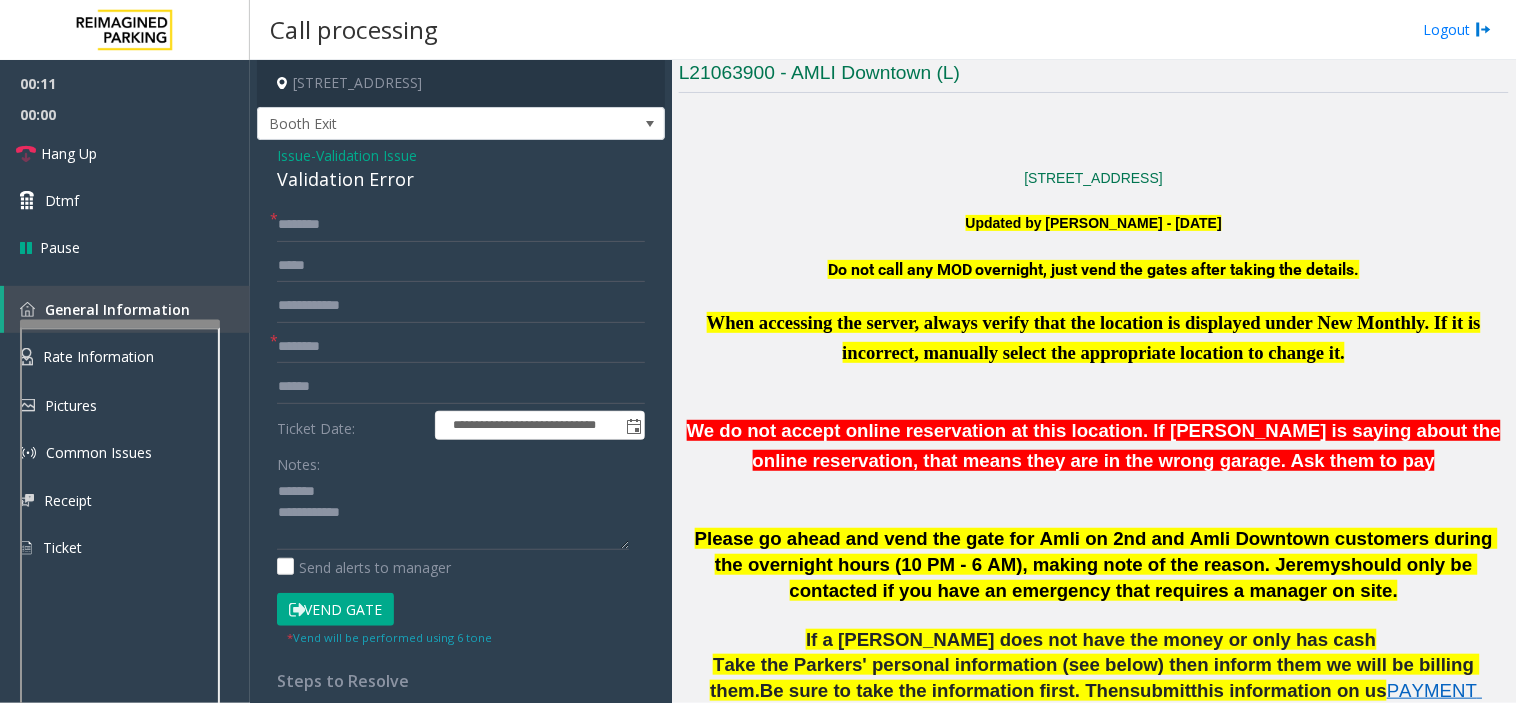 click on "Validation Error" 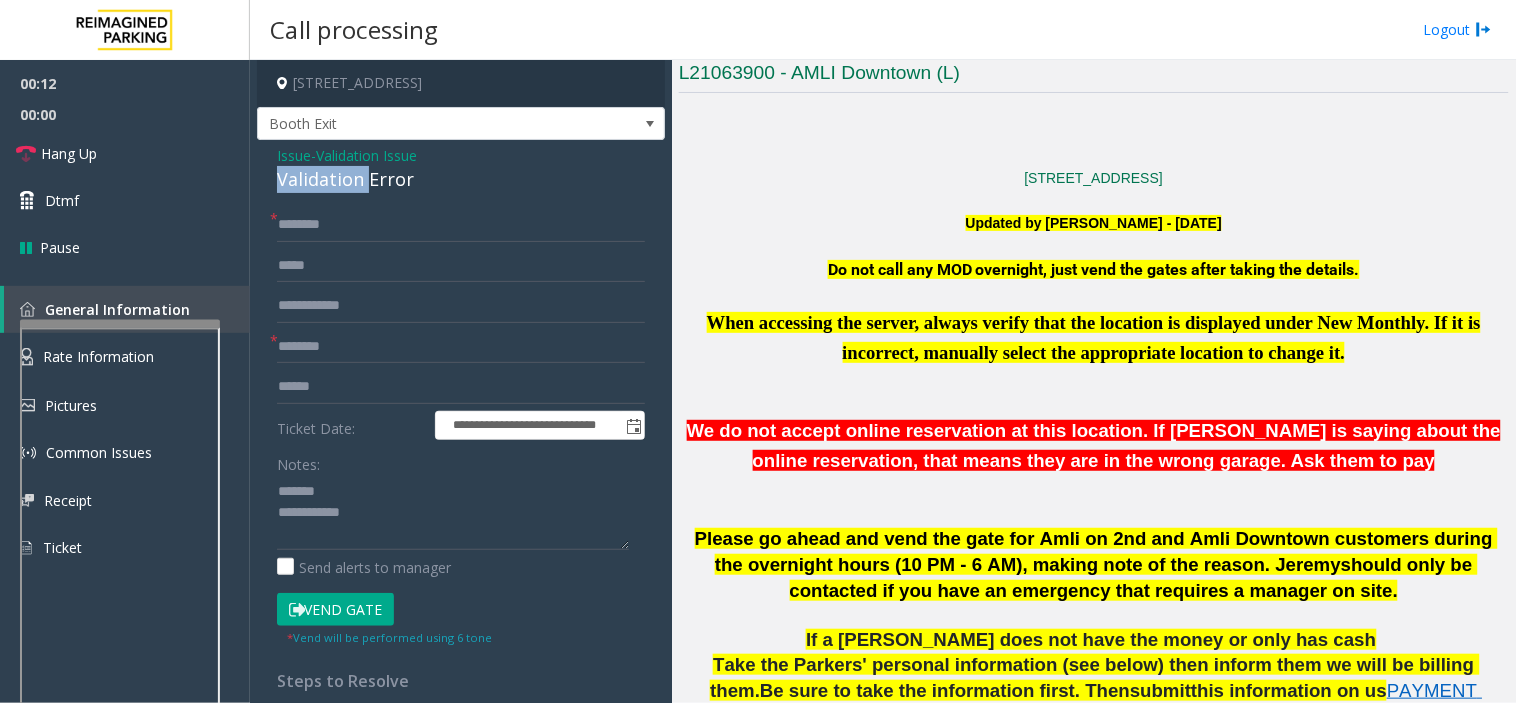 click on "Validation Error" 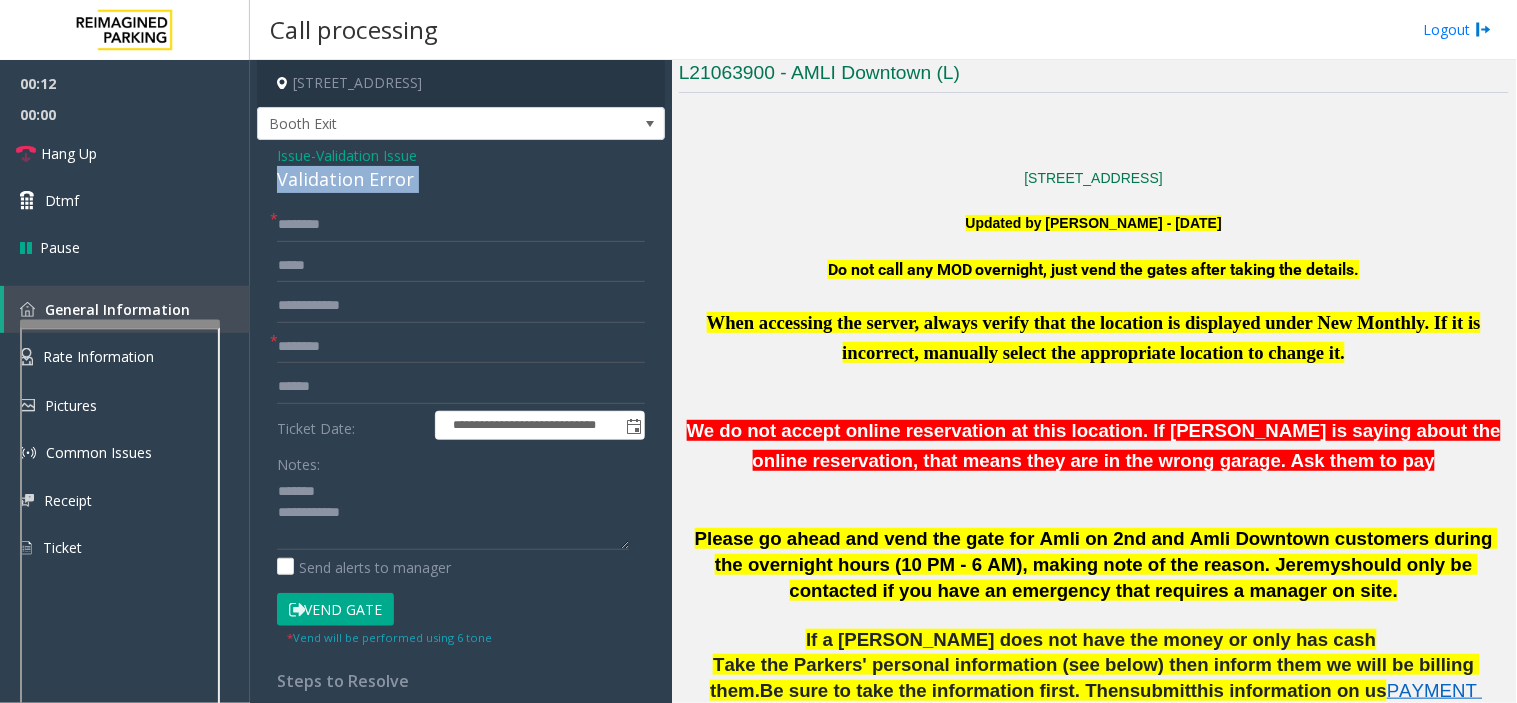 click on "Validation Error" 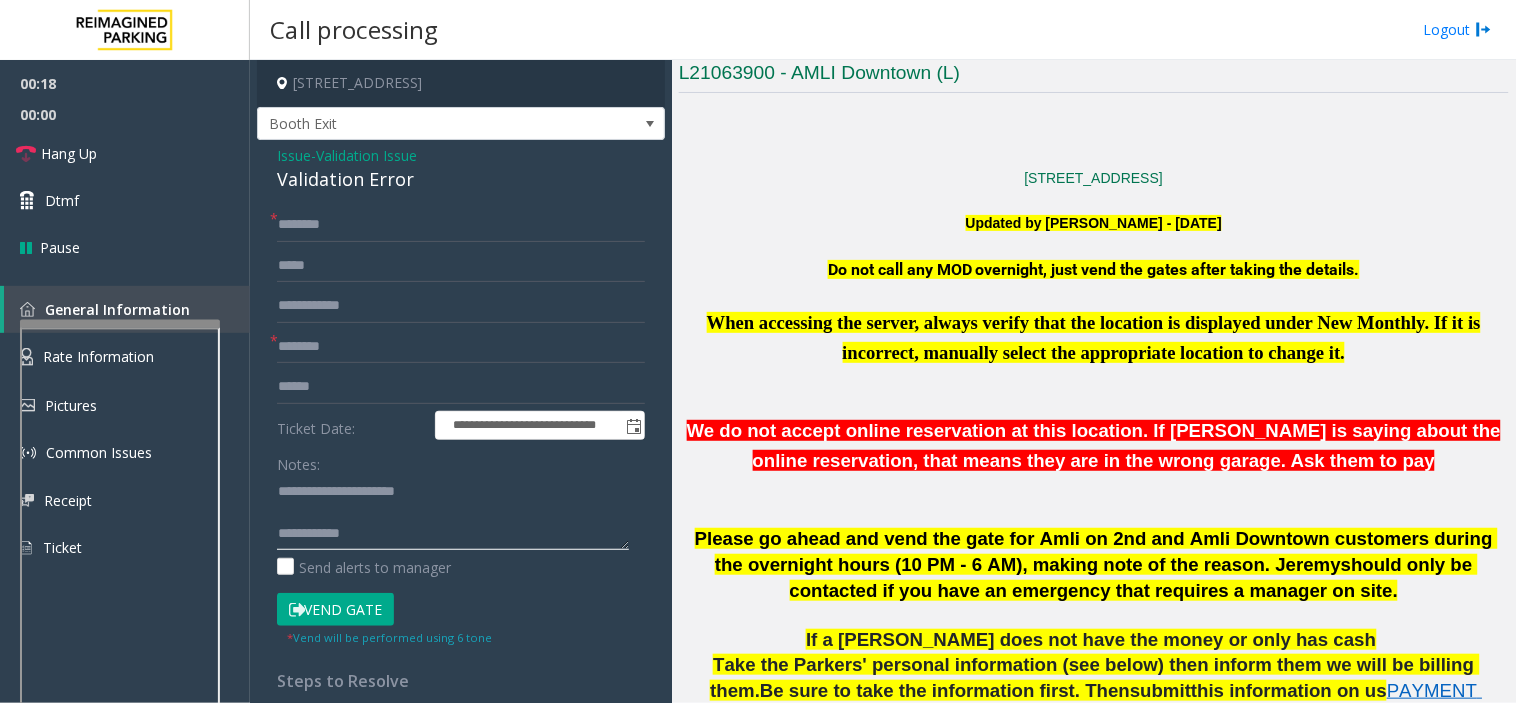 type on "**********" 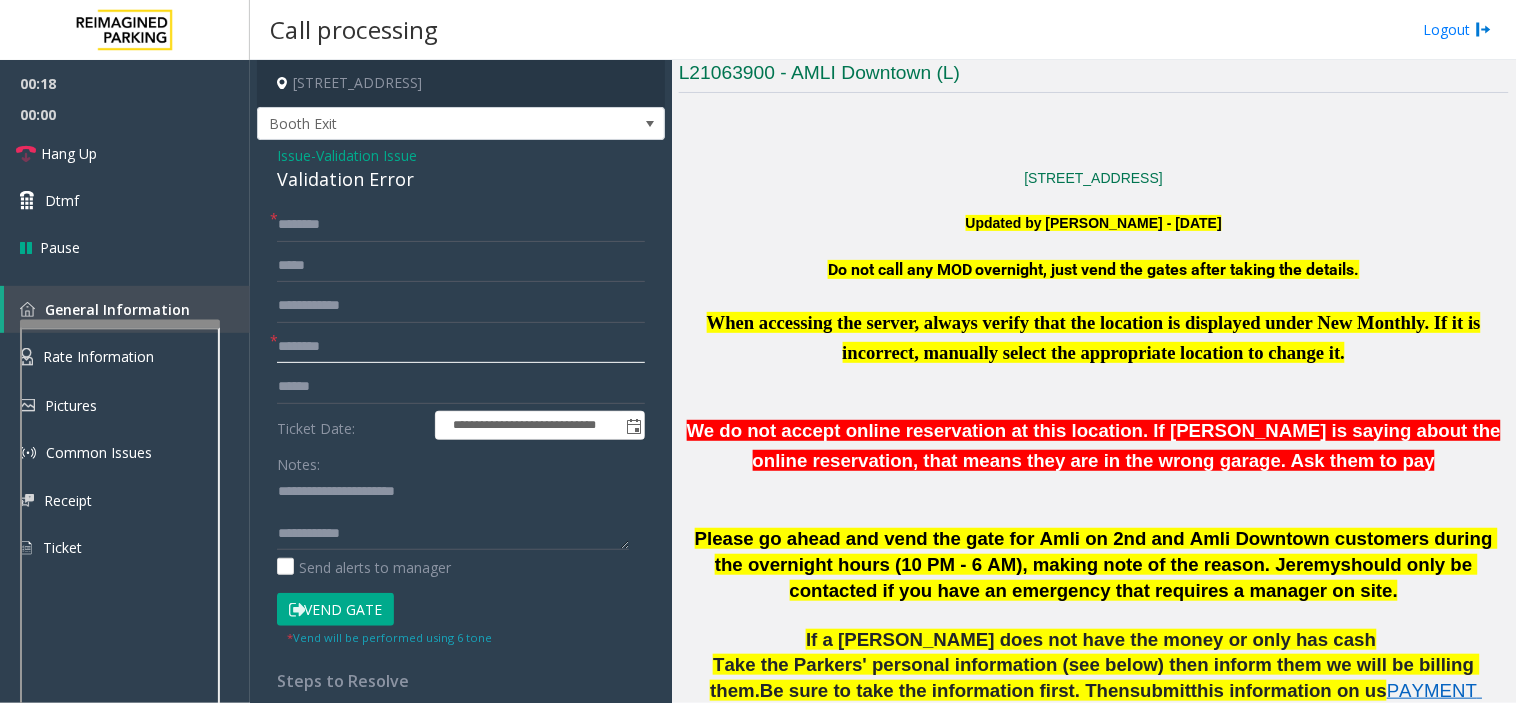 click 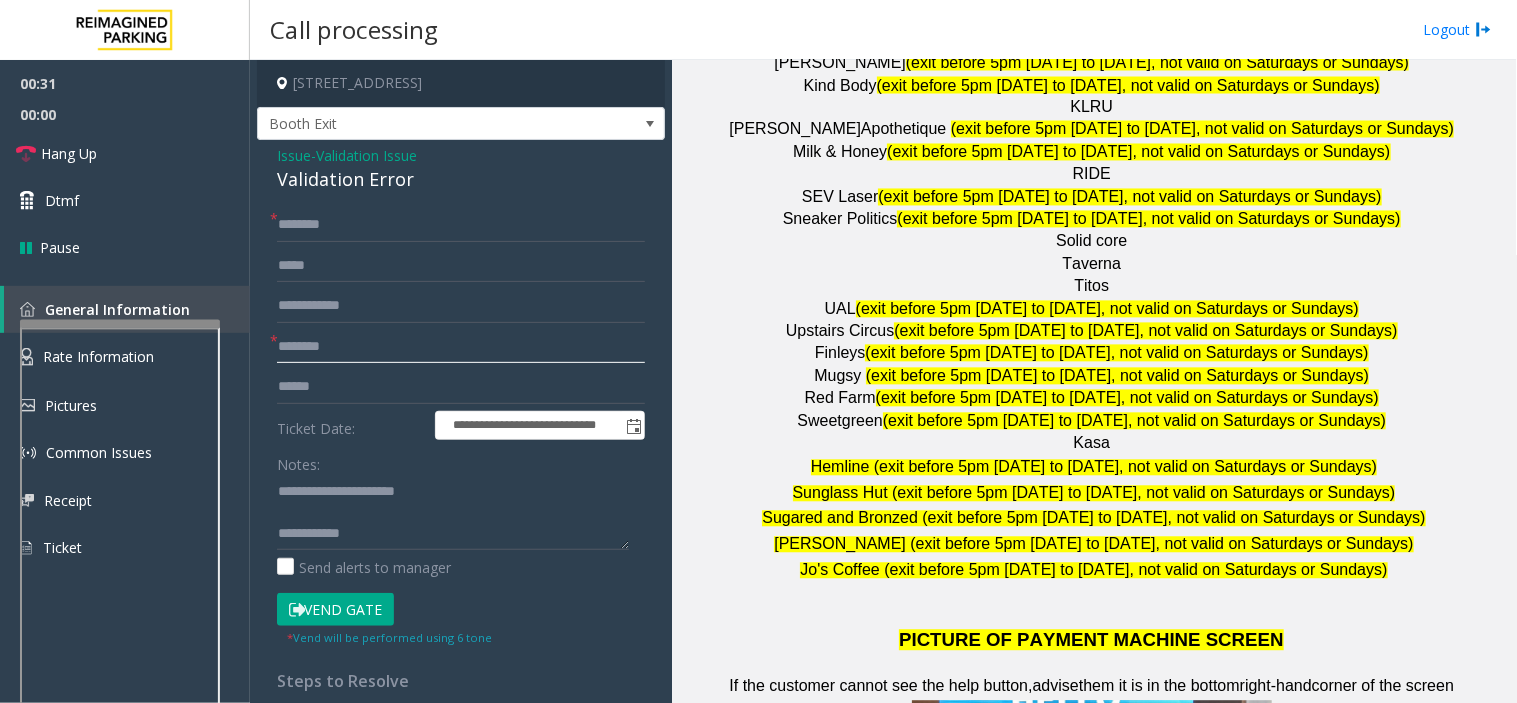 scroll, scrollTop: 2777, scrollLeft: 0, axis: vertical 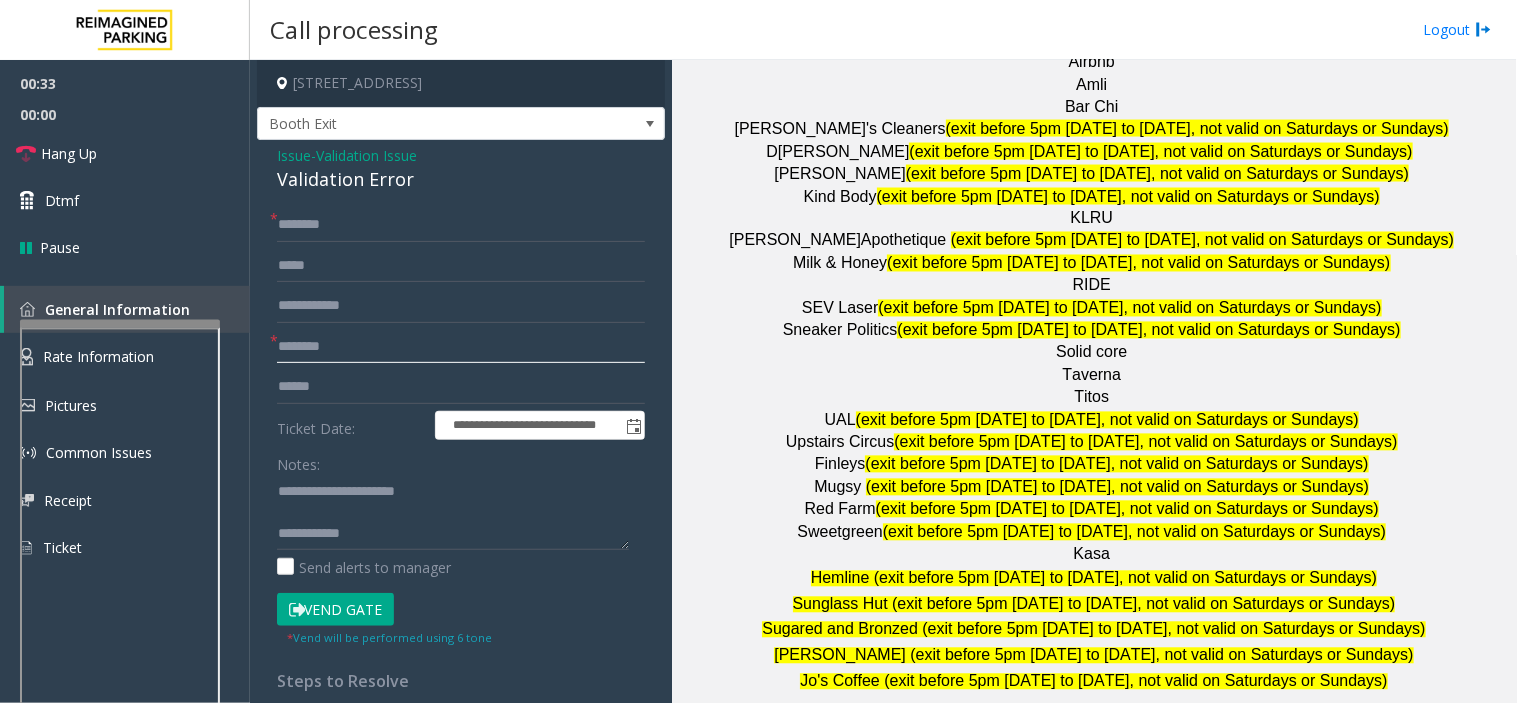 click 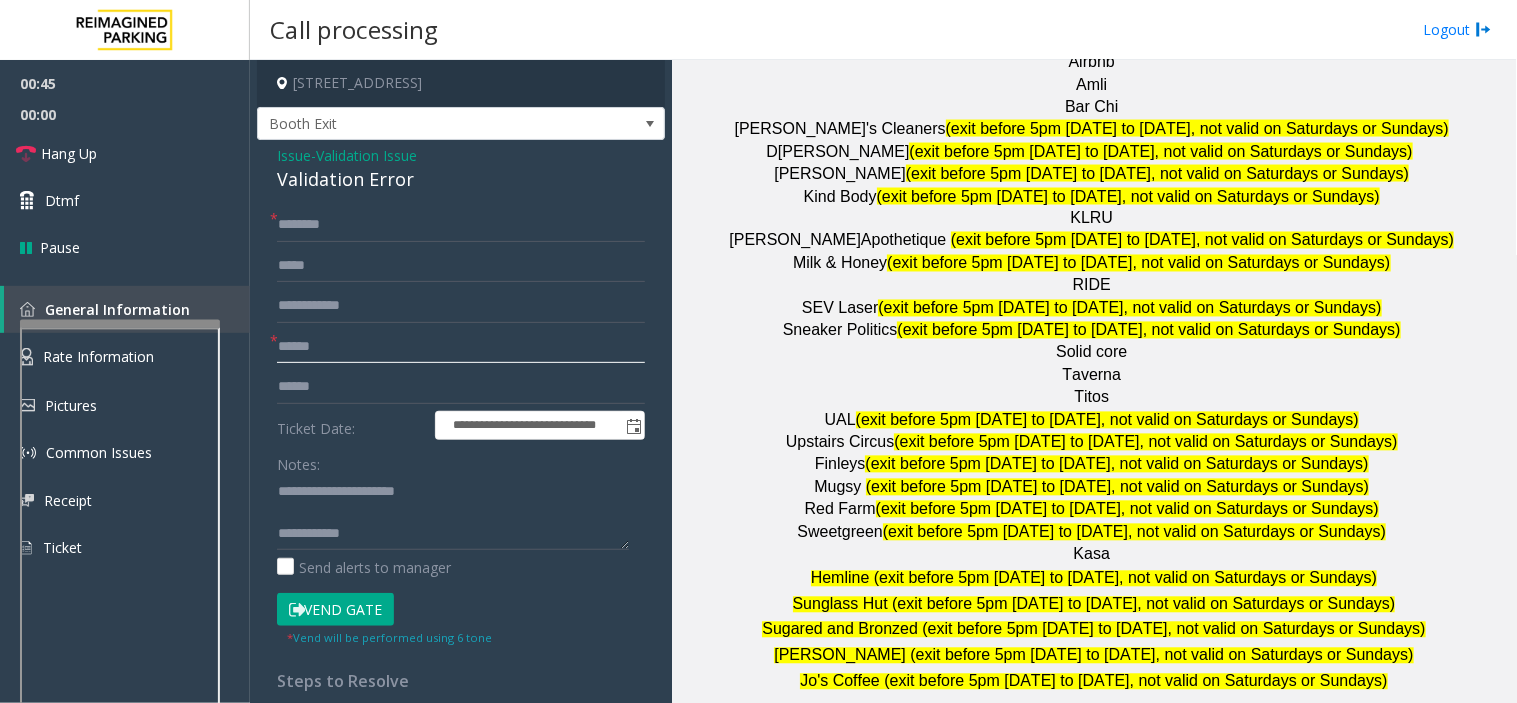type on "*****" 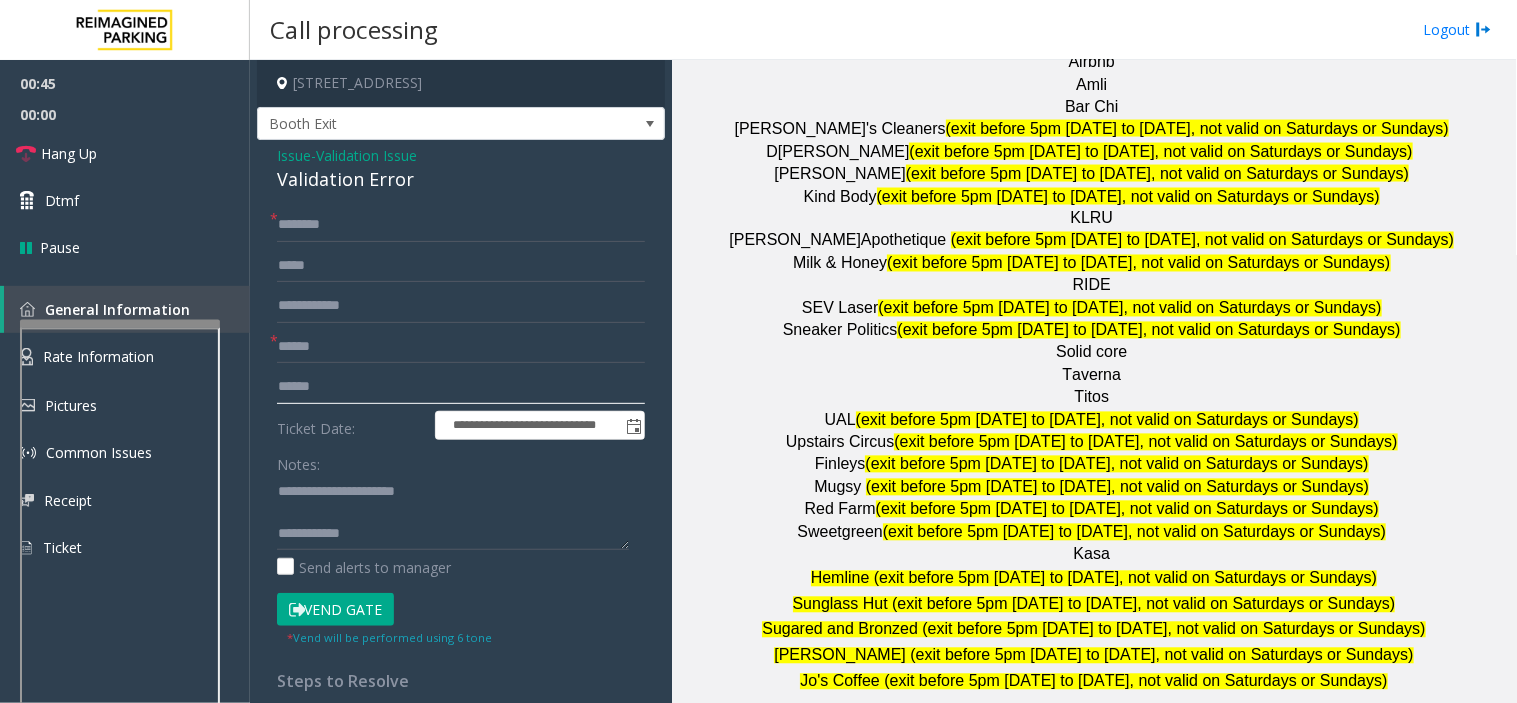 click 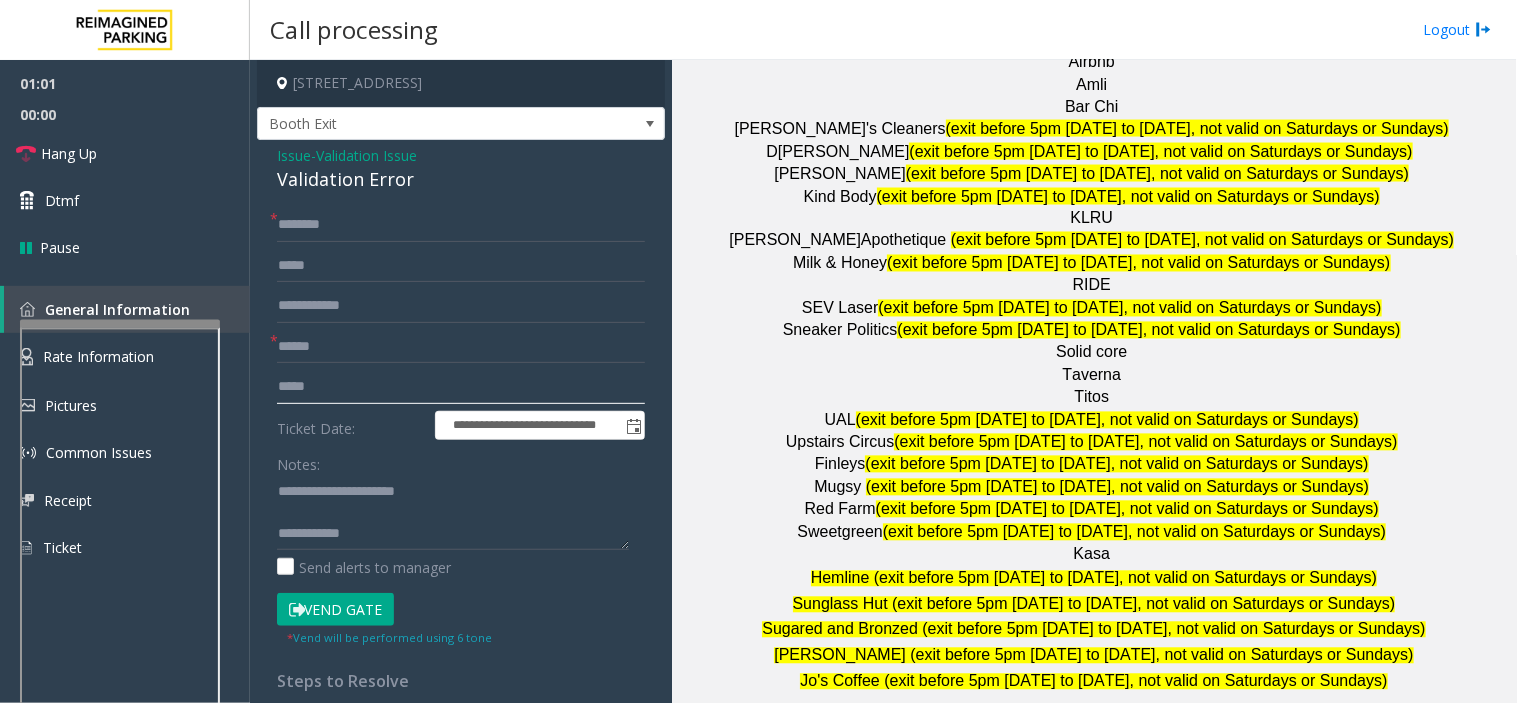 type on "*****" 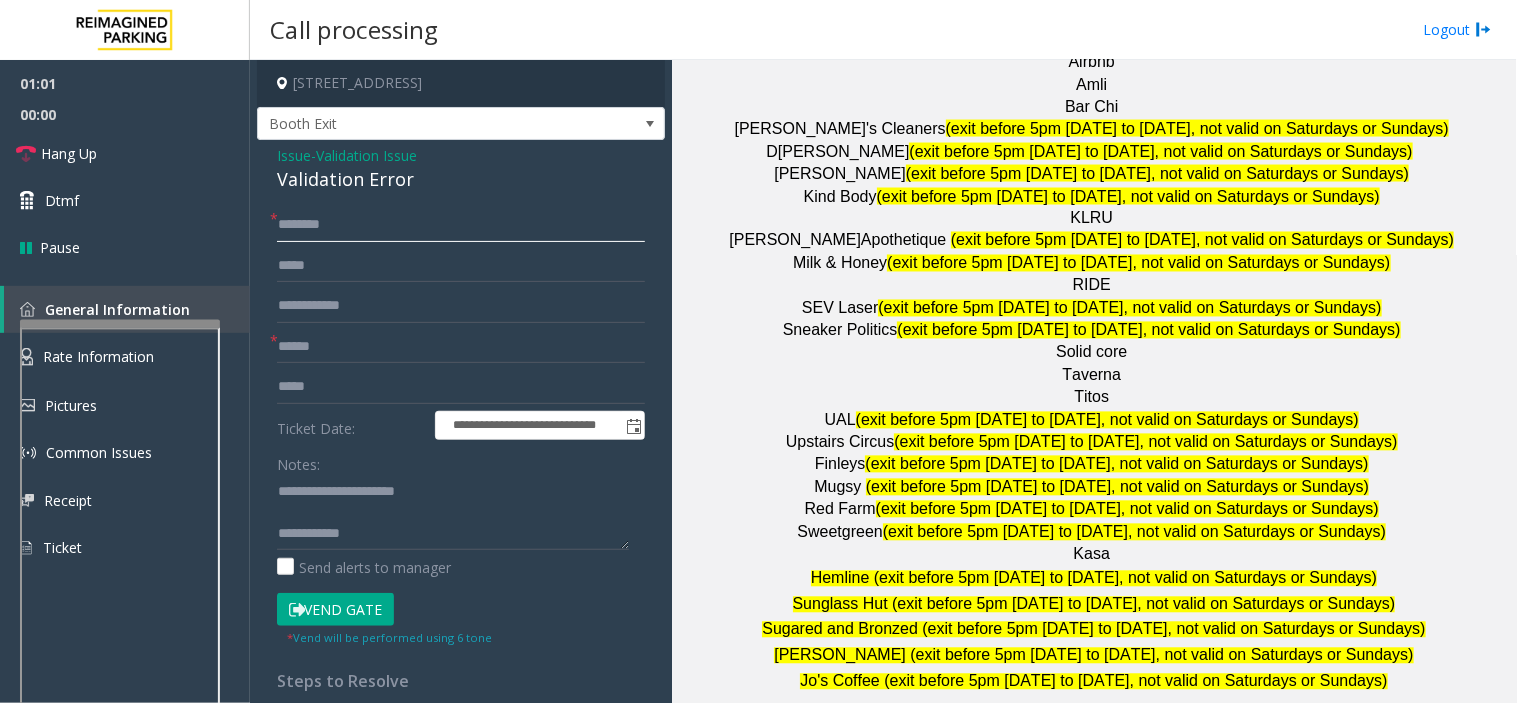 click 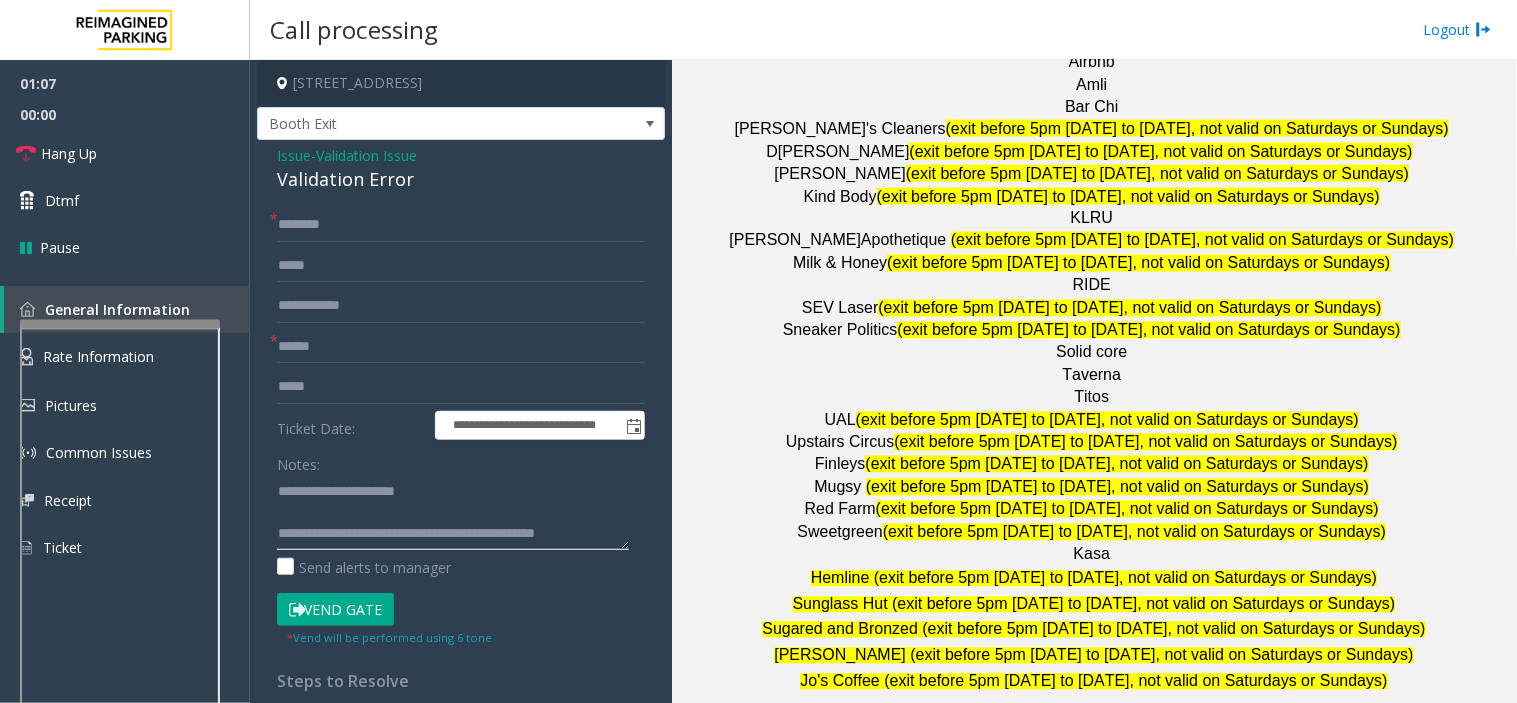 type on "**********" 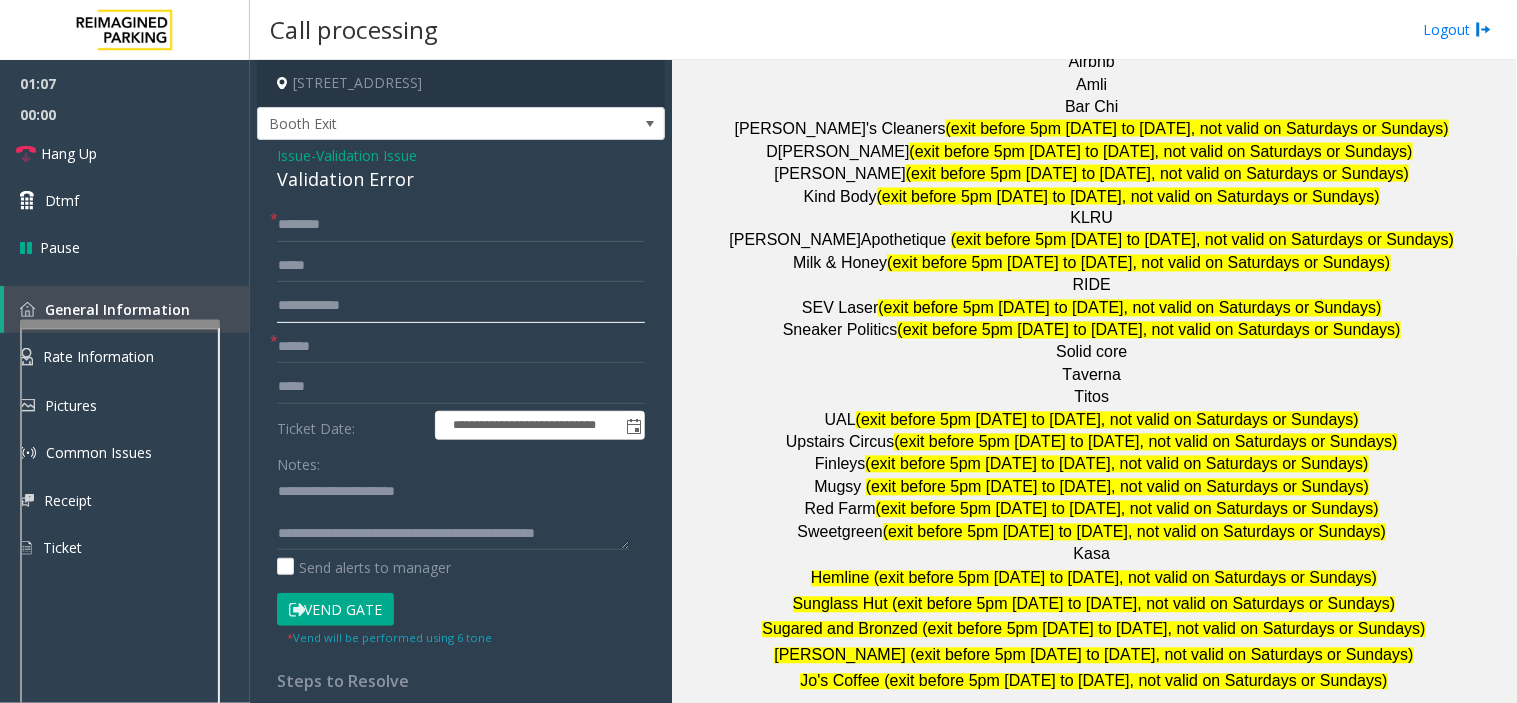 click 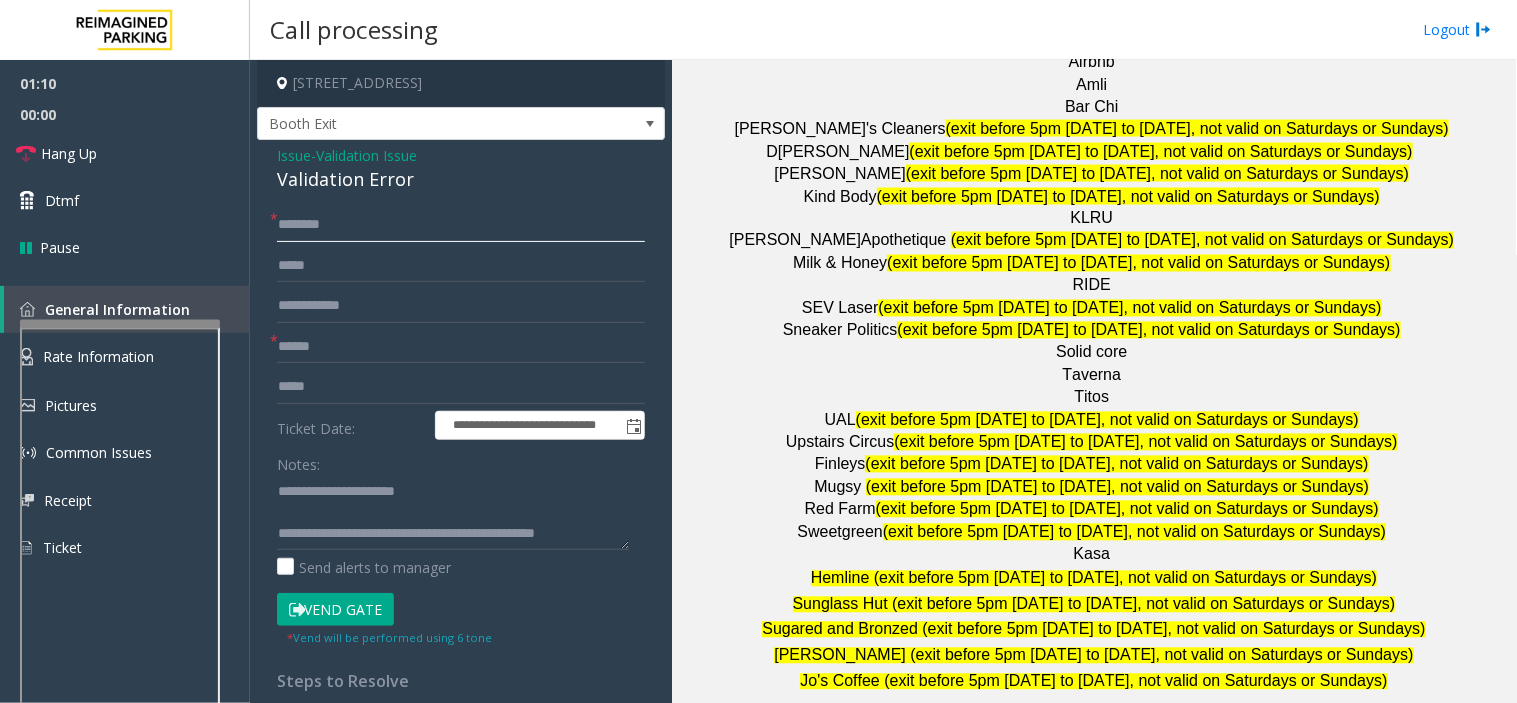 click 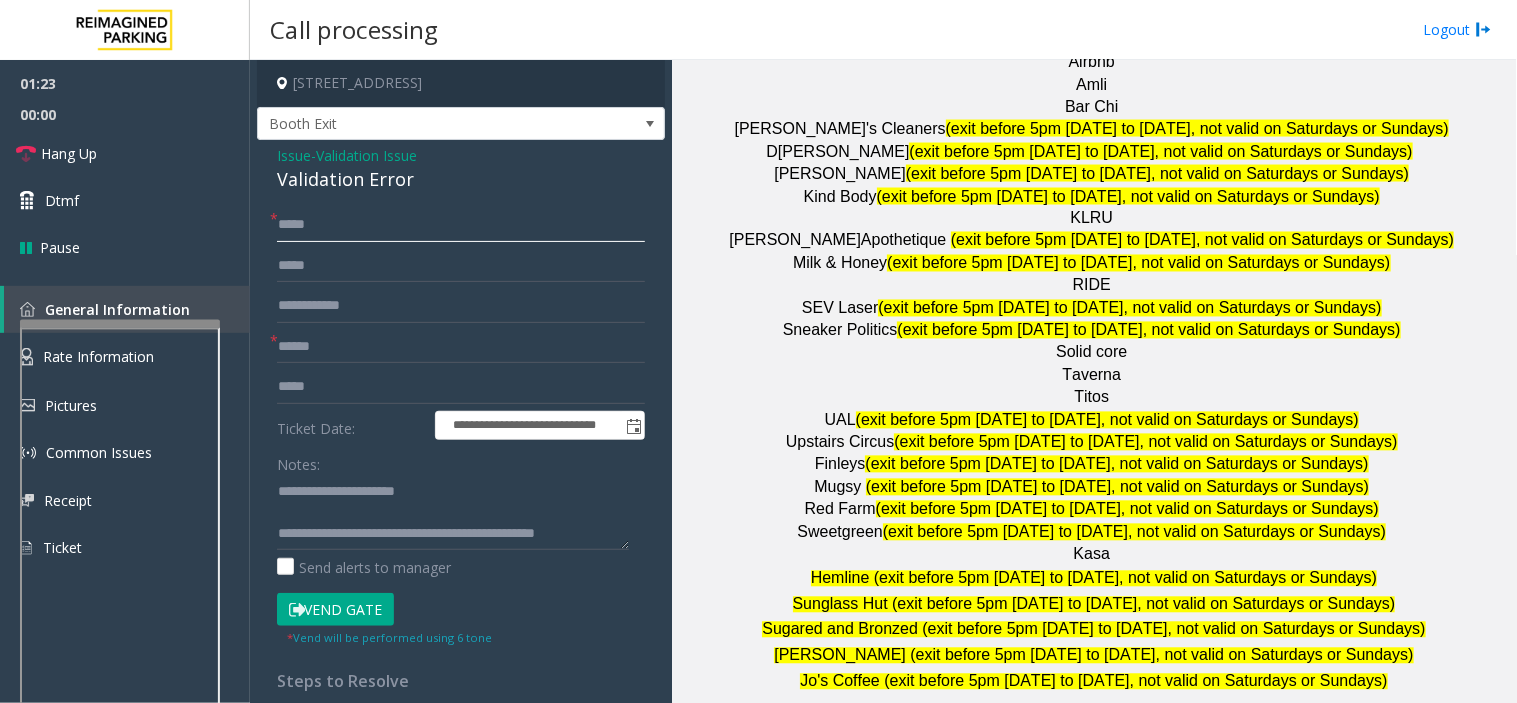 type on "*****" 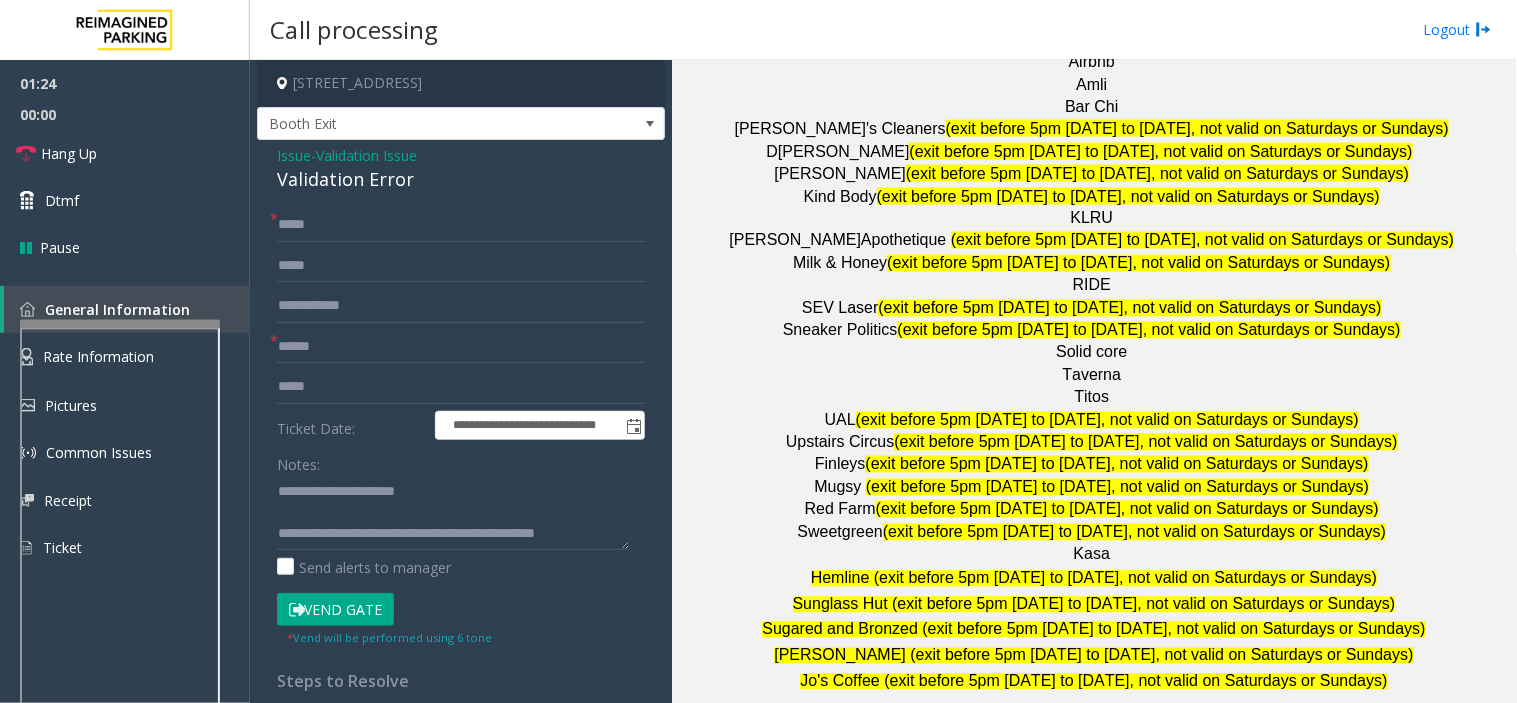 click on "Vend Gate" 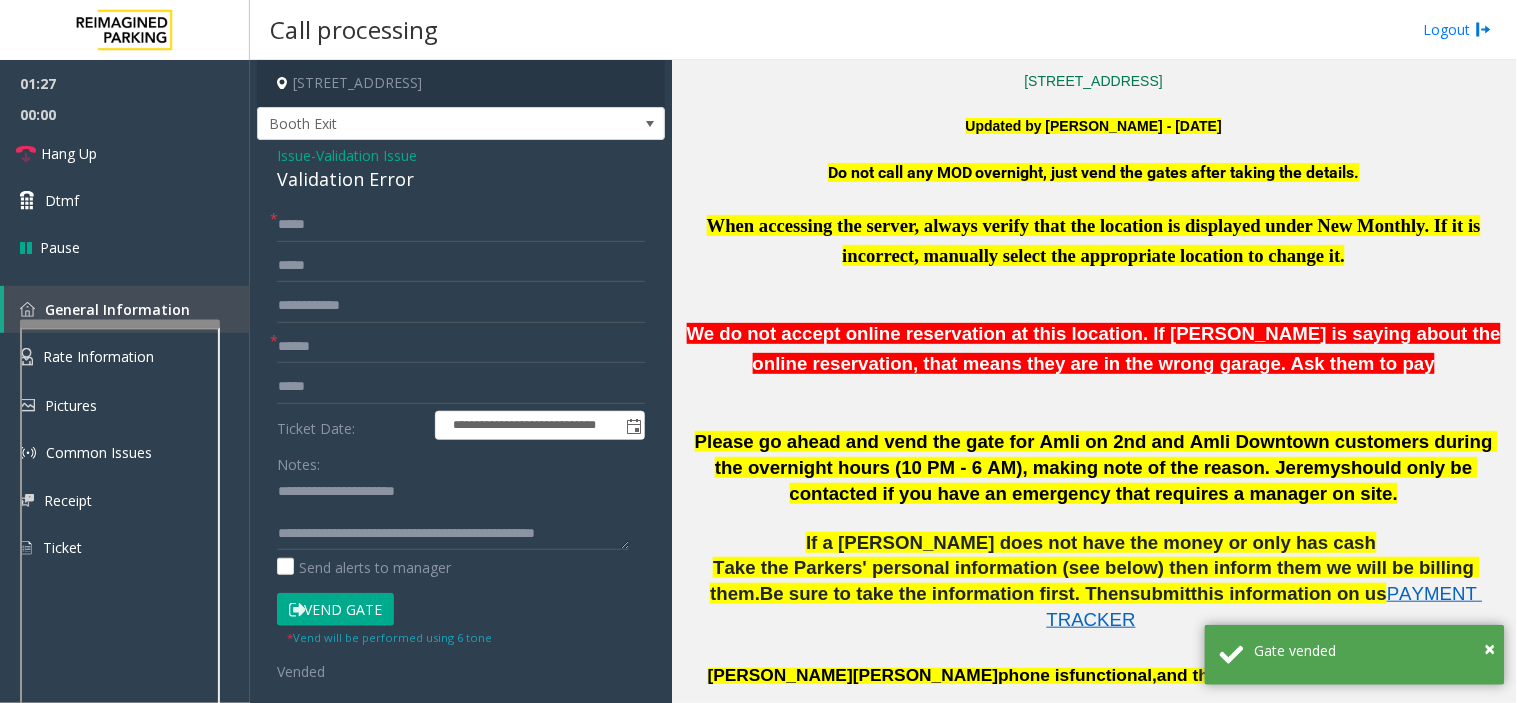 scroll, scrollTop: 111, scrollLeft: 0, axis: vertical 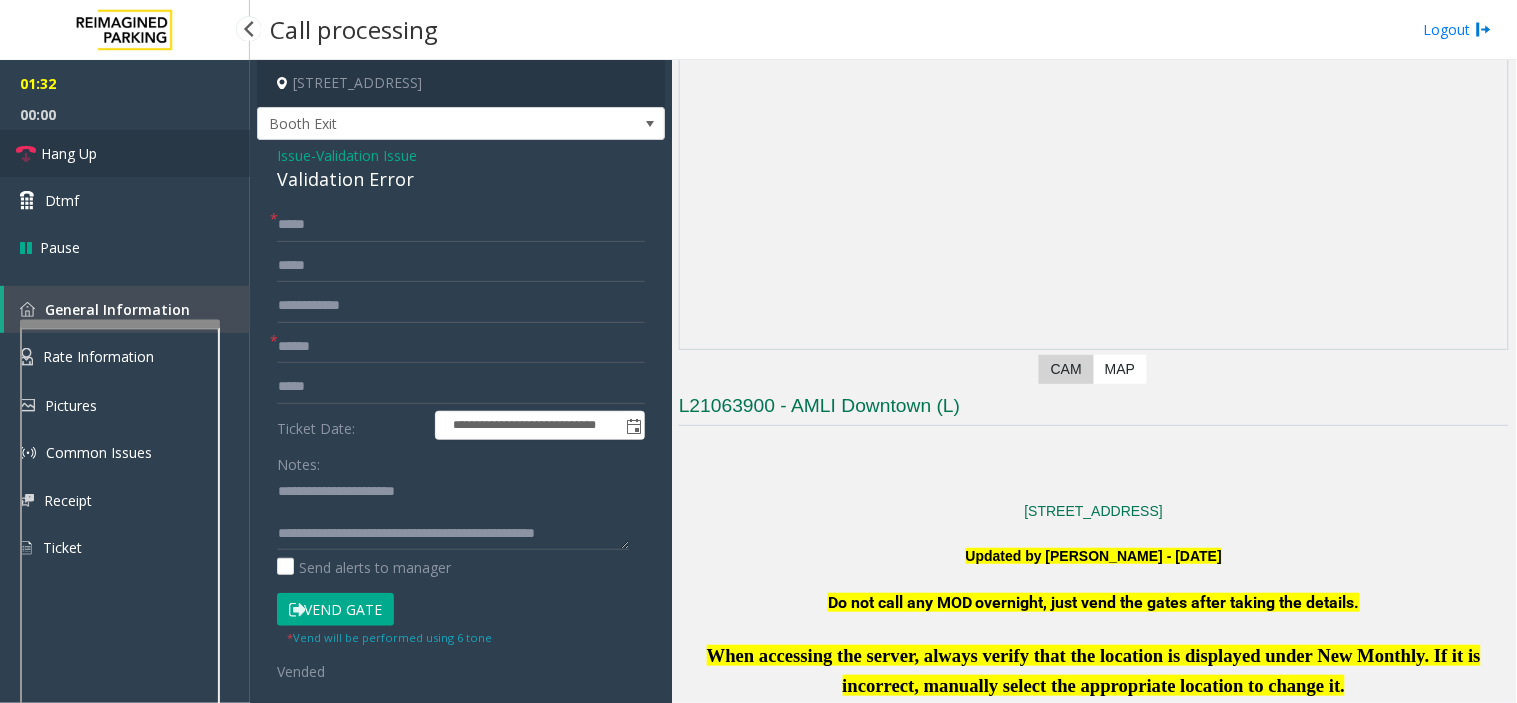 click on "Hang Up" at bounding box center [125, 153] 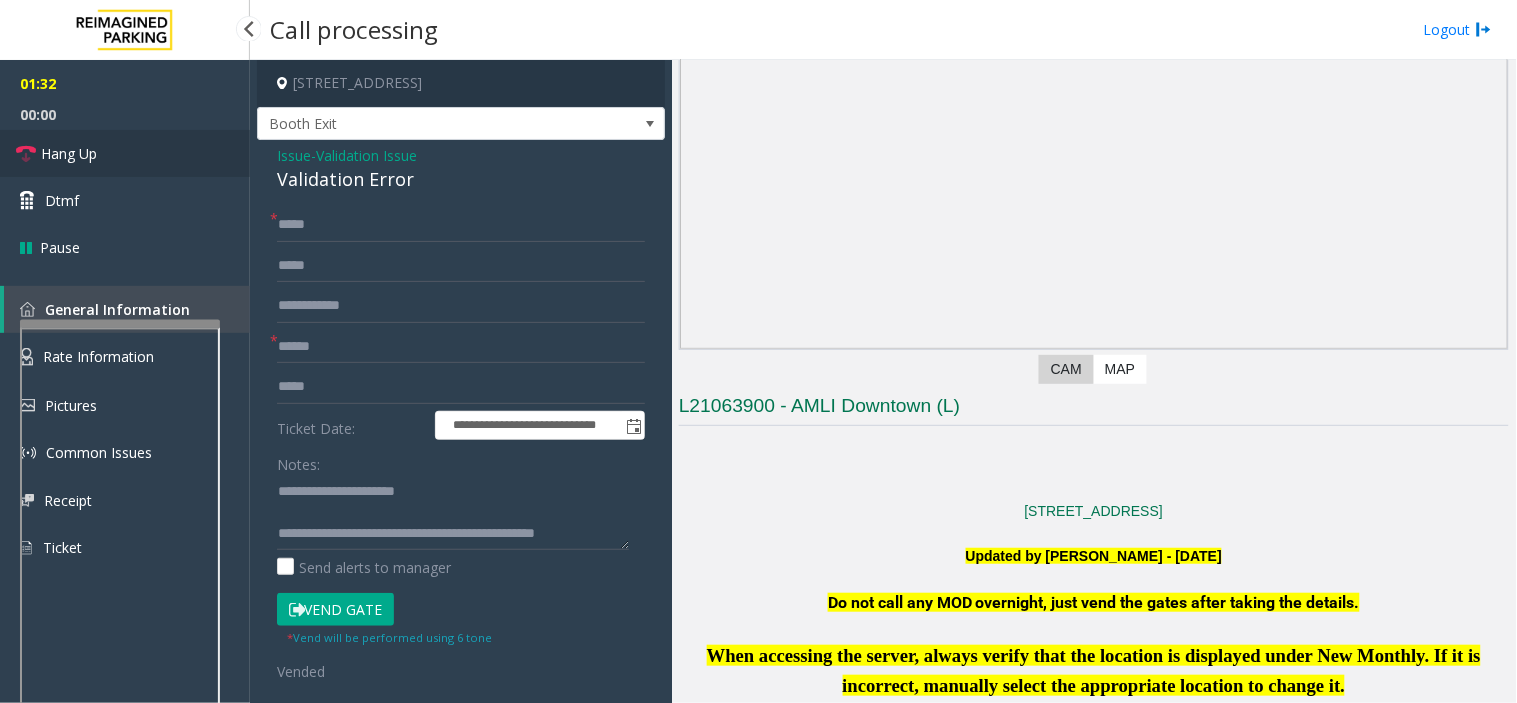 click on "Hang Up" at bounding box center [125, 153] 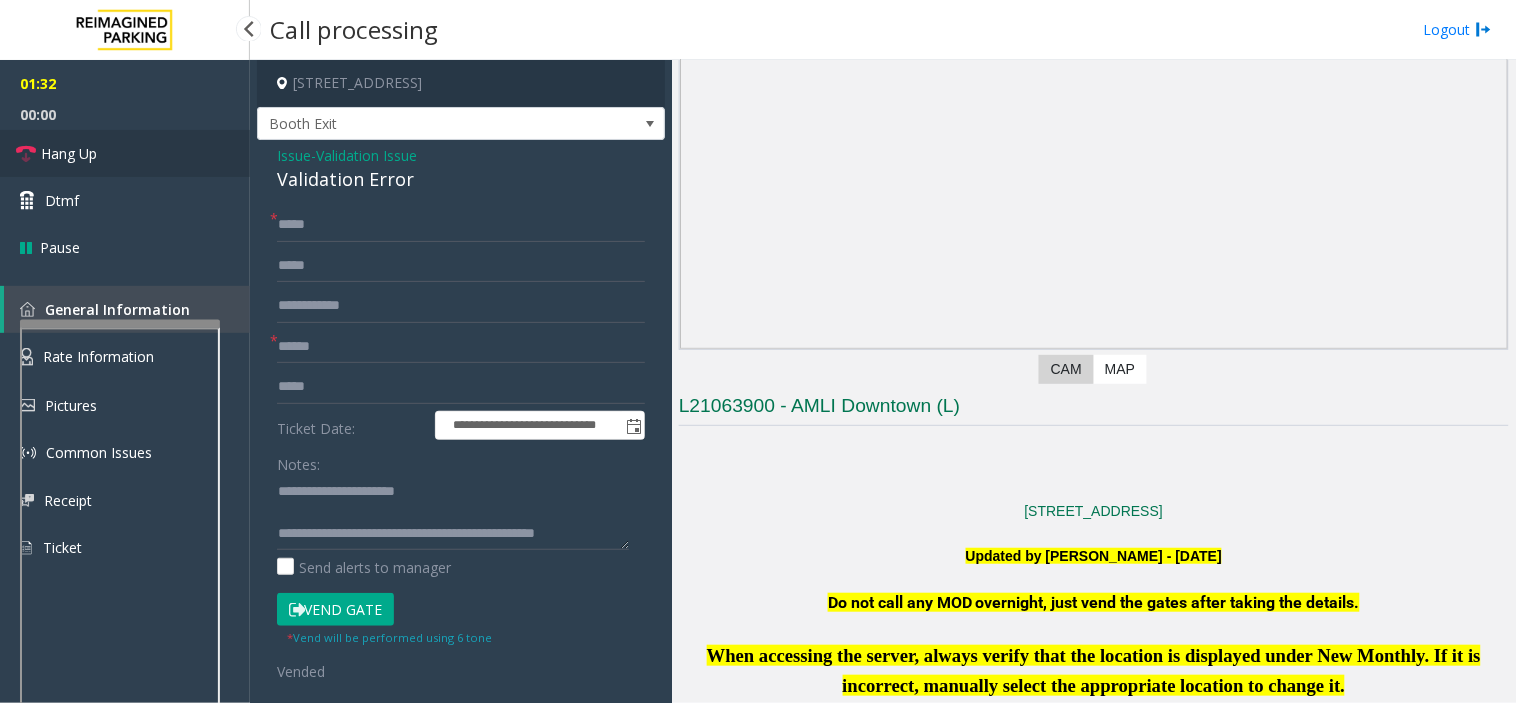 click on "Hang Up" at bounding box center [125, 153] 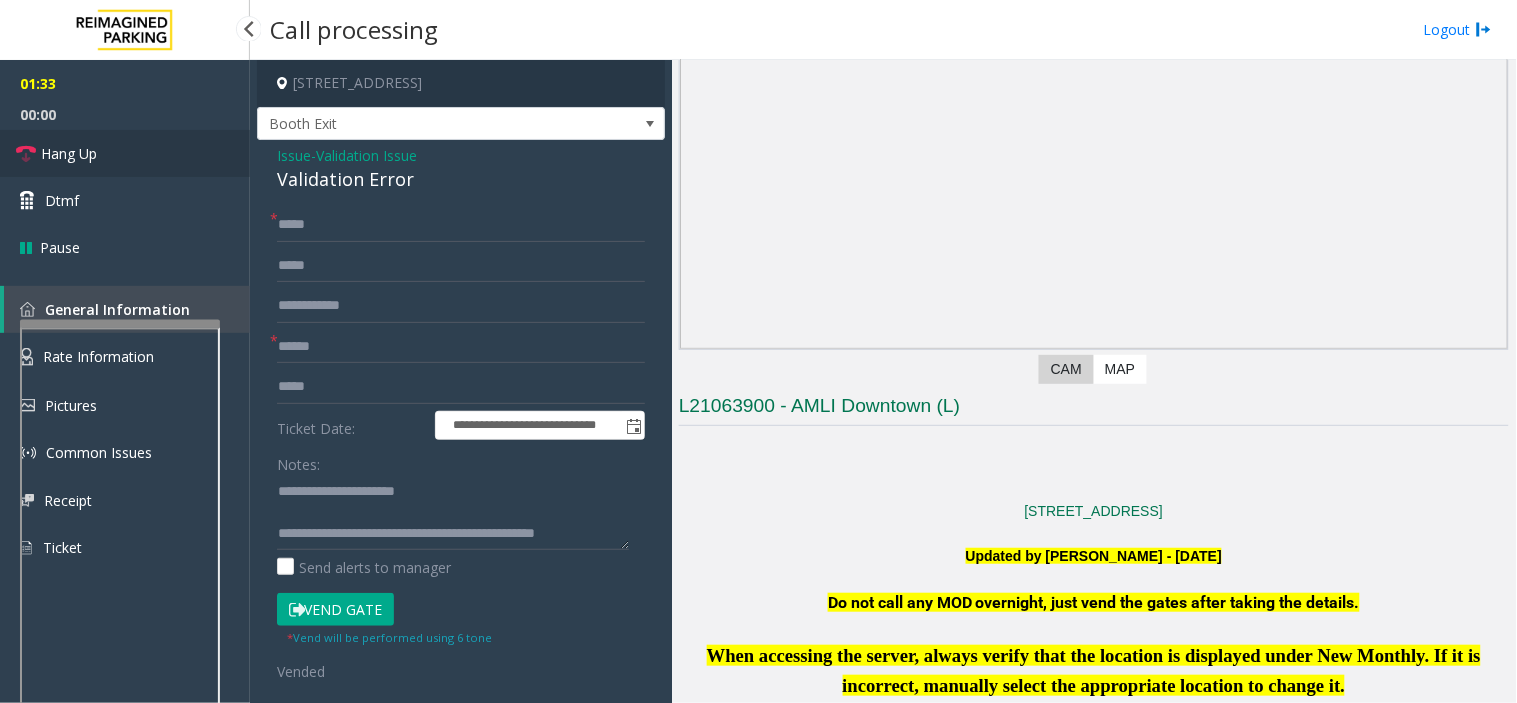 click on "Hang Up" at bounding box center [125, 153] 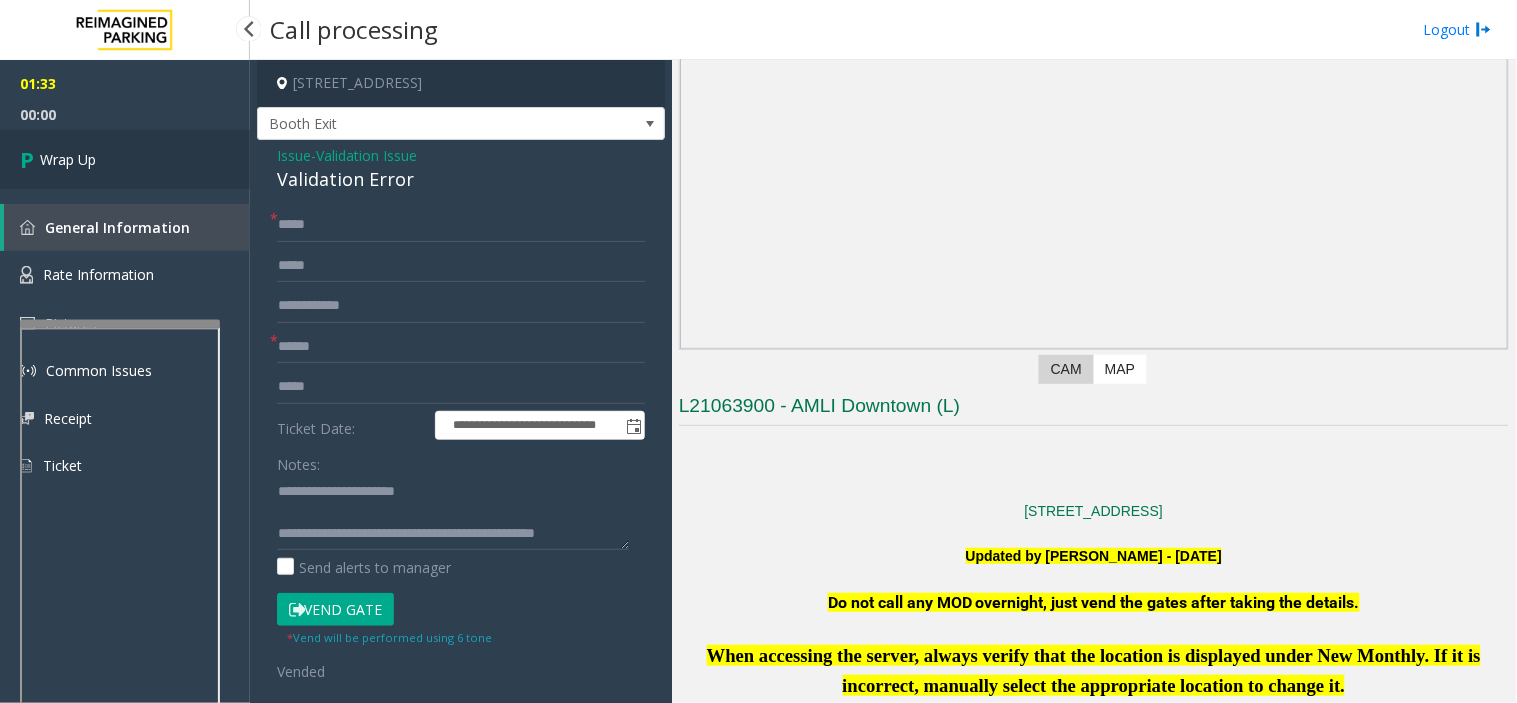 click on "Wrap Up" at bounding box center (68, 159) 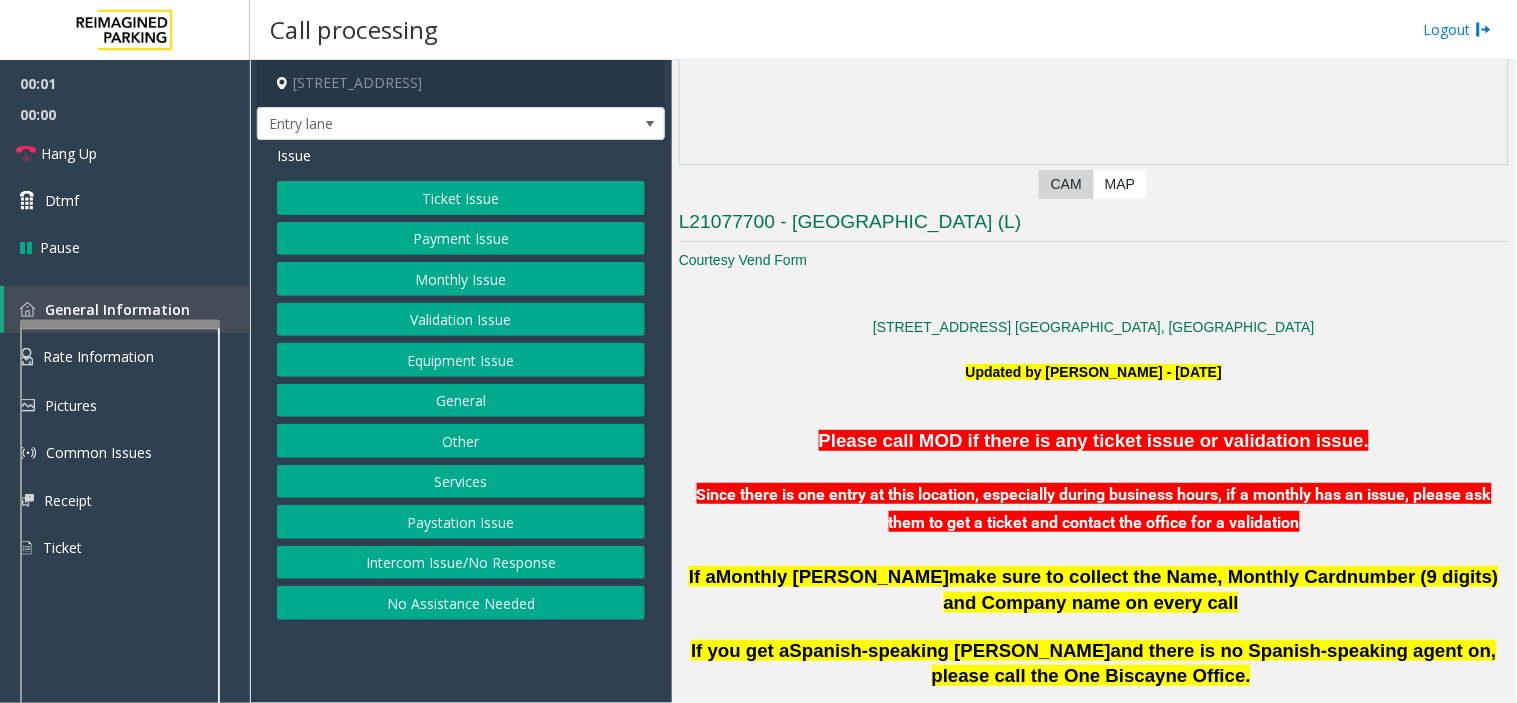 scroll, scrollTop: 333, scrollLeft: 0, axis: vertical 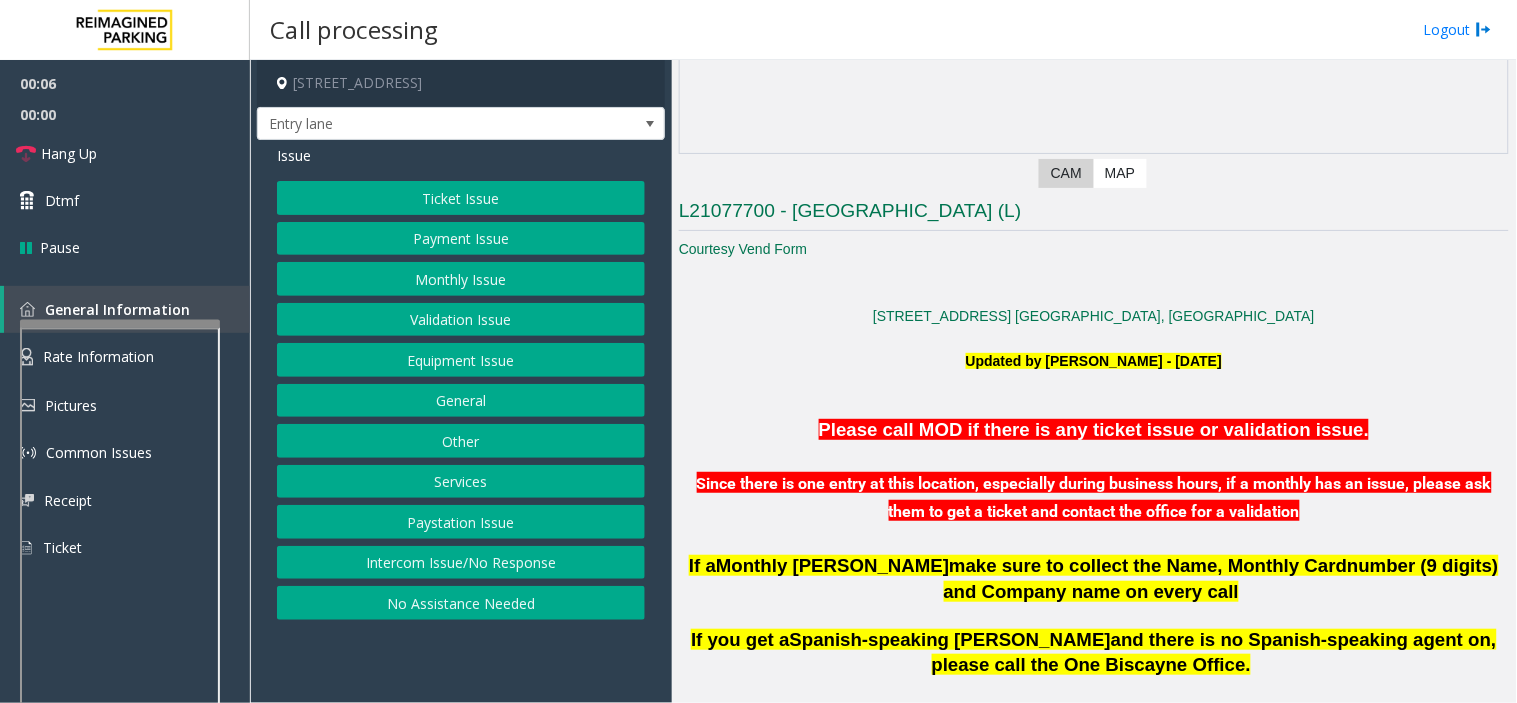 click on "Monthly Issue" 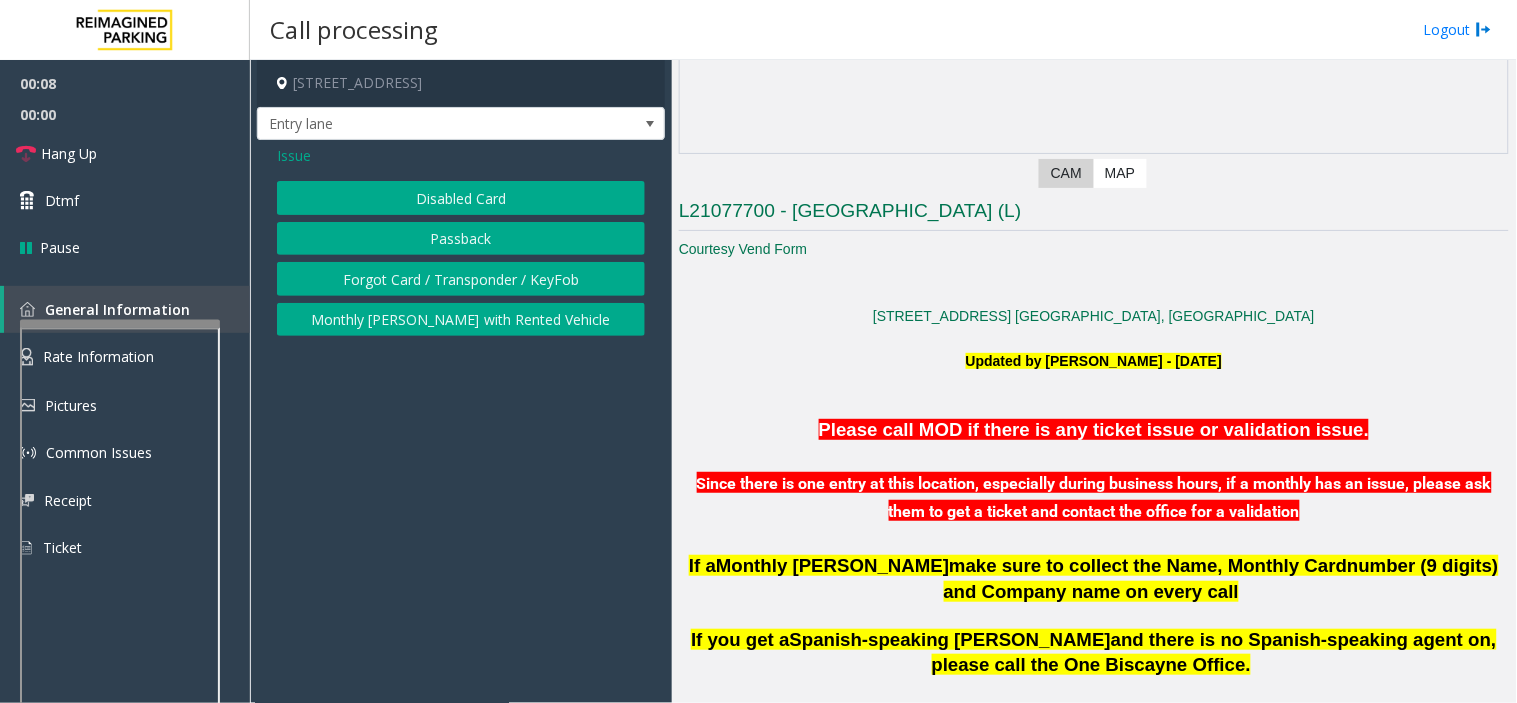 click on "Disabled Card" 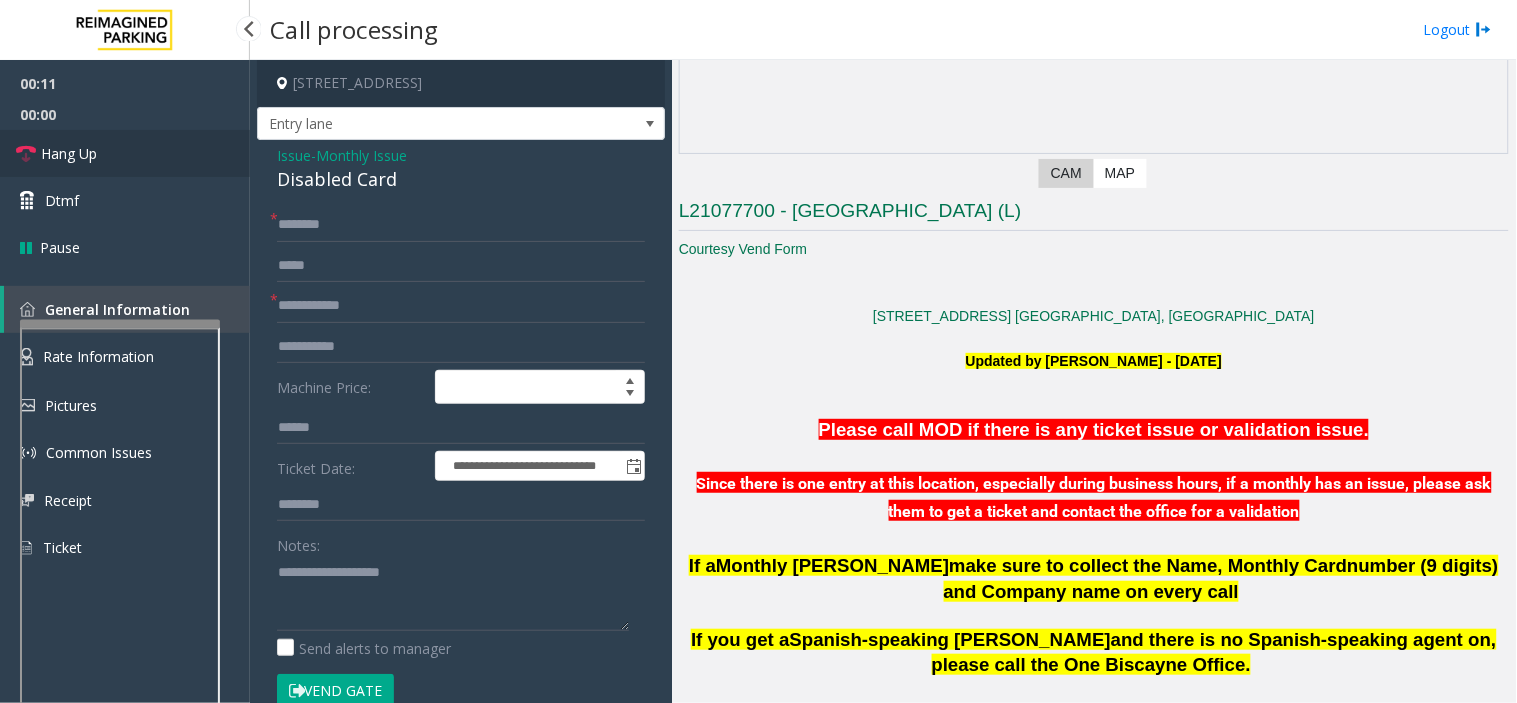 click on "Hang Up" at bounding box center [125, 153] 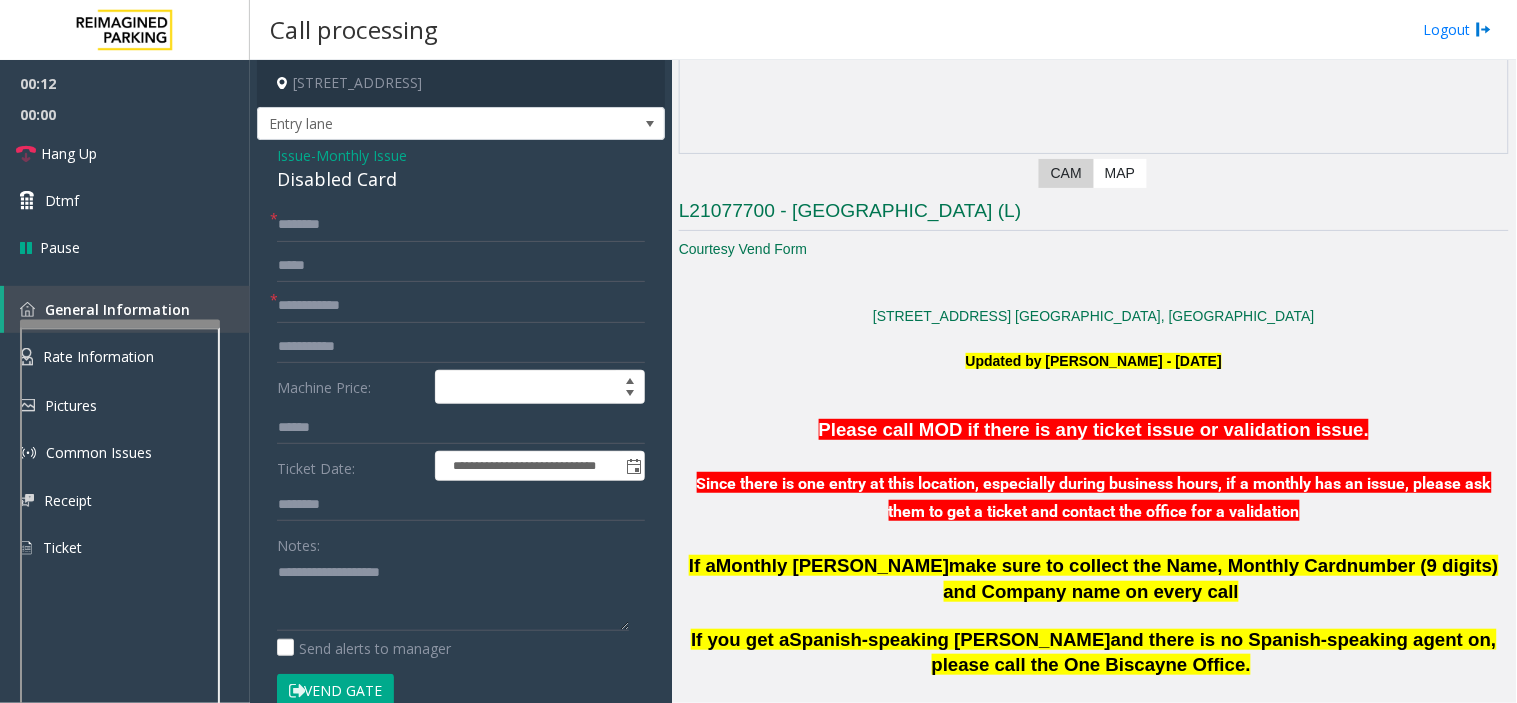 click on "Monthly Issue" 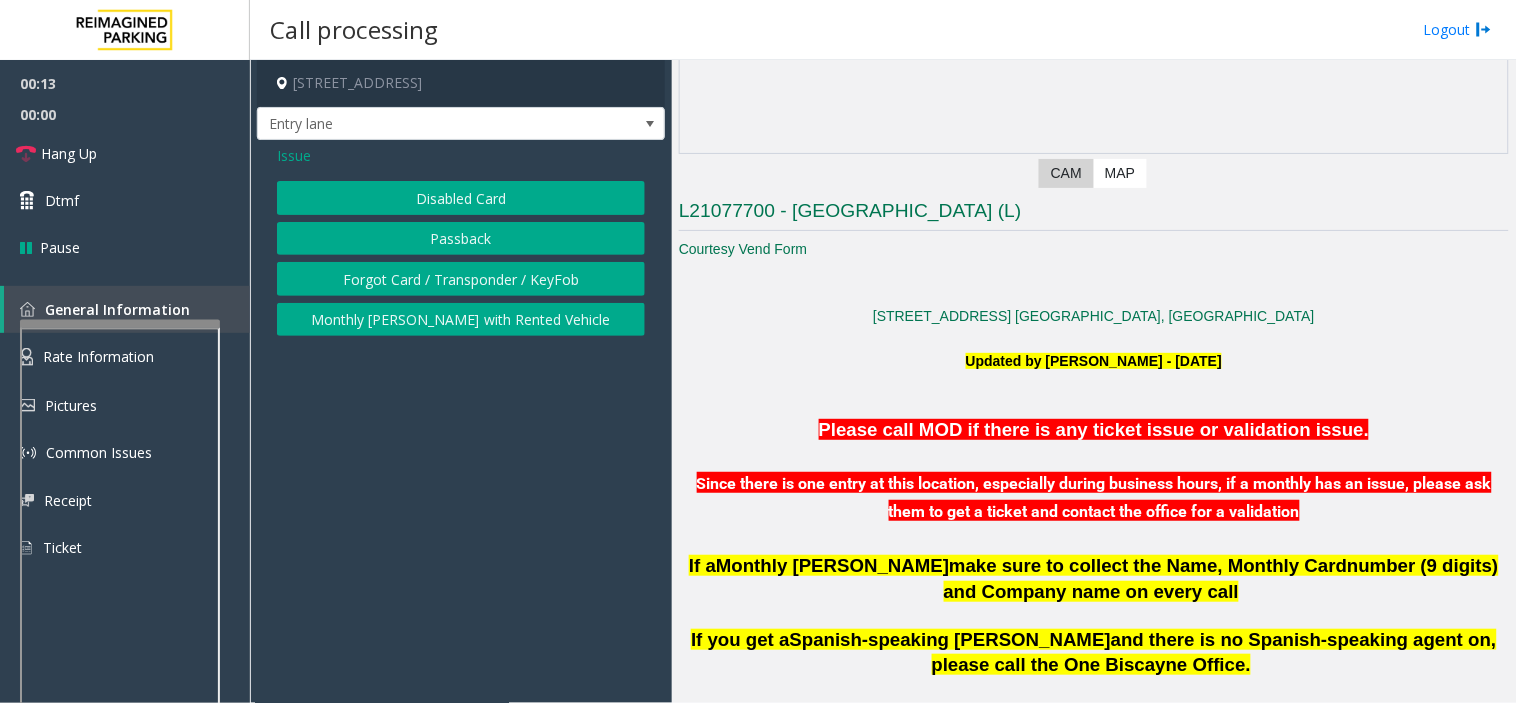 click on "Issue" 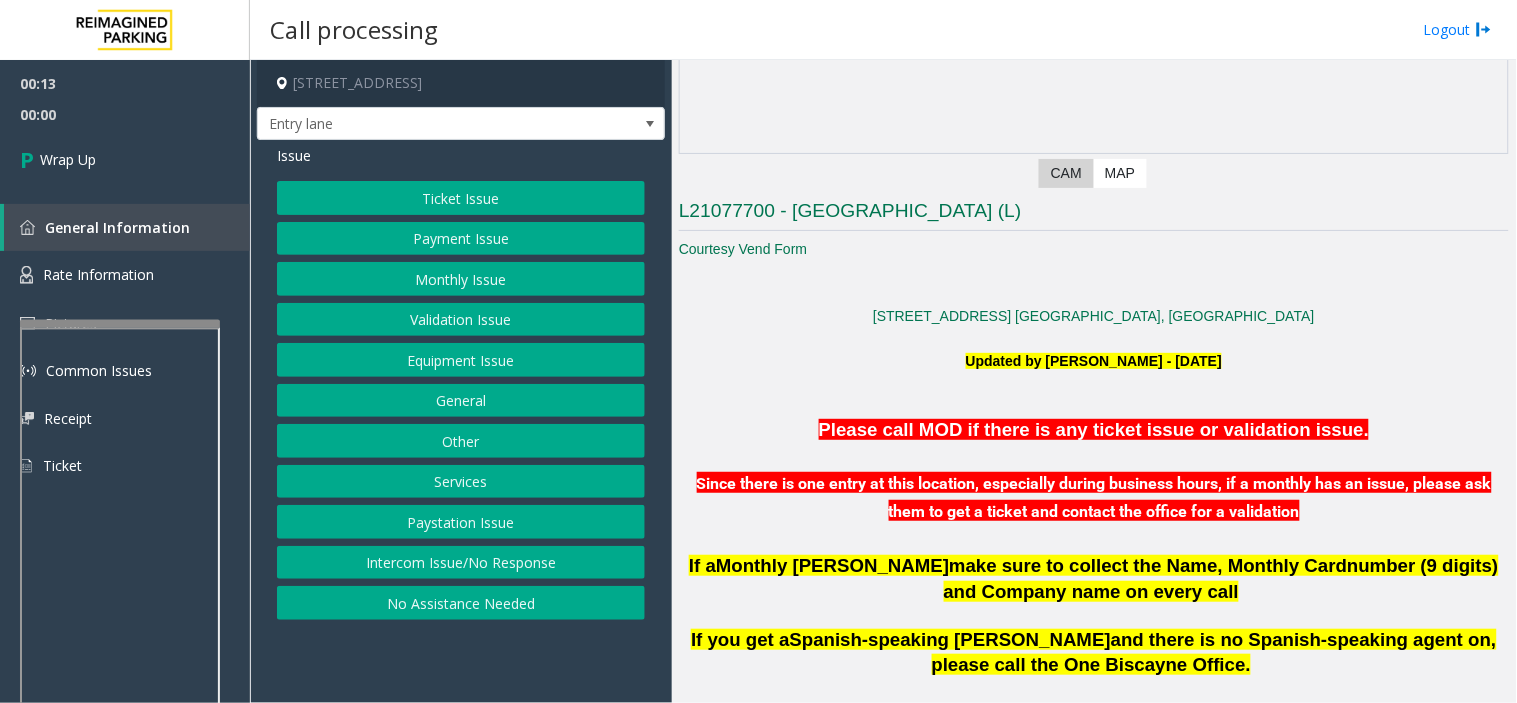 click on "No Assistance Needed" 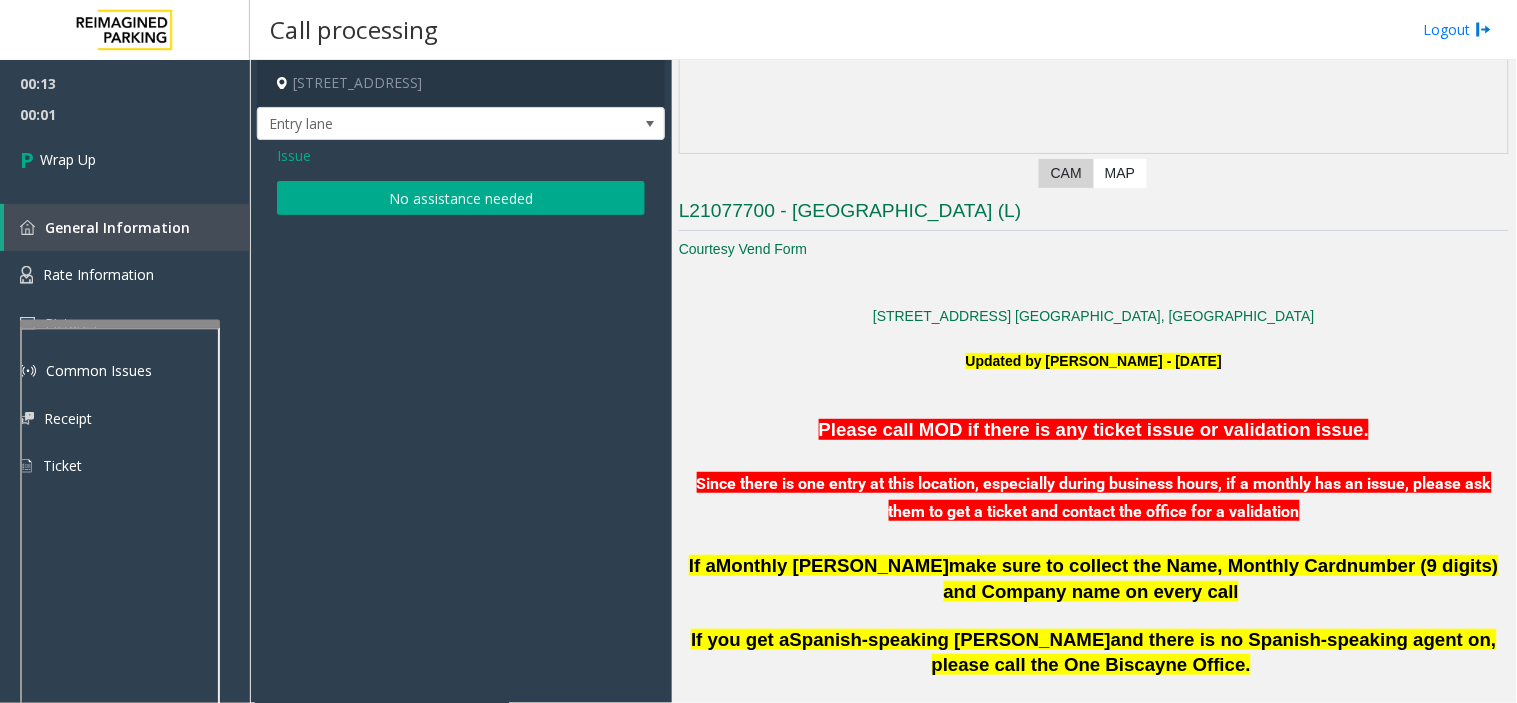 click on "No assistance needed" 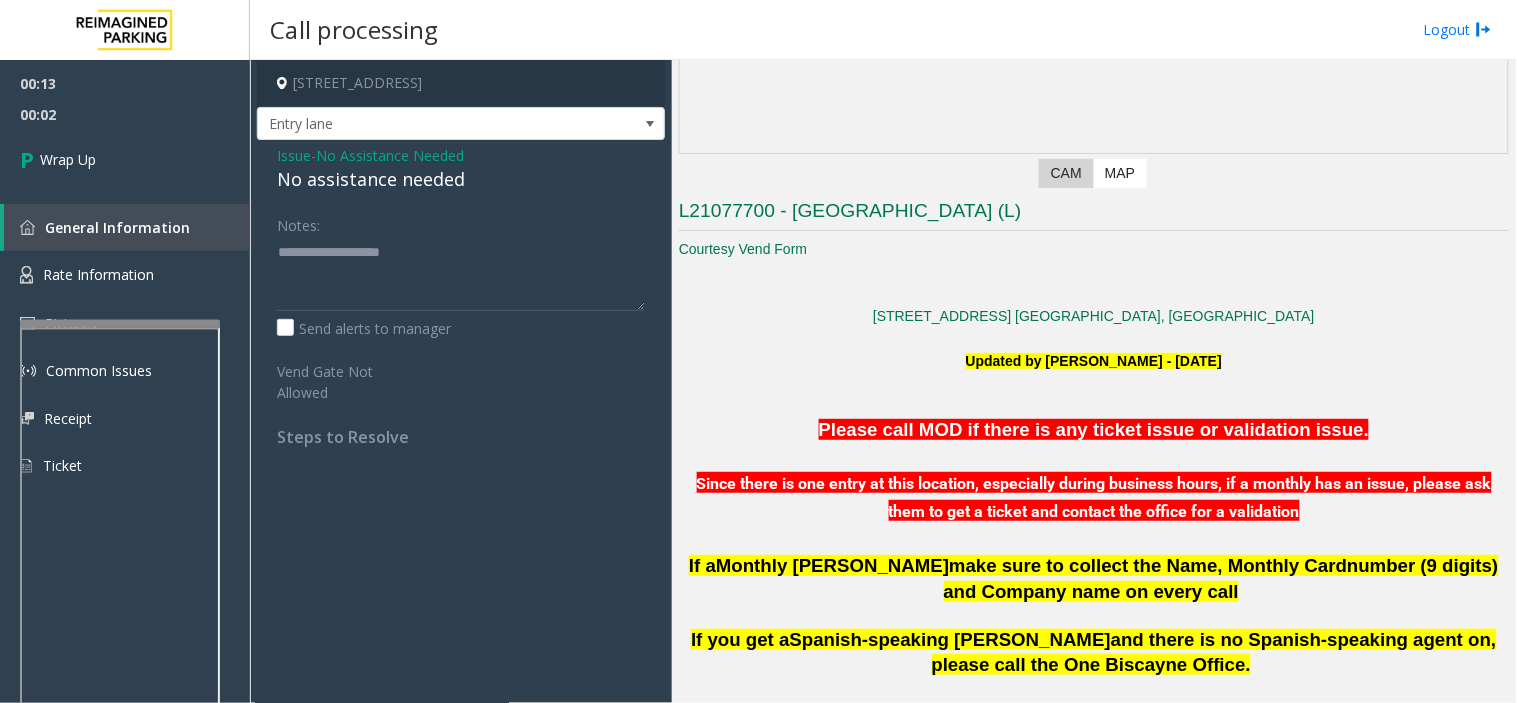 click on "No assistance needed" 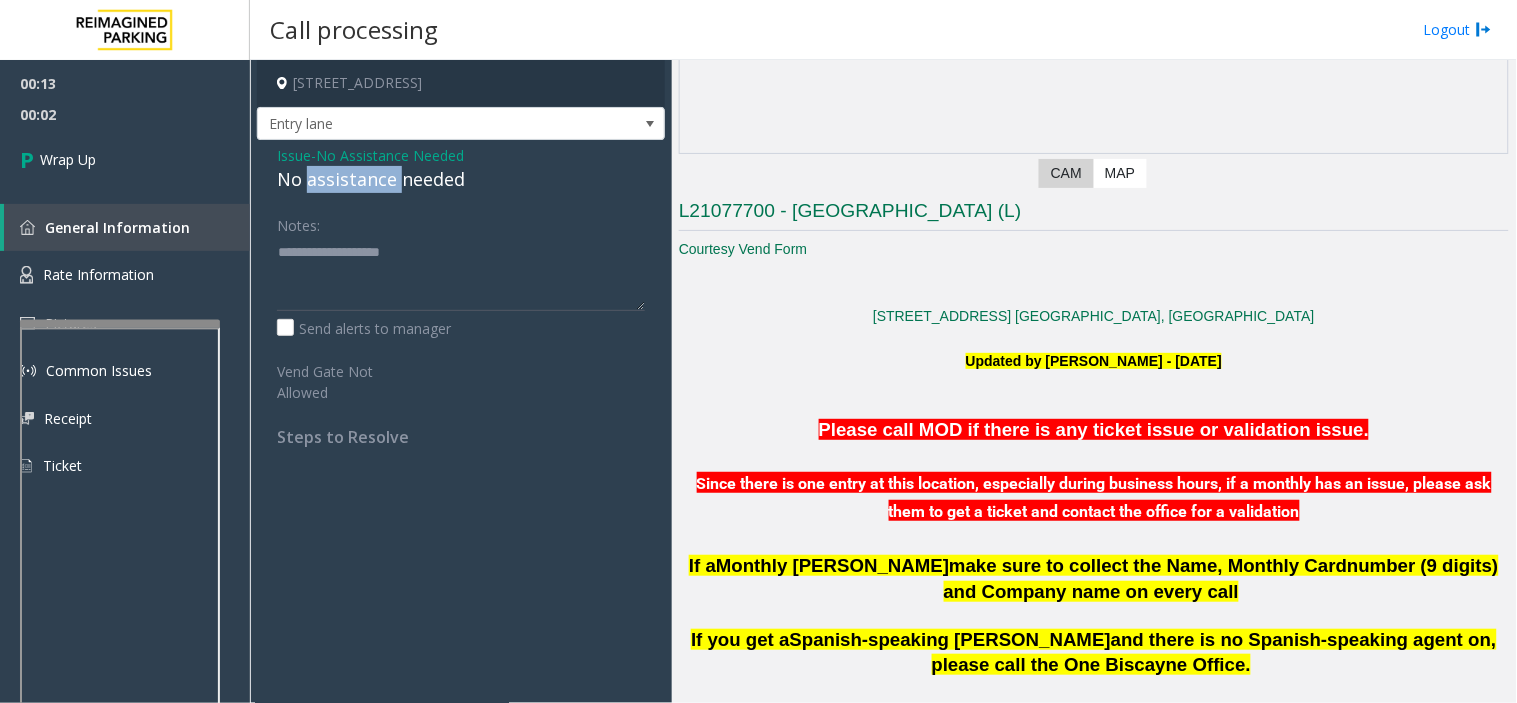 click on "No assistance needed" 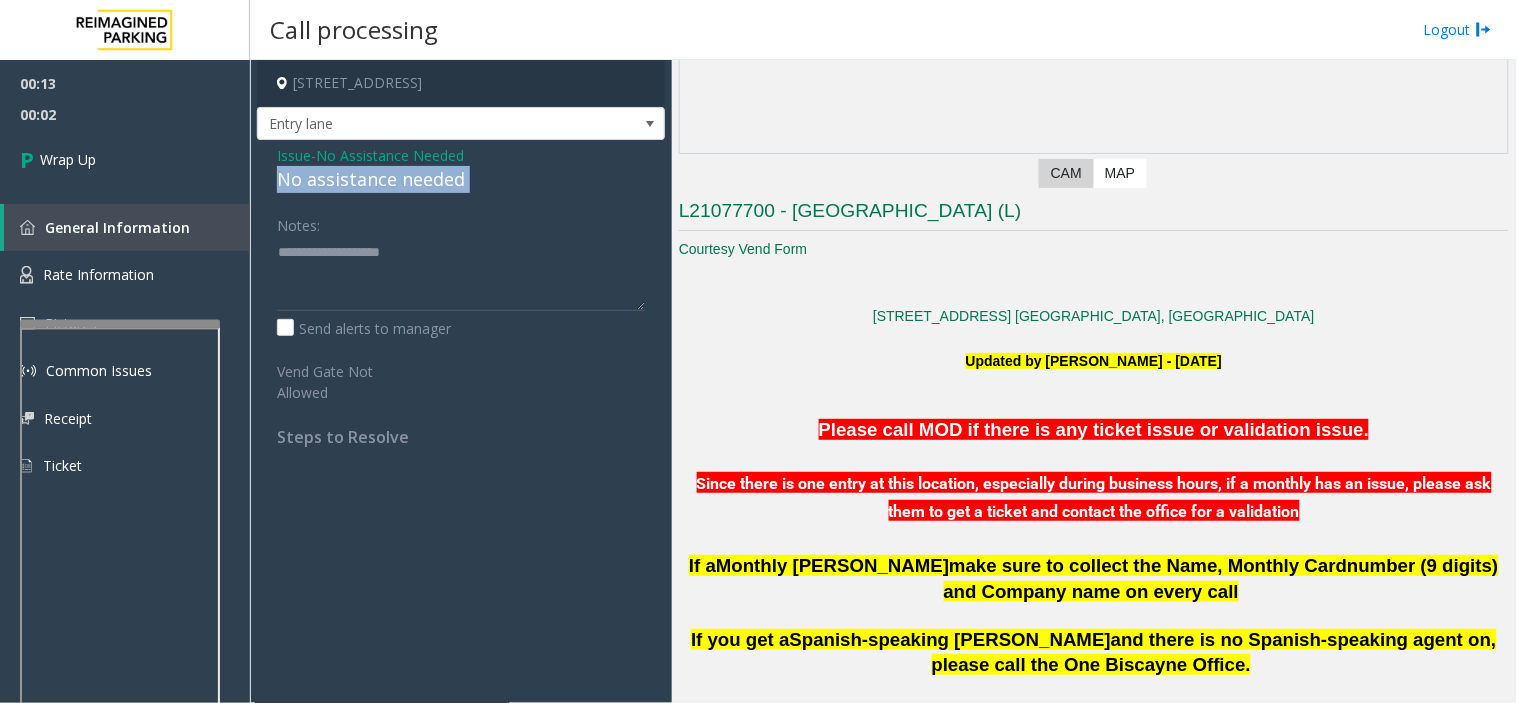 click on "No assistance needed" 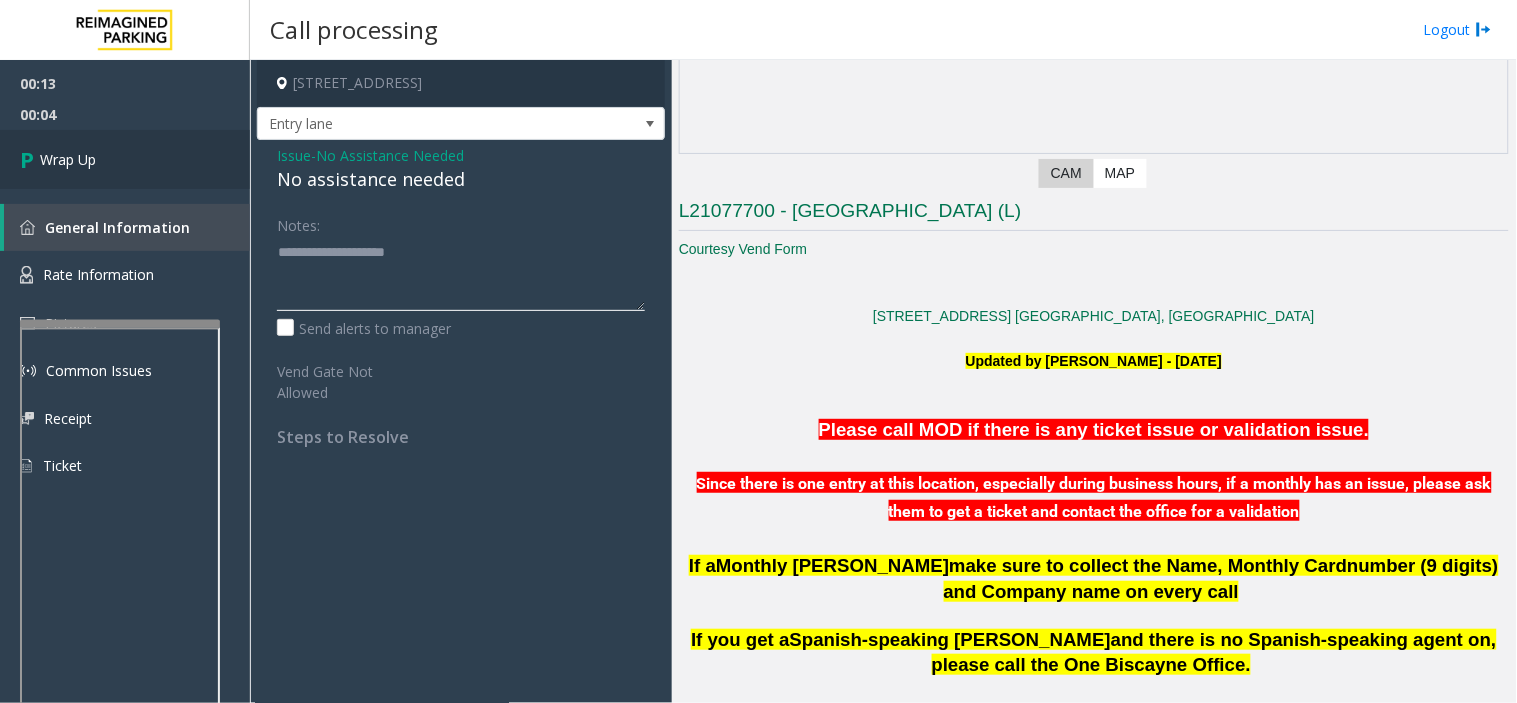 type on "**********" 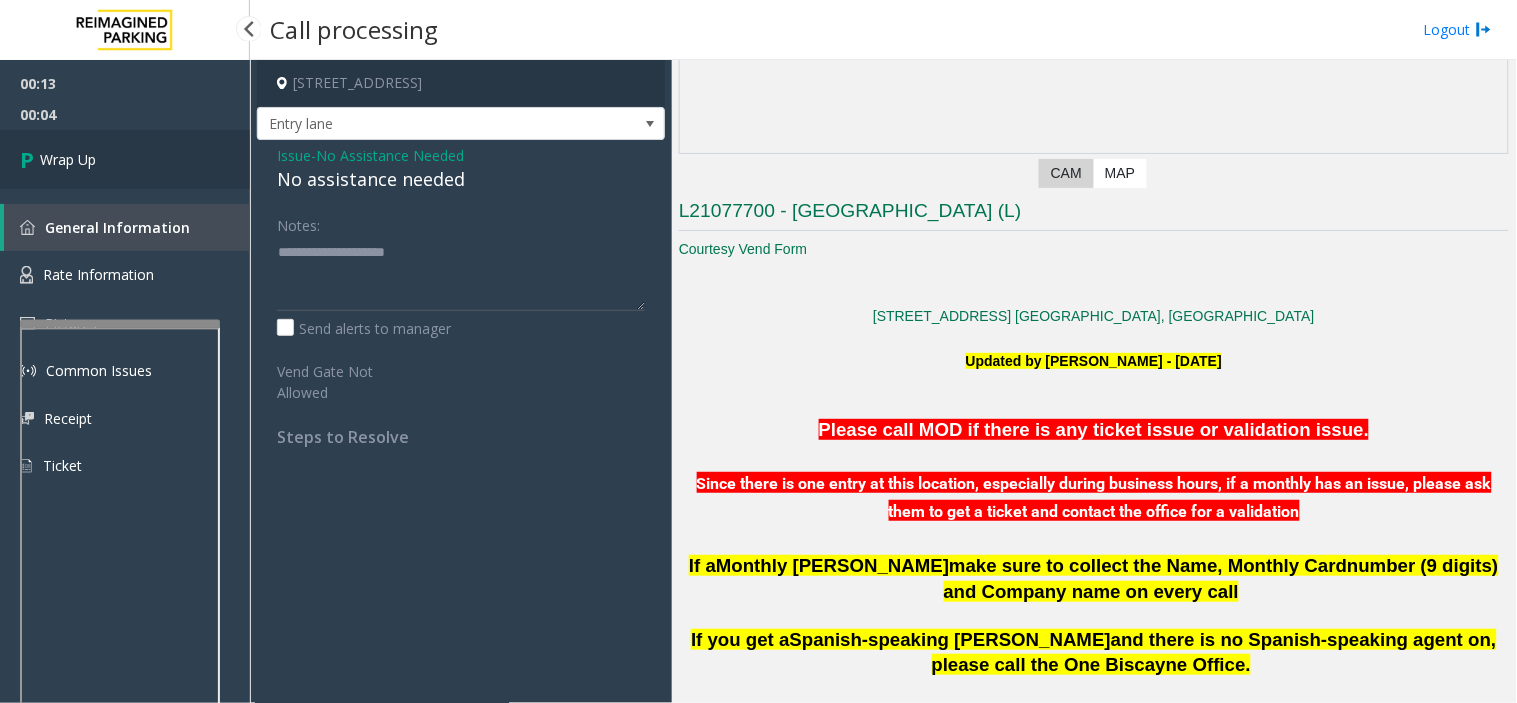 click on "Wrap Up" at bounding box center (125, 159) 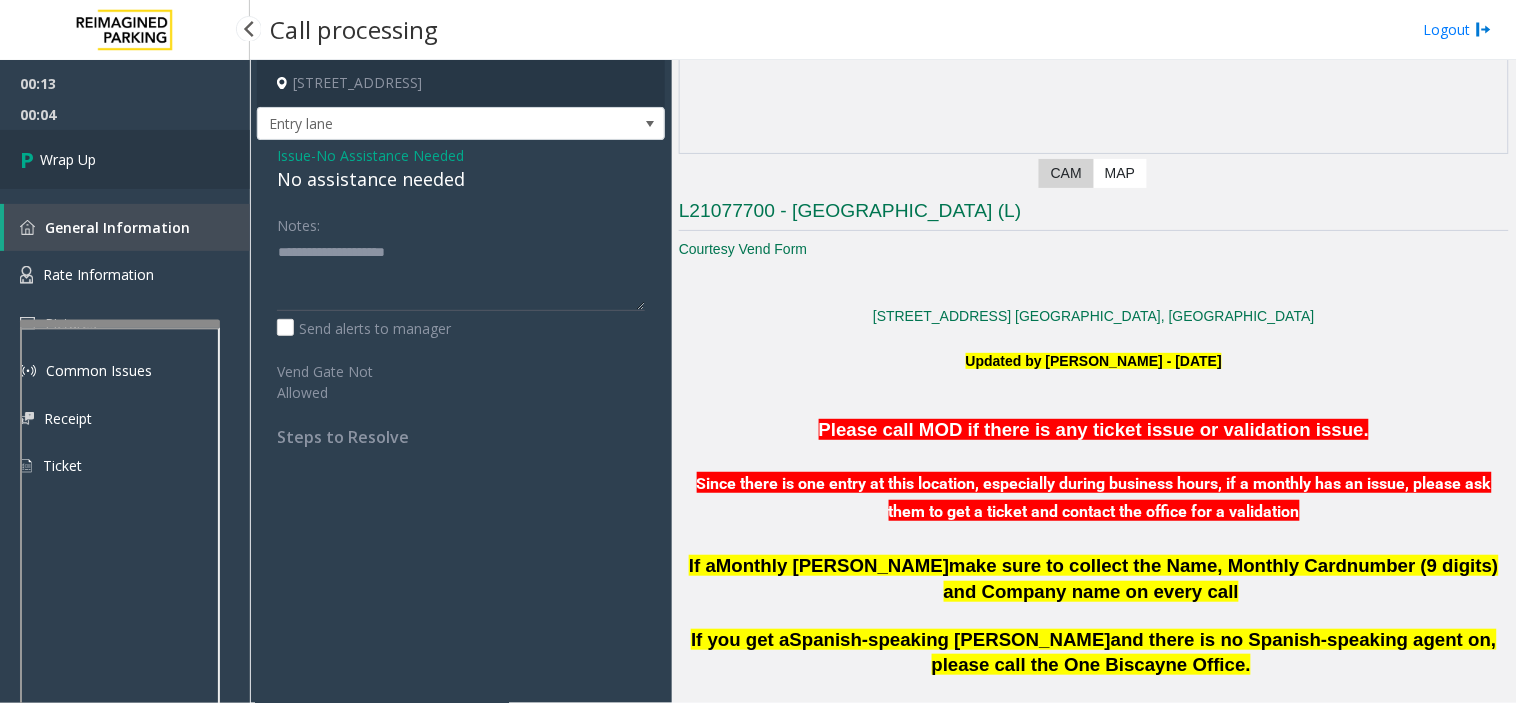 click on "Wrap Up" at bounding box center (125, 159) 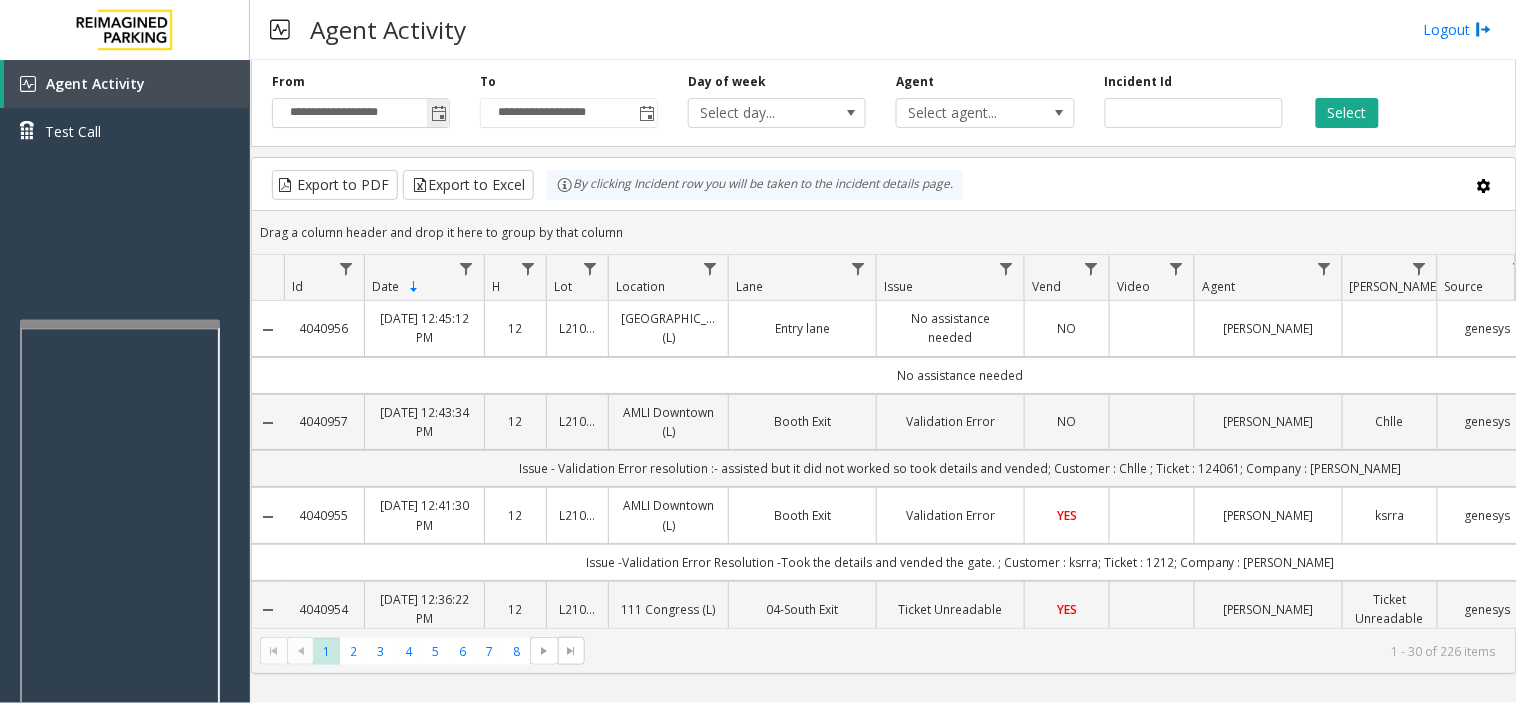 type 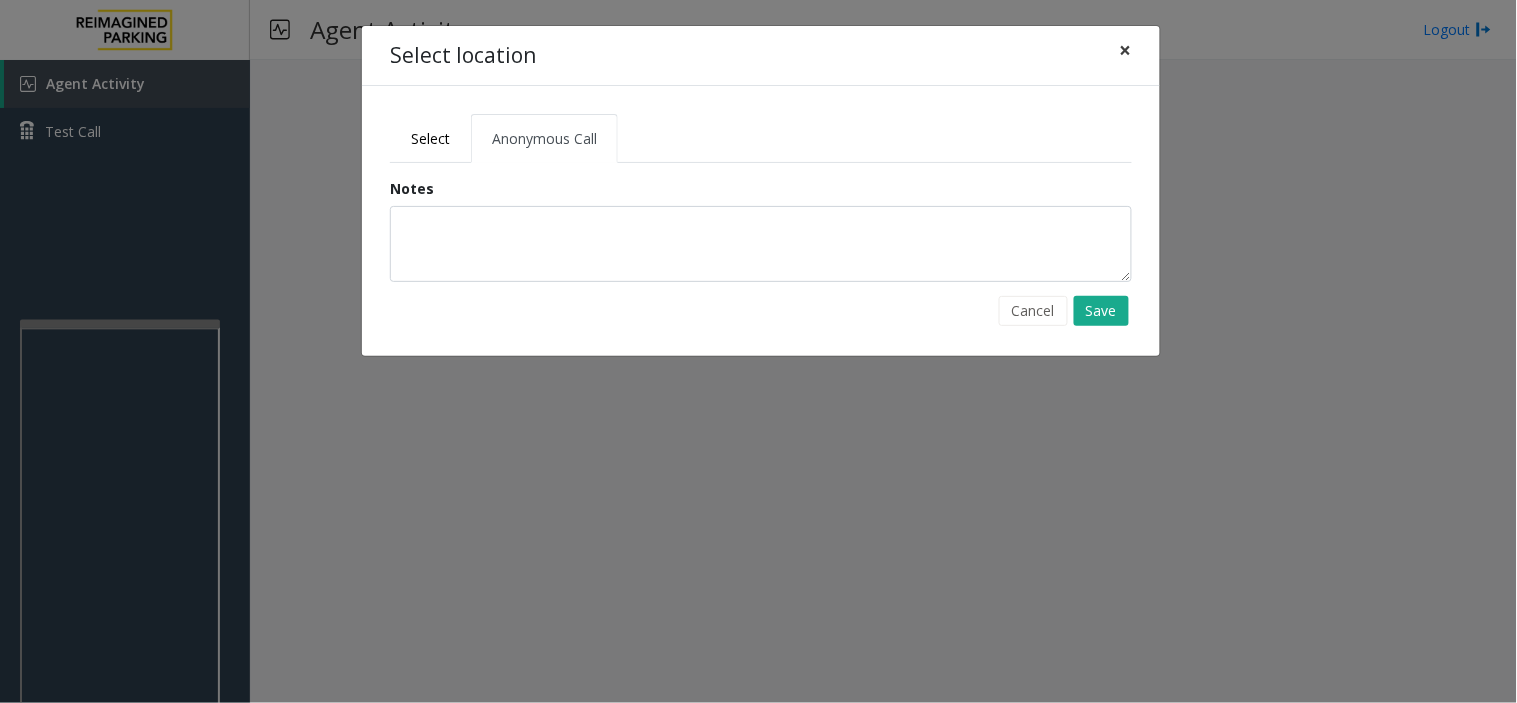 click on "×" 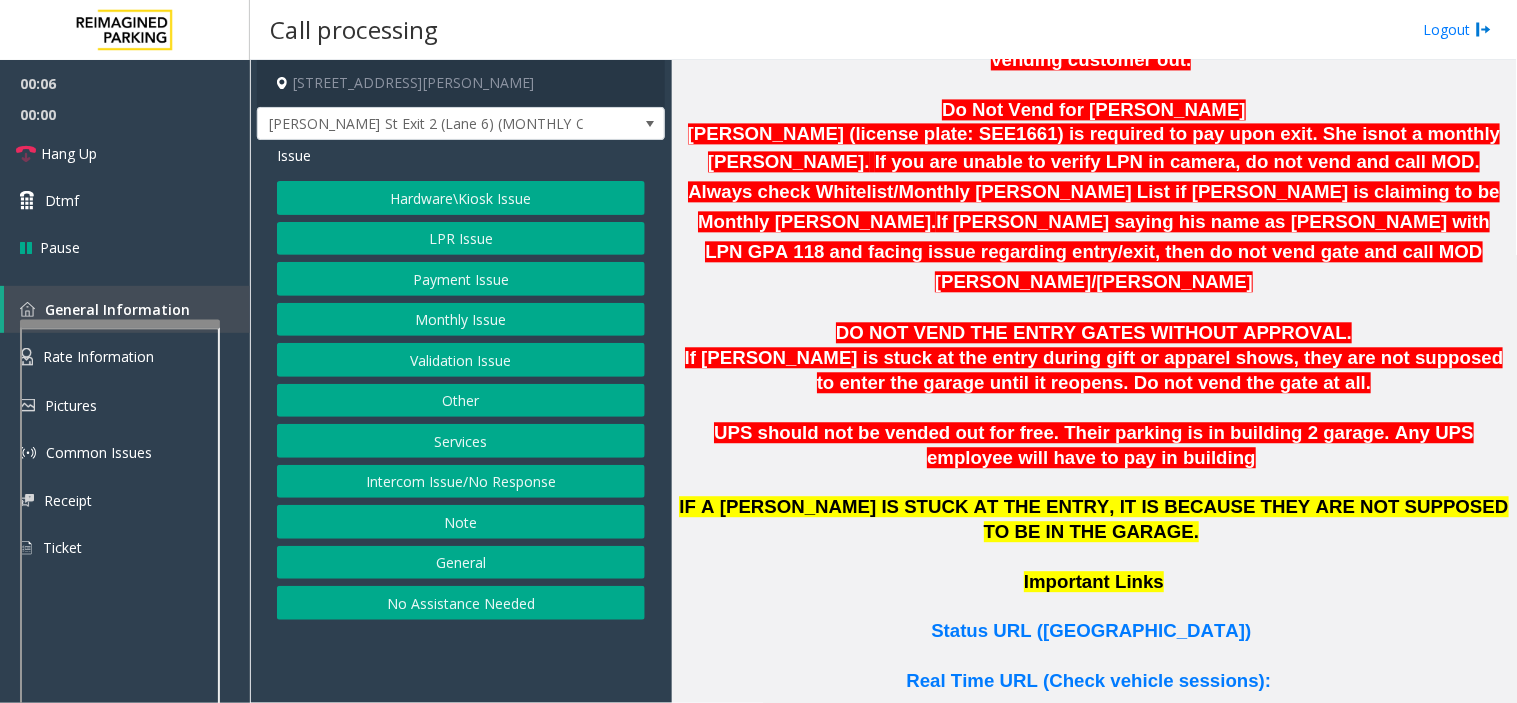 scroll, scrollTop: 1111, scrollLeft: 0, axis: vertical 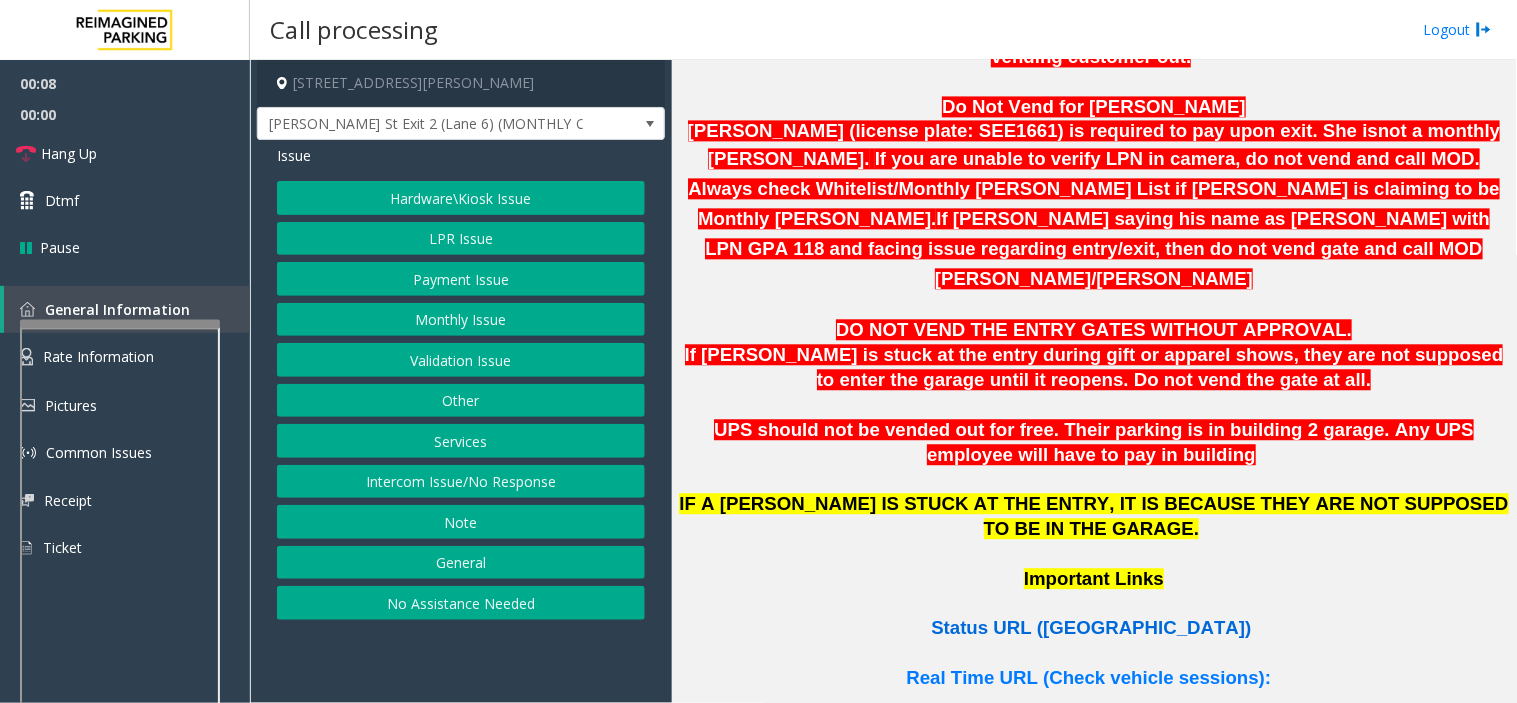 click on "Status URL ([GEOGRAPHIC_DATA])" 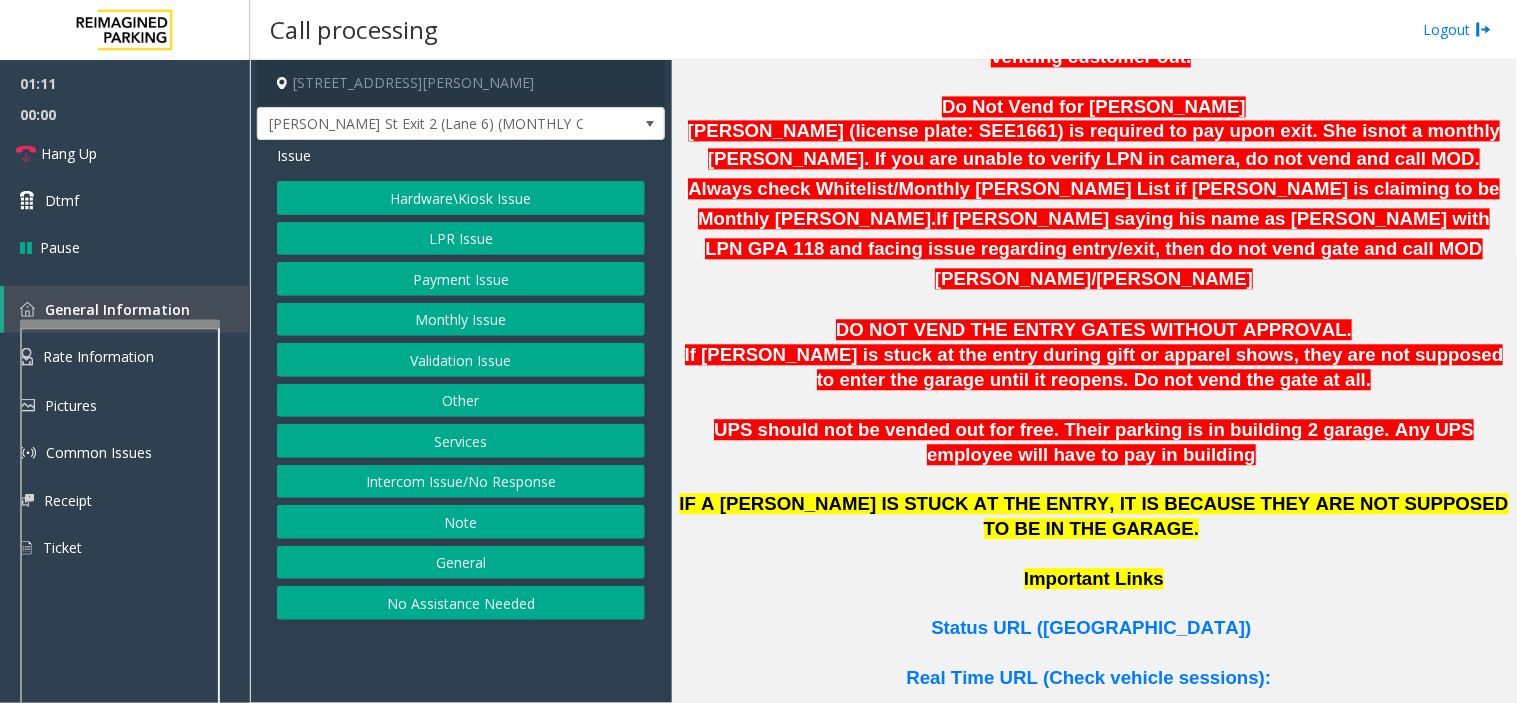 click on "LPR Issue" 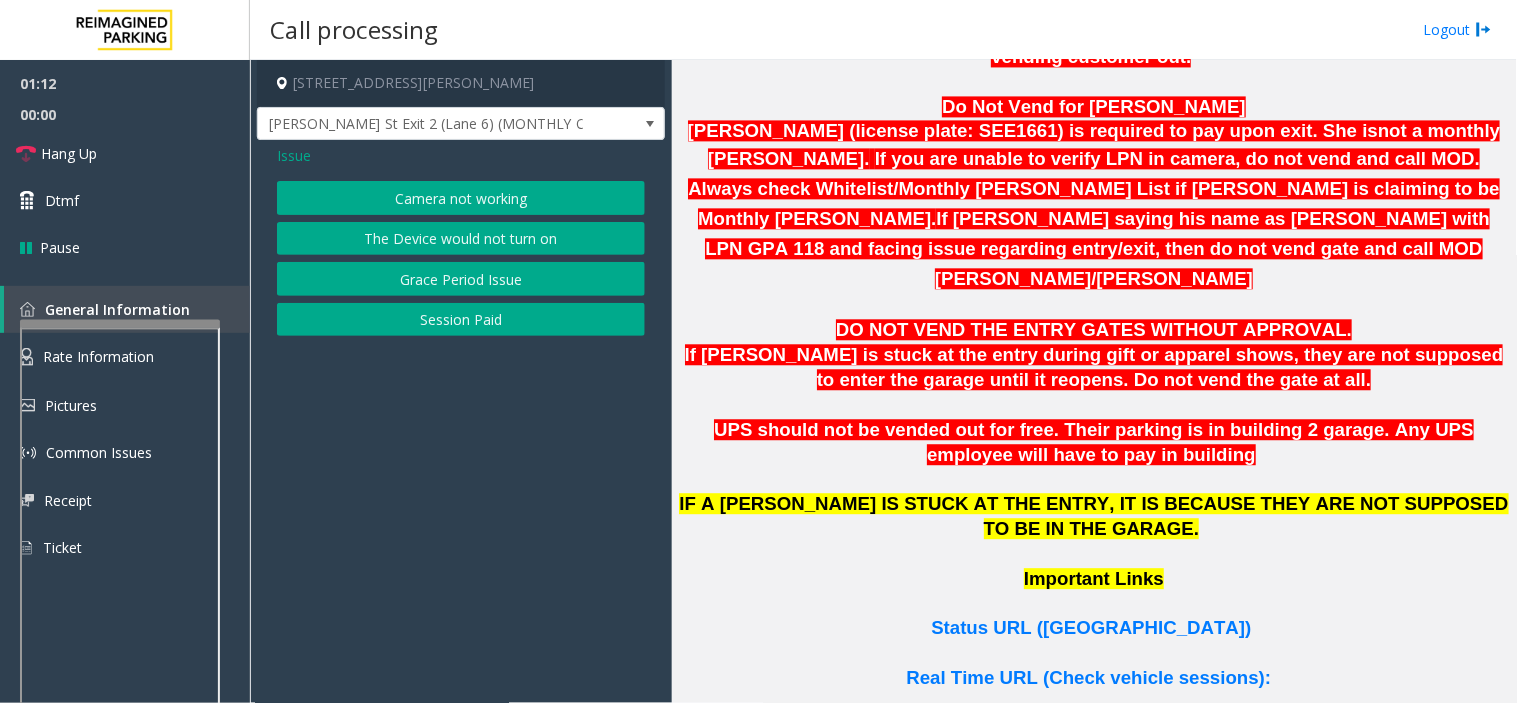 click on "Issue" 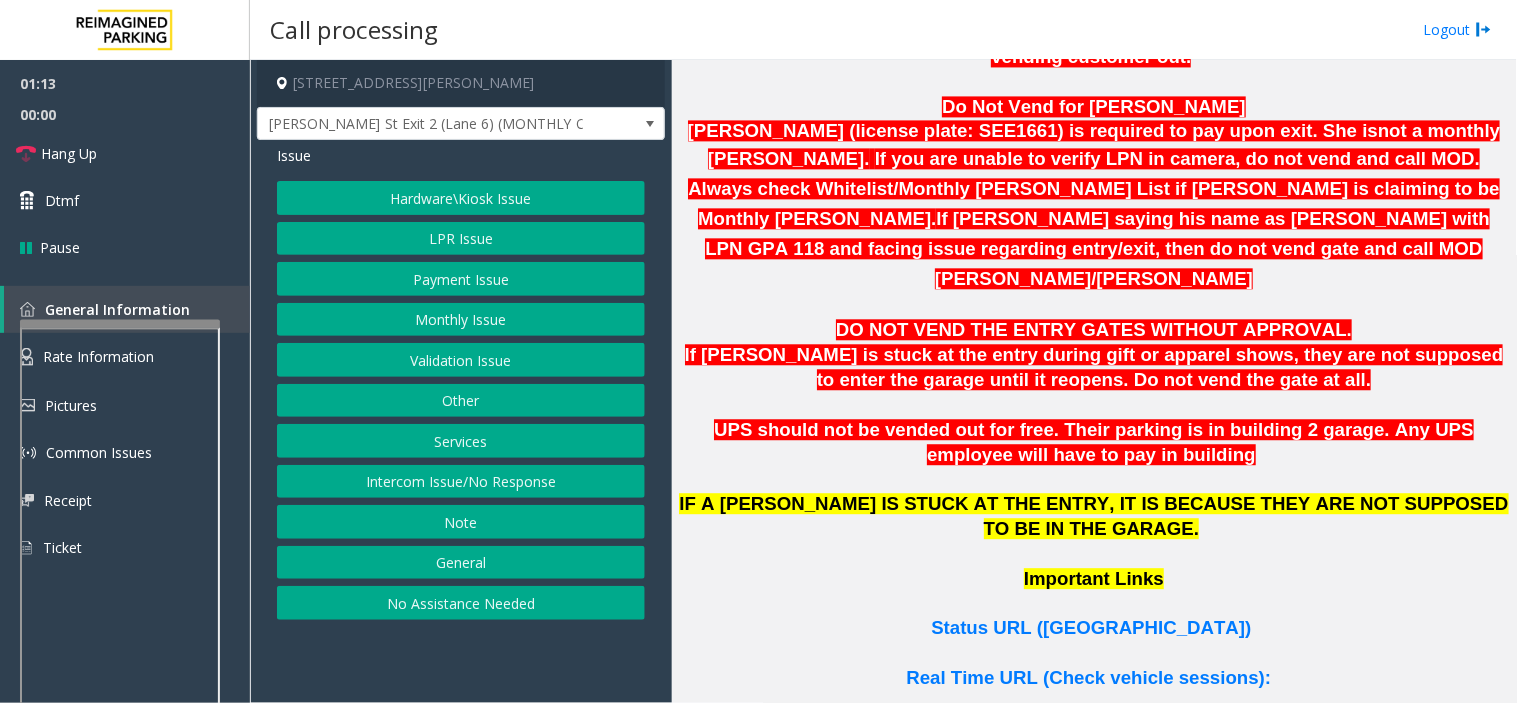 click on "Monthly Issue" 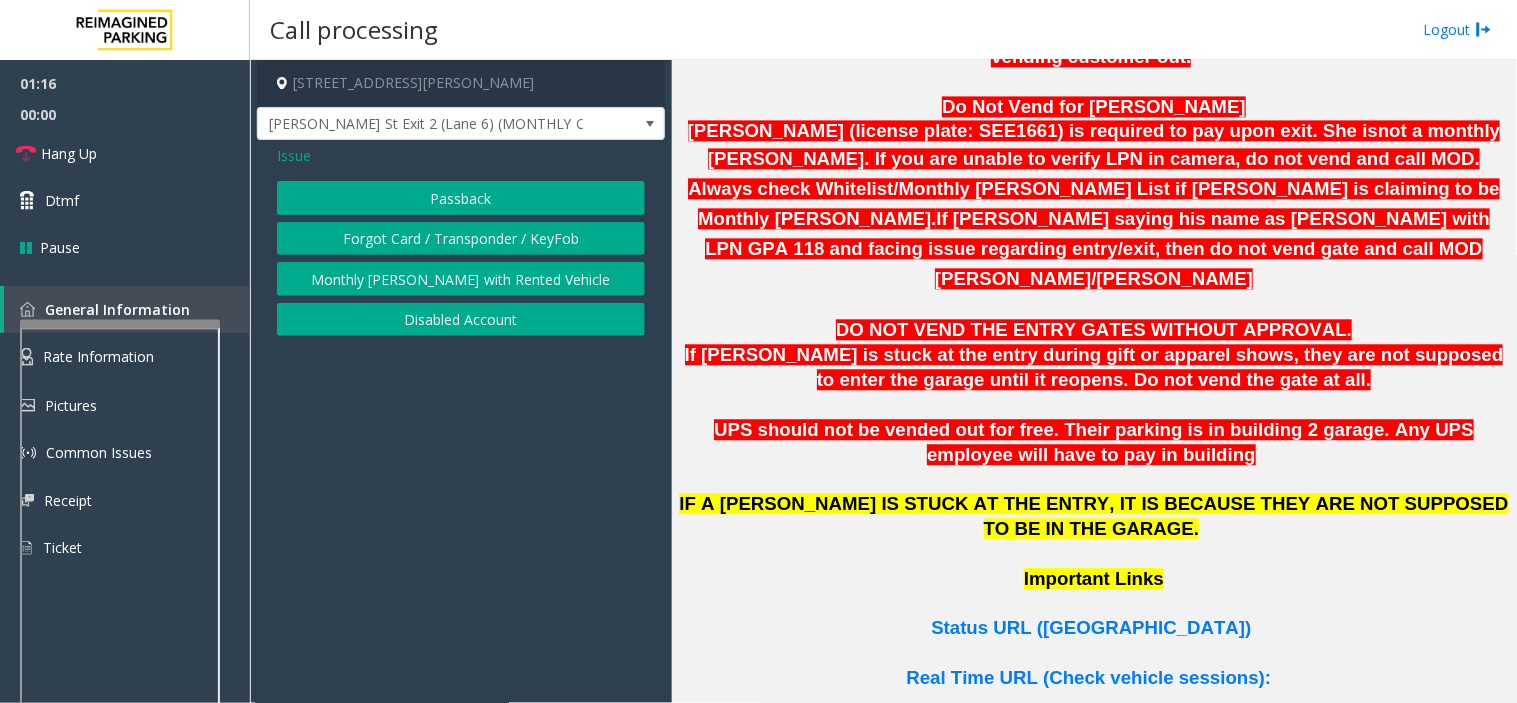 click on "Disabled Account" 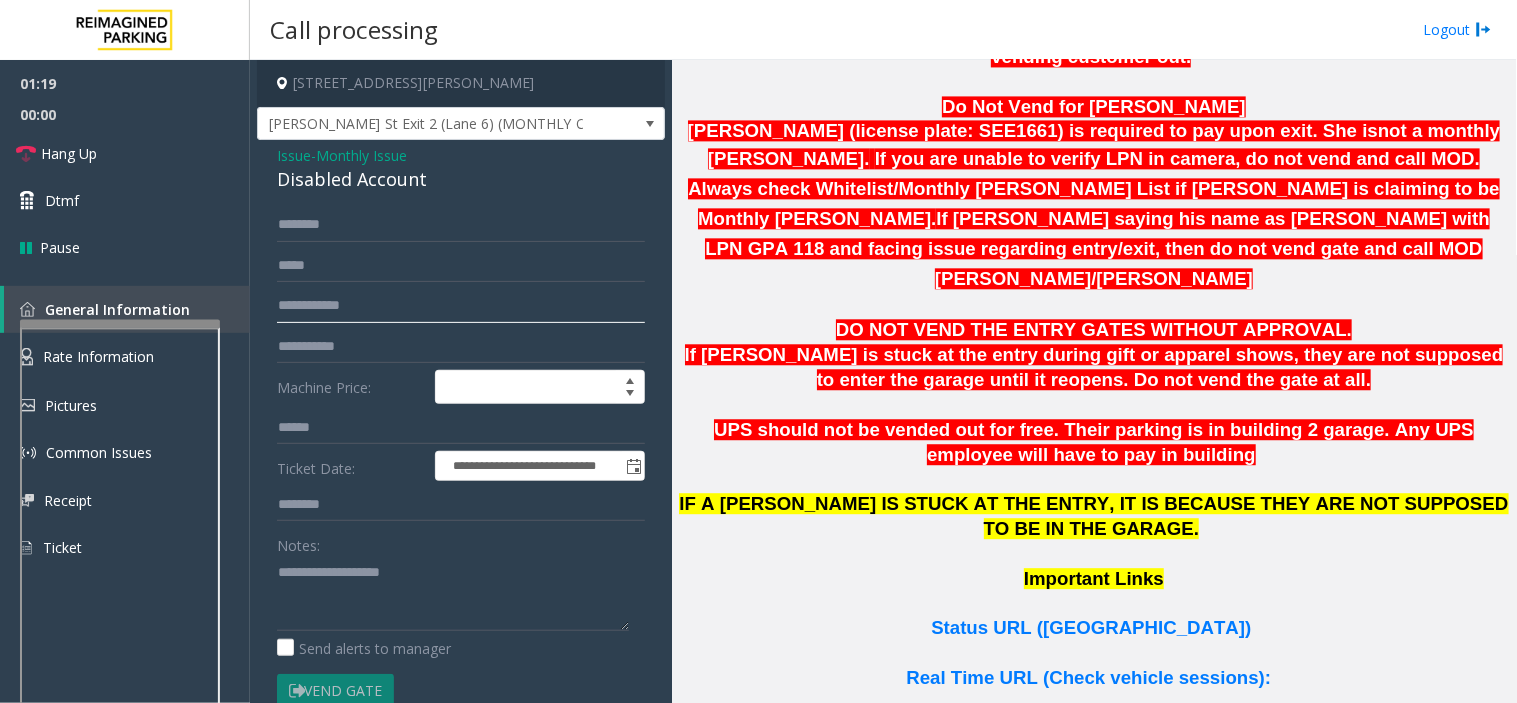 click 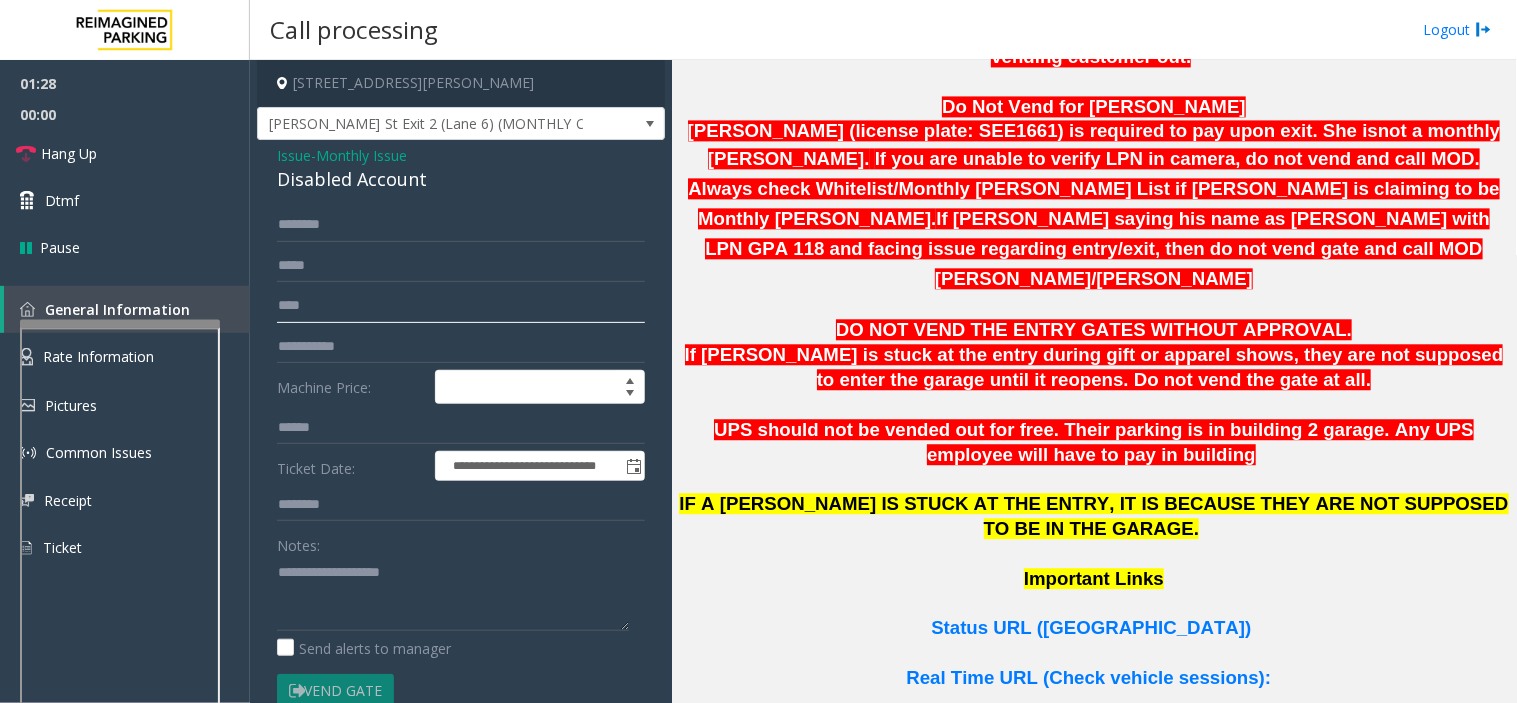 type on "****" 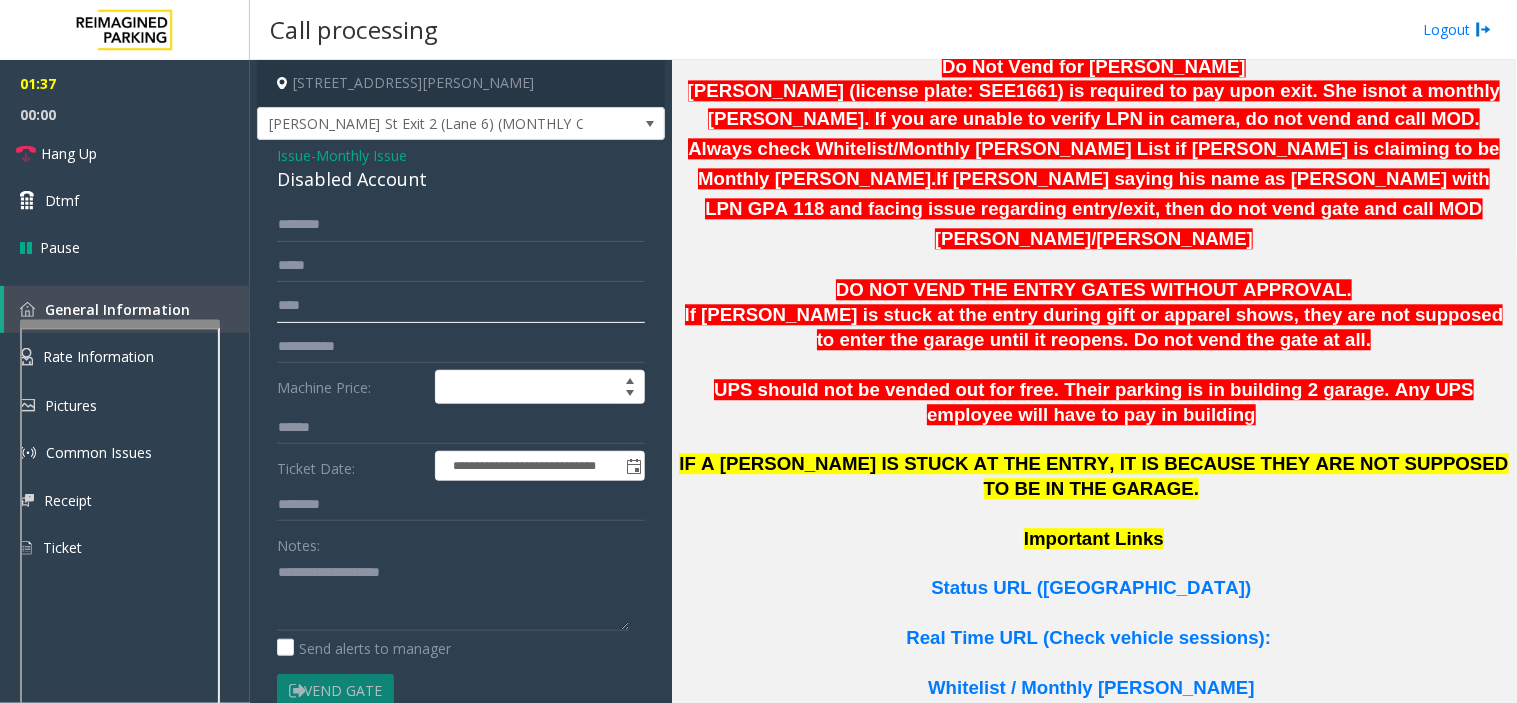 scroll, scrollTop: 1222, scrollLeft: 0, axis: vertical 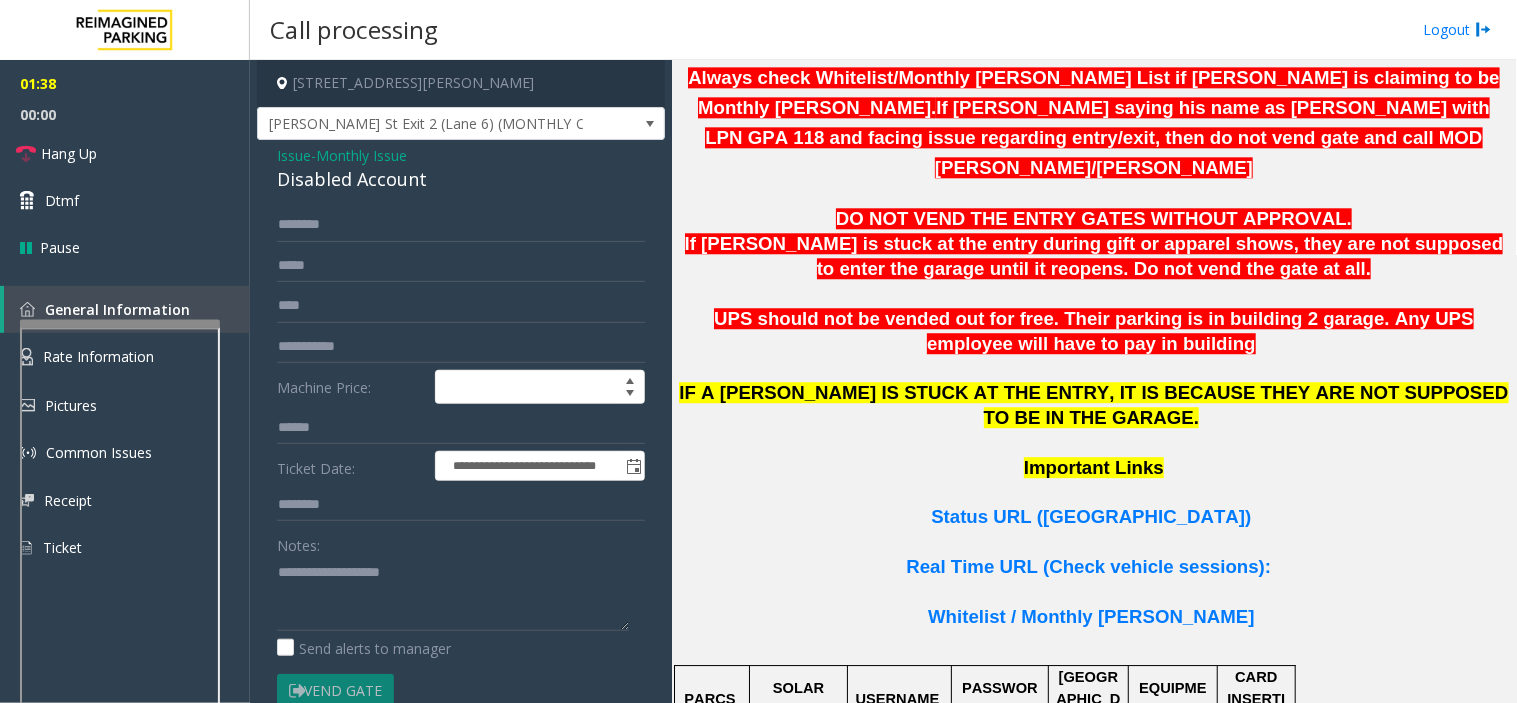click on "Important Links" 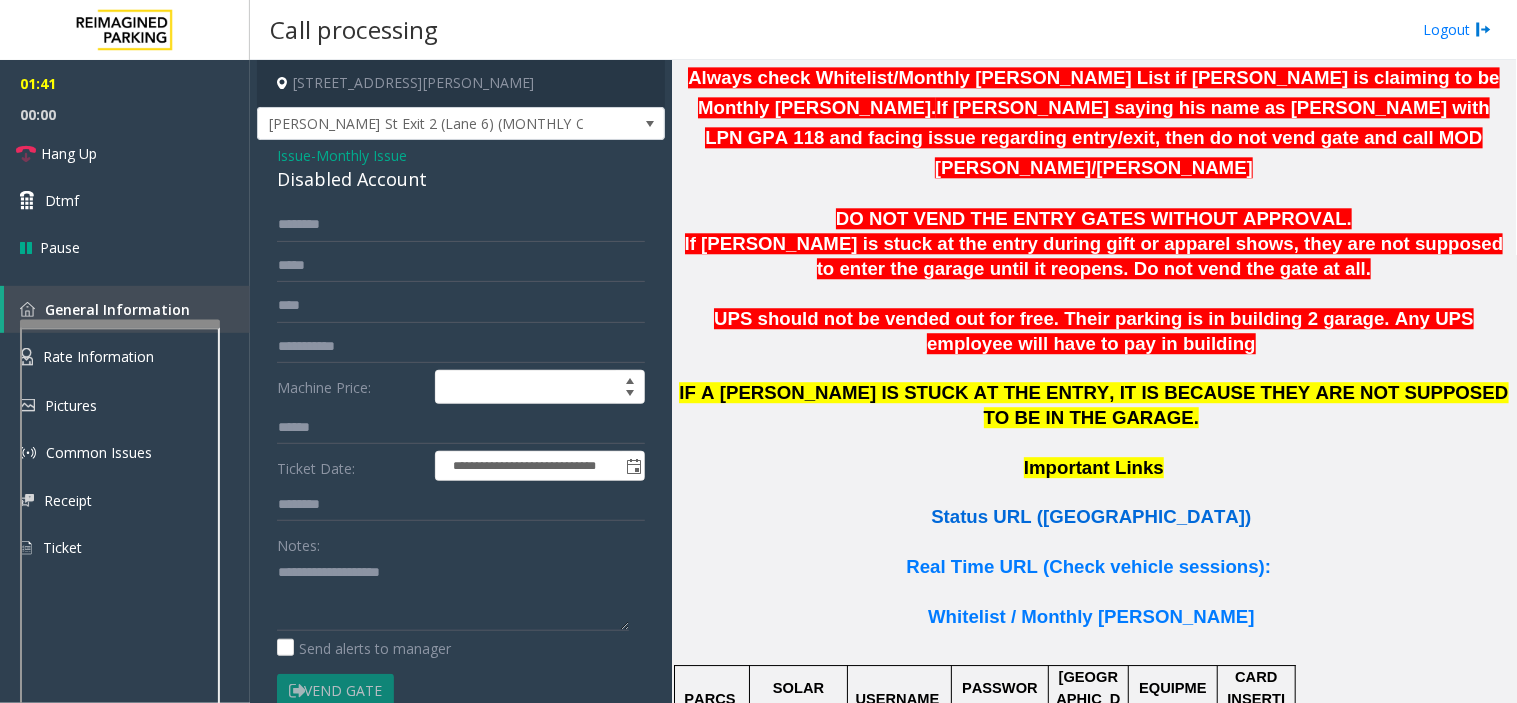 click on "Status URL ([GEOGRAPHIC_DATA])" 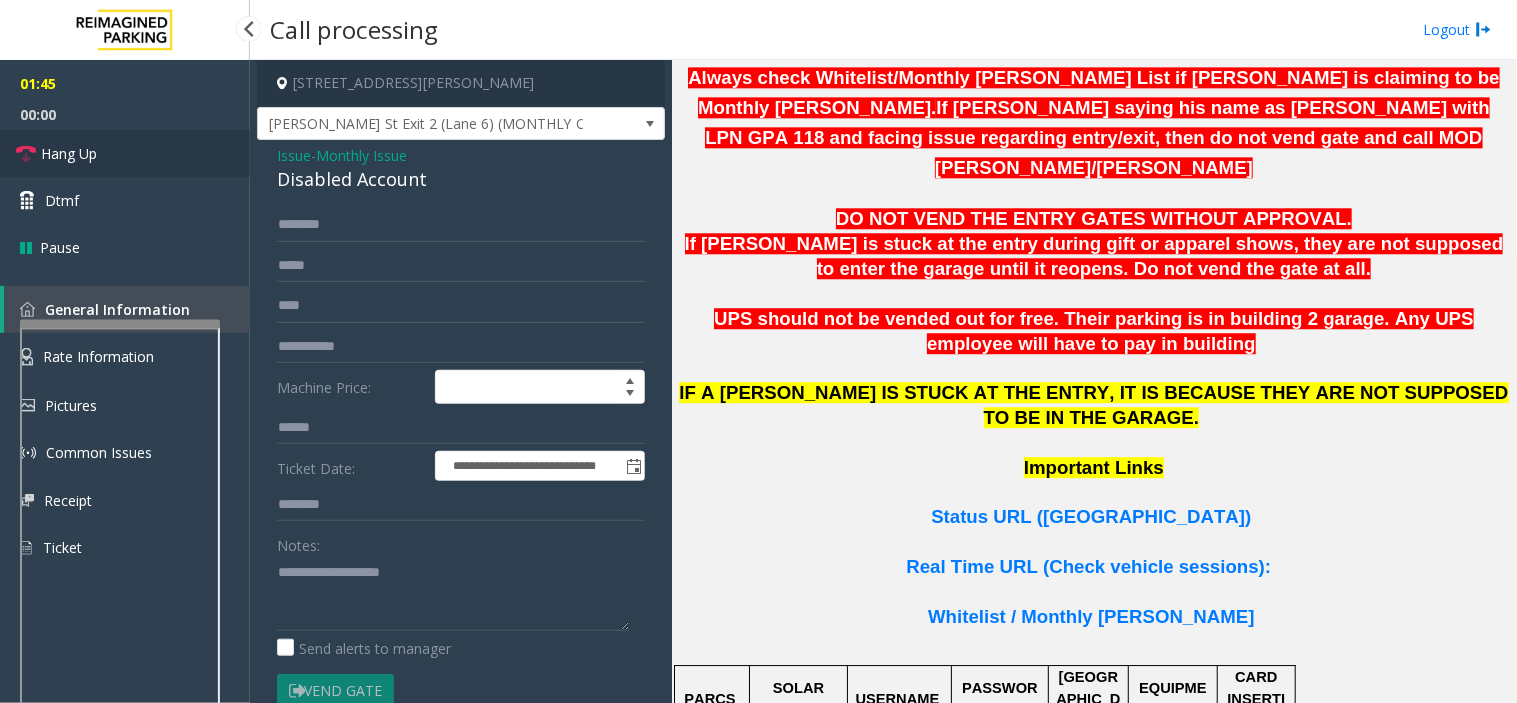 click on "Hang Up" at bounding box center (125, 153) 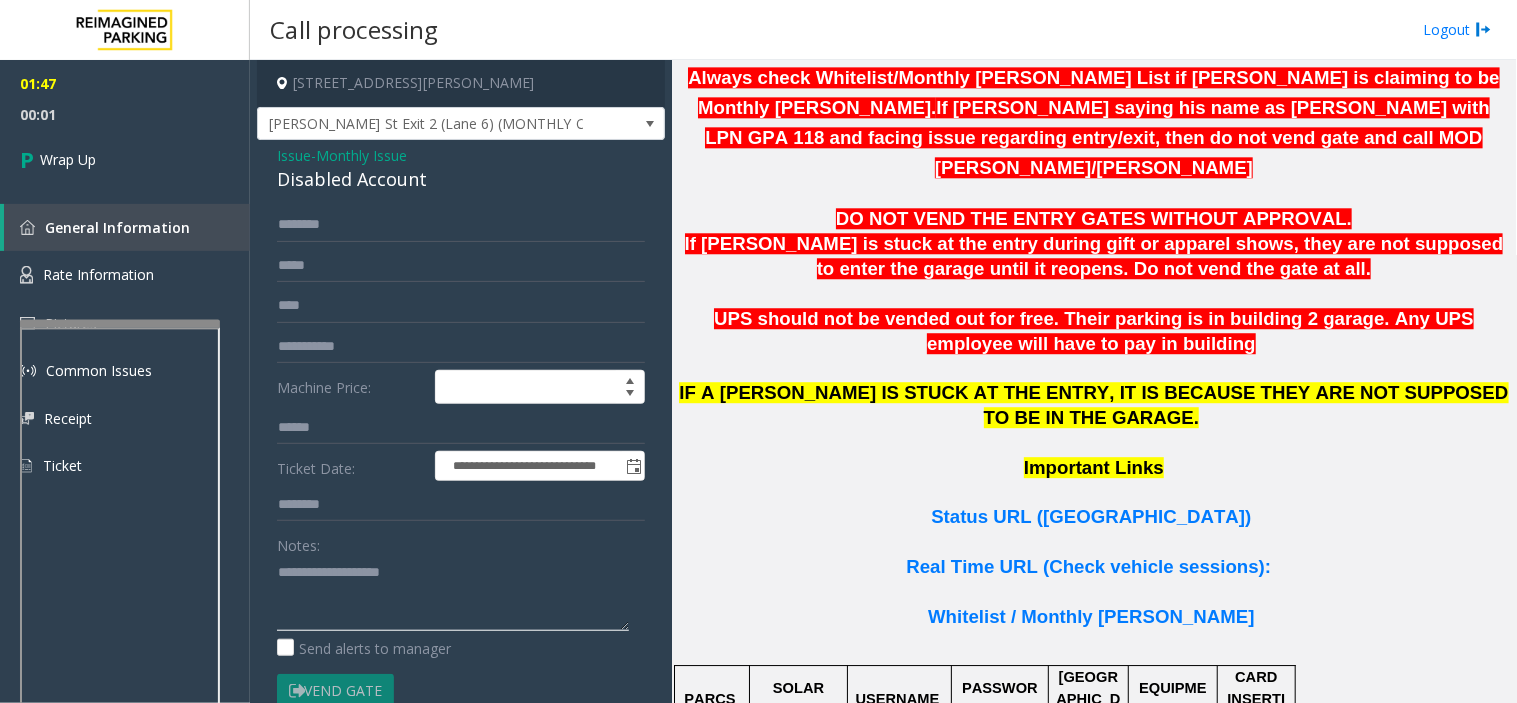 click 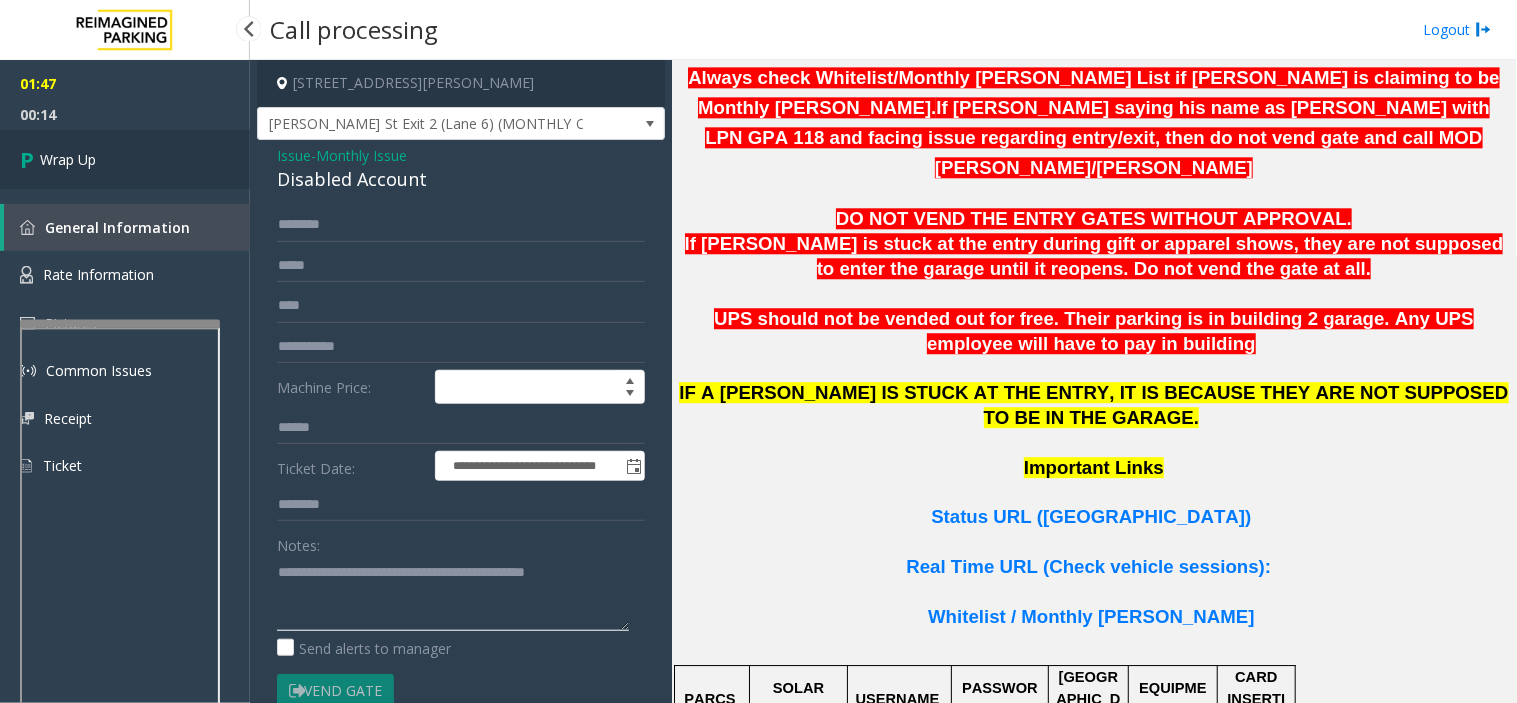 type on "**********" 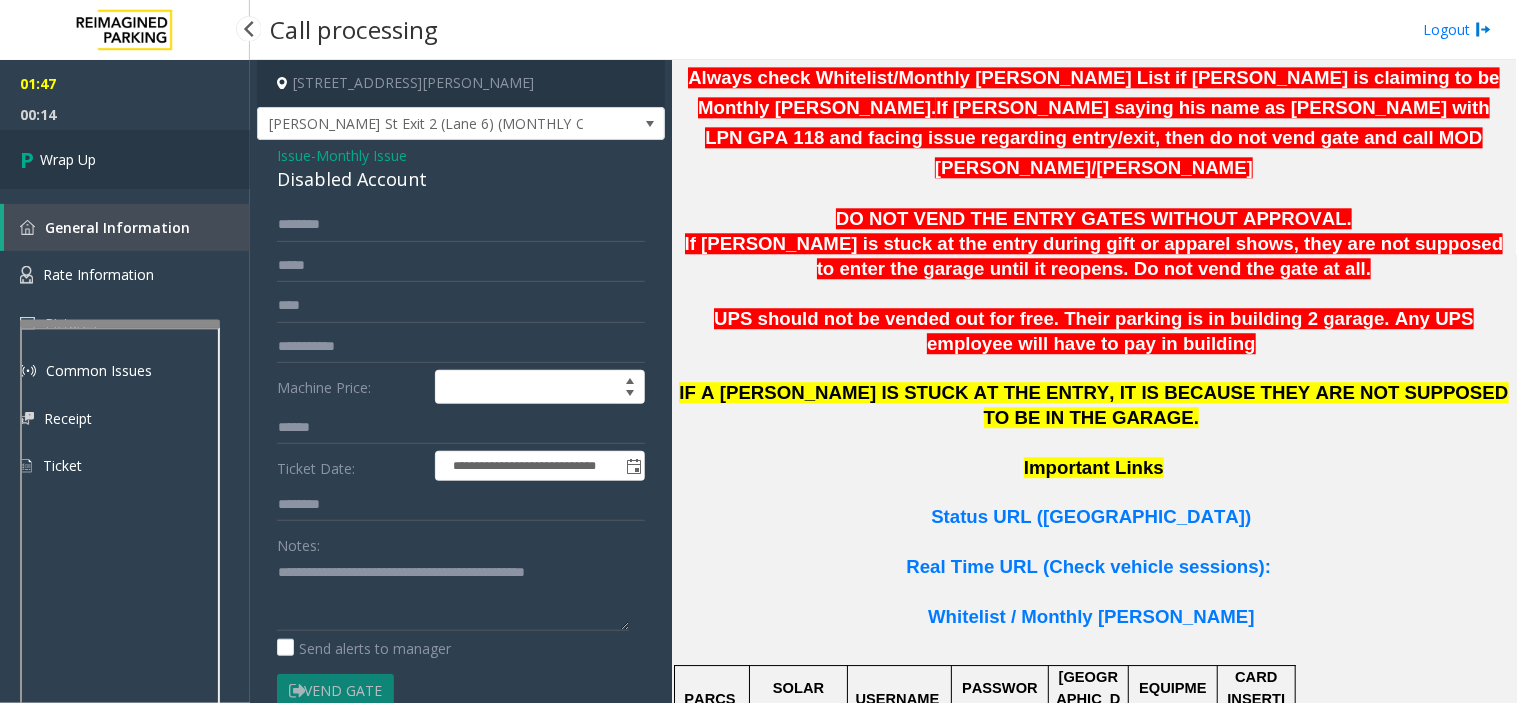 click on "Wrap Up" at bounding box center (125, 159) 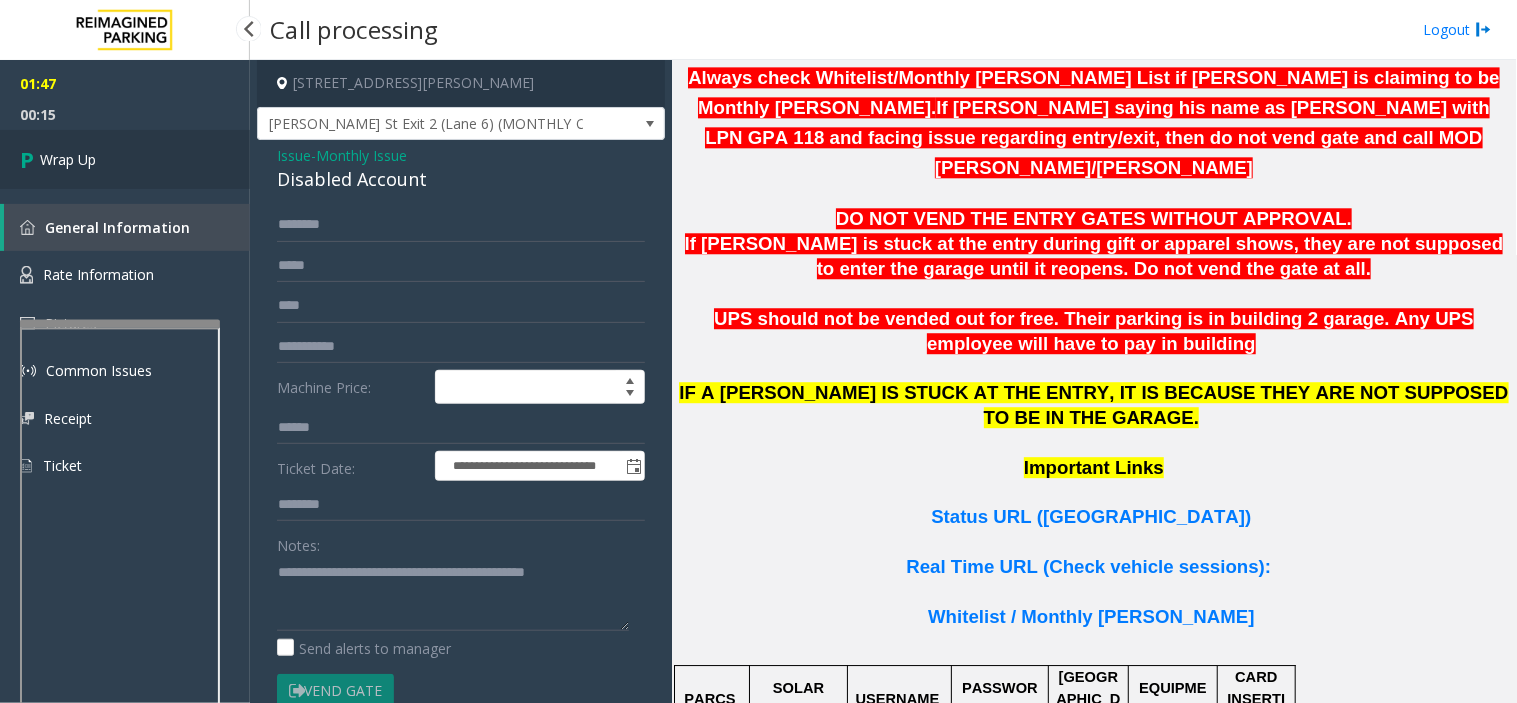 click on "Wrap Up" at bounding box center (125, 159) 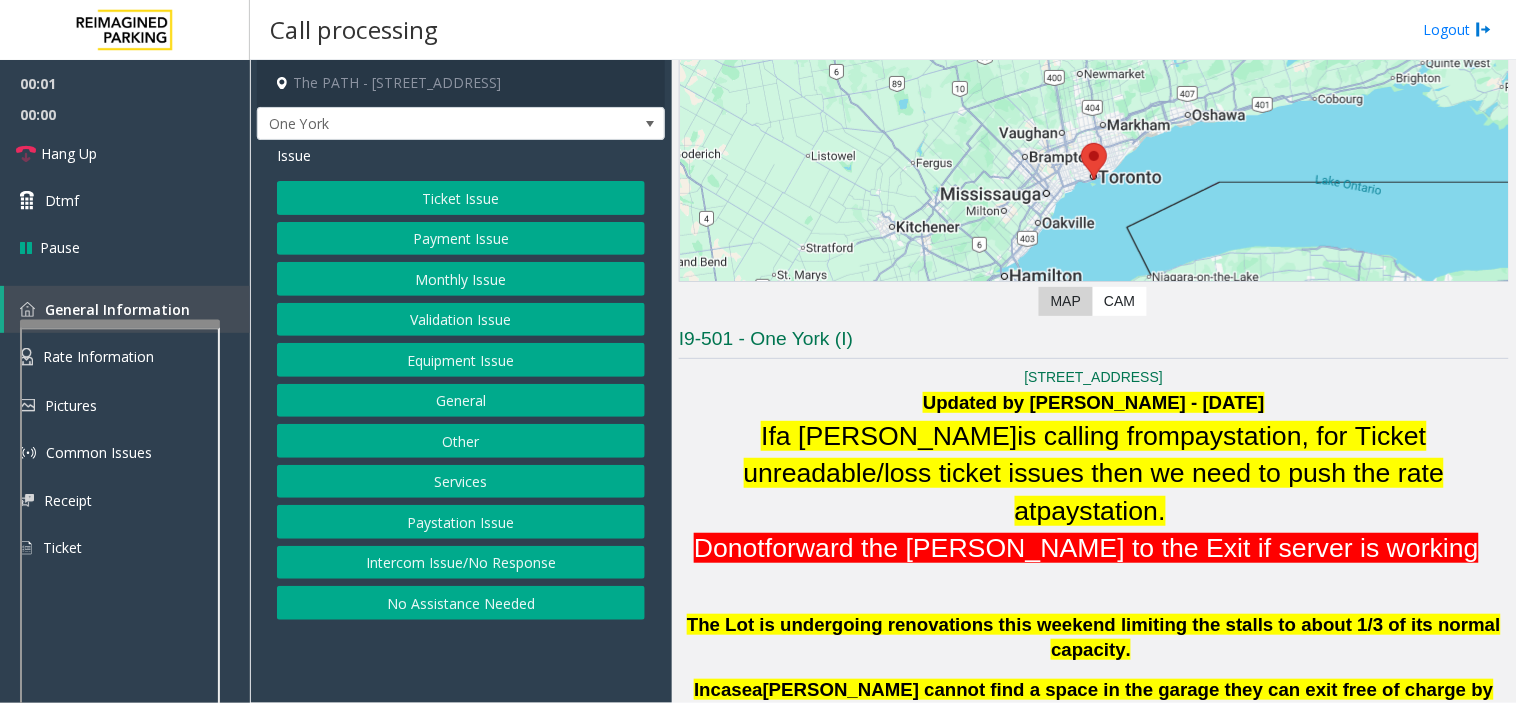scroll, scrollTop: 555, scrollLeft: 0, axis: vertical 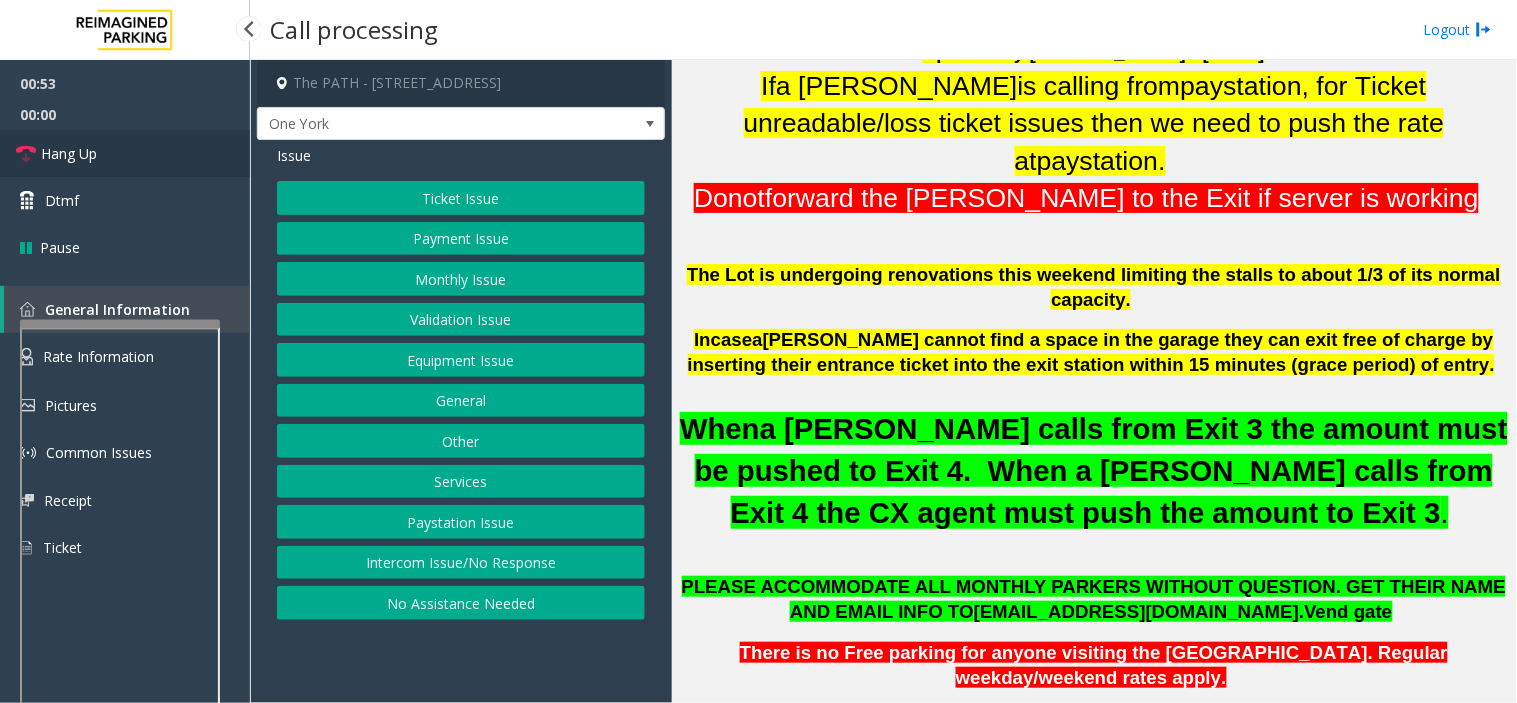 click on "Hang Up" at bounding box center [125, 153] 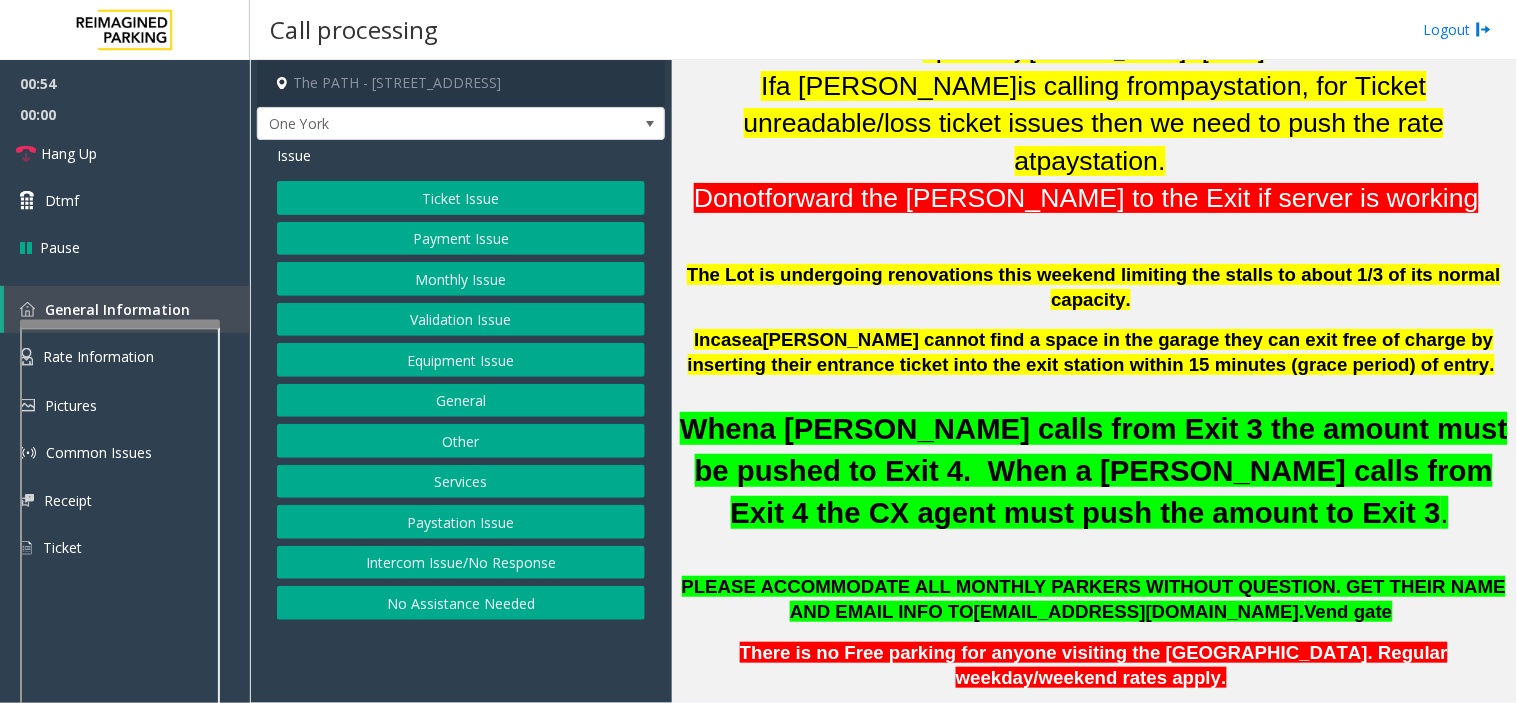 click on "Intercom Issue/No Response" 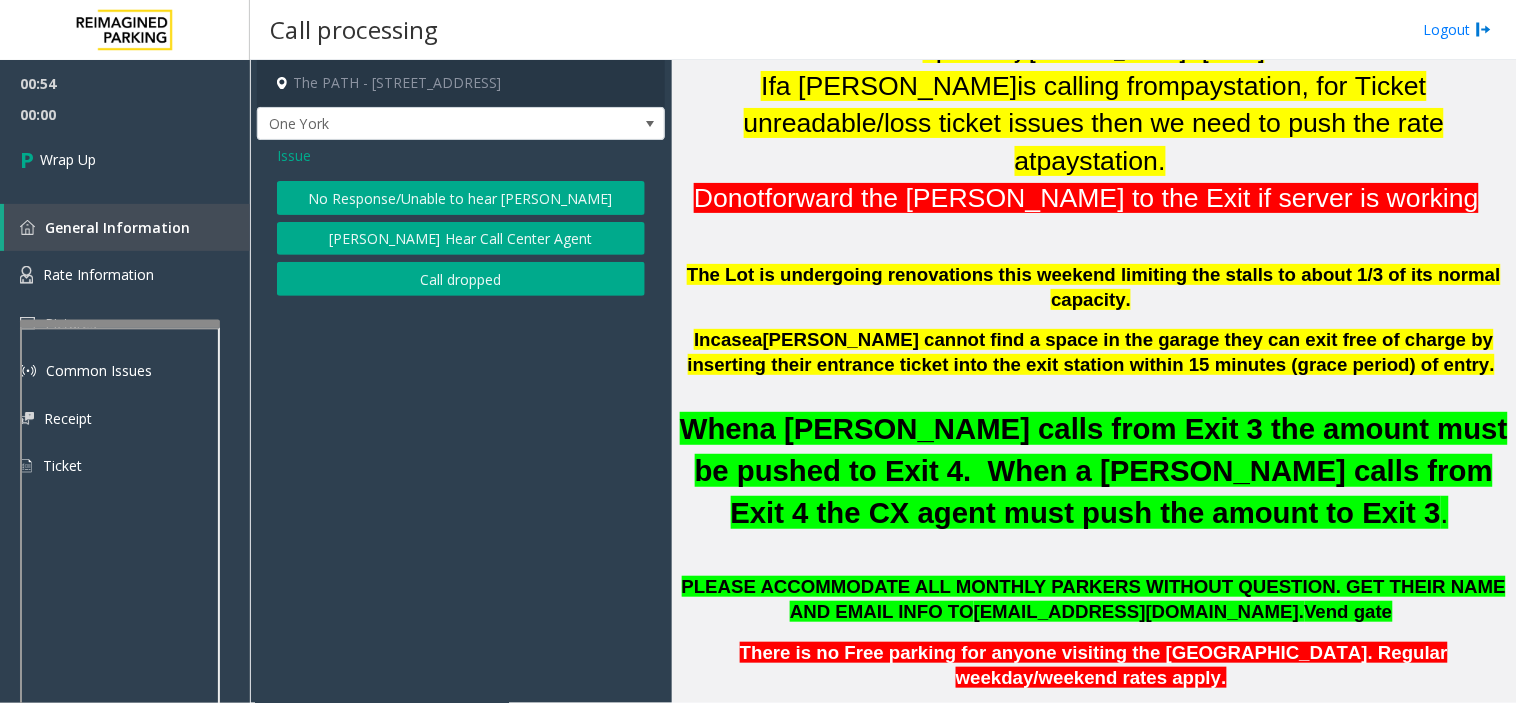click on "No Response/Unable to hear [PERSON_NAME]" 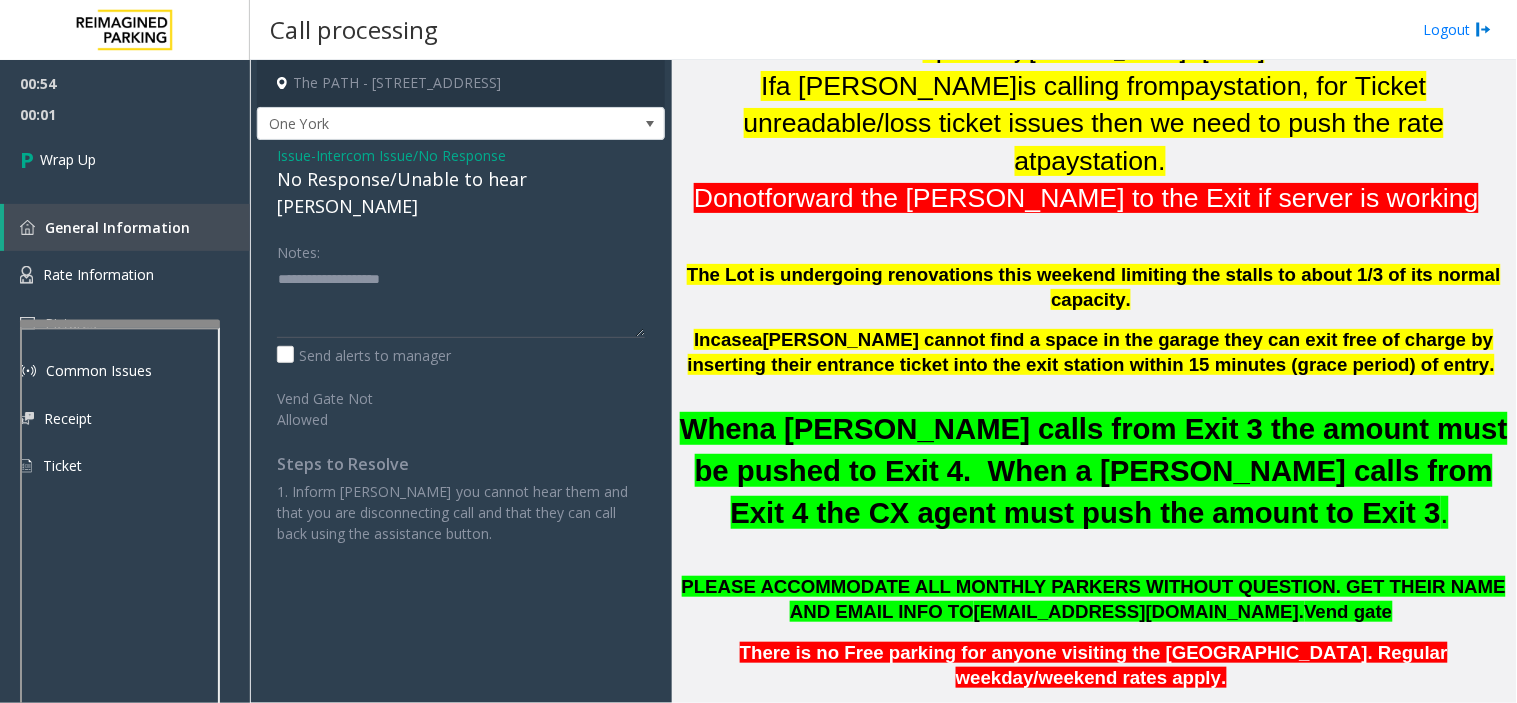 click on "No Response/Unable to hear [PERSON_NAME]" 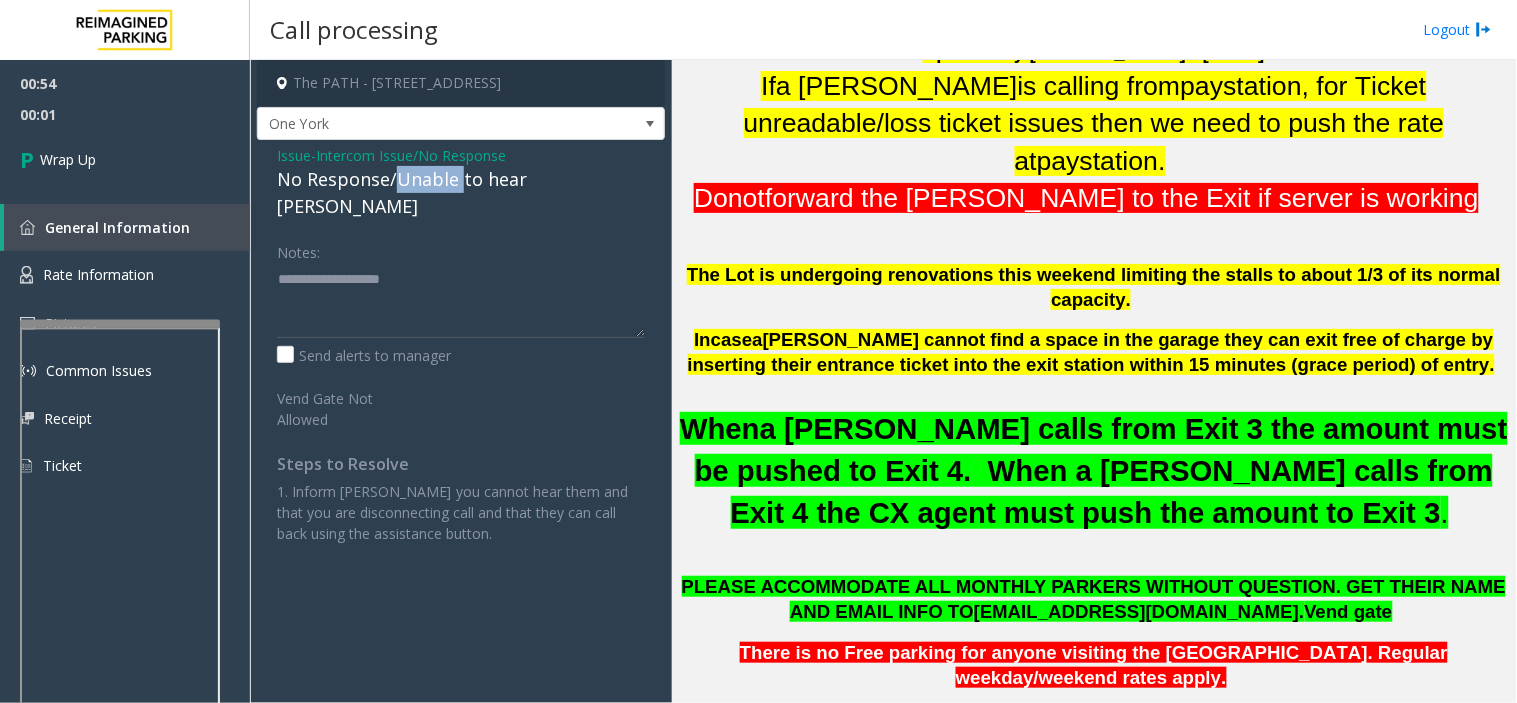 click on "No Response/Unable to hear [PERSON_NAME]" 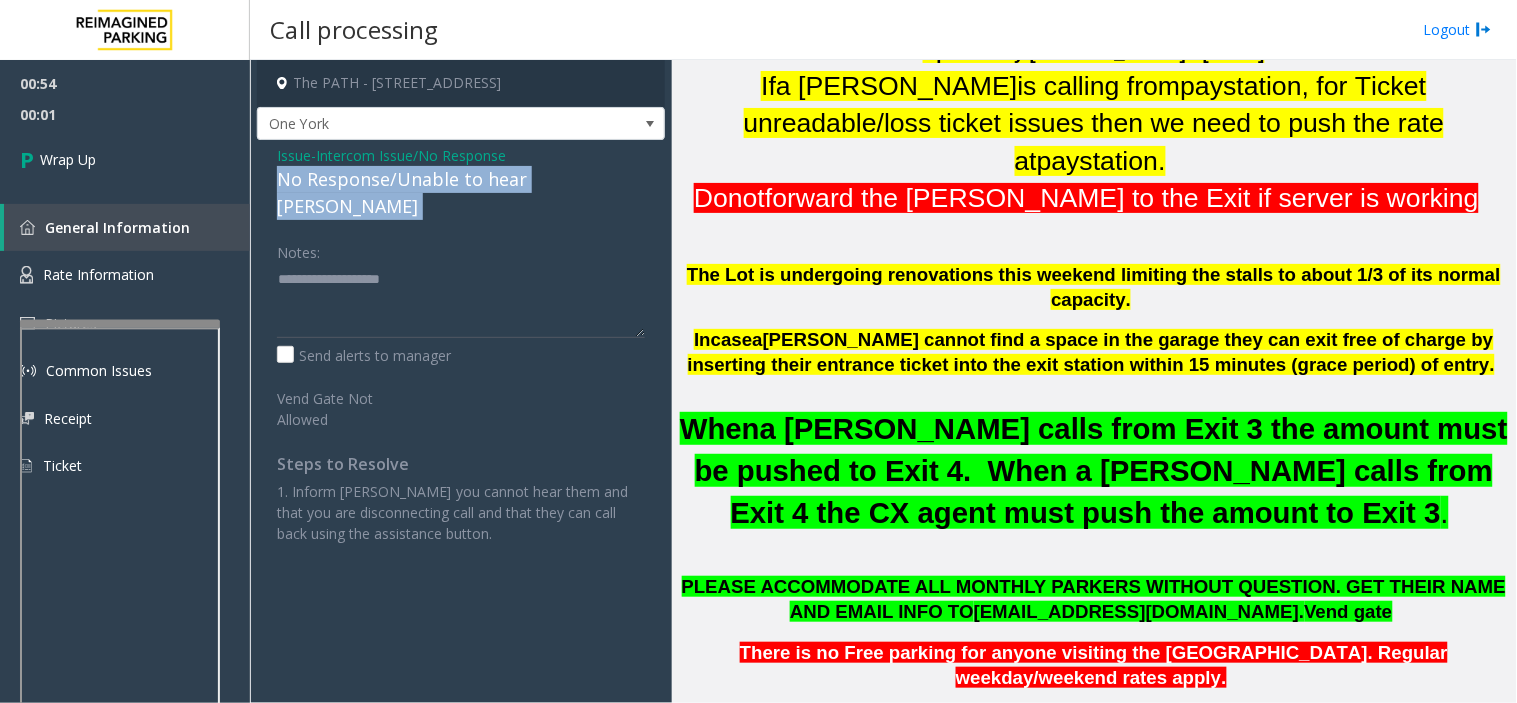 click on "No Response/Unable to hear [PERSON_NAME]" 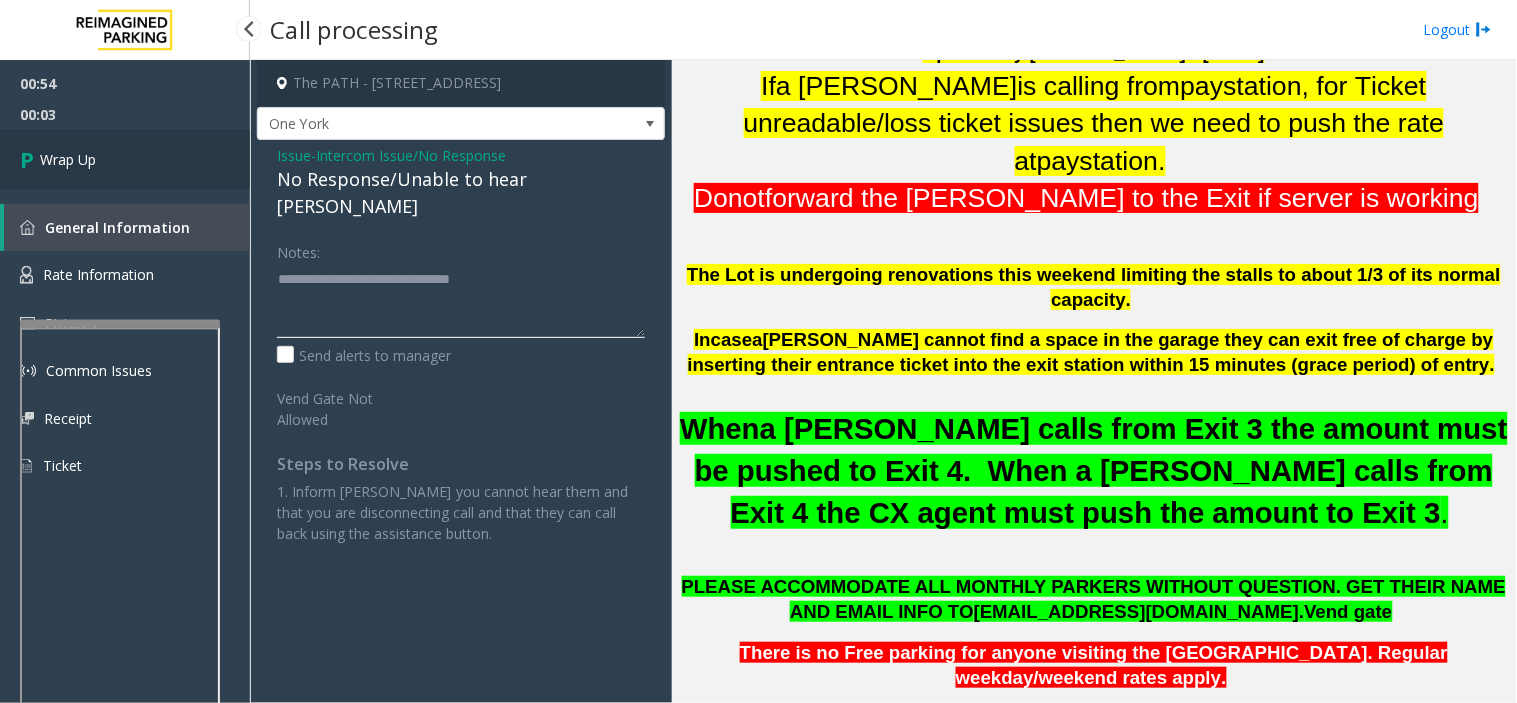 type on "**********" 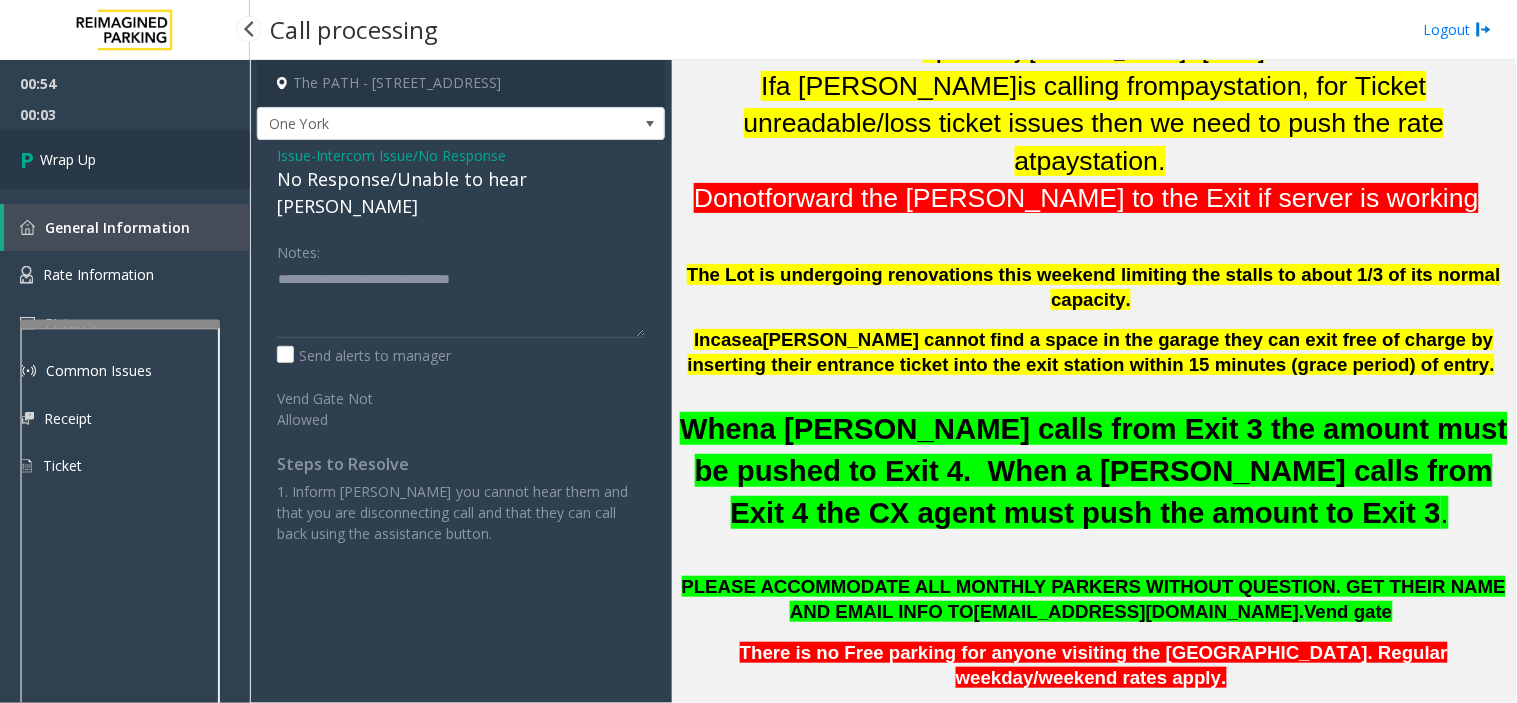 click on "Wrap Up" at bounding box center (125, 159) 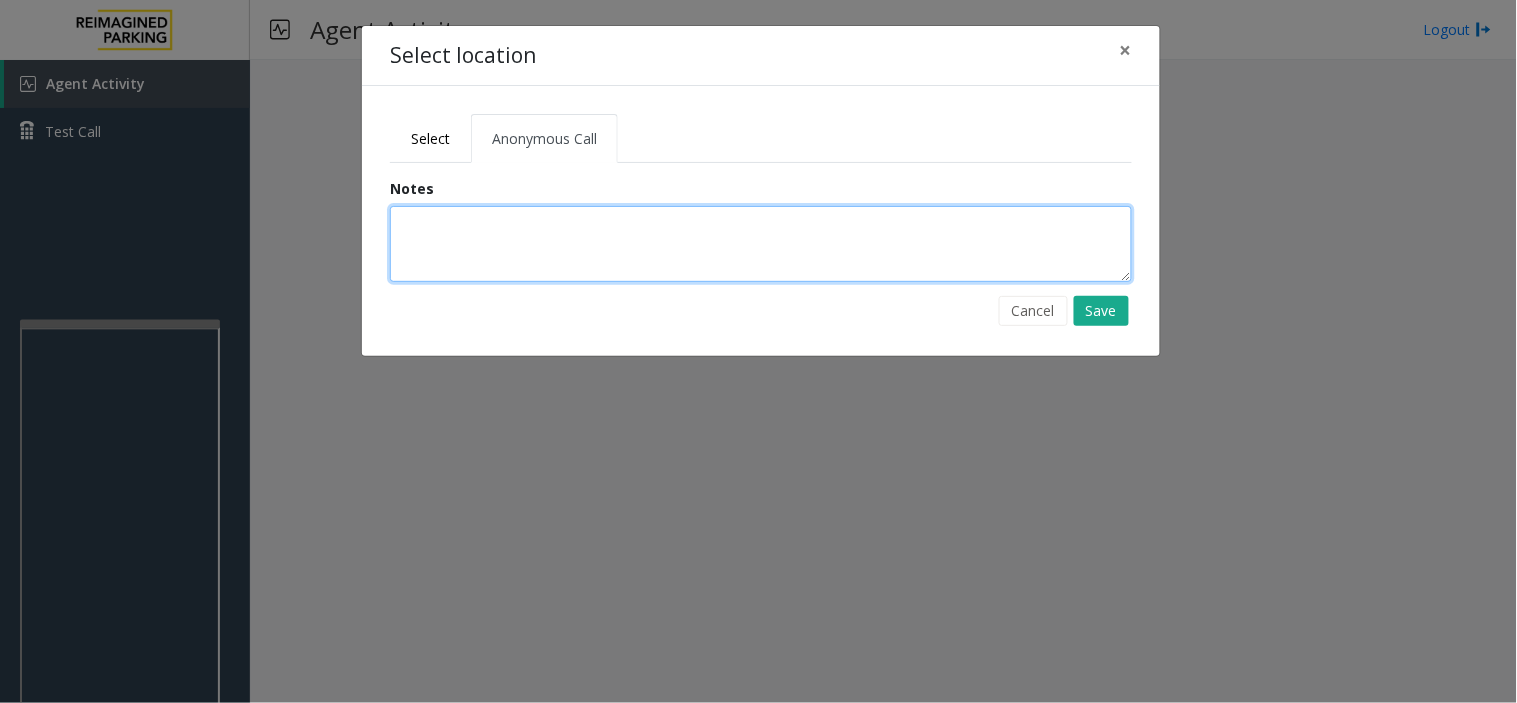 click 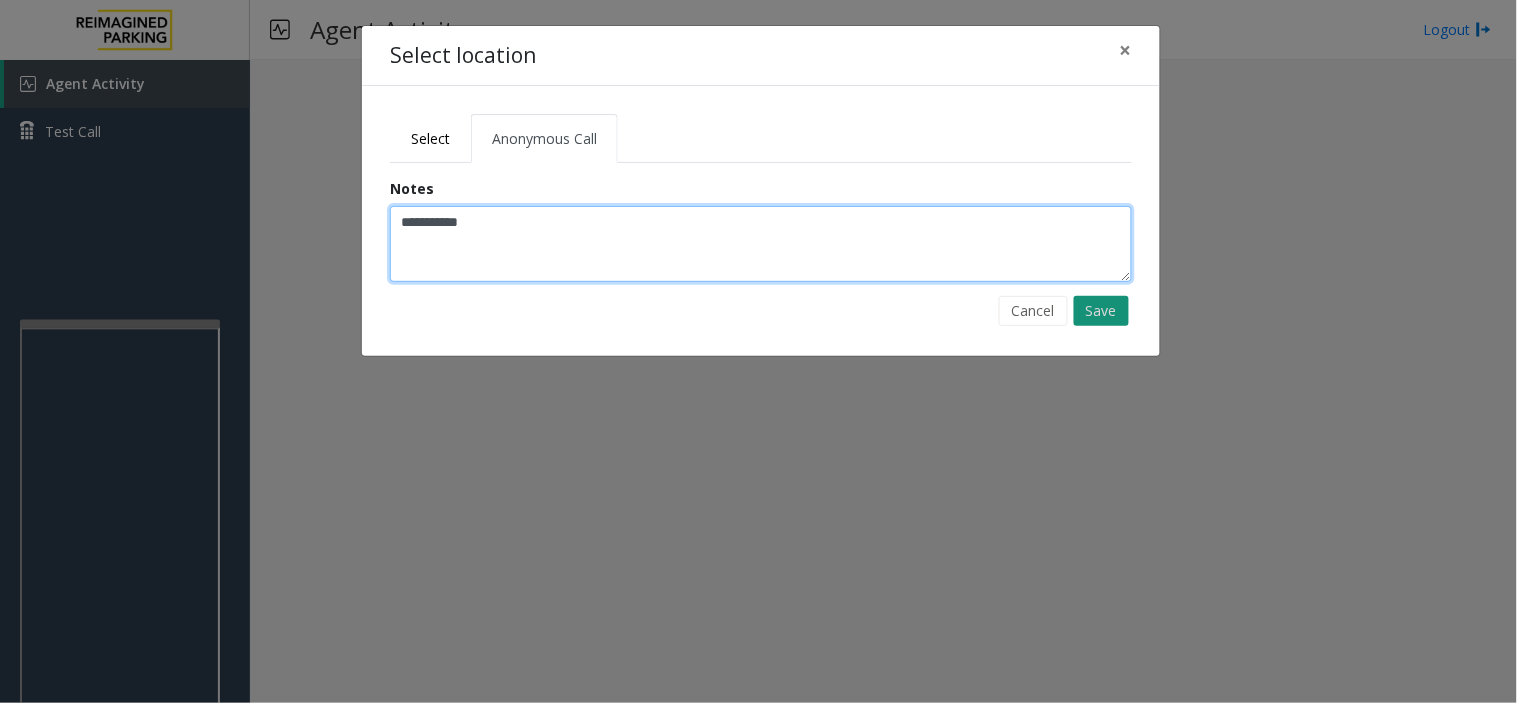 type on "**********" 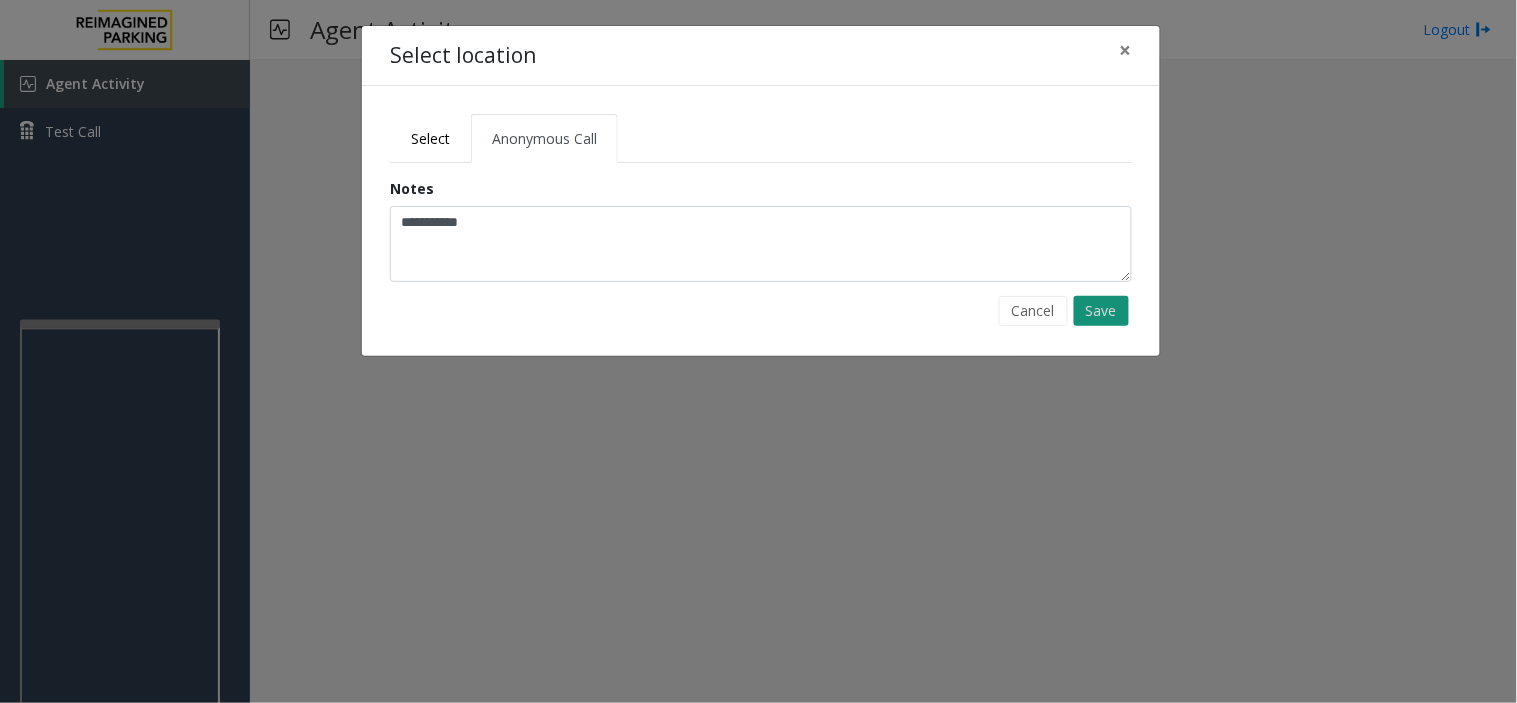 click on "Save" 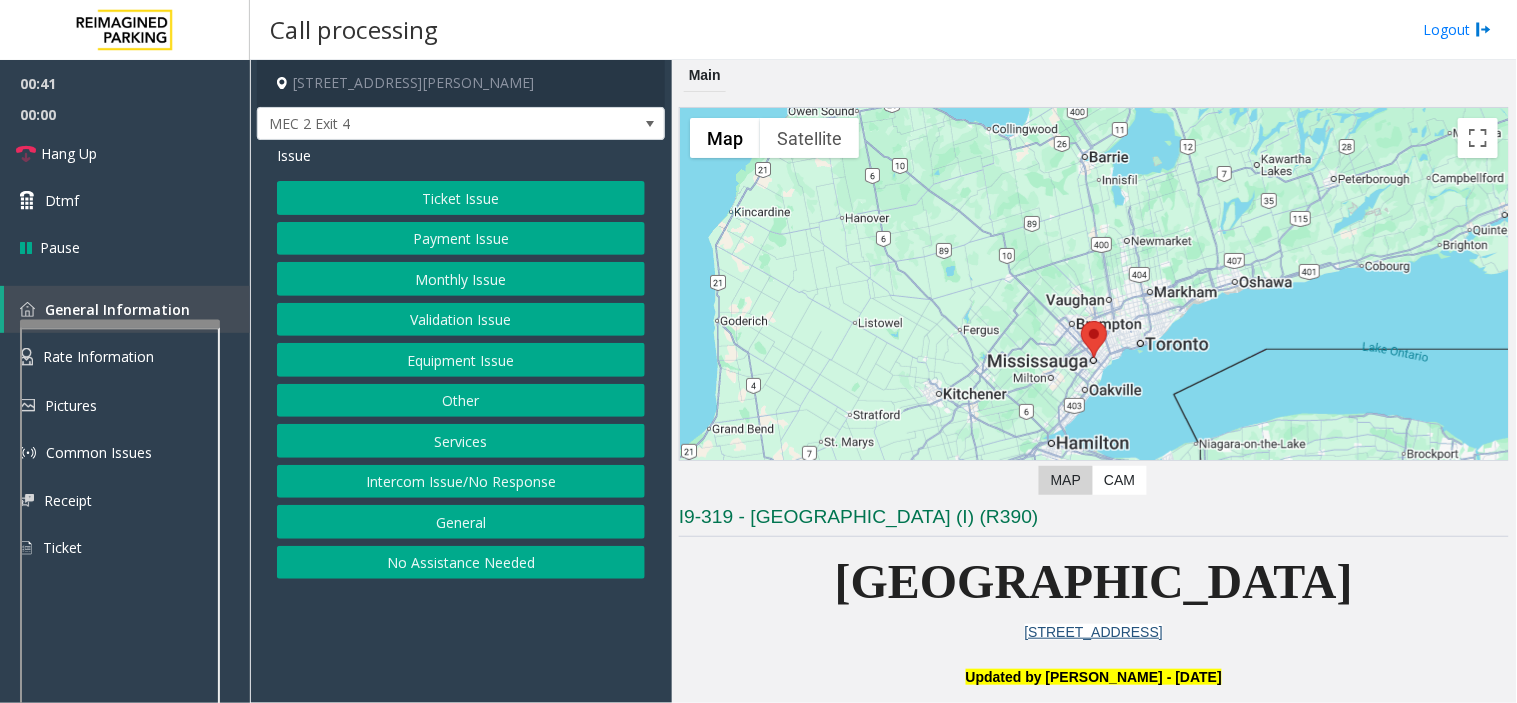 click on "Monthly Issue" 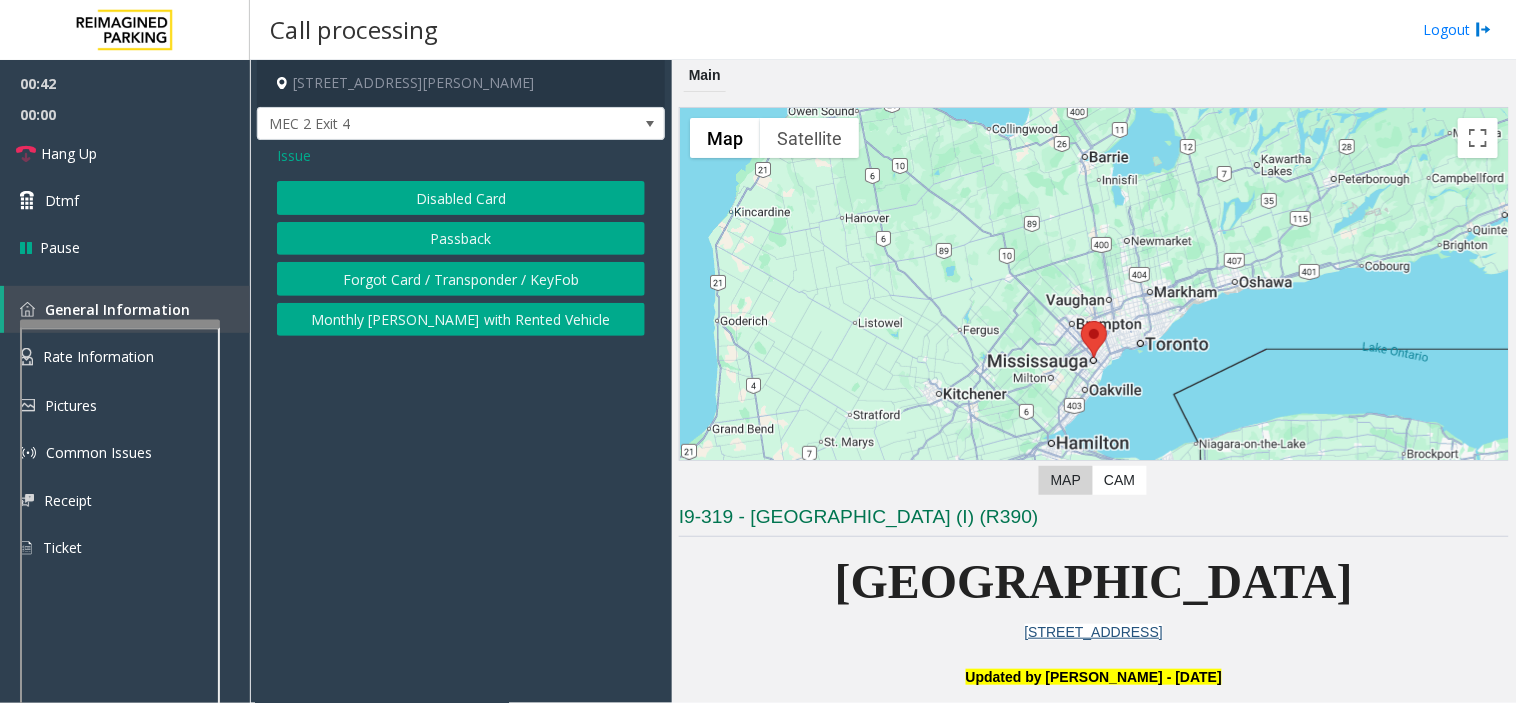 click on "Monthly [PERSON_NAME] with Rented Vehicle" 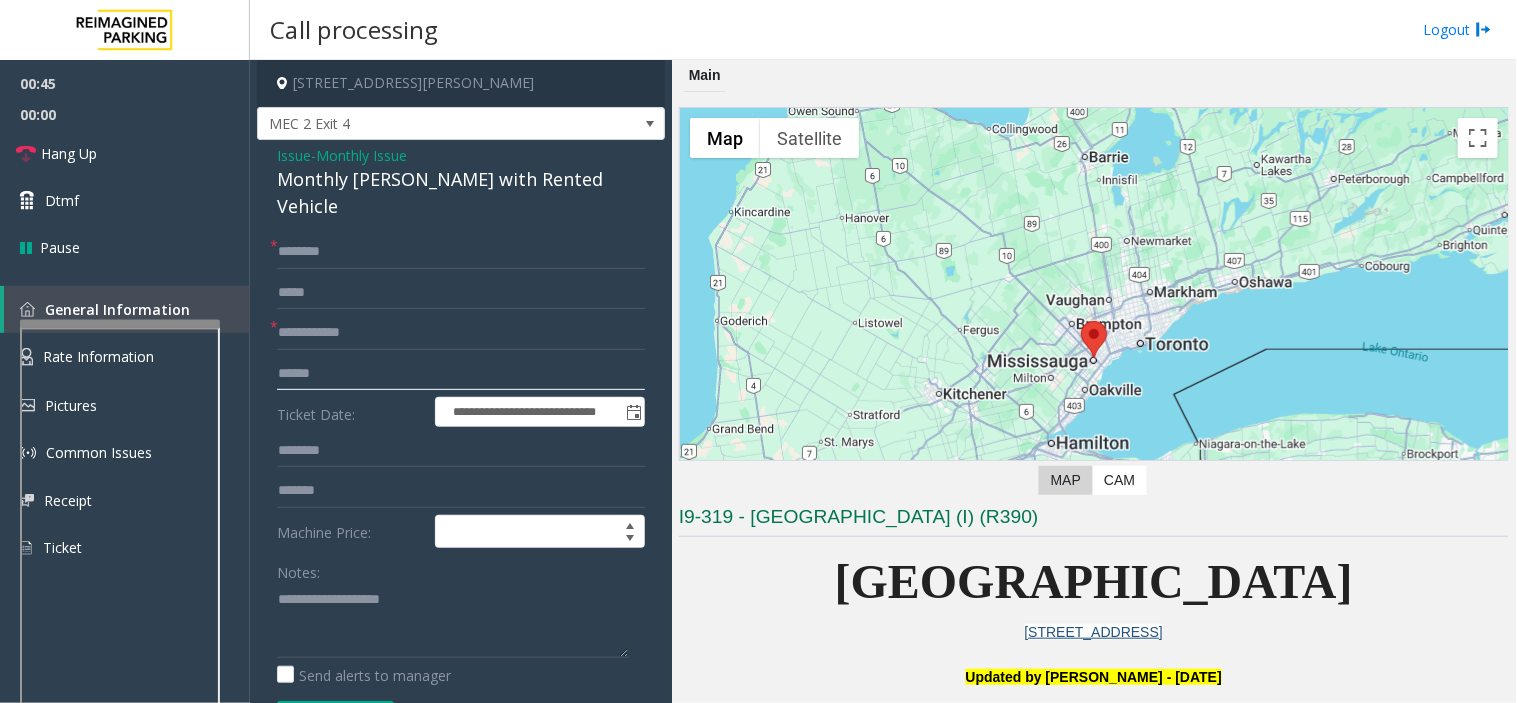 click 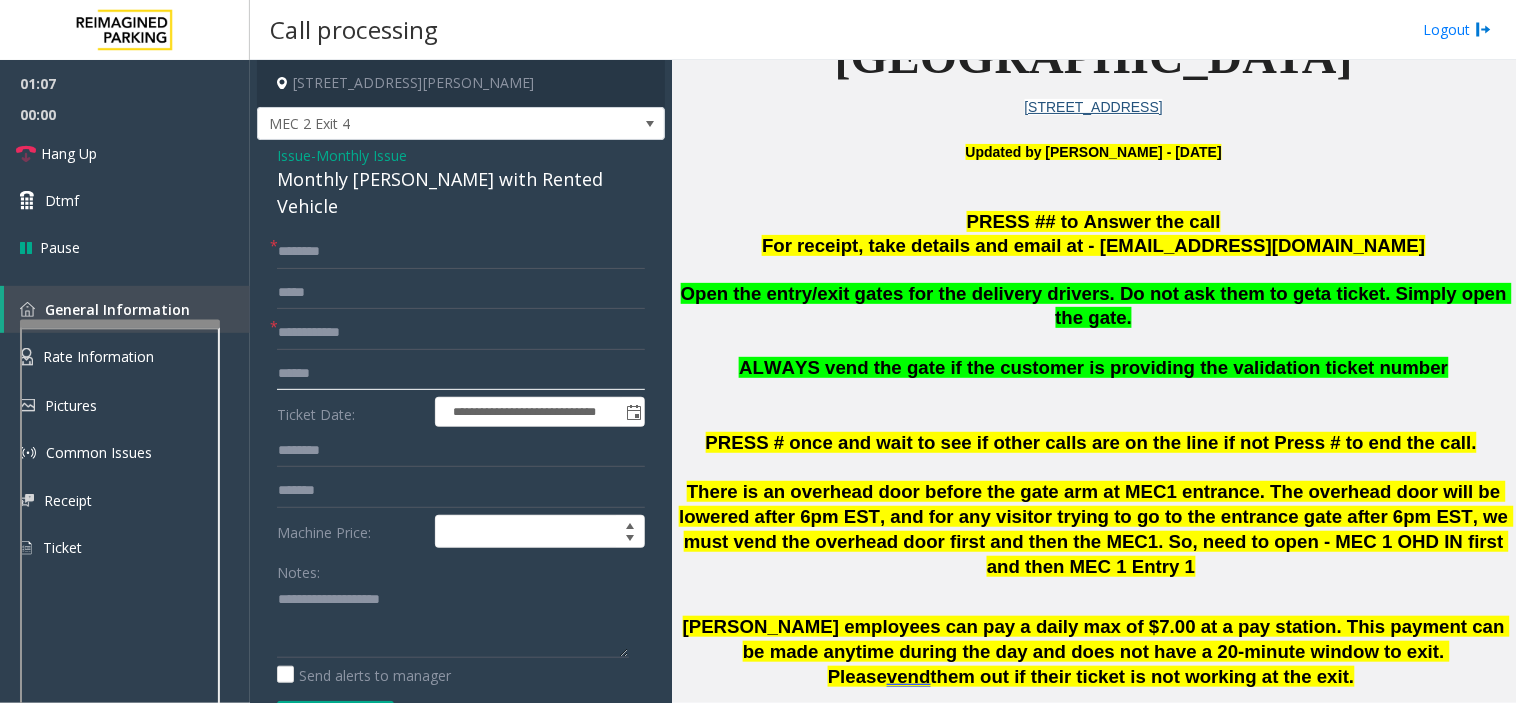 scroll, scrollTop: 555, scrollLeft: 0, axis: vertical 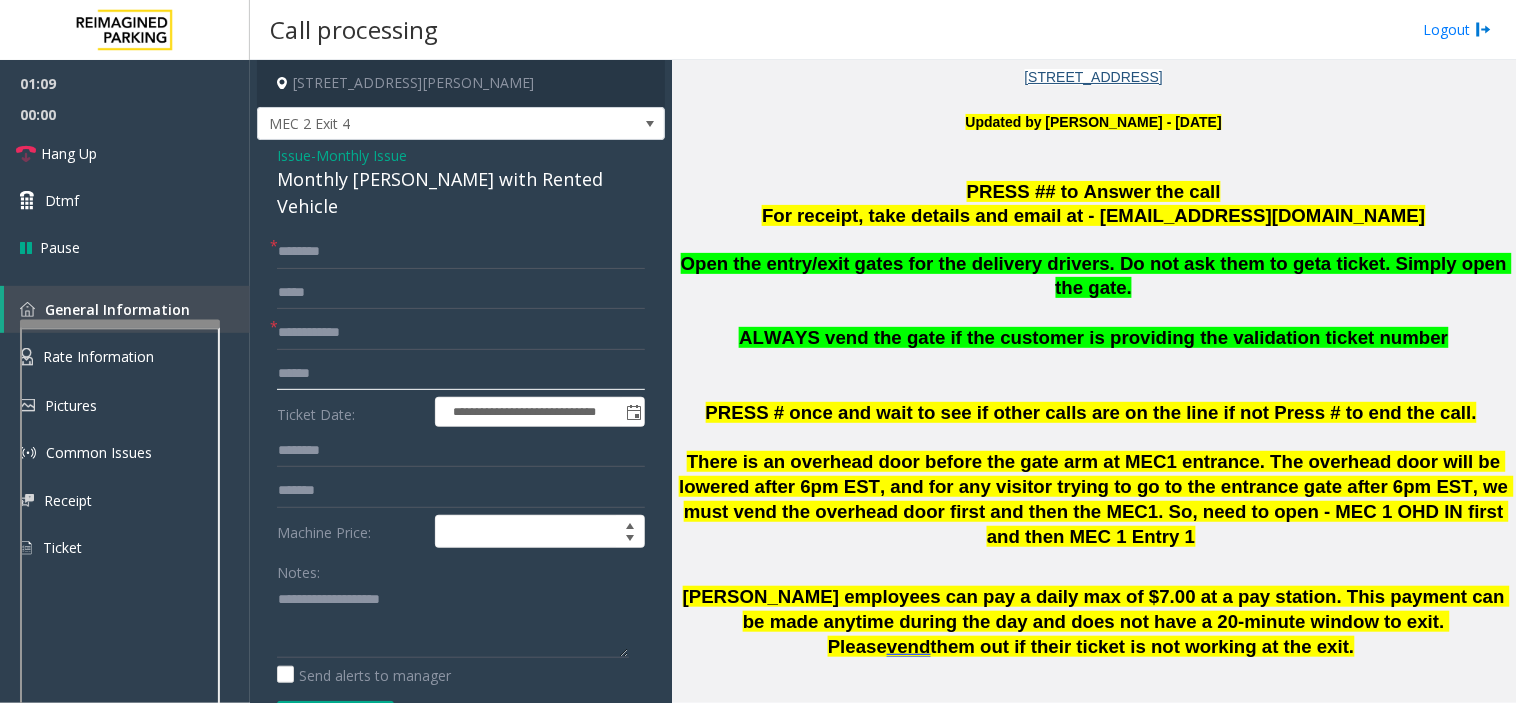 type on "******" 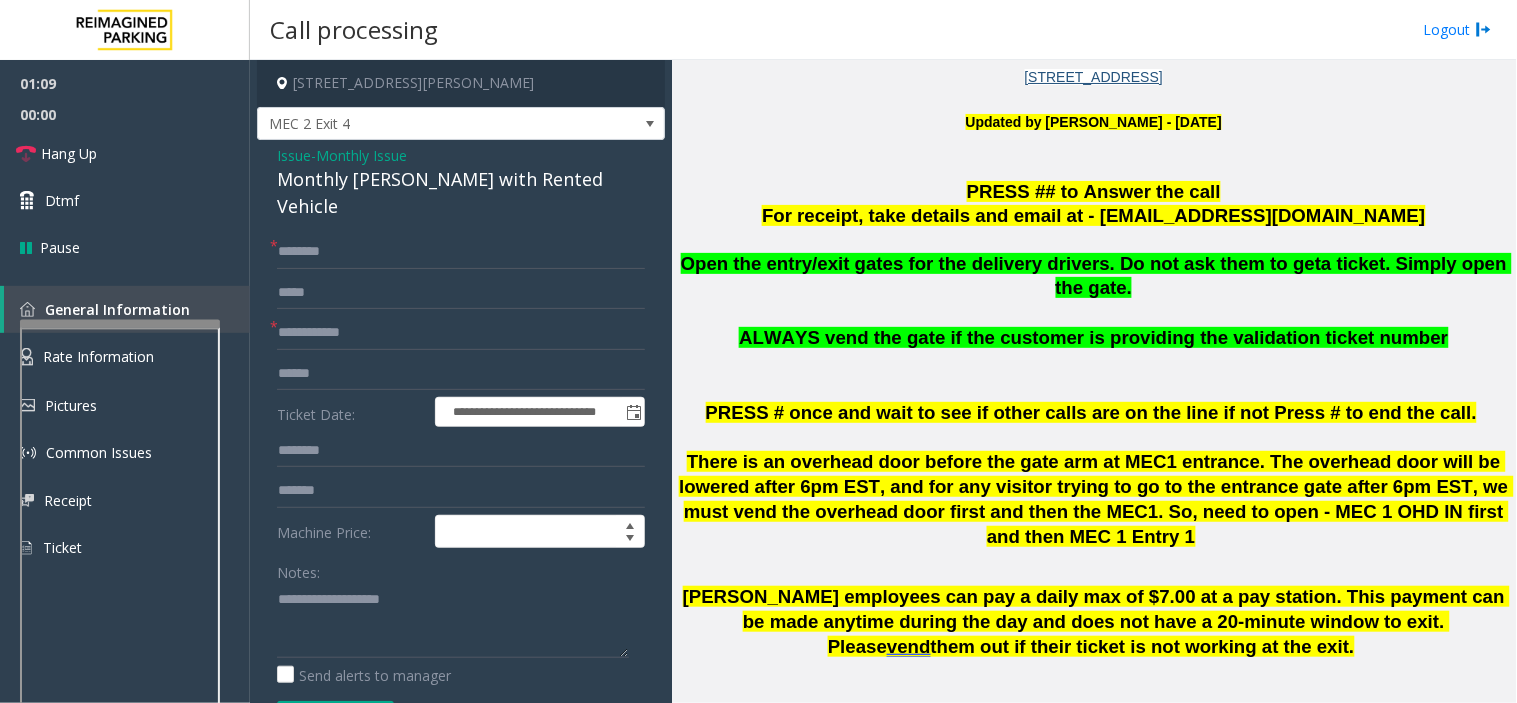 click on "Vend Gate" 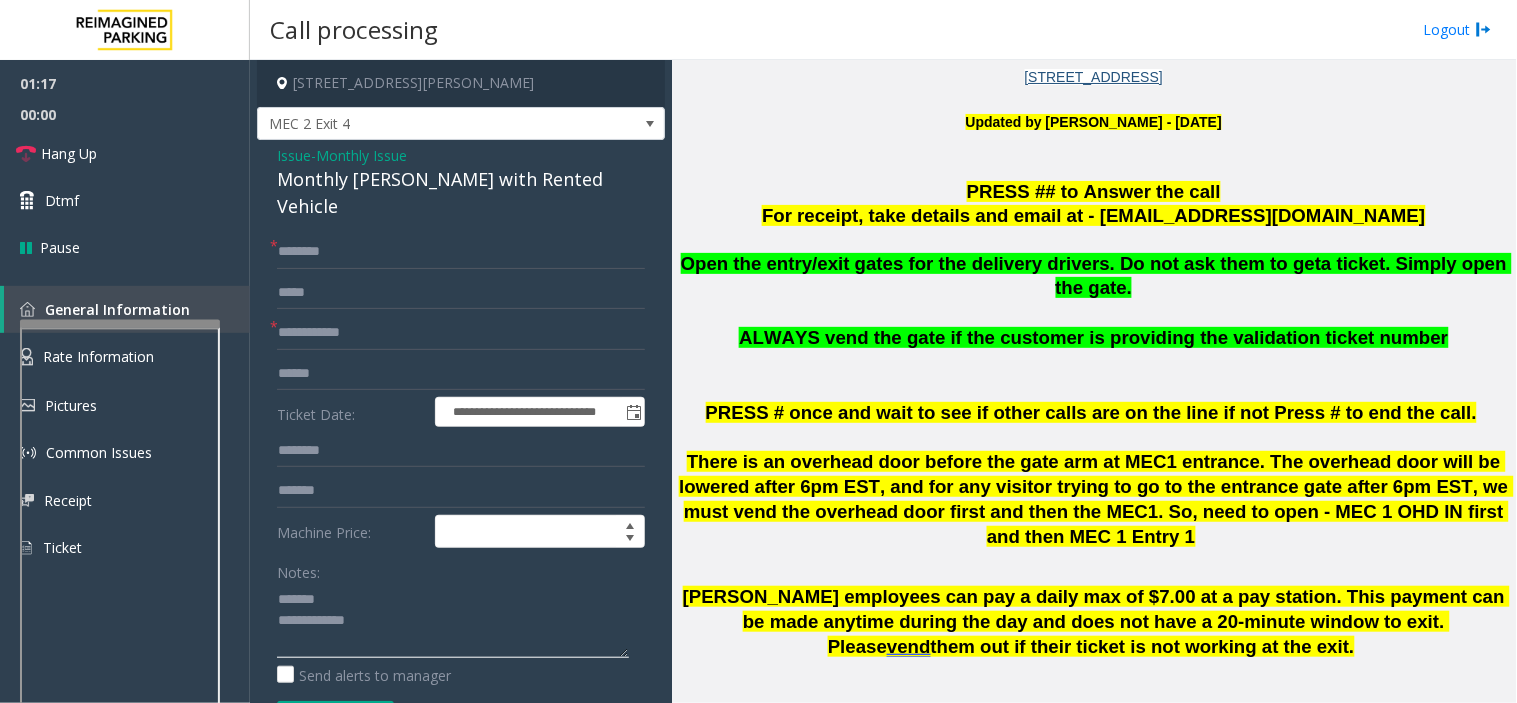type on "**********" 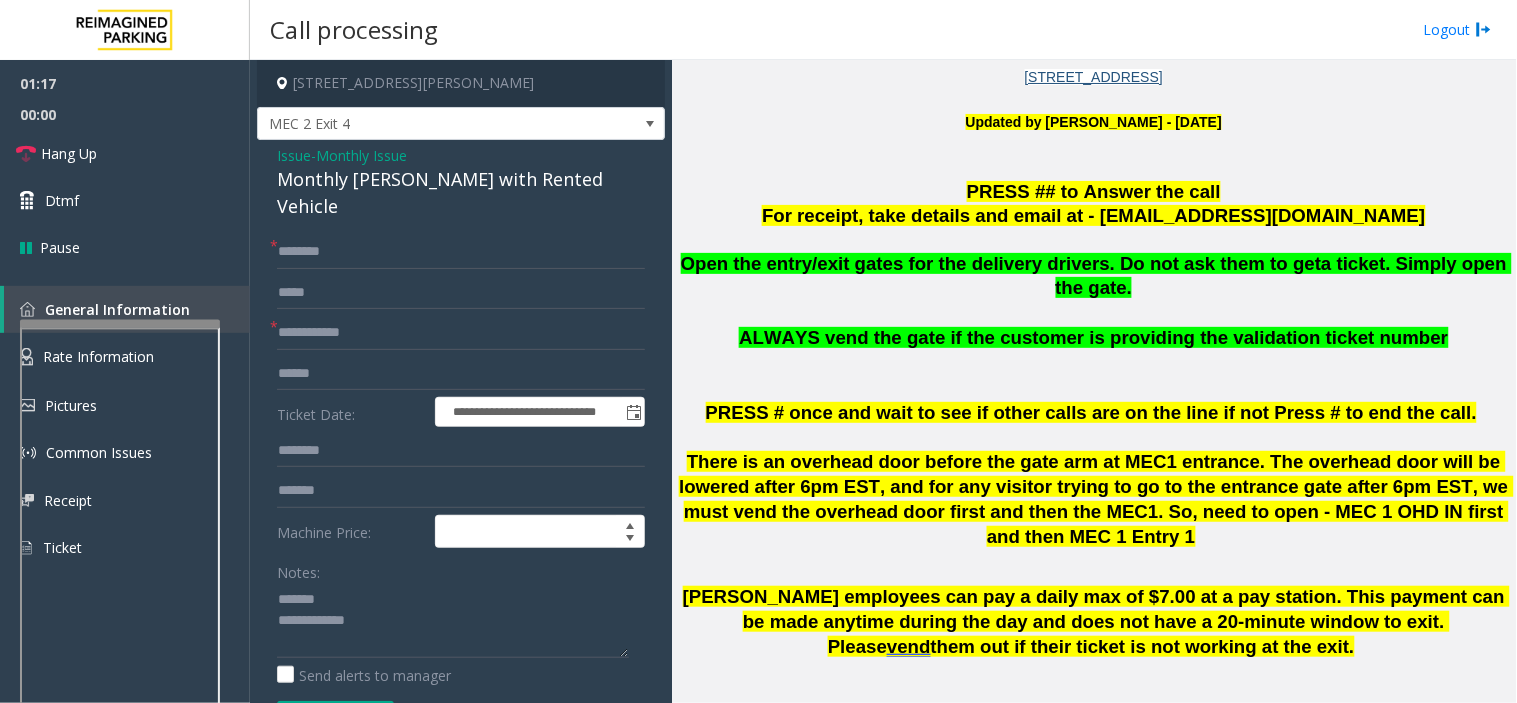 click on "Monthly Issue" 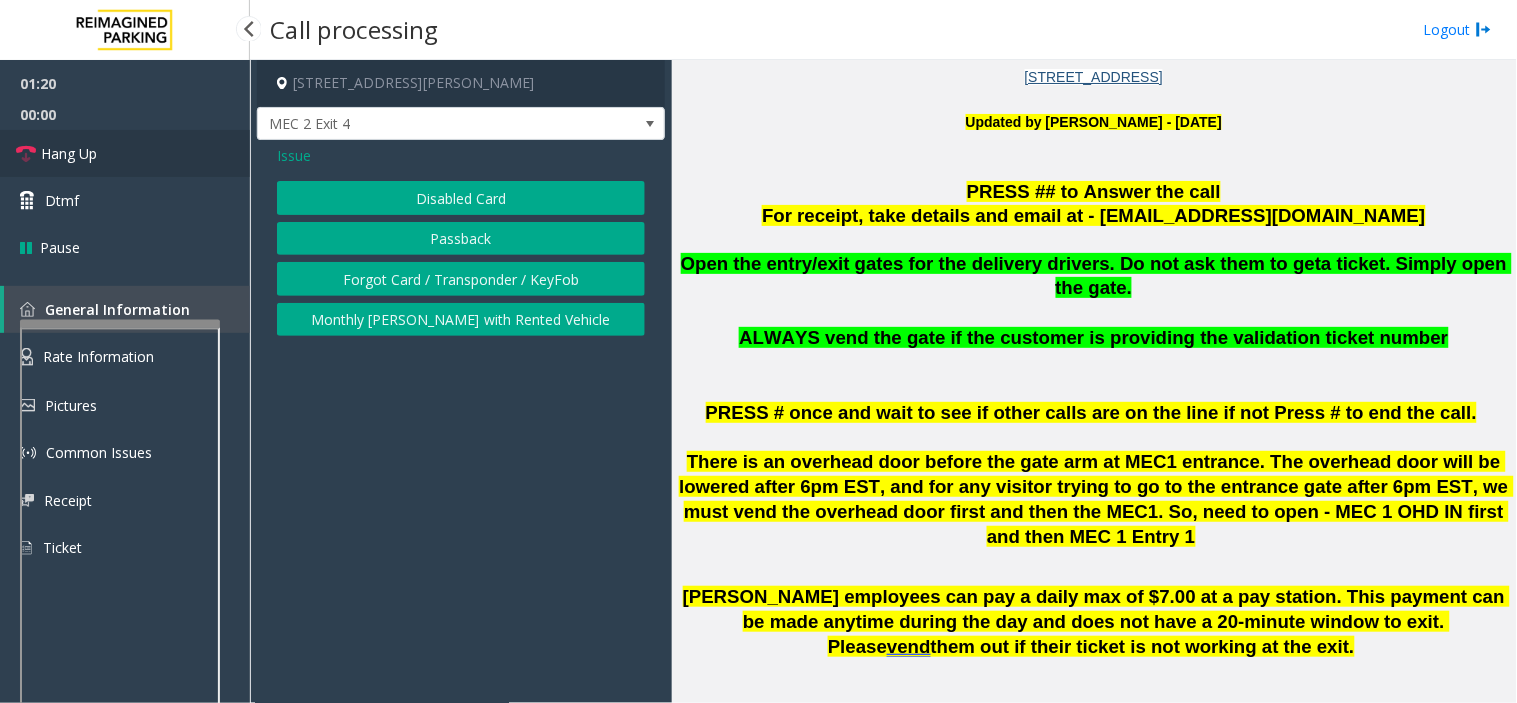 click on "Hang Up" at bounding box center (69, 153) 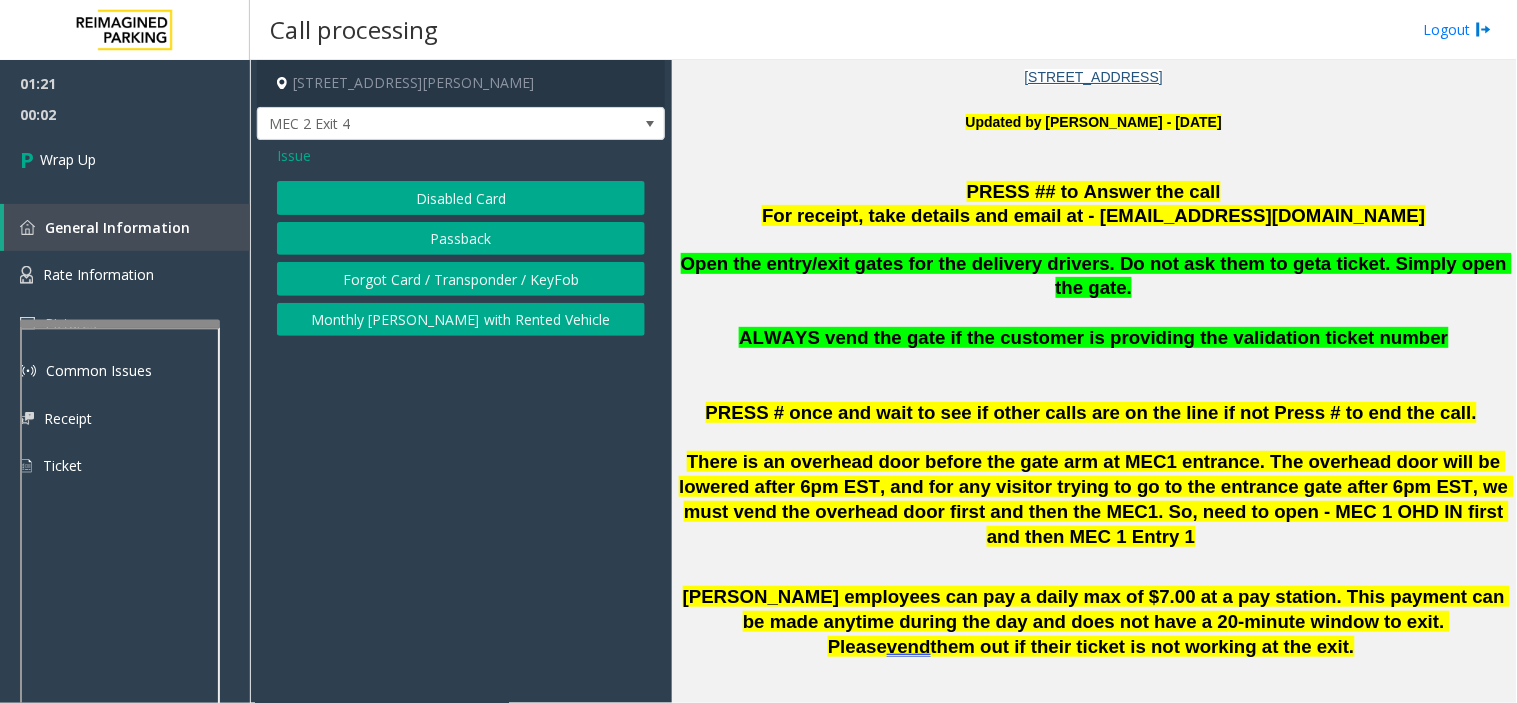 click on "Disabled Card" 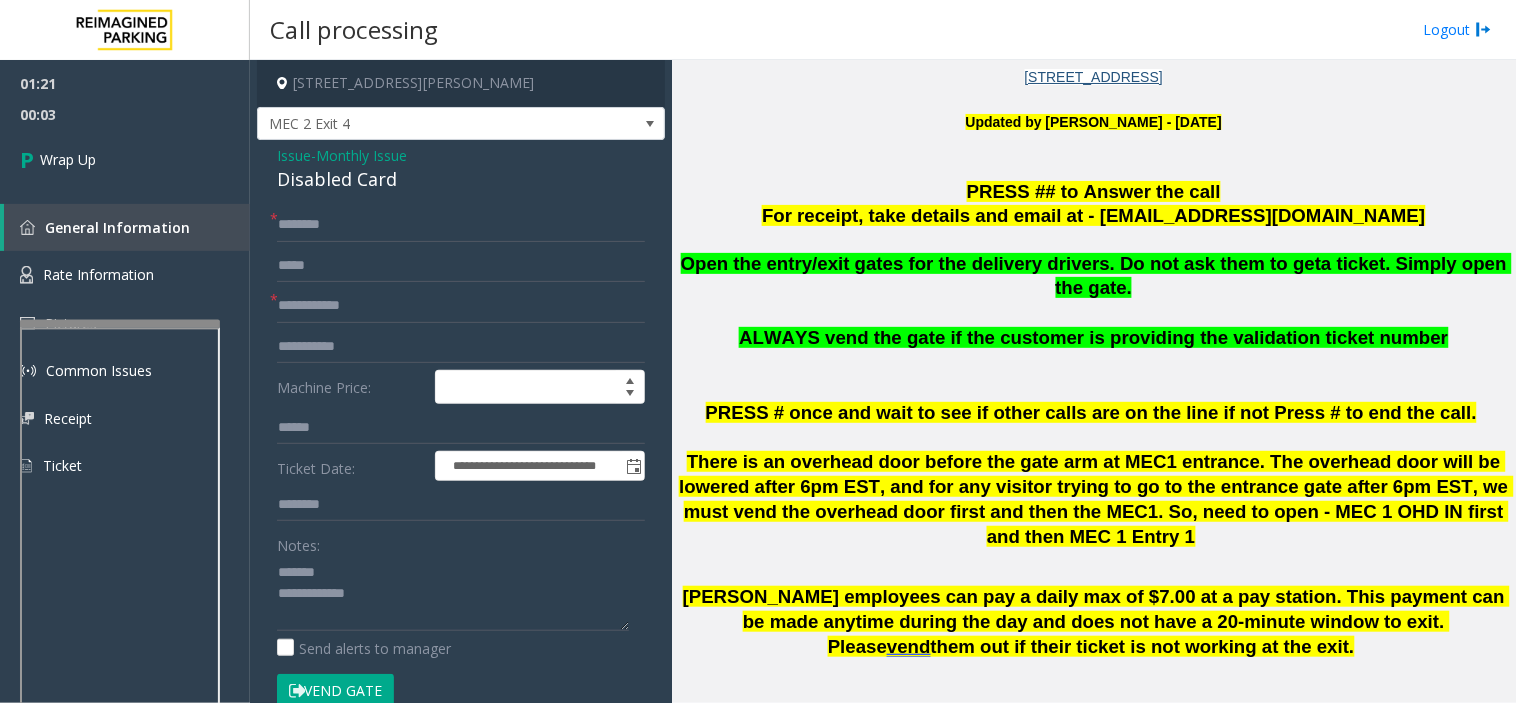 click on "Disabled Card" 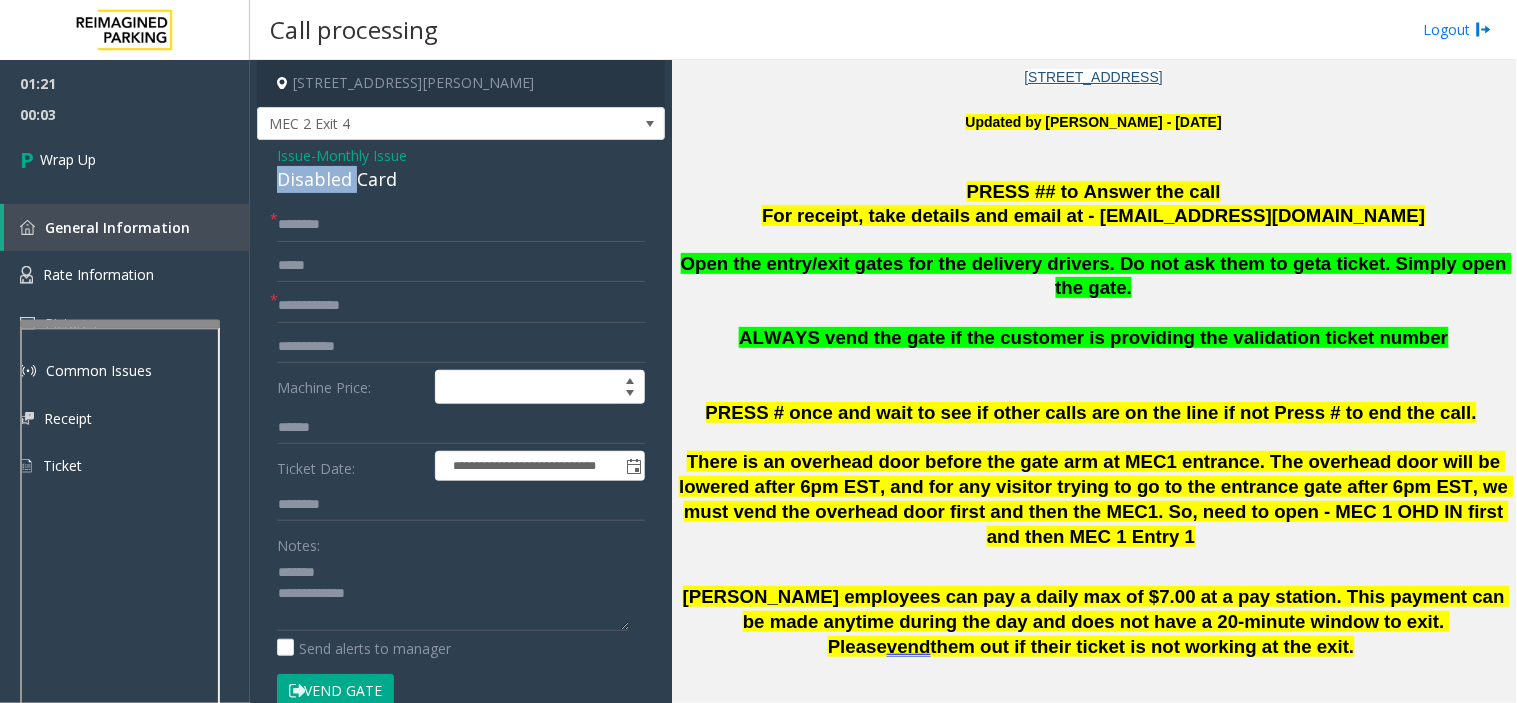 click on "Disabled Card" 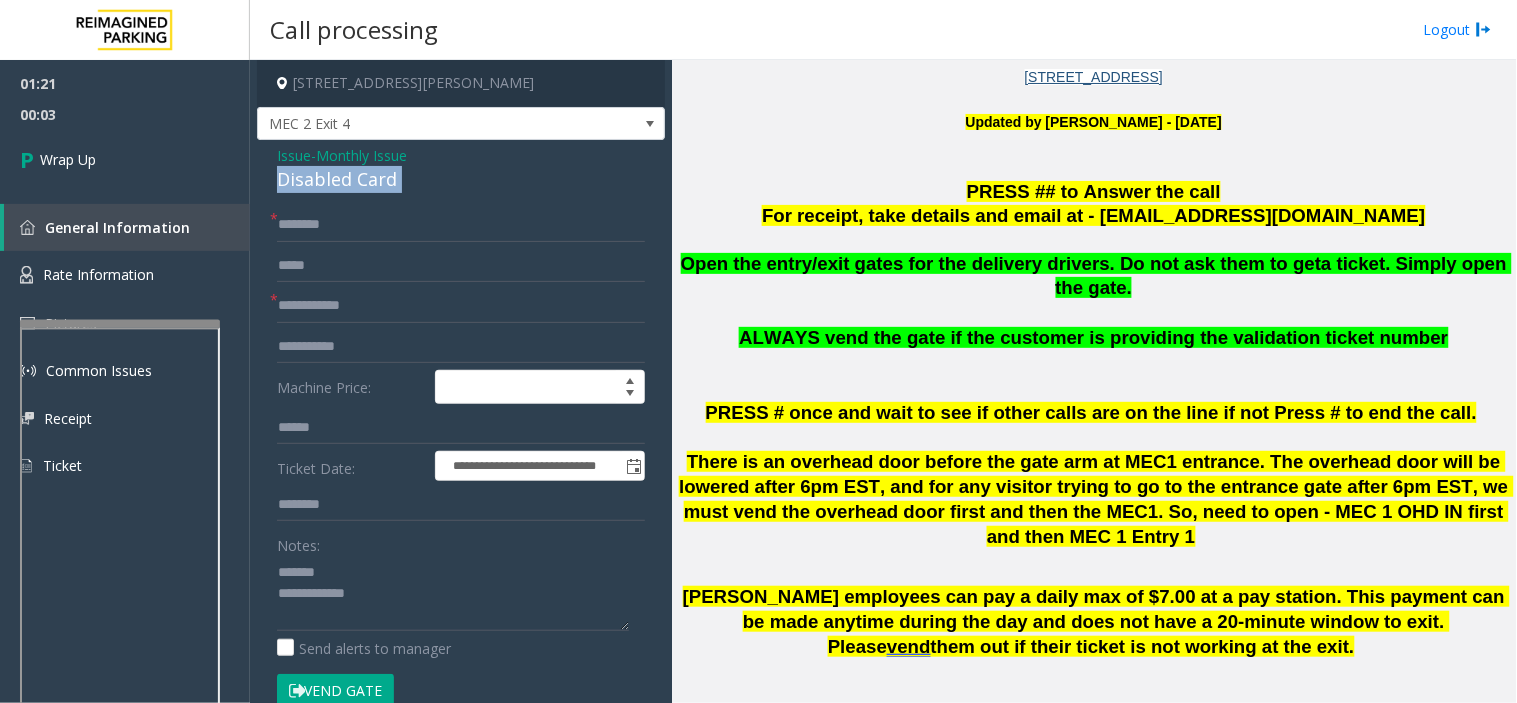 click on "Disabled Card" 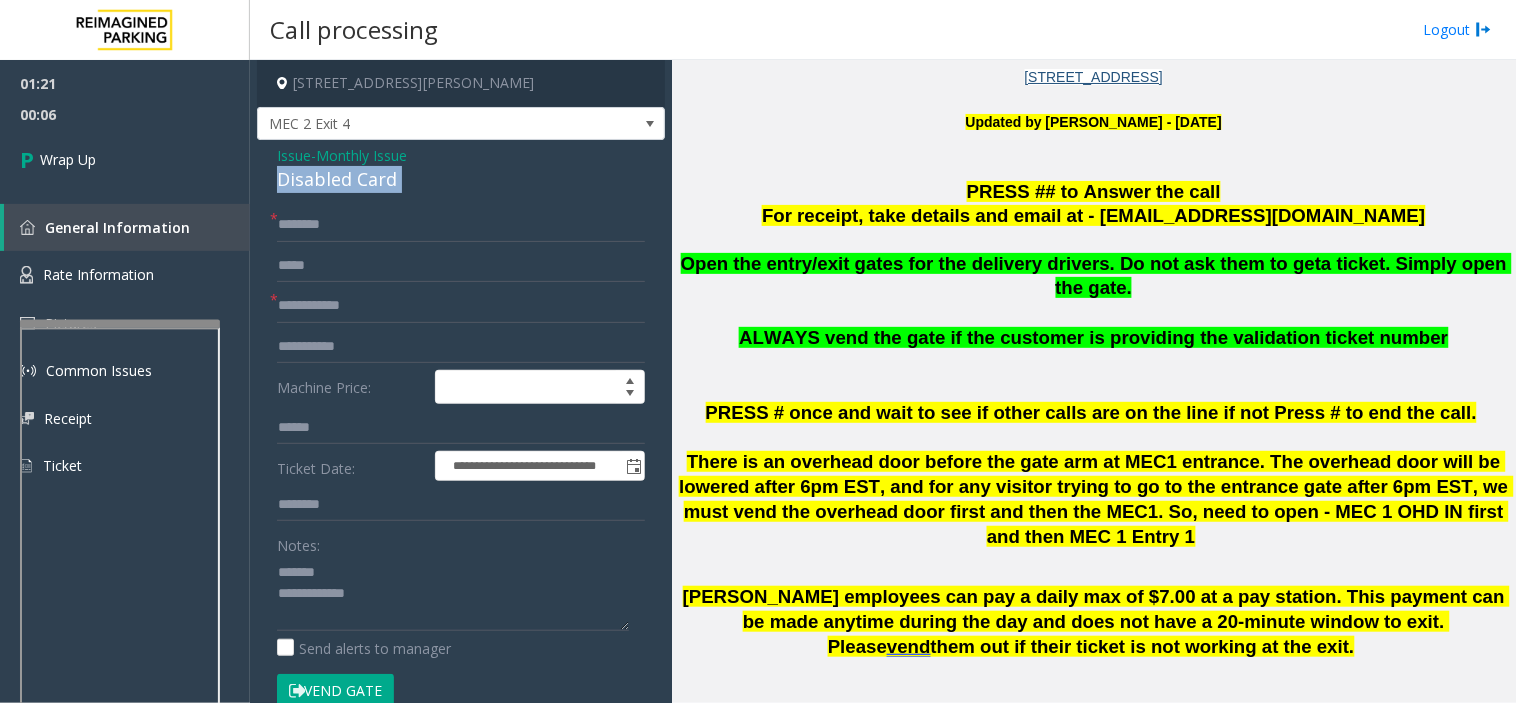 copy on "Disabled Card" 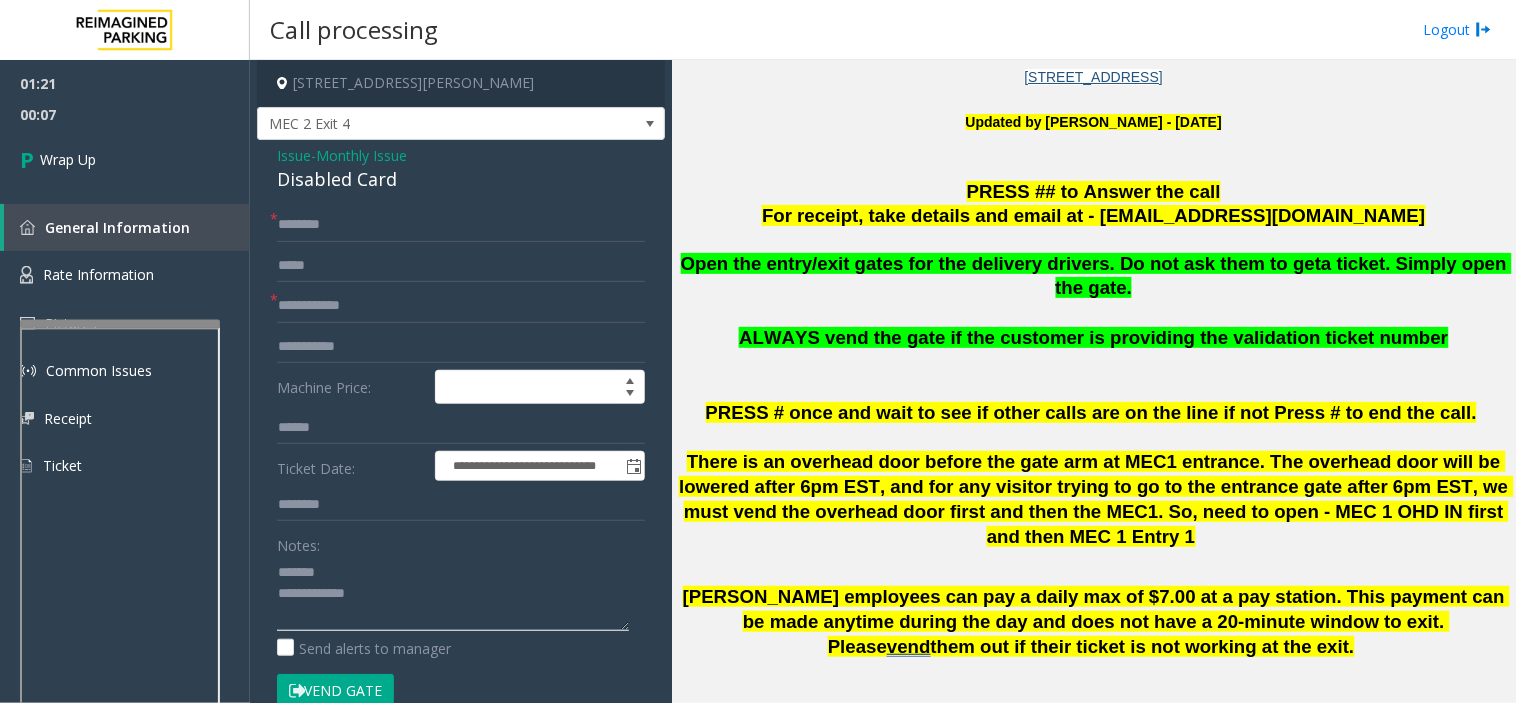click 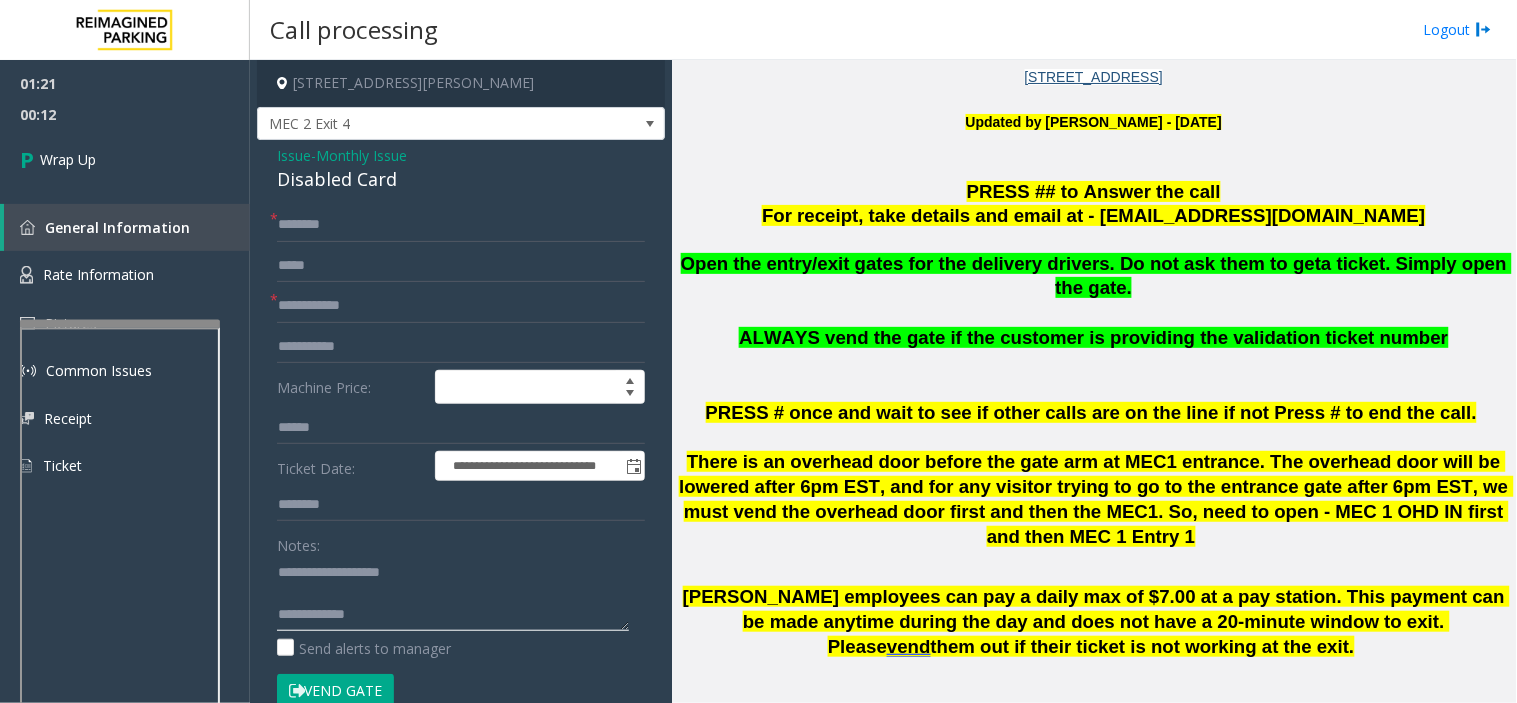 click 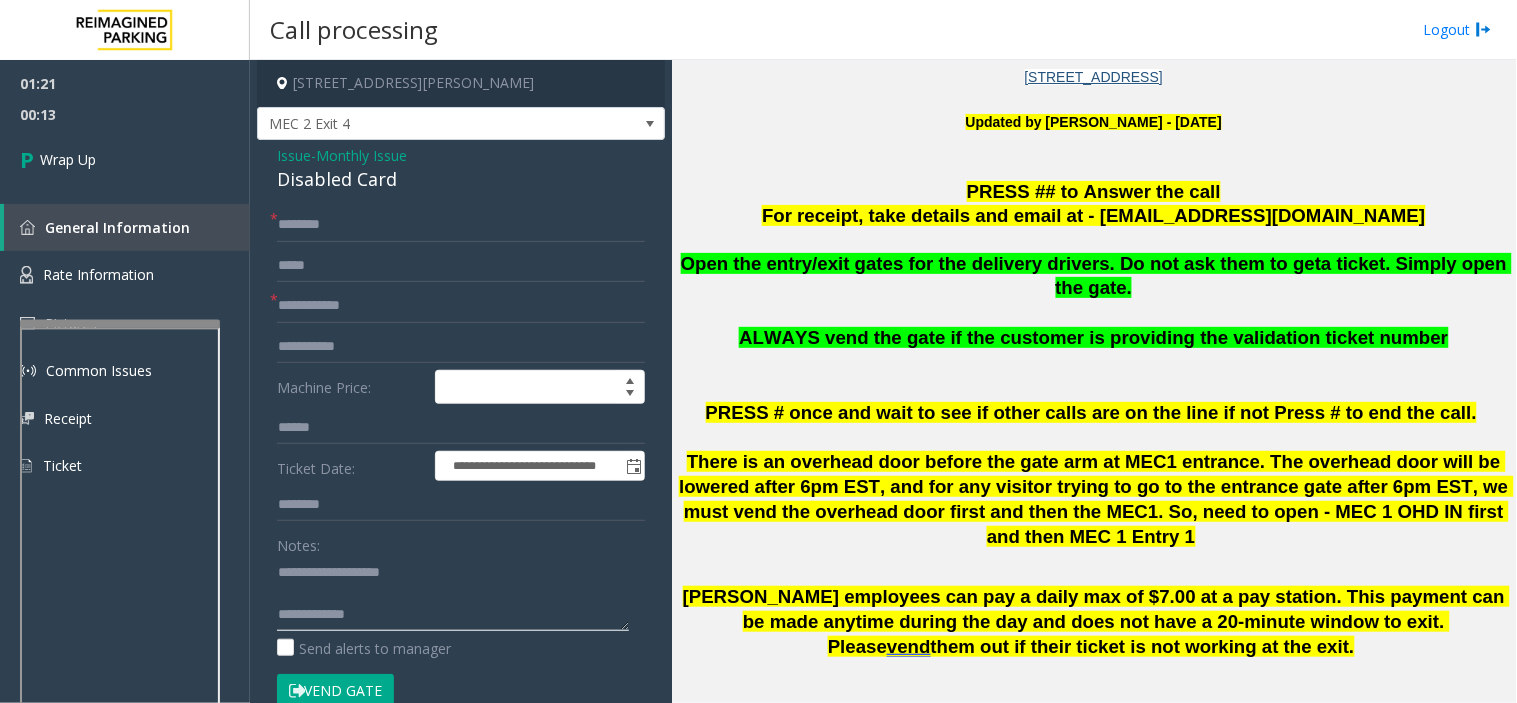 click 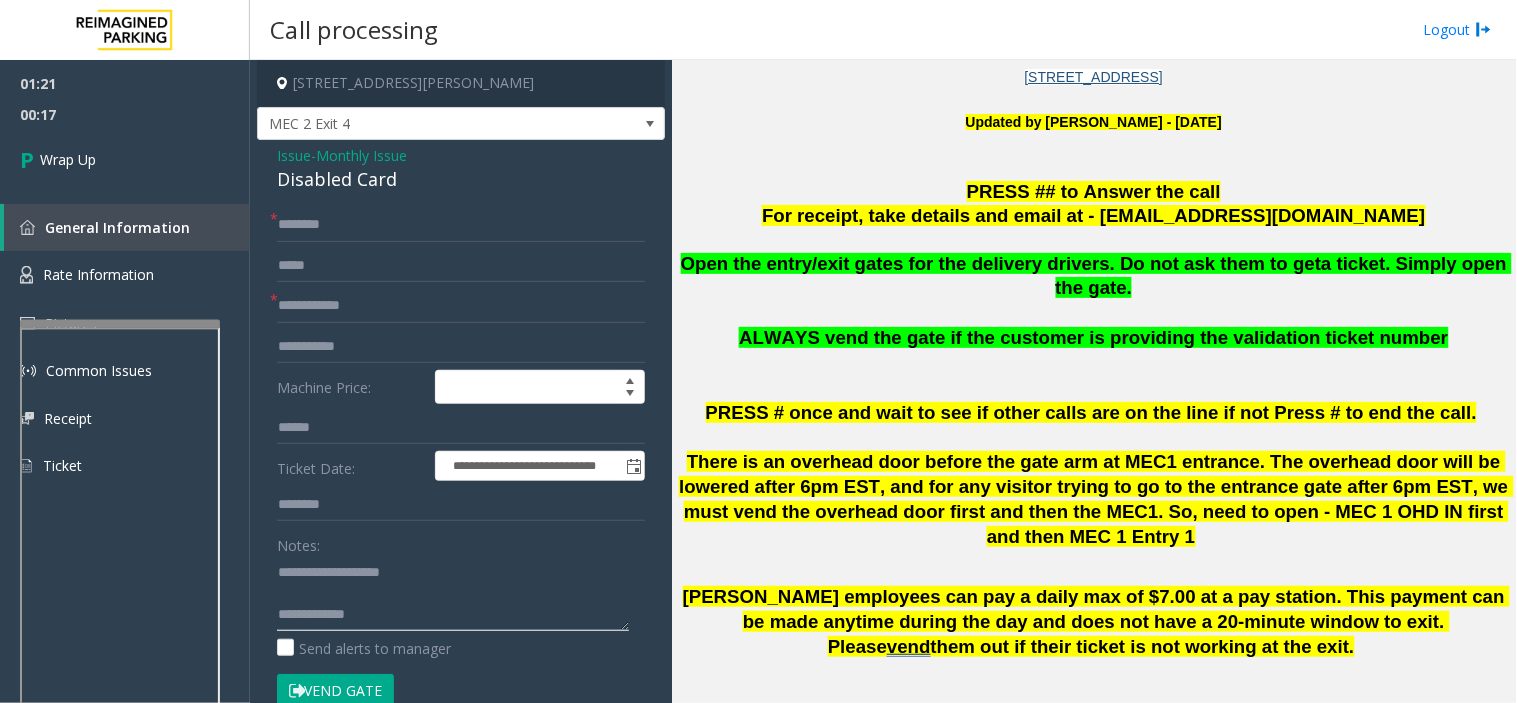 click 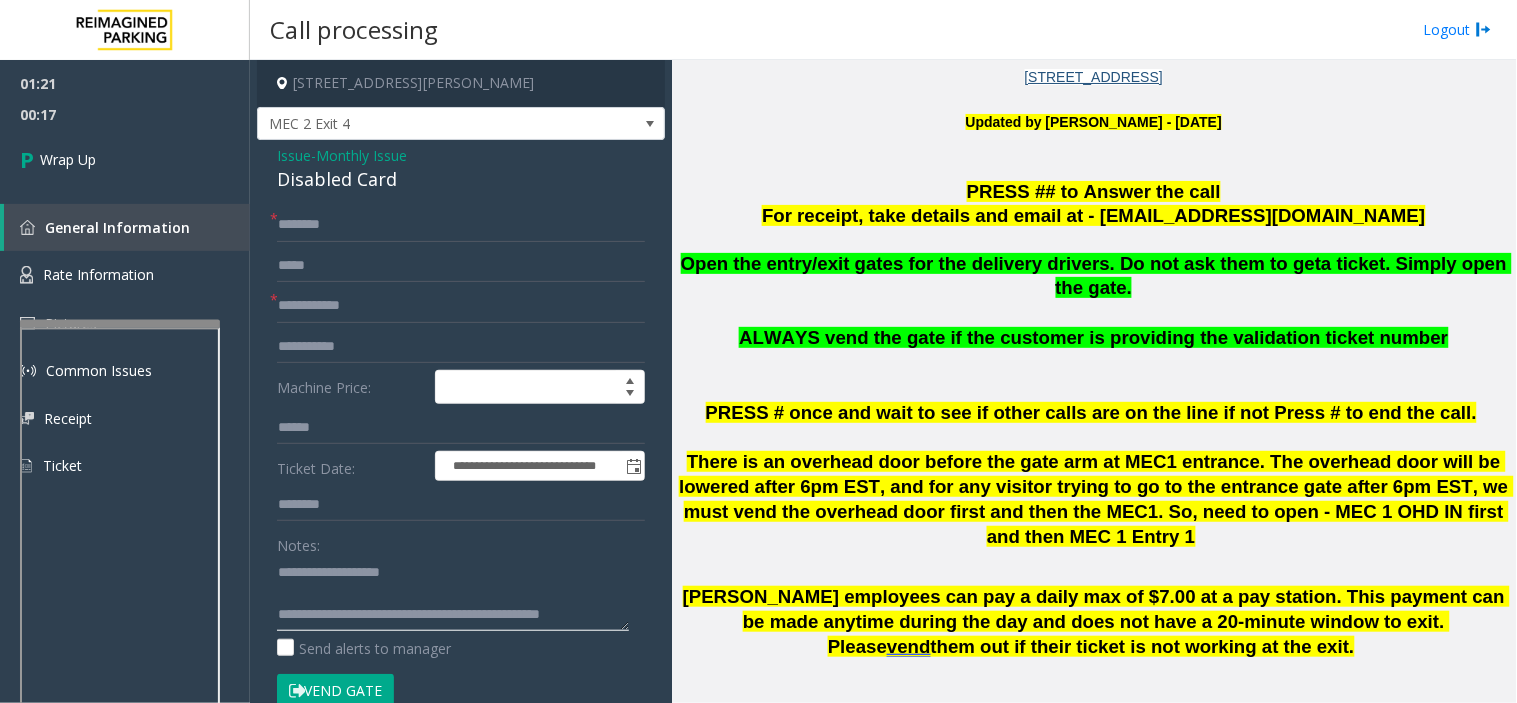 scroll, scrollTop: 14, scrollLeft: 0, axis: vertical 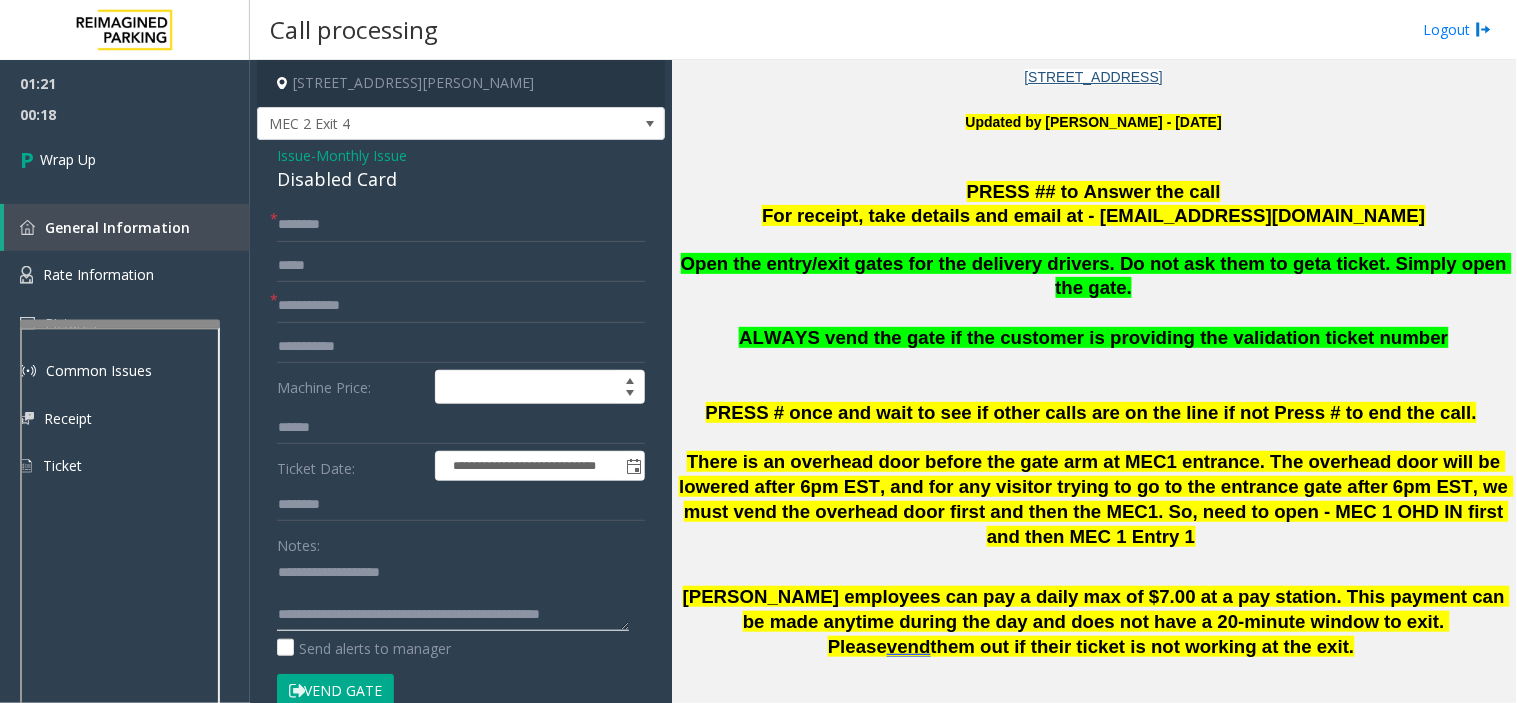type on "**********" 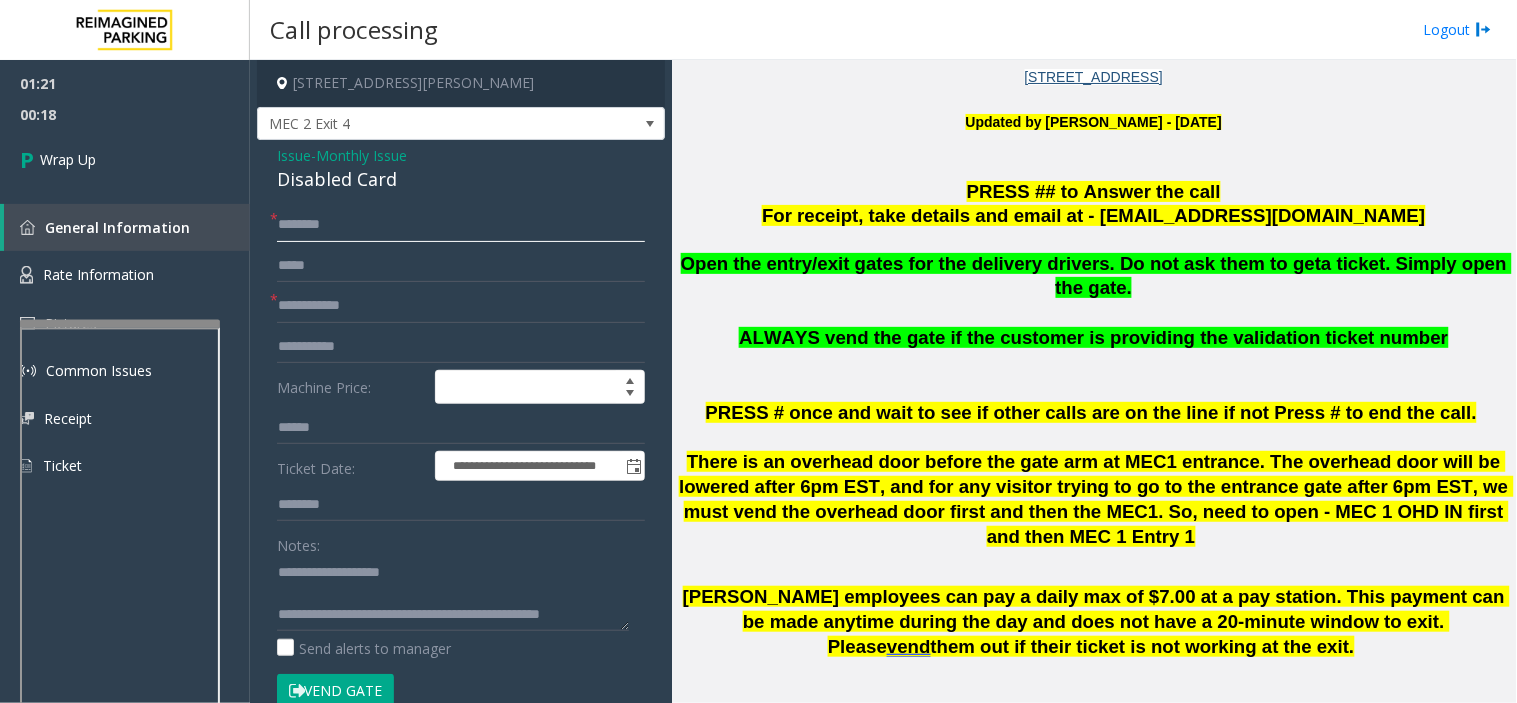 click 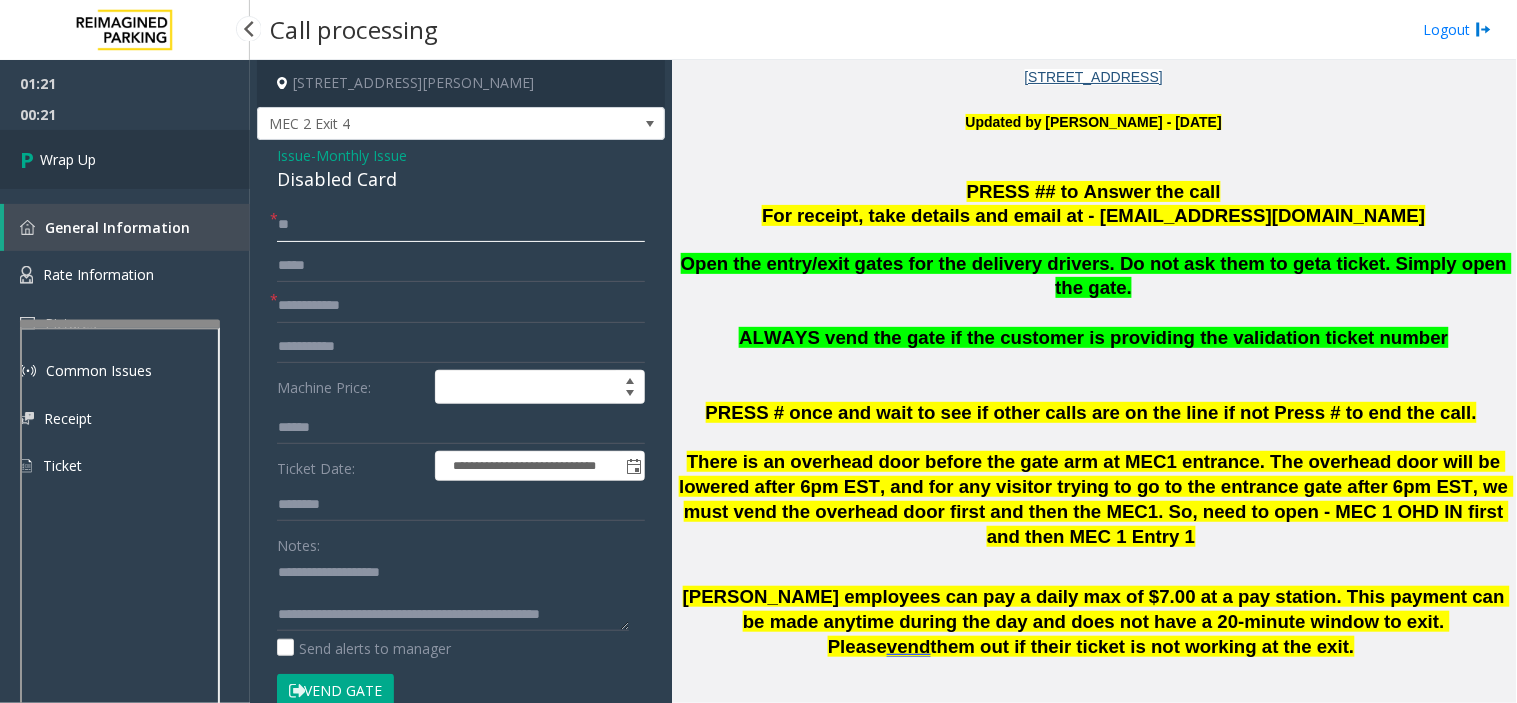 type on "**" 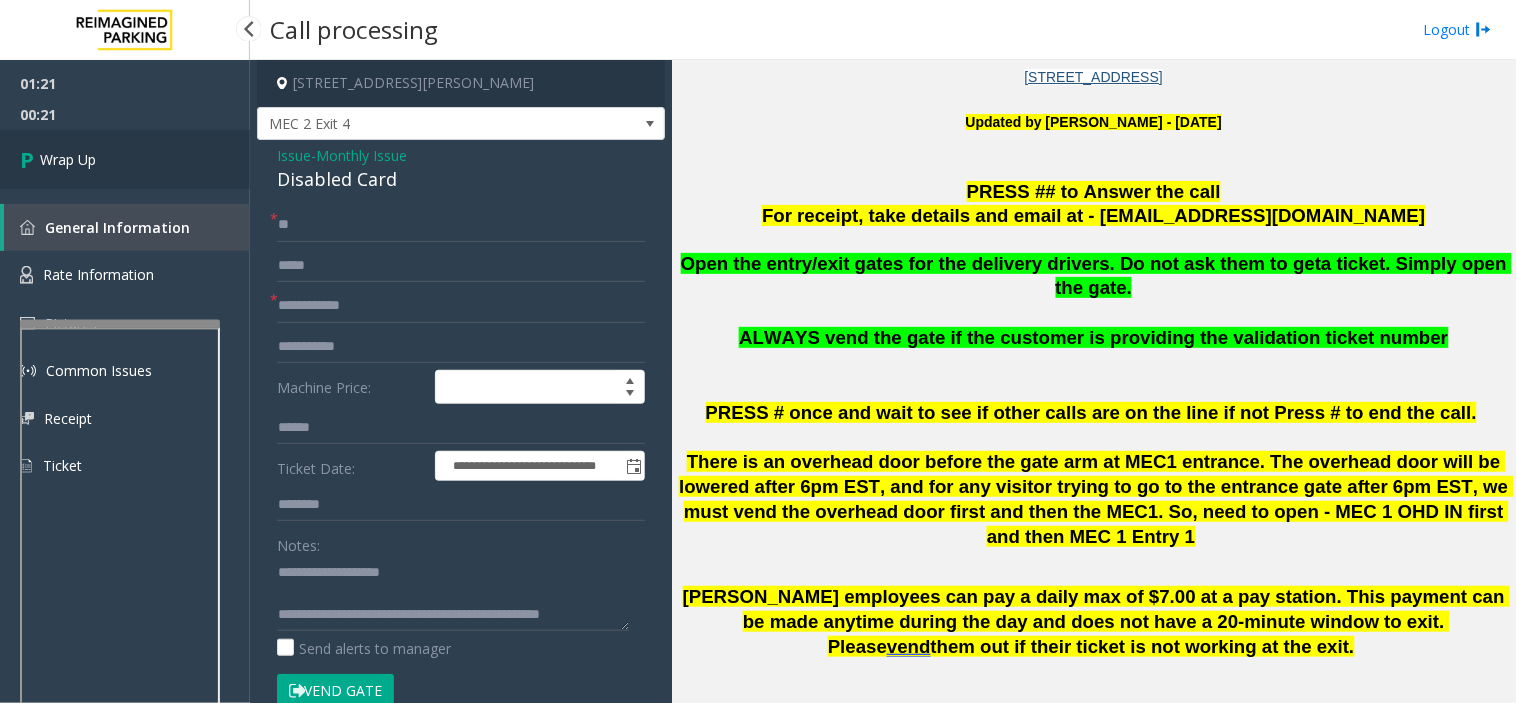 click on "Wrap Up" at bounding box center (125, 159) 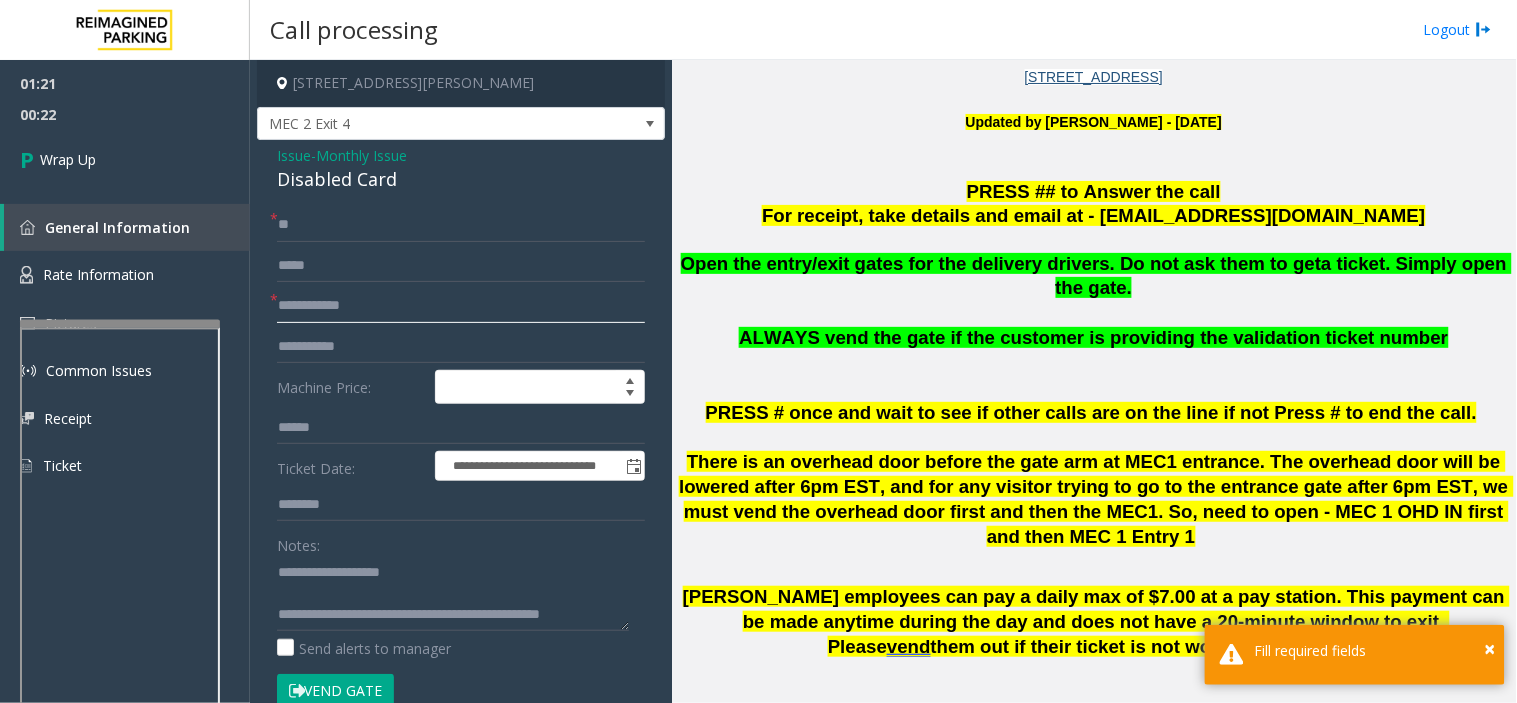 click 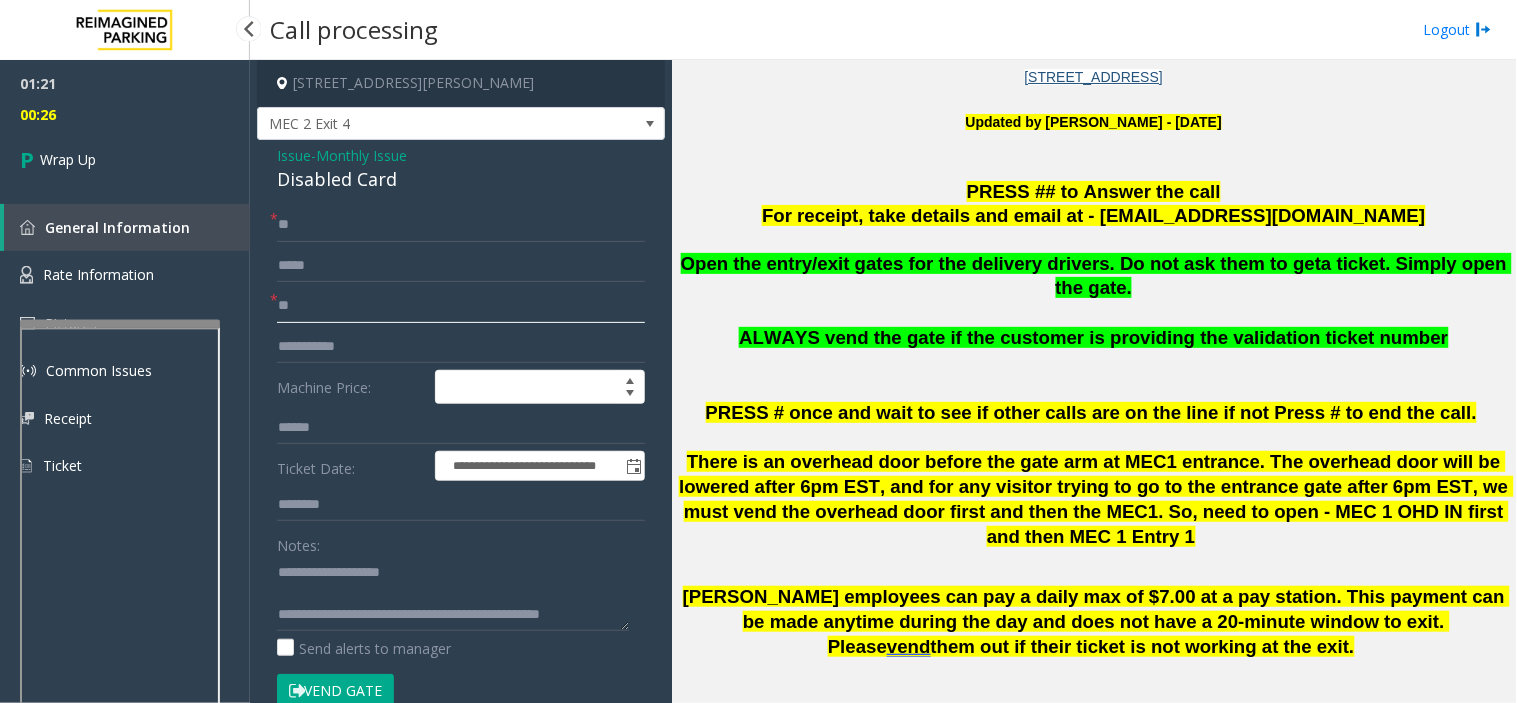 type on "**" 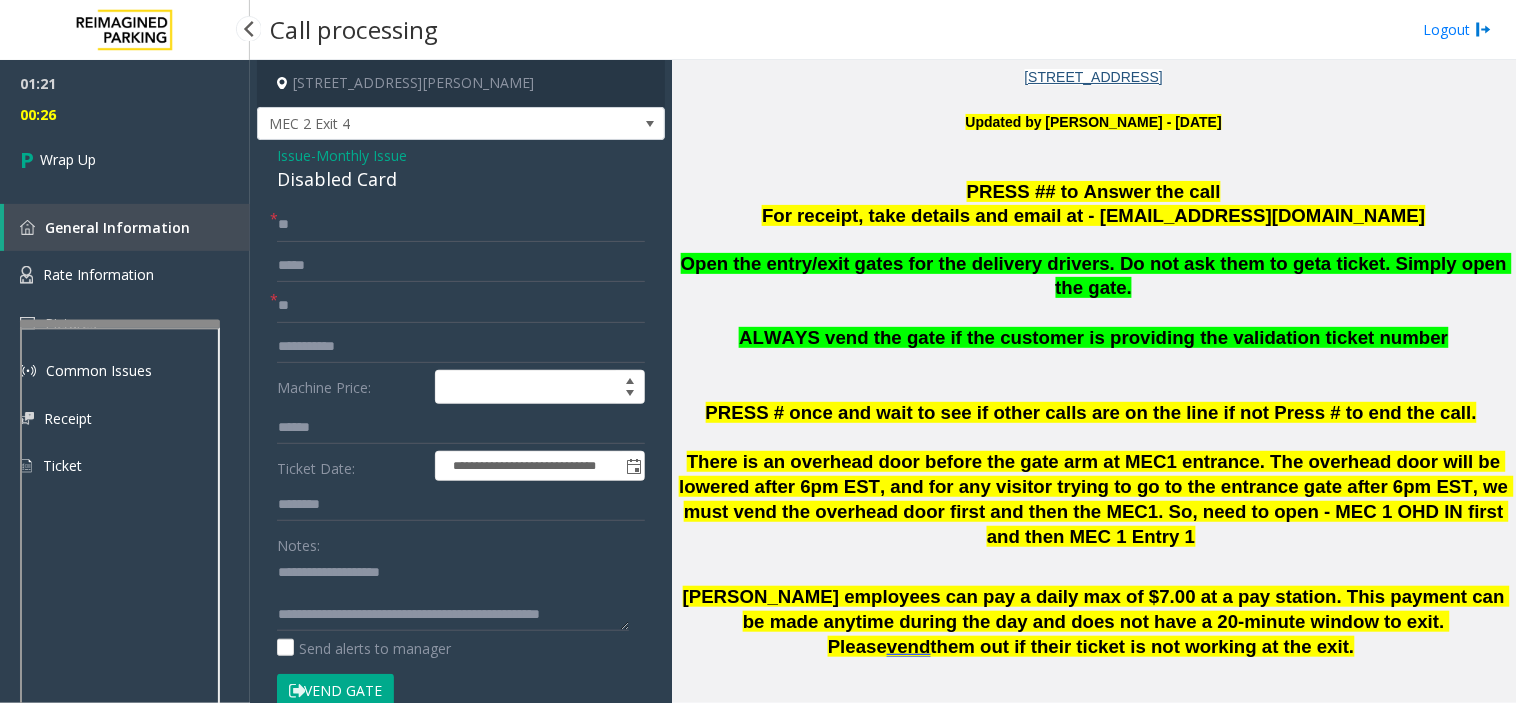 click on "General Information" at bounding box center [127, 227] 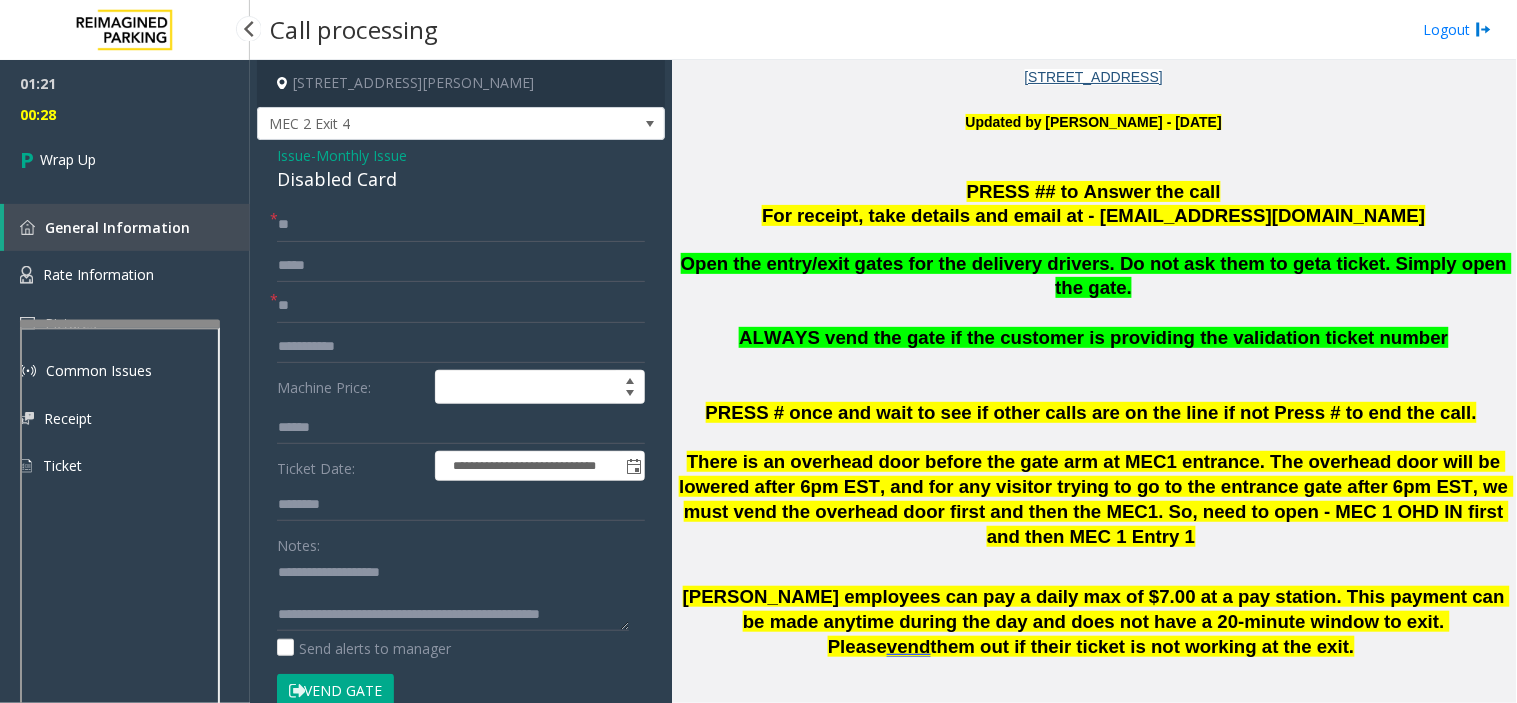click on "General Information" at bounding box center (127, 227) 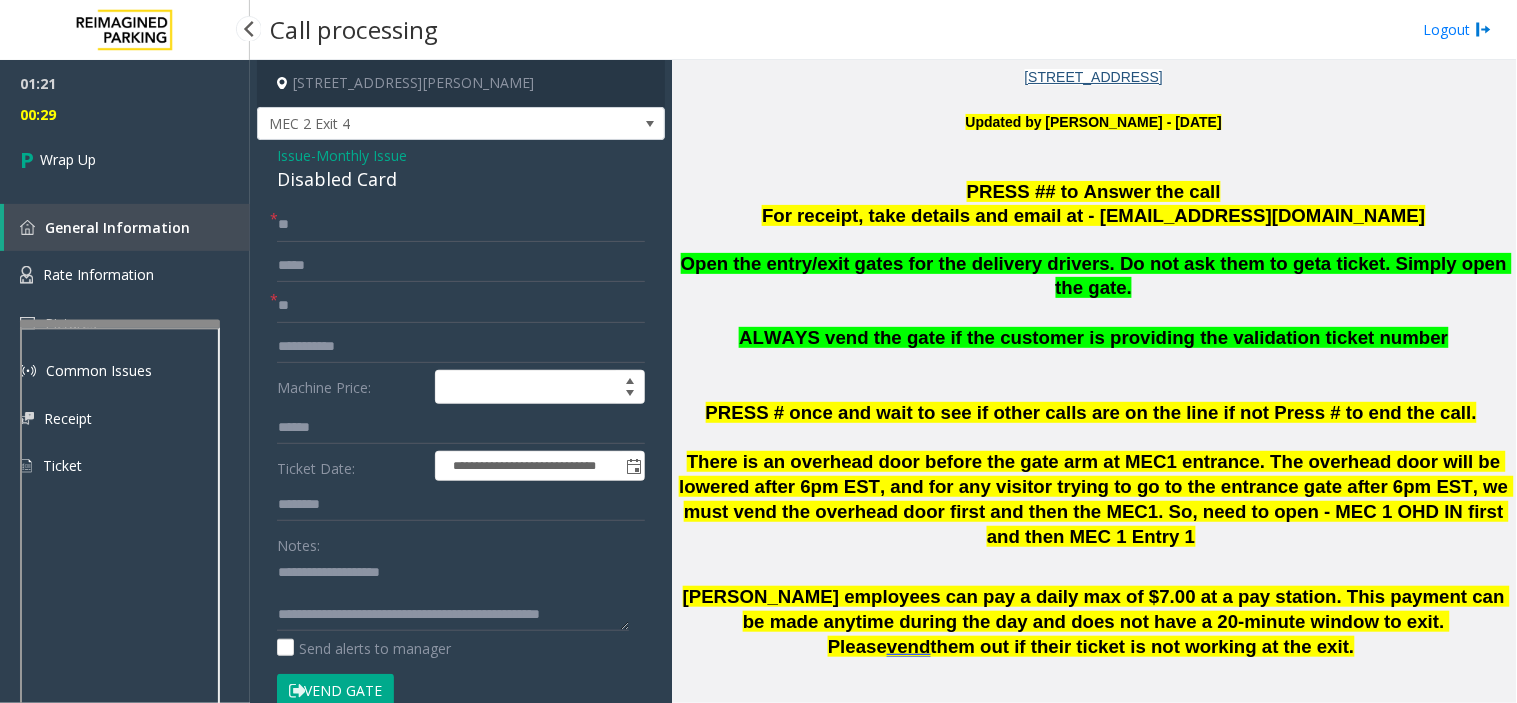 click on "General Information" at bounding box center (127, 227) 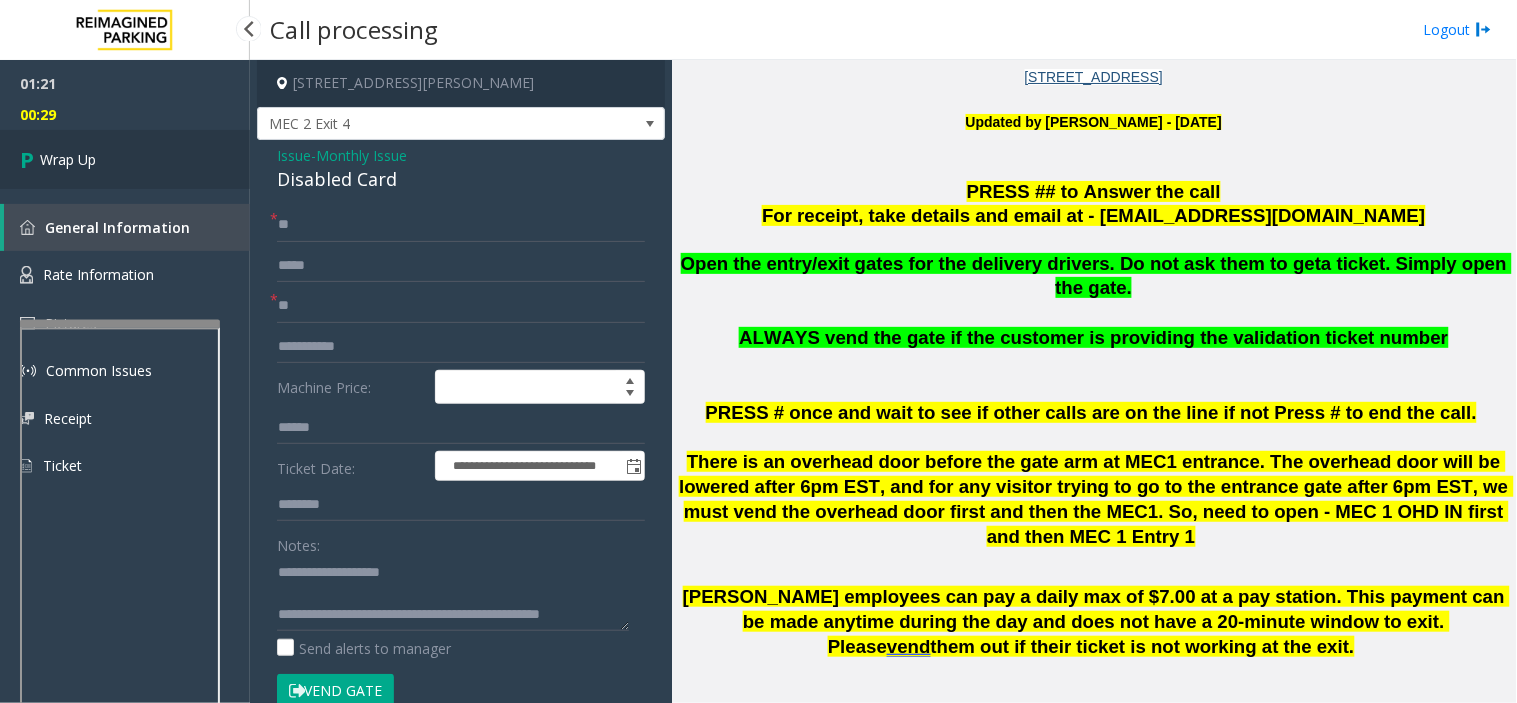 click on "Wrap Up" at bounding box center (125, 159) 